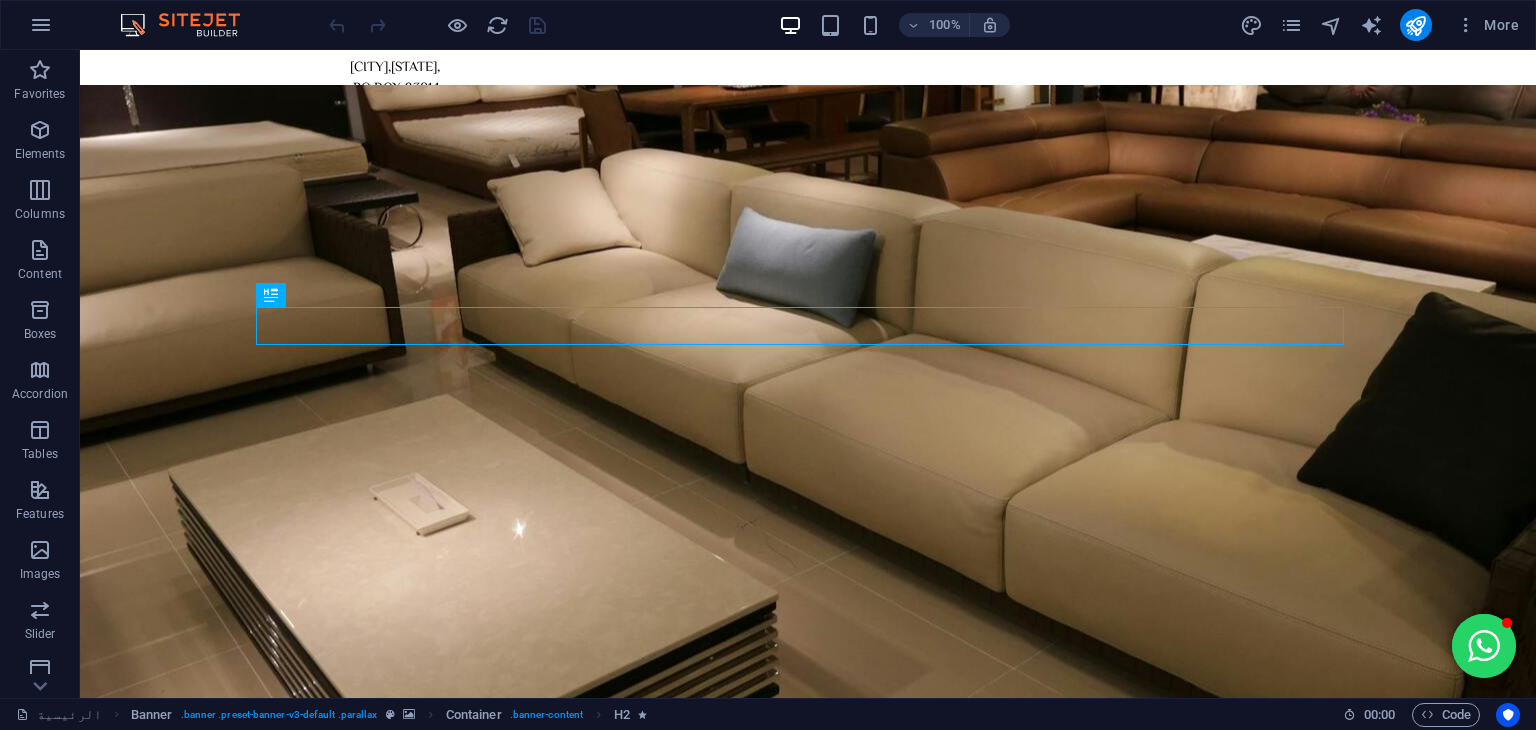scroll, scrollTop: 0, scrollLeft: 0, axis: both 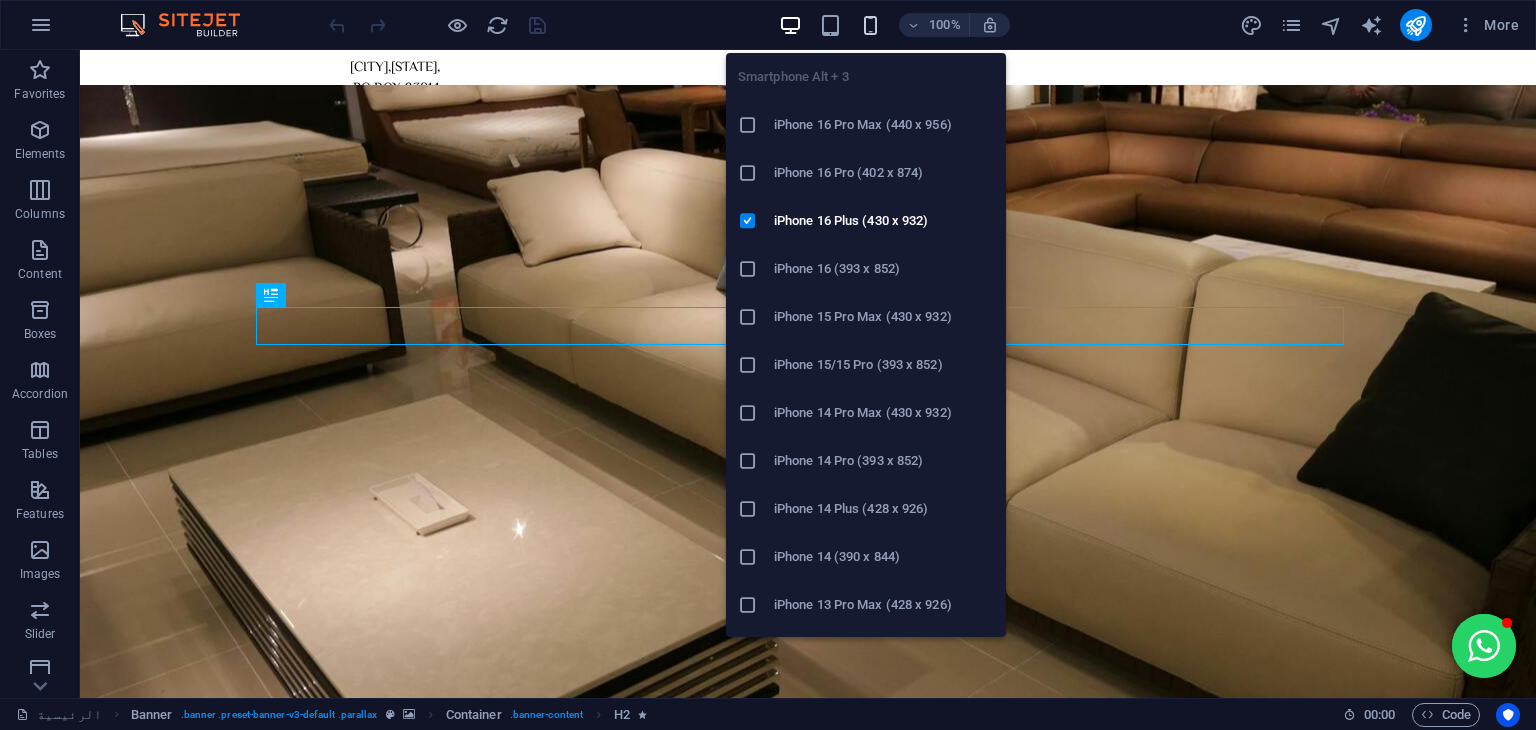 click at bounding box center (870, 25) 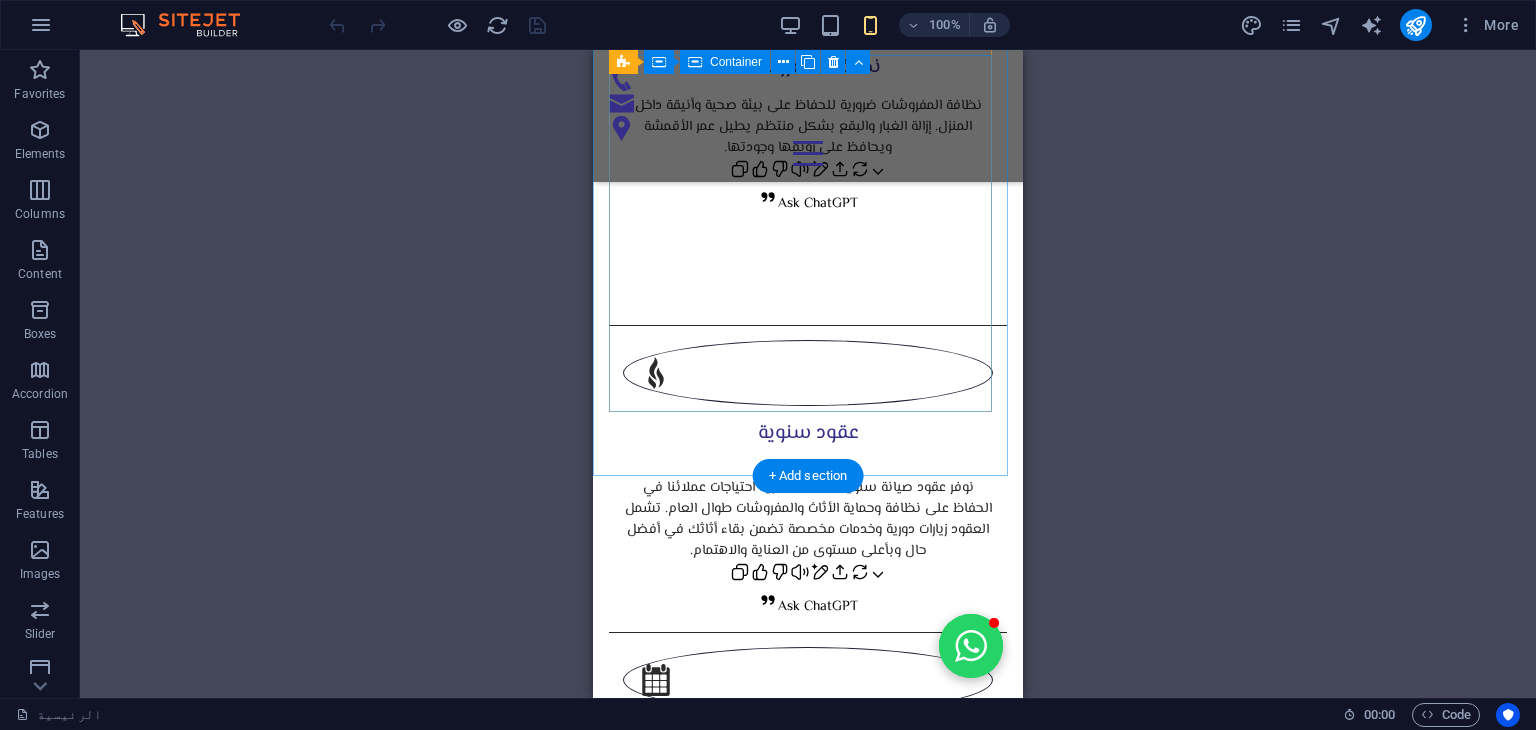 scroll, scrollTop: 2024, scrollLeft: 0, axis: vertical 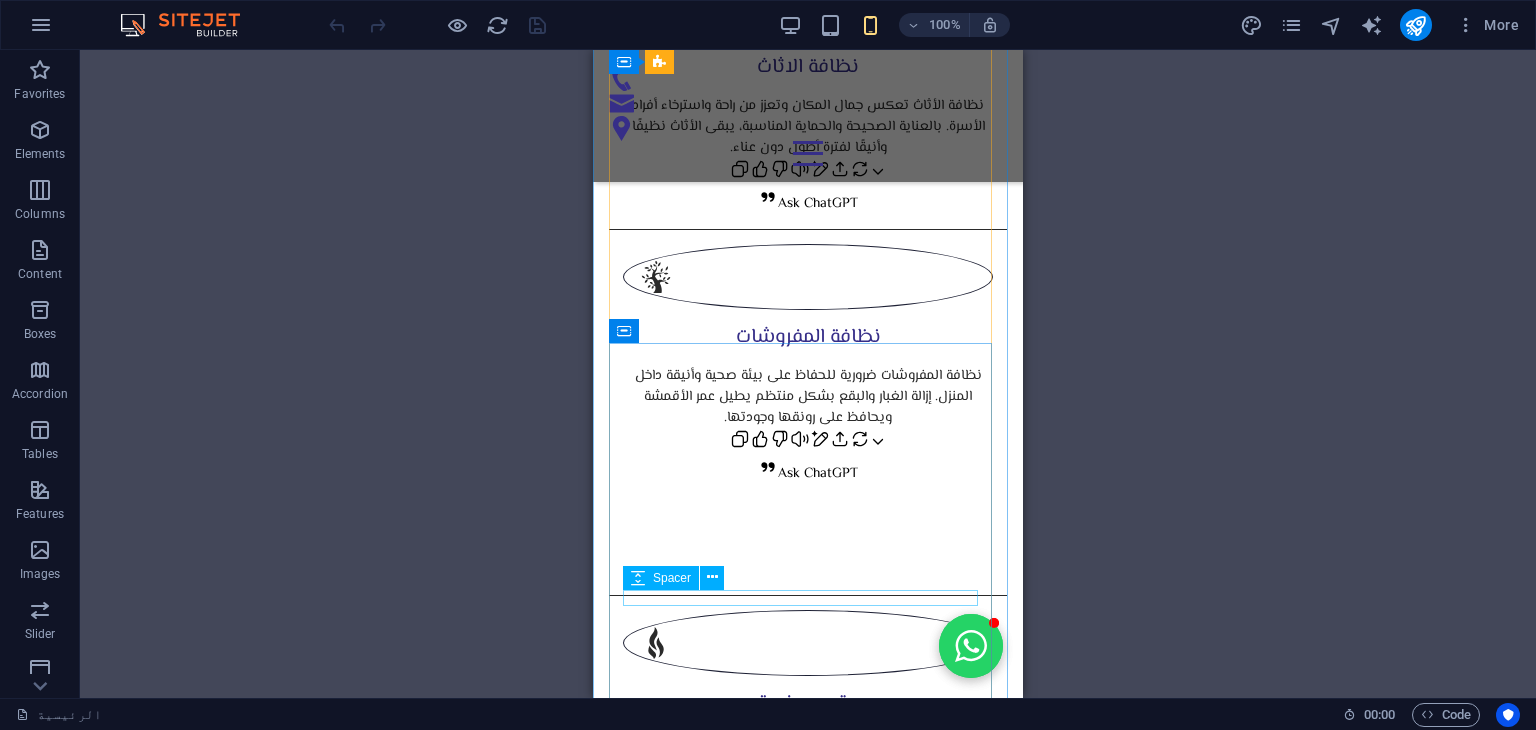click at bounding box center [808, 1158] 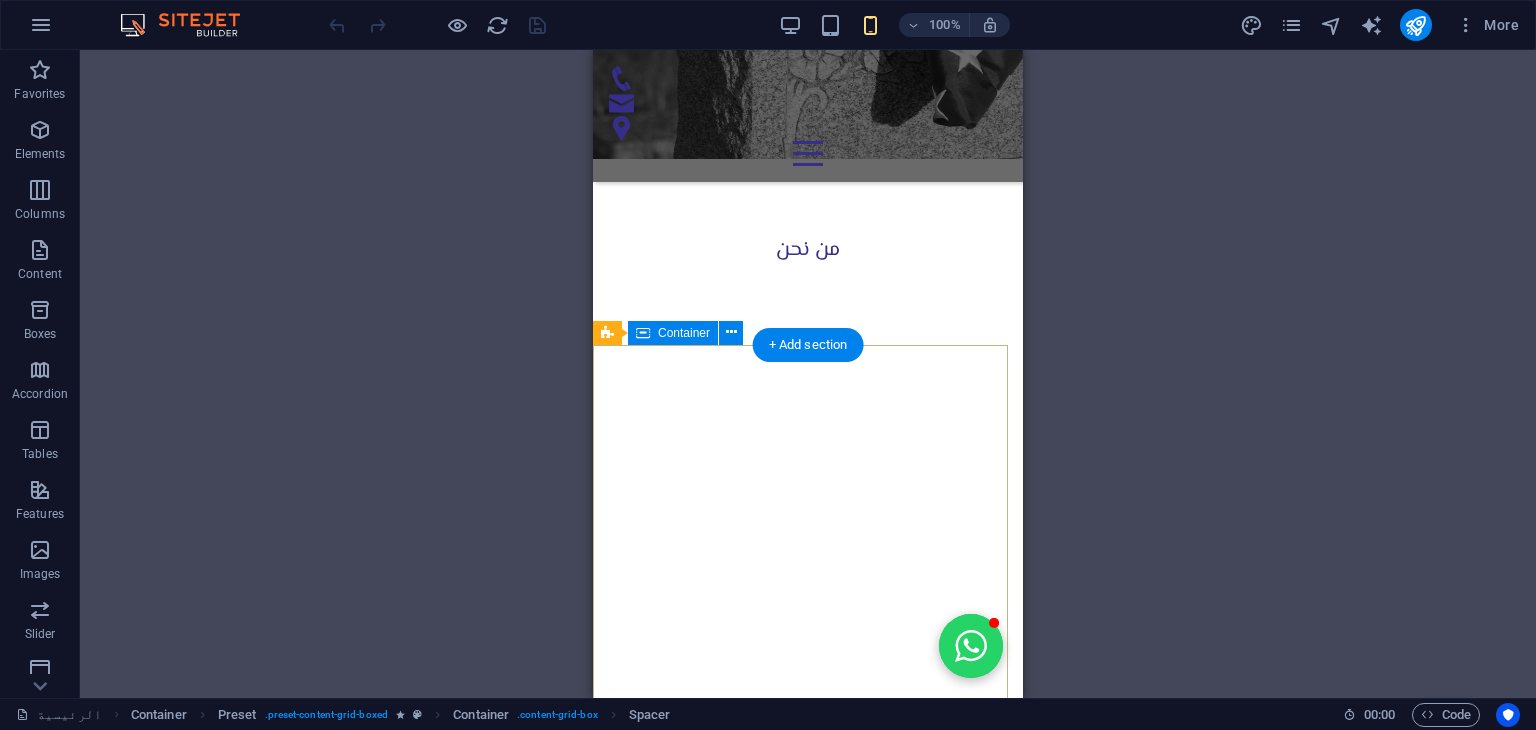 scroll, scrollTop: 4930, scrollLeft: 0, axis: vertical 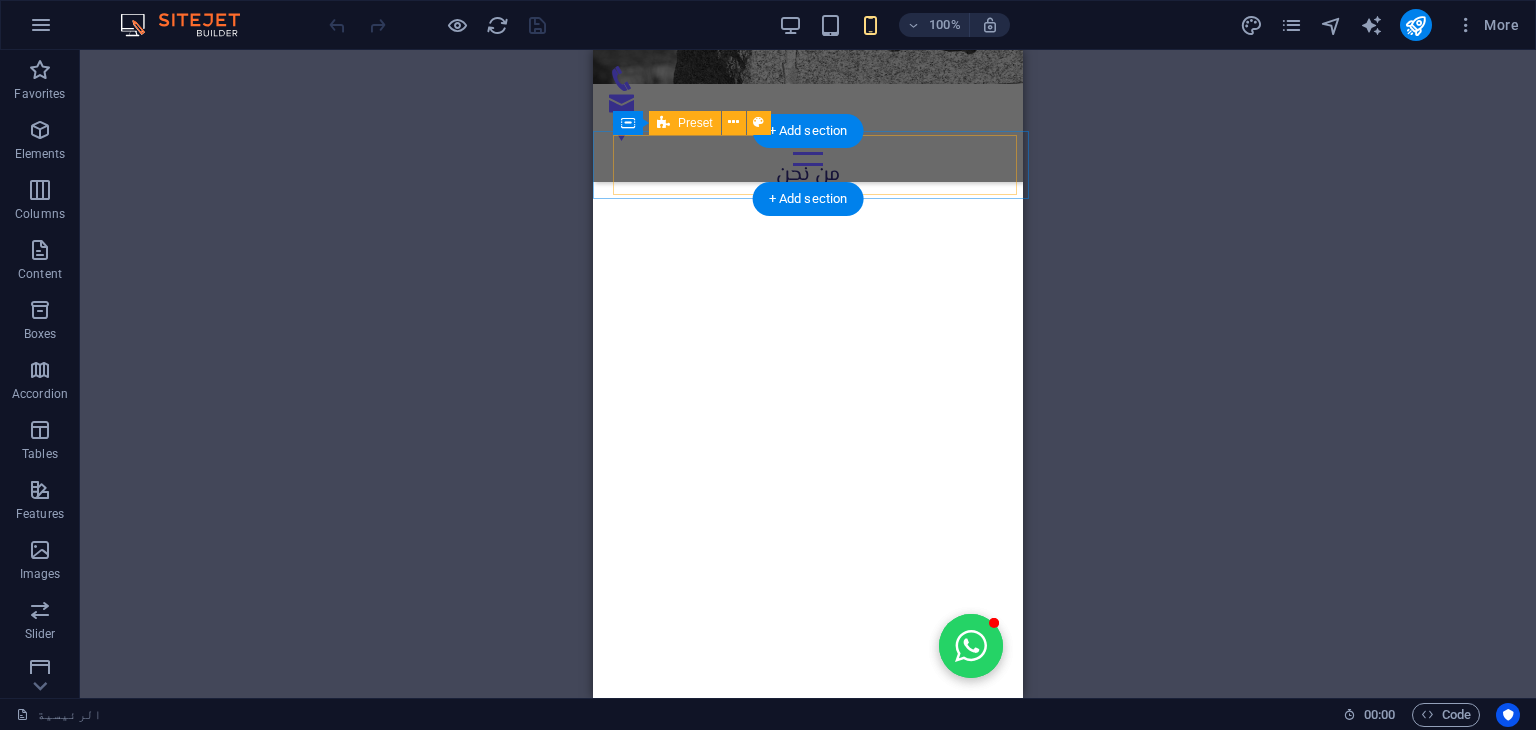 click at bounding box center [819, 2194] 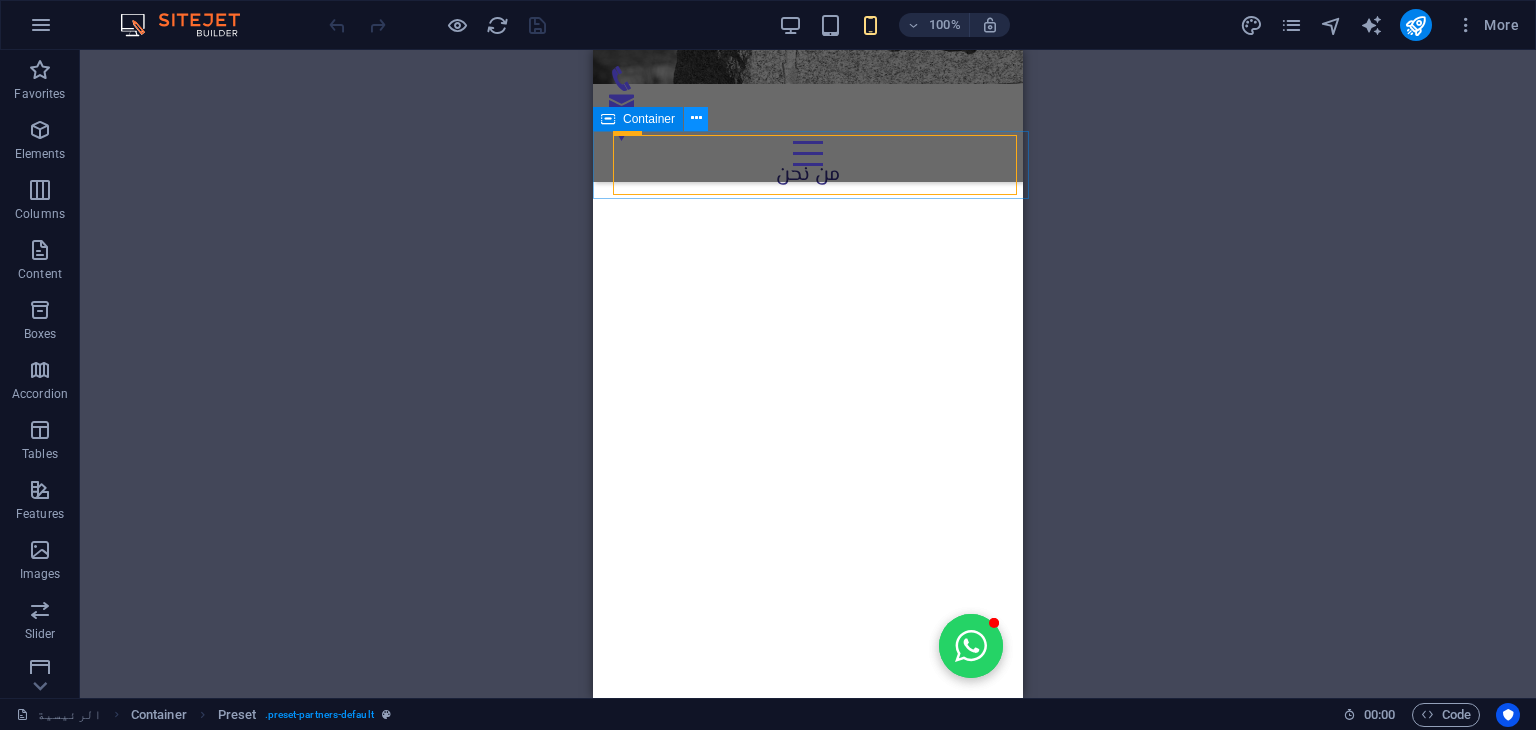 click at bounding box center (696, 119) 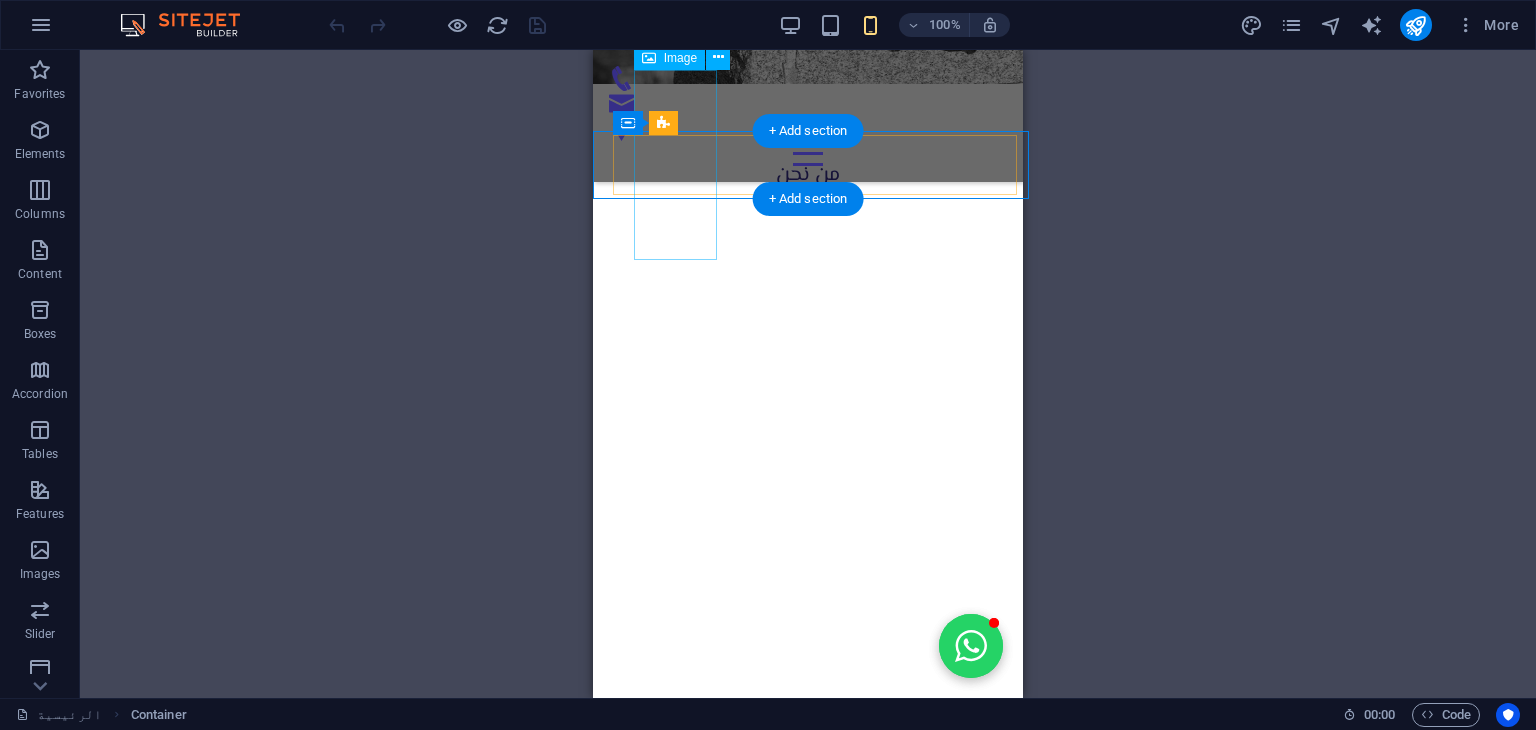 click at bounding box center (818, 2272) 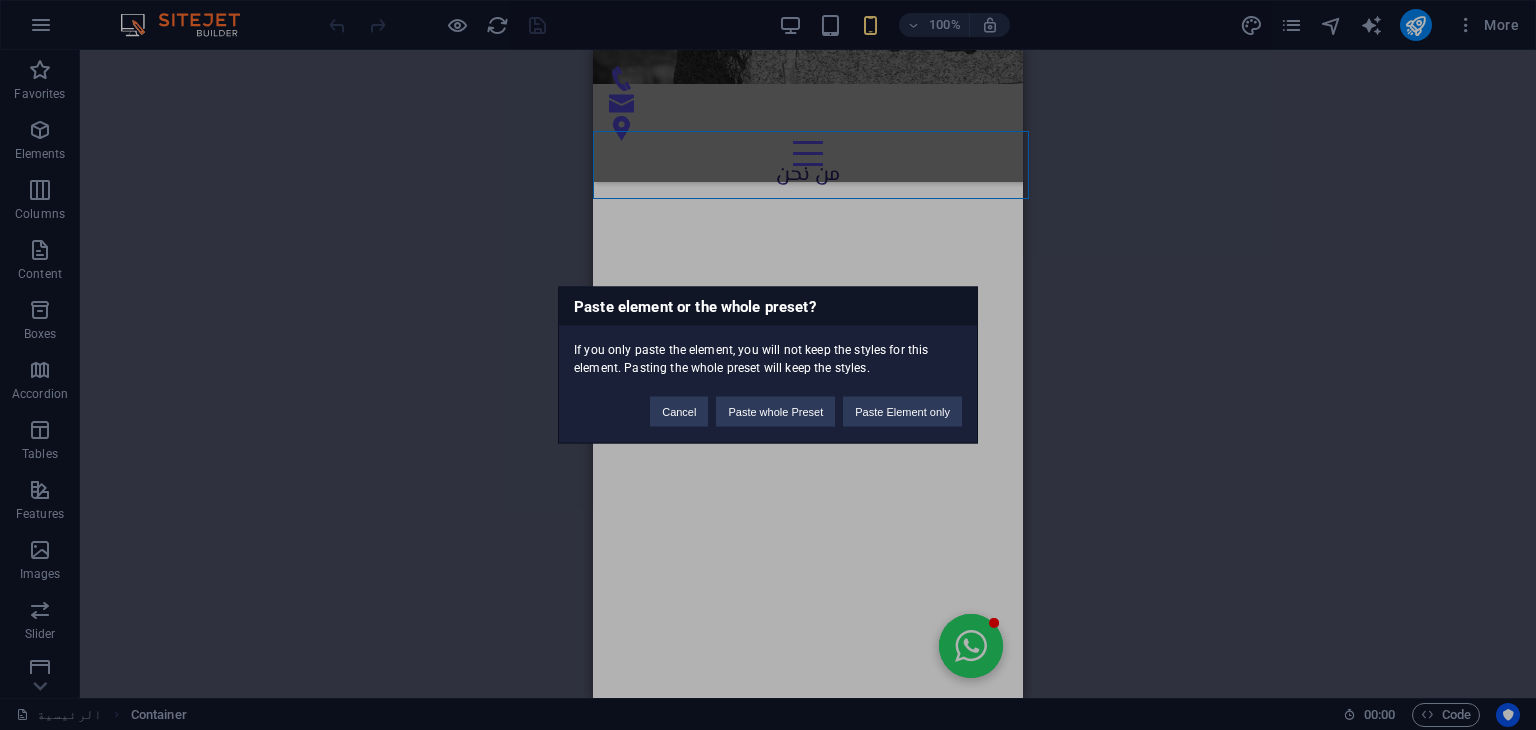 type 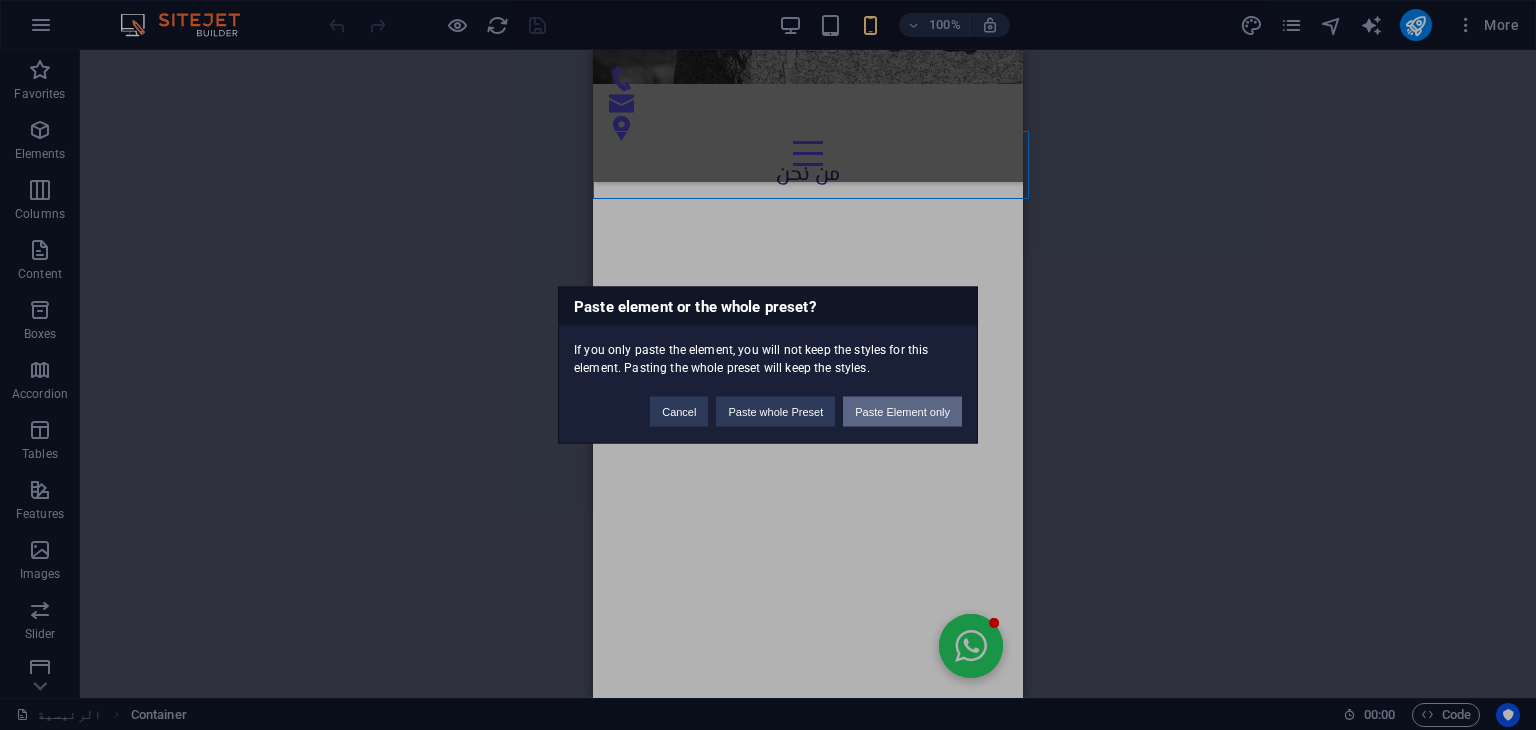click on "Paste Element only" at bounding box center (902, 412) 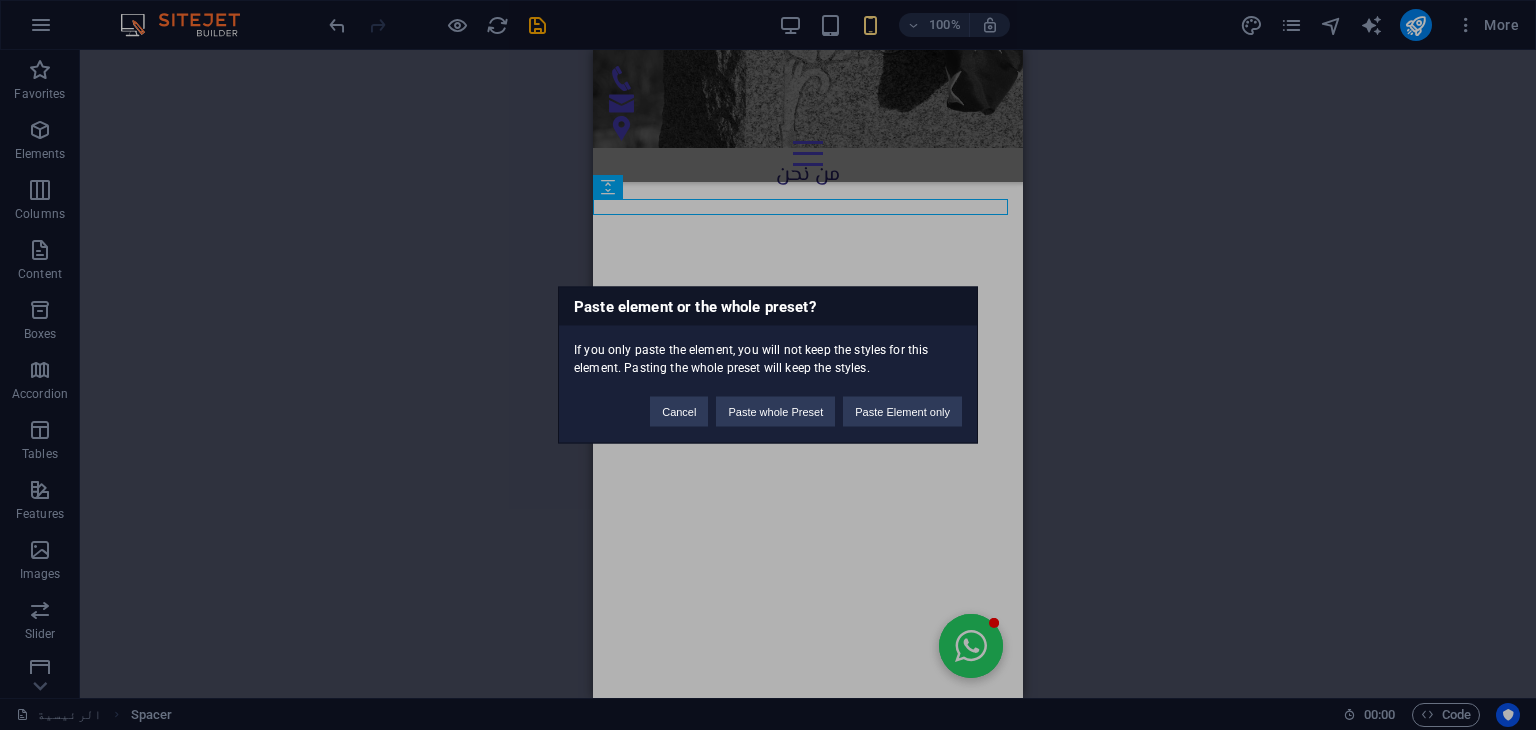 type 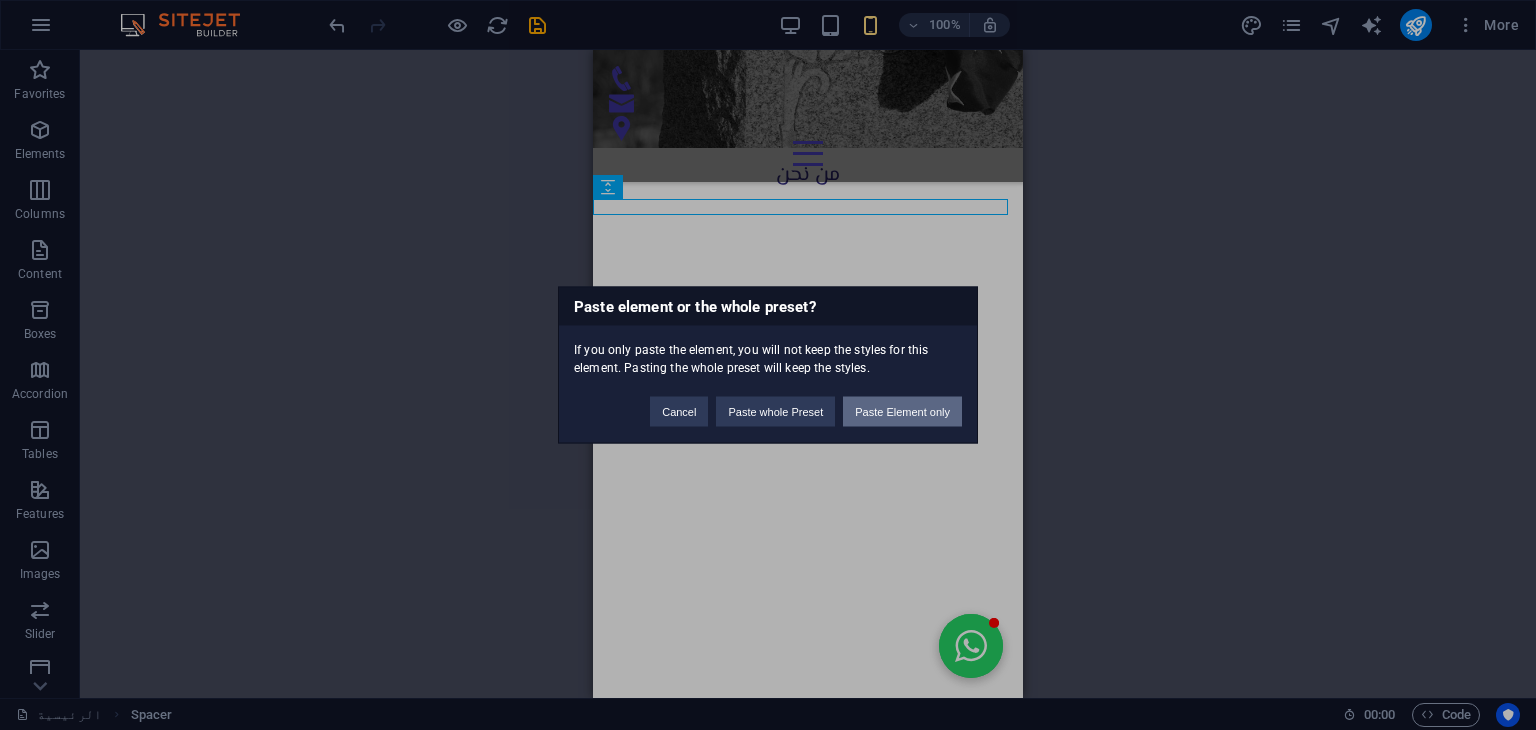 click on "Paste Element only" at bounding box center [902, 412] 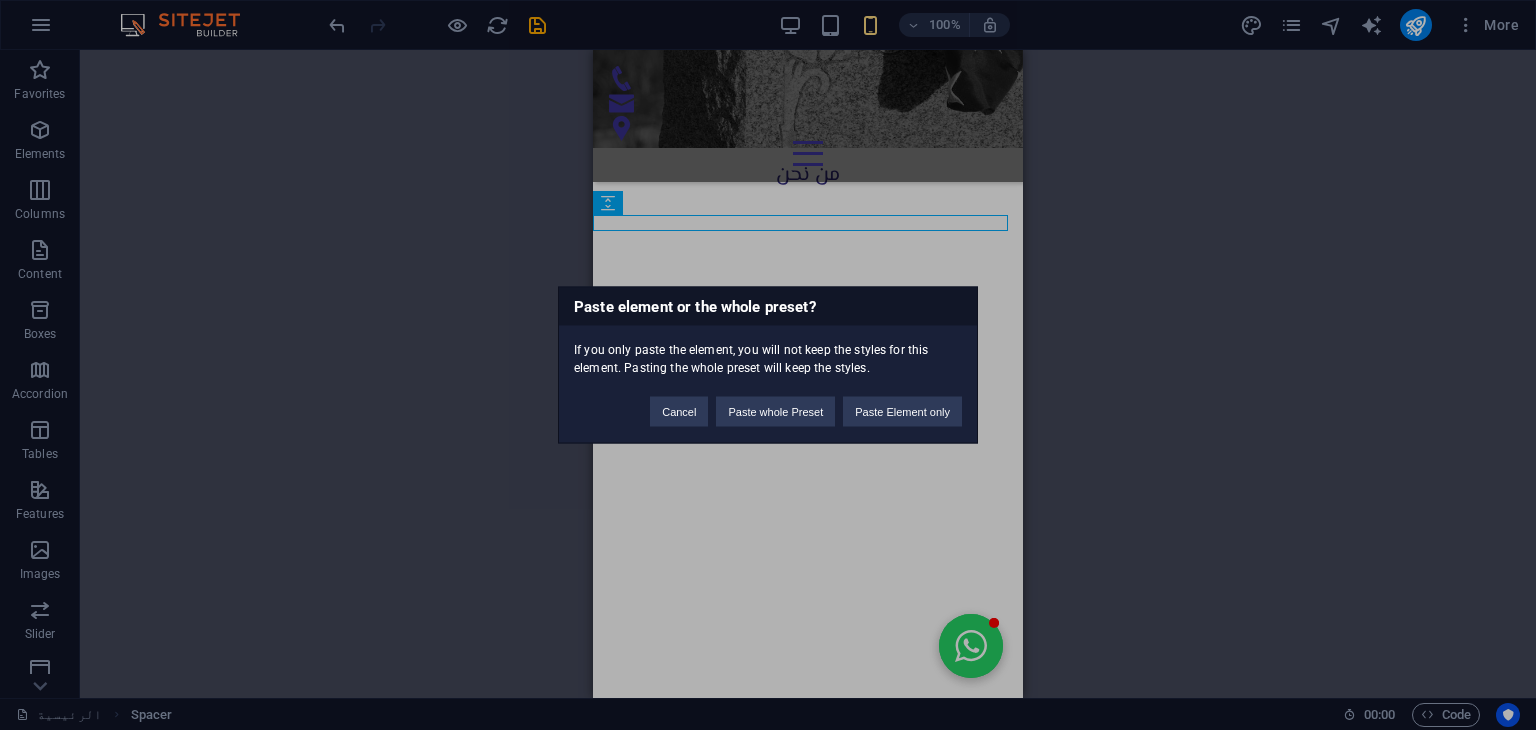 type 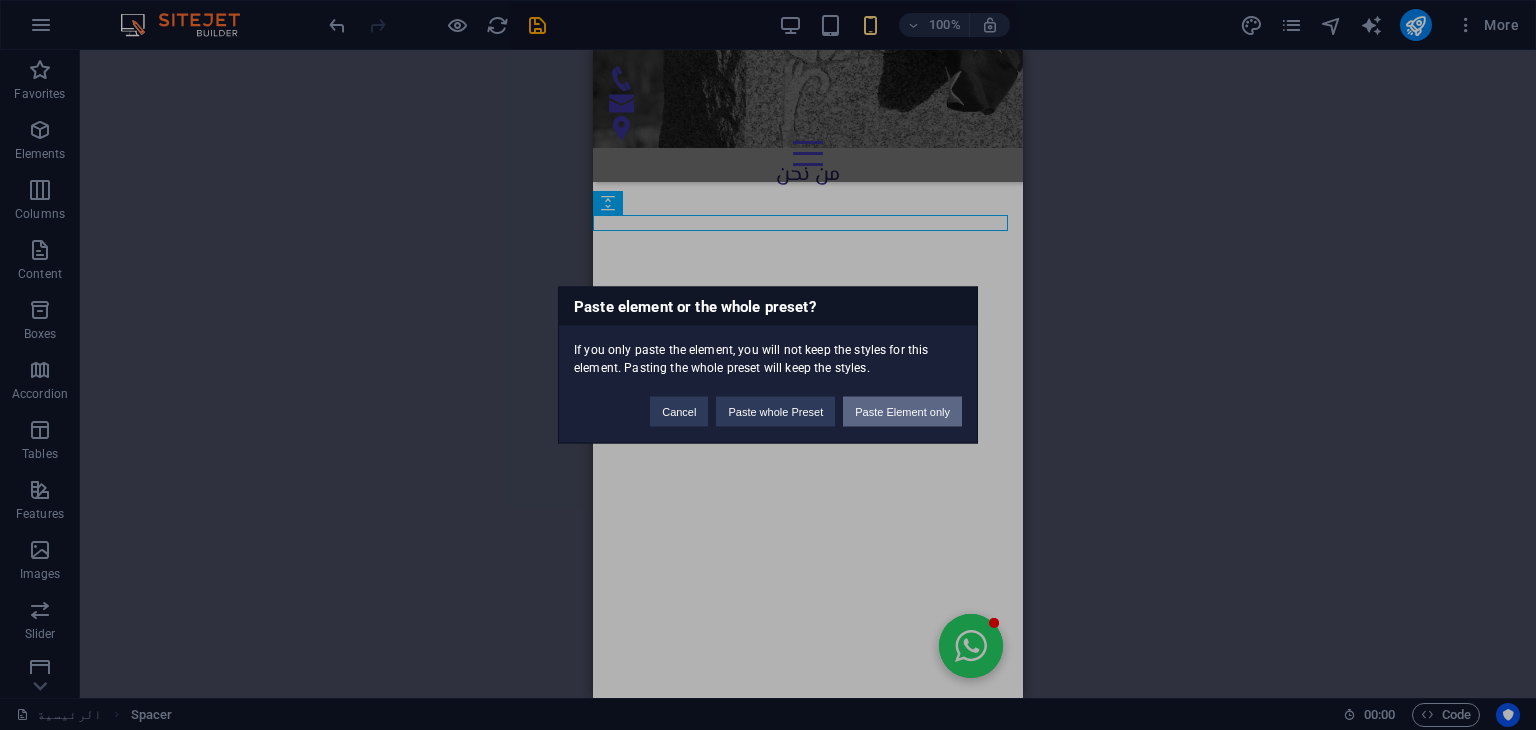 click on "Paste Element only" at bounding box center [902, 412] 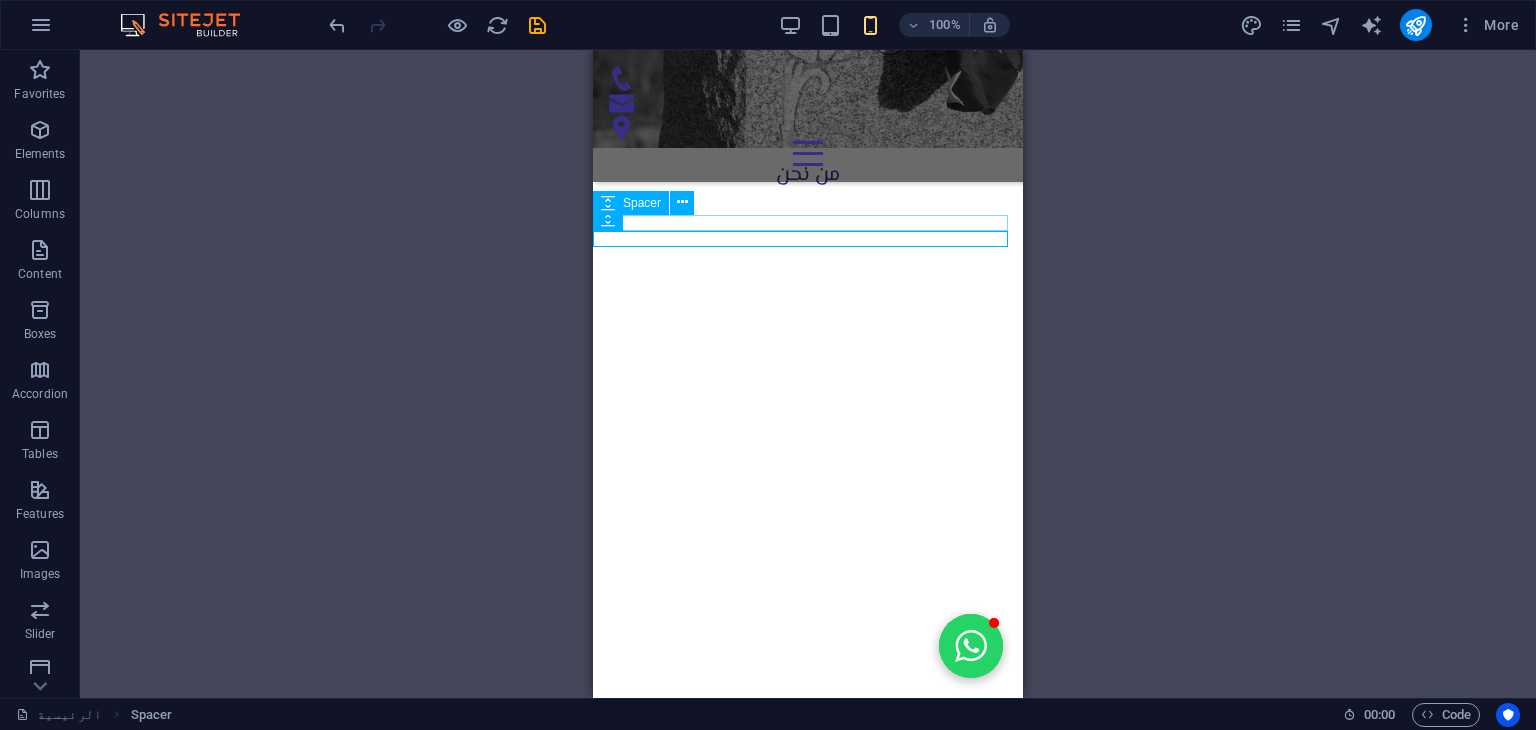 click at bounding box center [808, 2252] 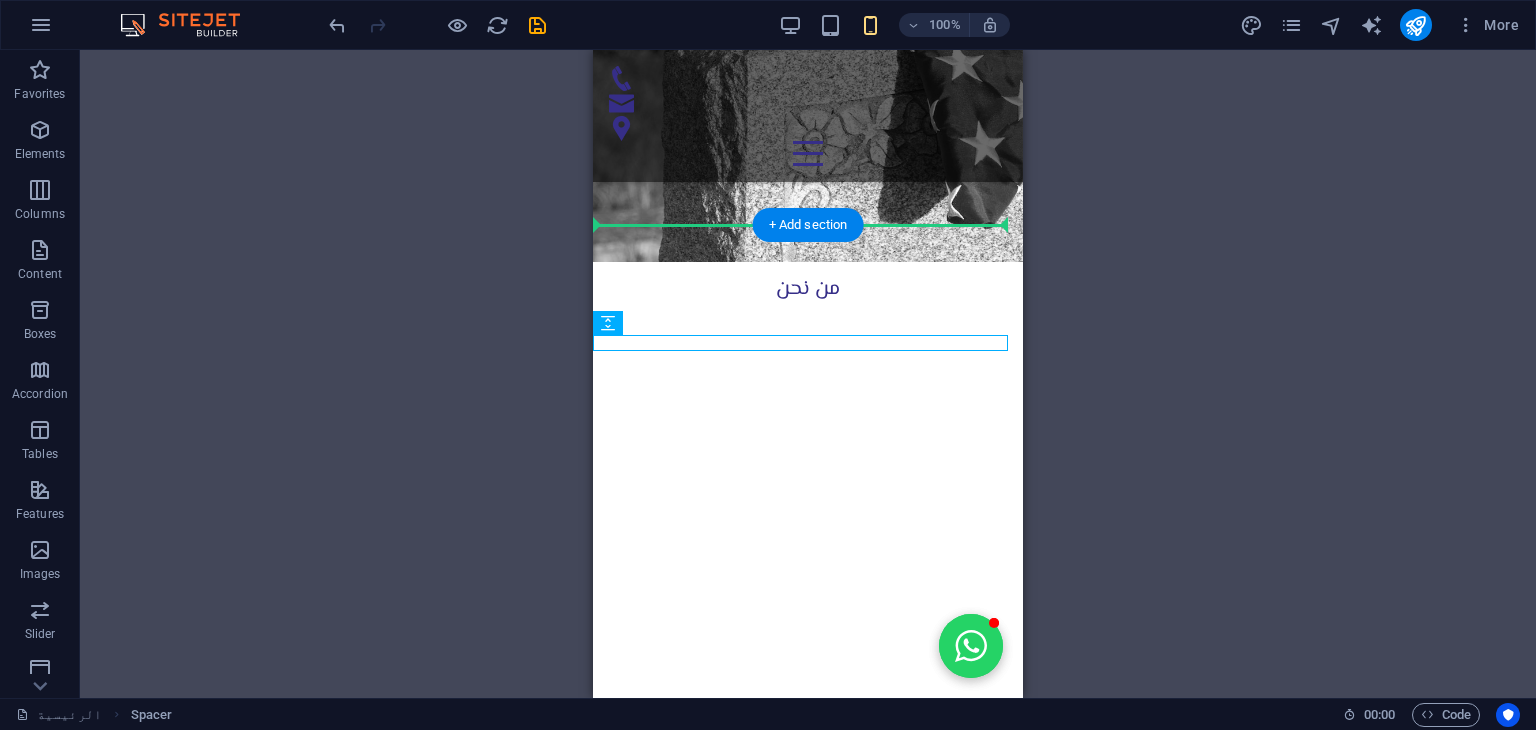 scroll, scrollTop: 4802, scrollLeft: 0, axis: vertical 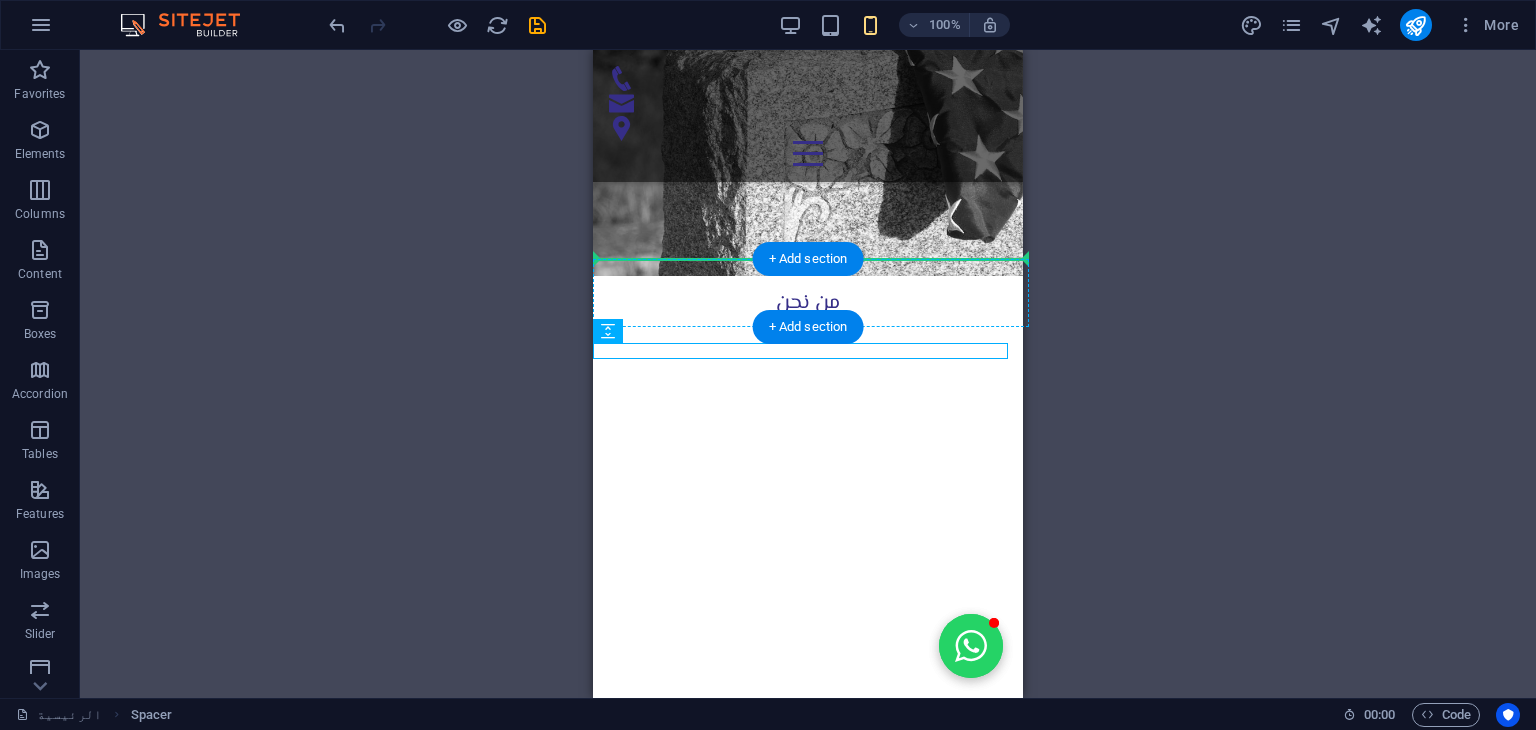 drag, startPoint x: 724, startPoint y: 226, endPoint x: 739, endPoint y: 264, distance: 40.853397 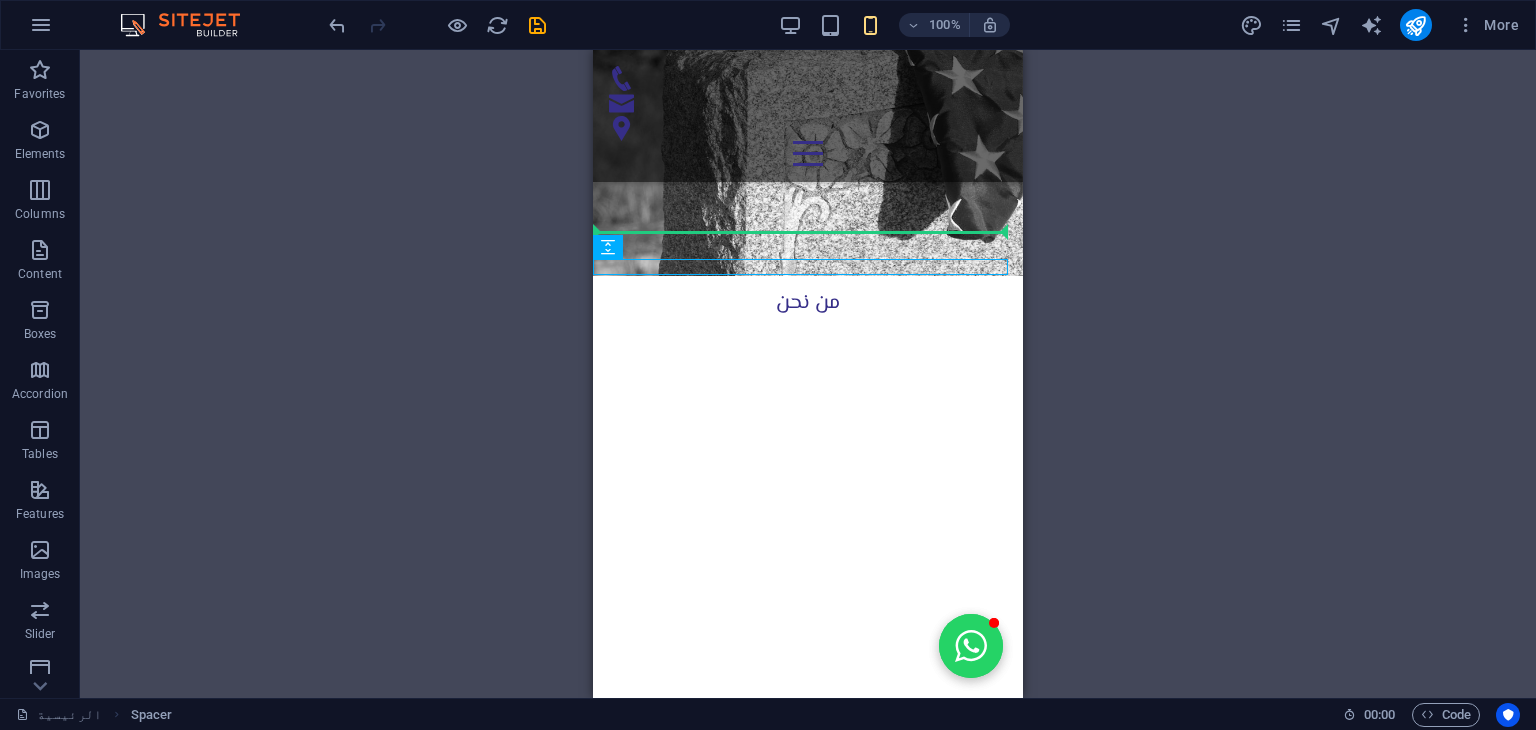drag, startPoint x: 894, startPoint y: 265, endPoint x: 894, endPoint y: 242, distance: 23 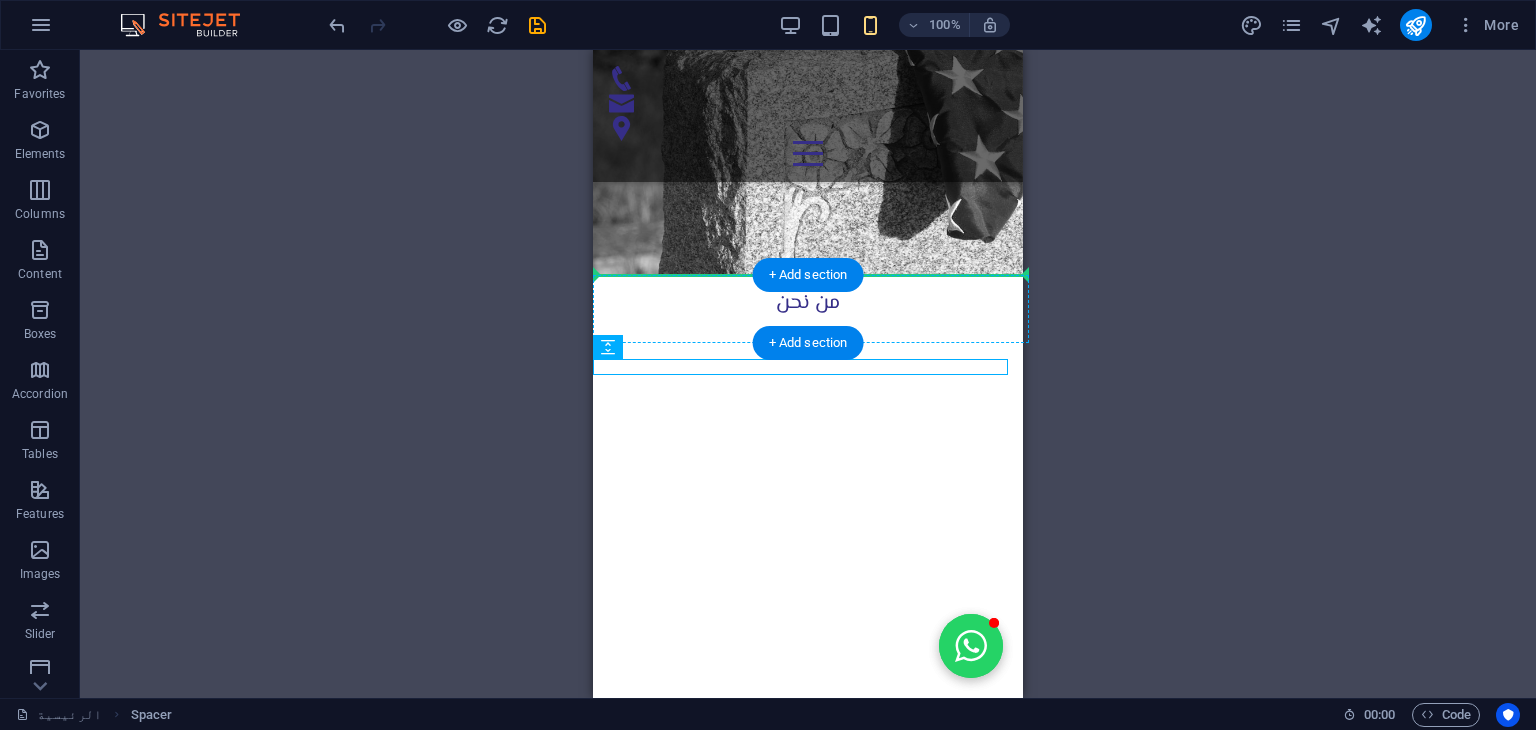 drag, startPoint x: 852, startPoint y: 364, endPoint x: 872, endPoint y: 297, distance: 69.92139 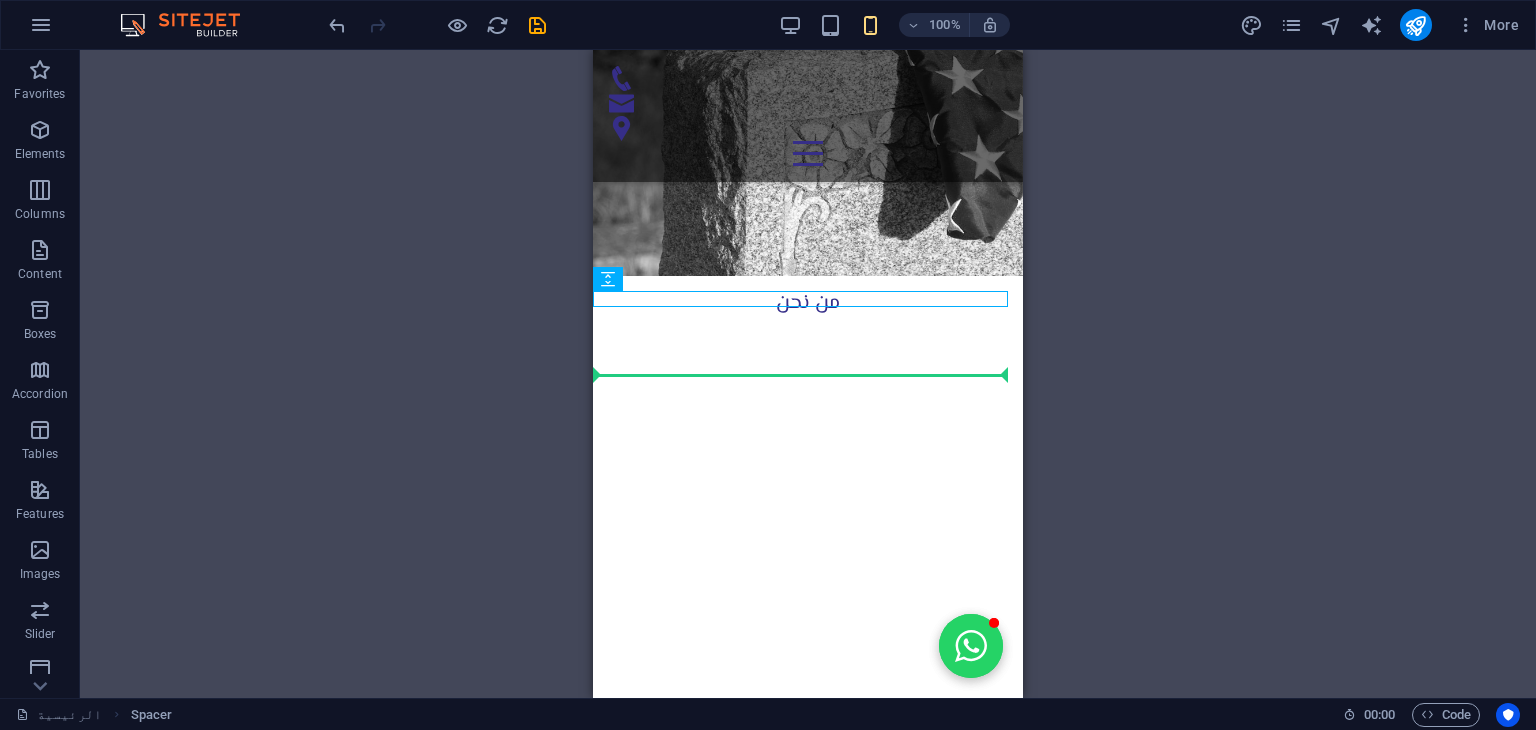drag, startPoint x: 860, startPoint y: 296, endPoint x: 858, endPoint y: 377, distance: 81.02469 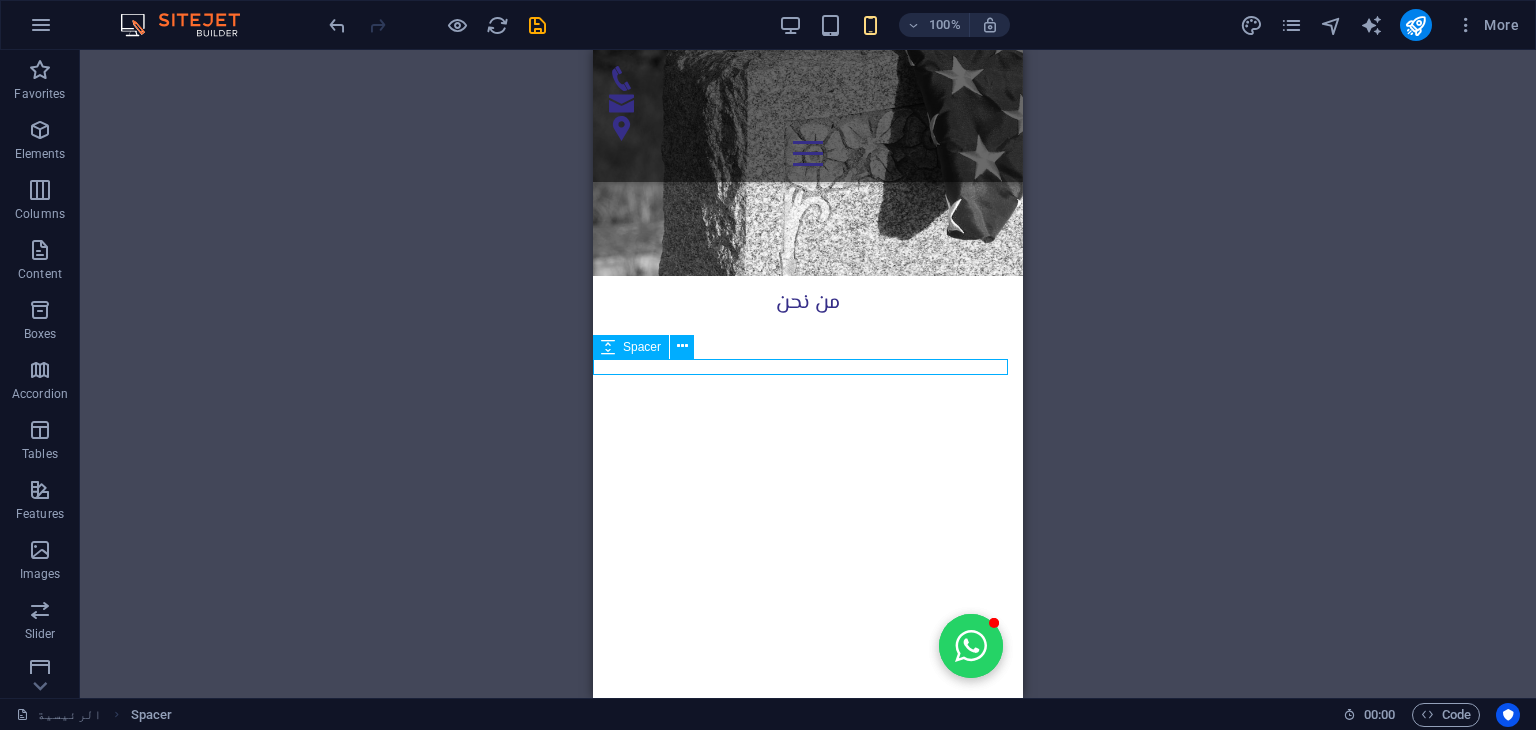 click at bounding box center [808, 2396] 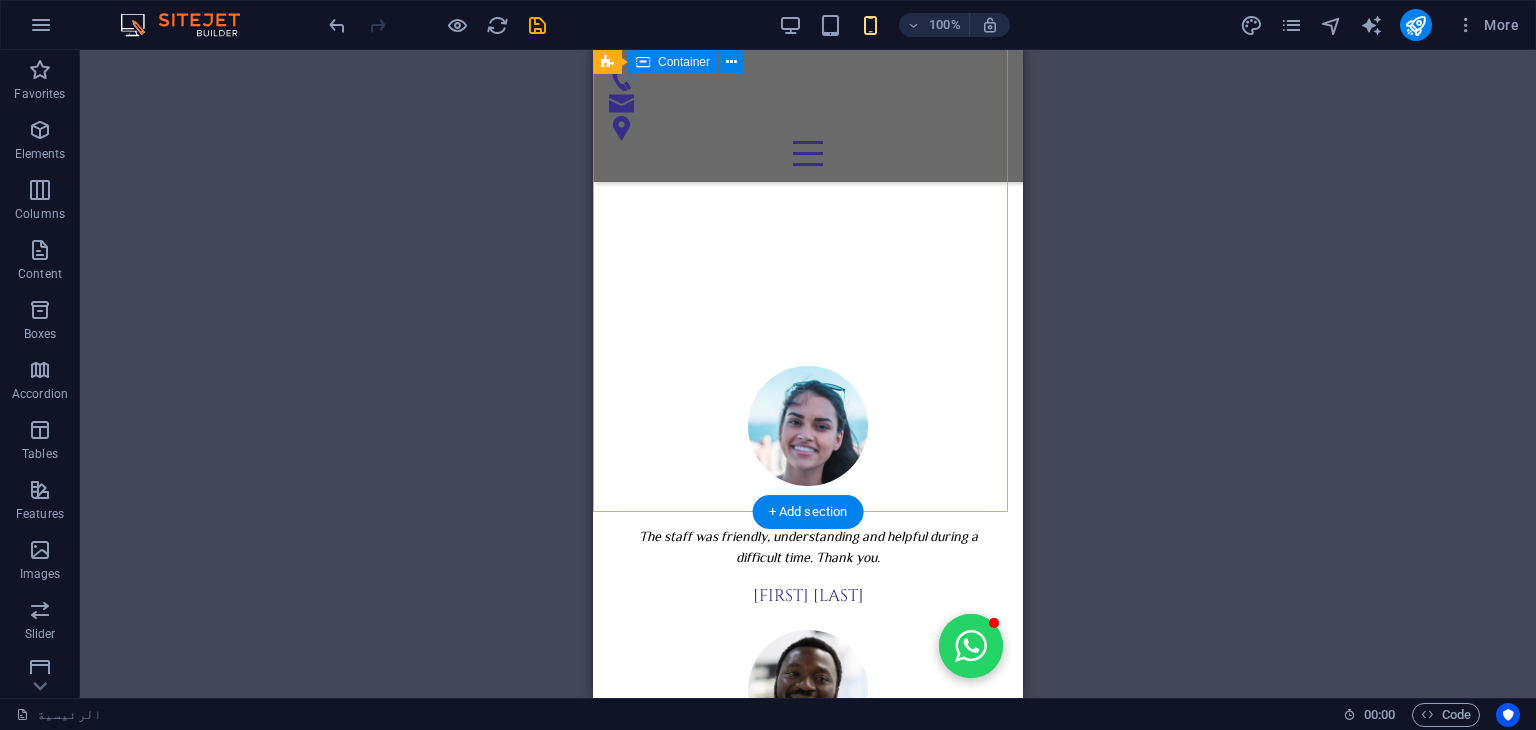 scroll, scrollTop: 5278, scrollLeft: 0, axis: vertical 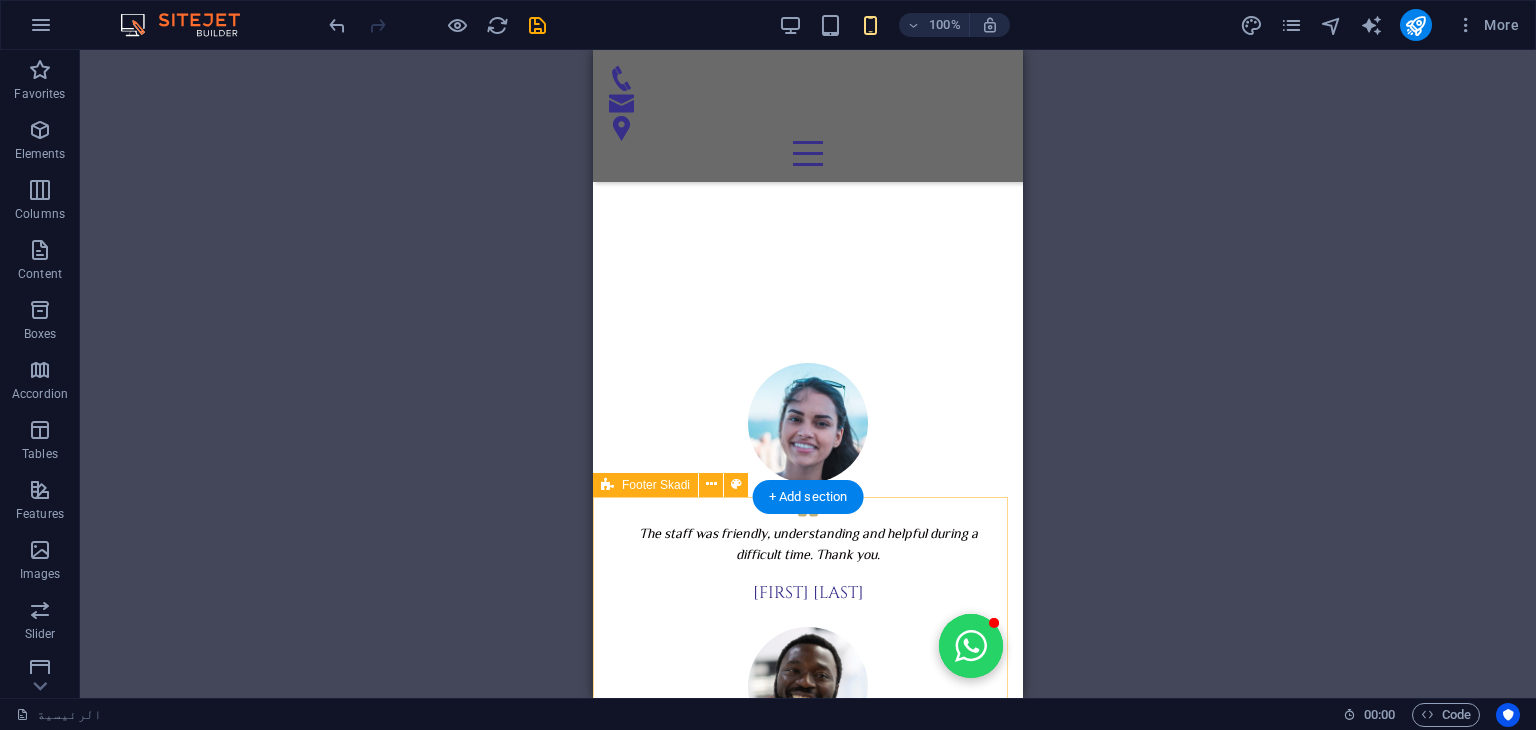 click on "[EMAIL]  |  Legal Notice  |  Privacy Policy جميع الحقوق محفوظة شركة هوم بروتيكشن 2025" at bounding box center [808, 2778] 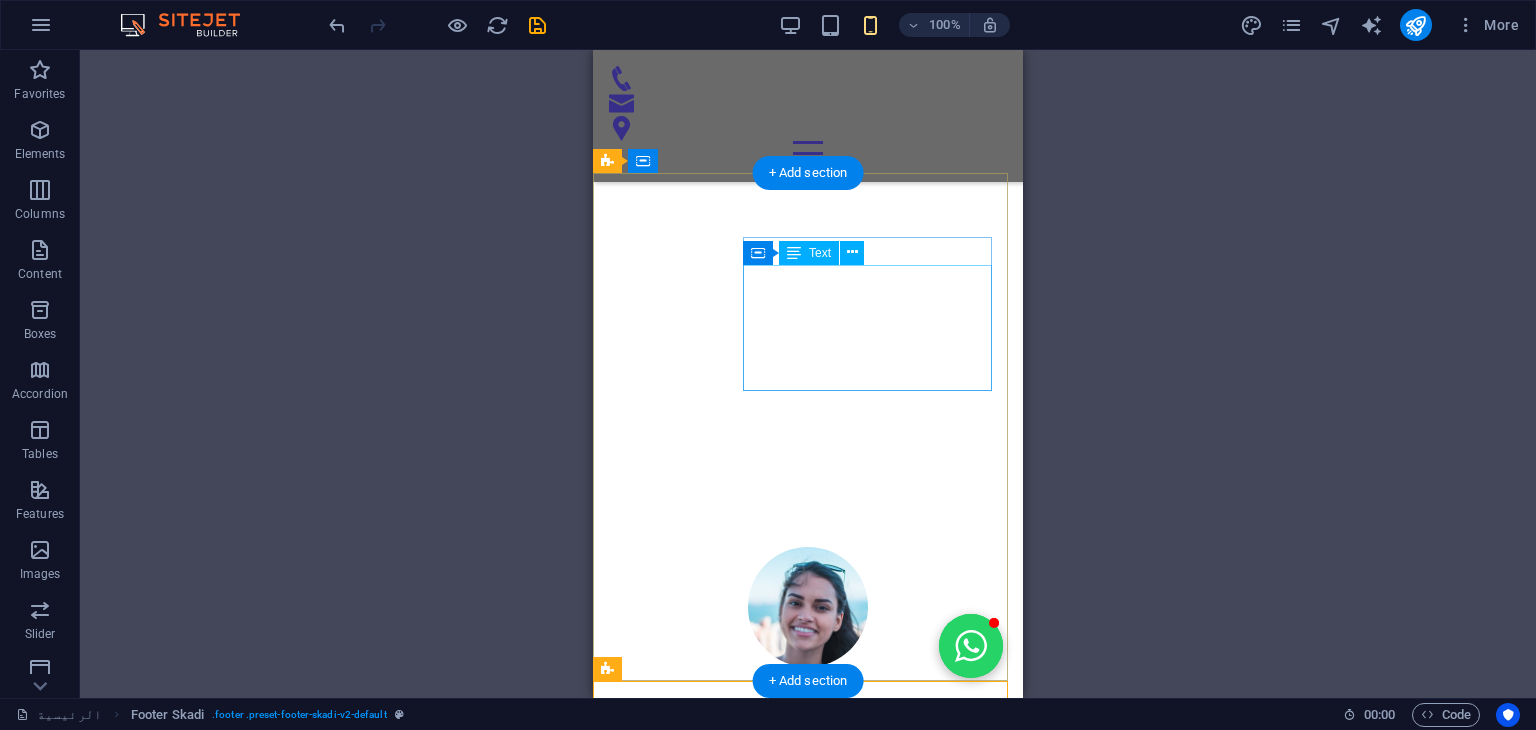 scroll, scrollTop: 5093, scrollLeft: 0, axis: vertical 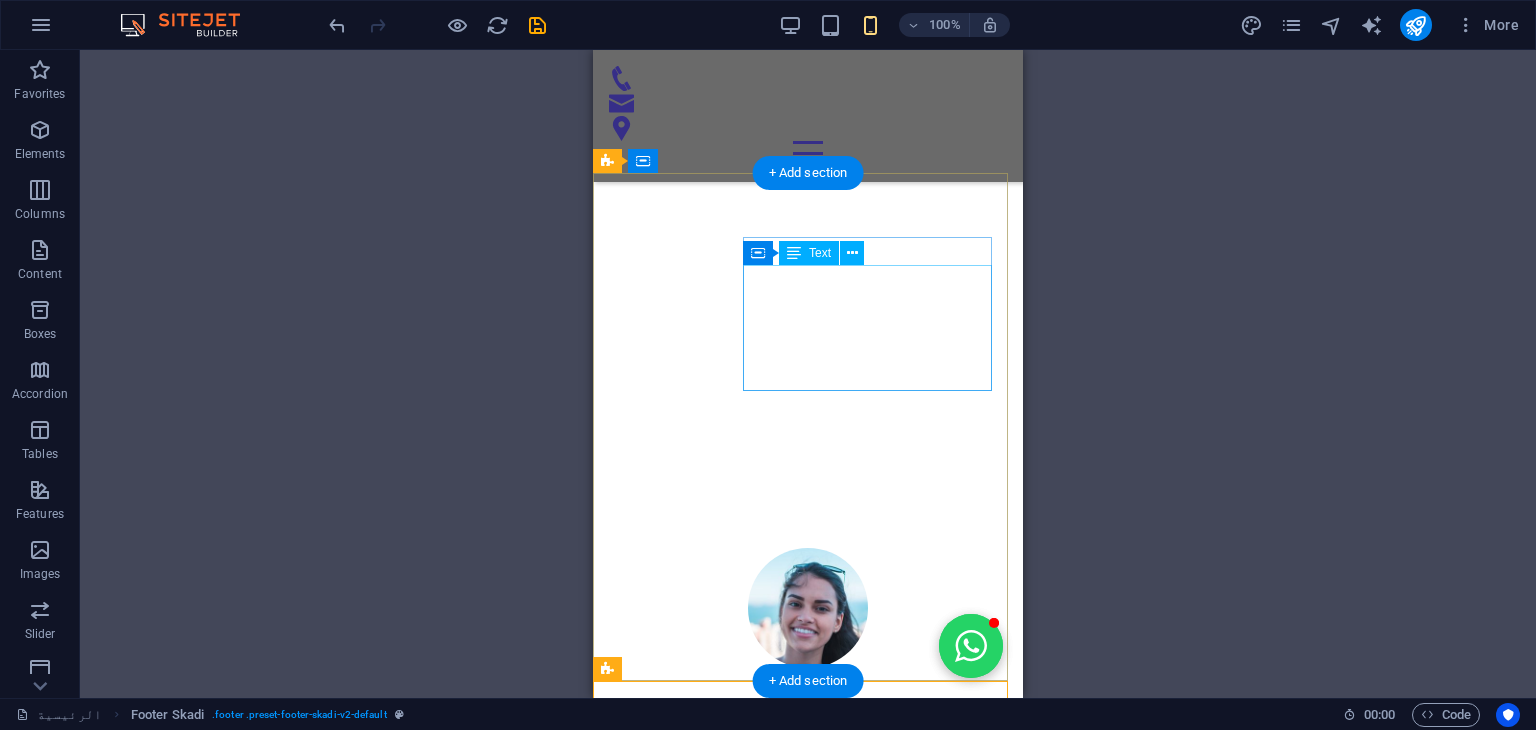 click on "شركة قطرية رائدة في مجال حماية وعزل الأثاث باستخدام تقنيات النانو المتطورة. نقدم حلولًا ذكية وعالية الجودة للحفاظ على نظافة وجمال الأرائك والمفروشات، مع التركيز على تقنيات صديقة للبيئة وآمنة للاستخدام في المنازل والمكاتب." at bounding box center [738, 2358] 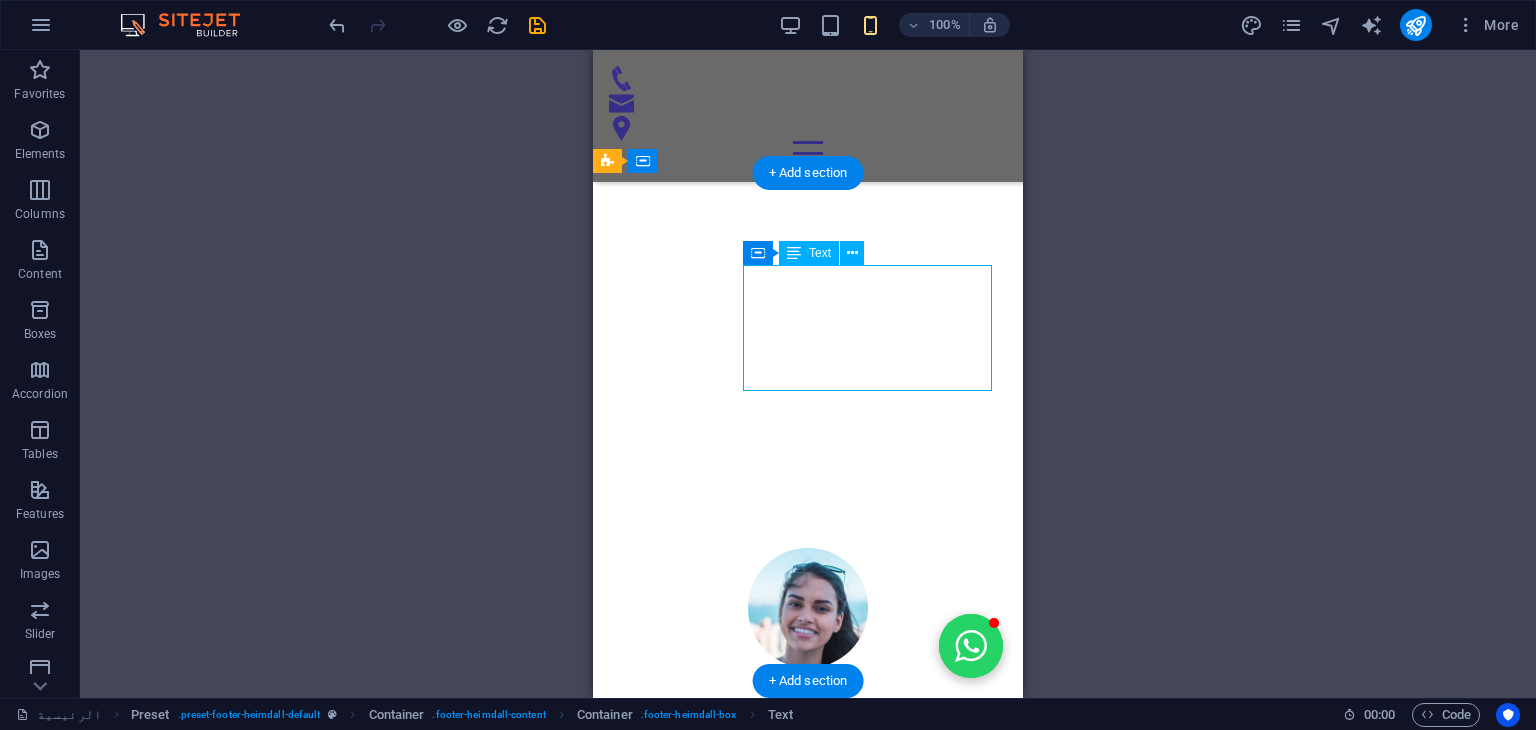 click on "شركة قطرية رائدة في مجال حماية وعزل الأثاث باستخدام تقنيات النانو المتطورة. نقدم حلولًا ذكية وعالية الجودة للحفاظ على نظافة وجمال الأرائك والمفروشات، مع التركيز على تقنيات صديقة للبيئة وآمنة للاستخدام في المنازل والمكاتب." at bounding box center (738, 2358) 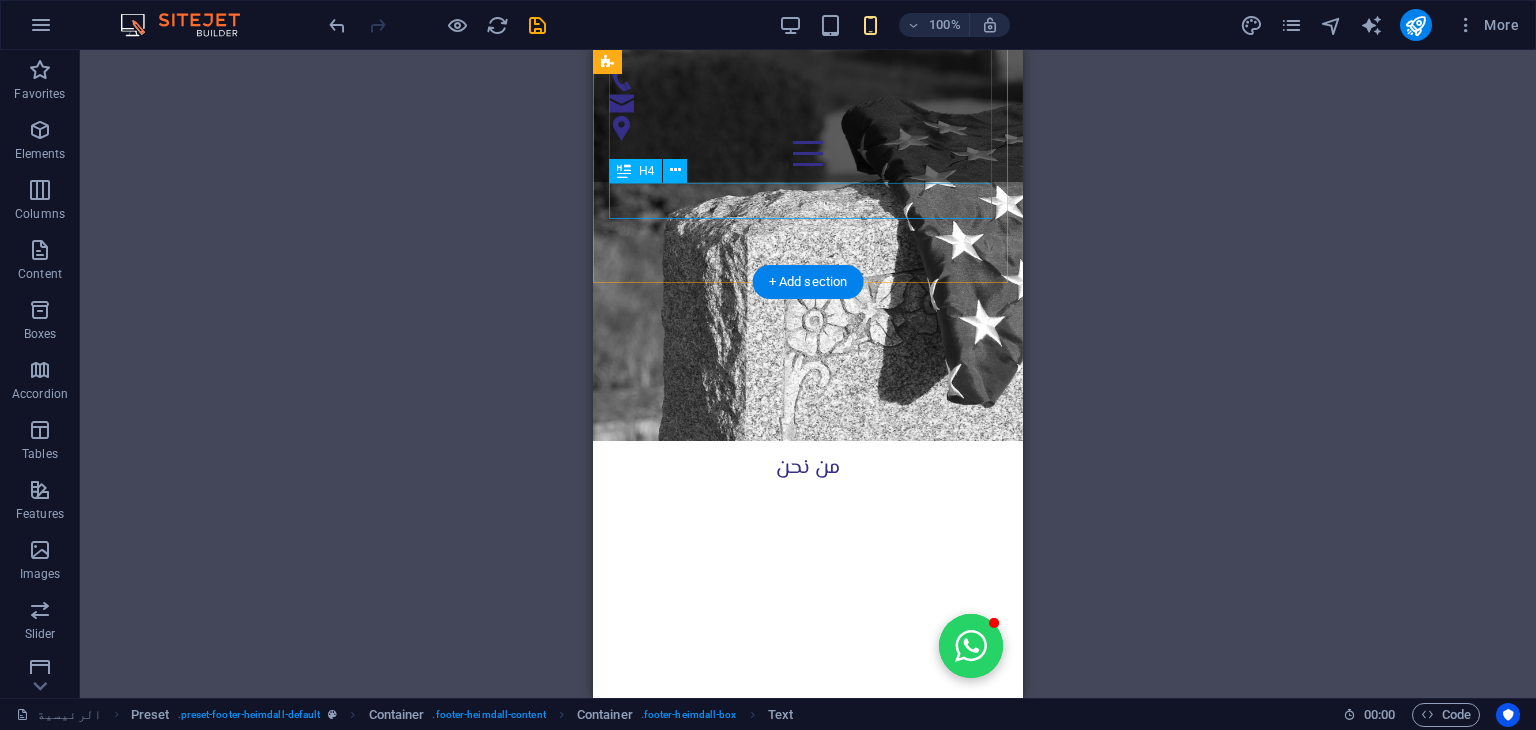 scroll, scrollTop: 4645, scrollLeft: 0, axis: vertical 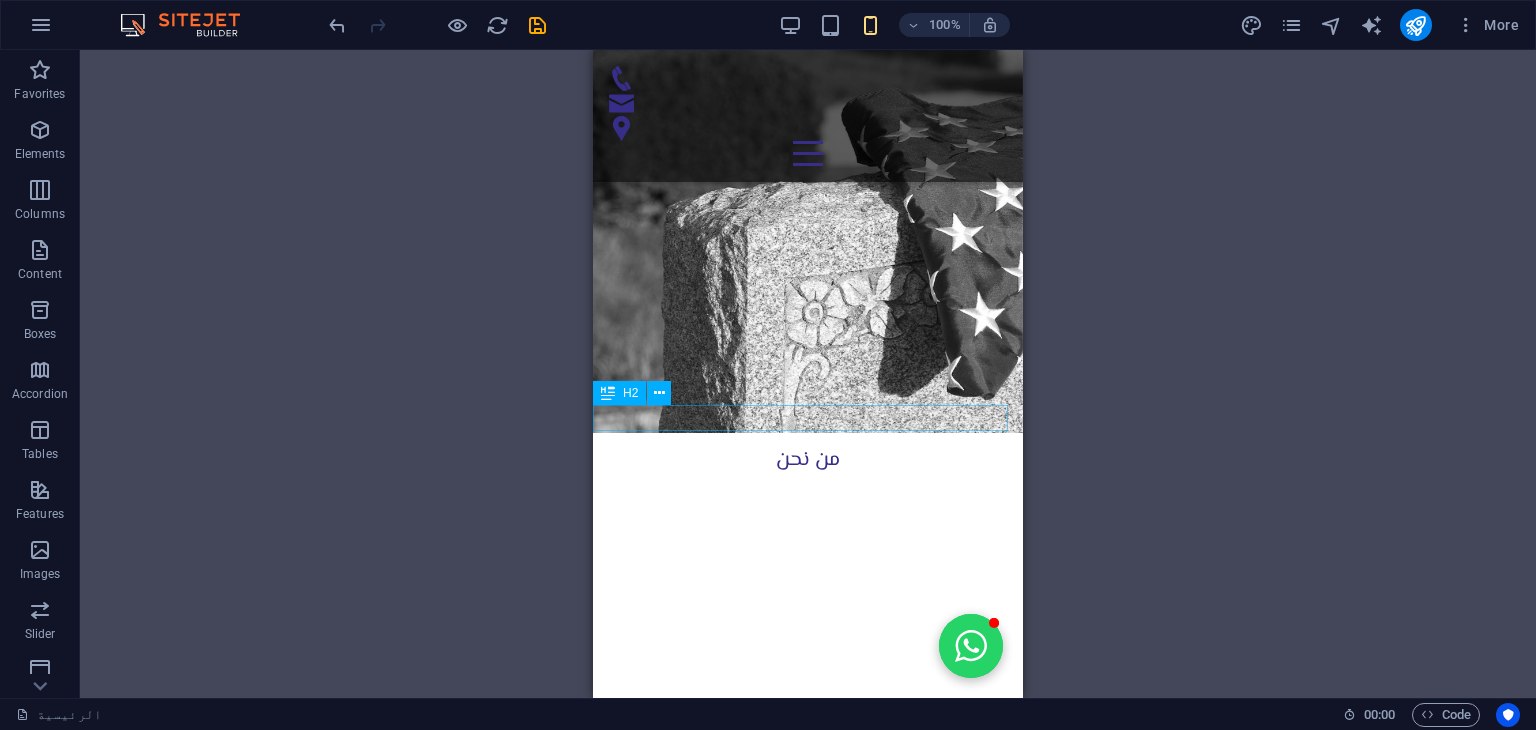 click on "شركاؤنا" at bounding box center (808, 2448) 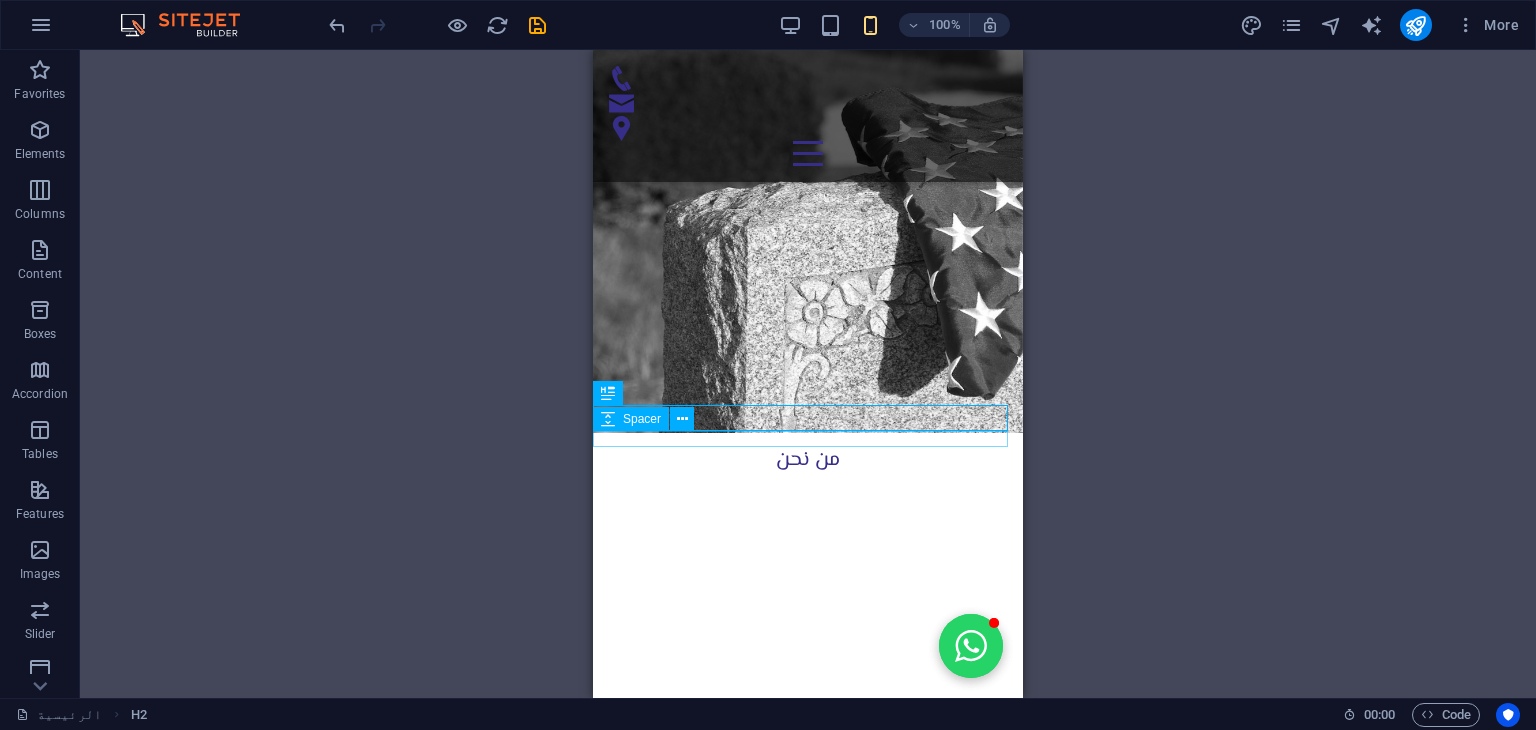 click at bounding box center [808, 2469] 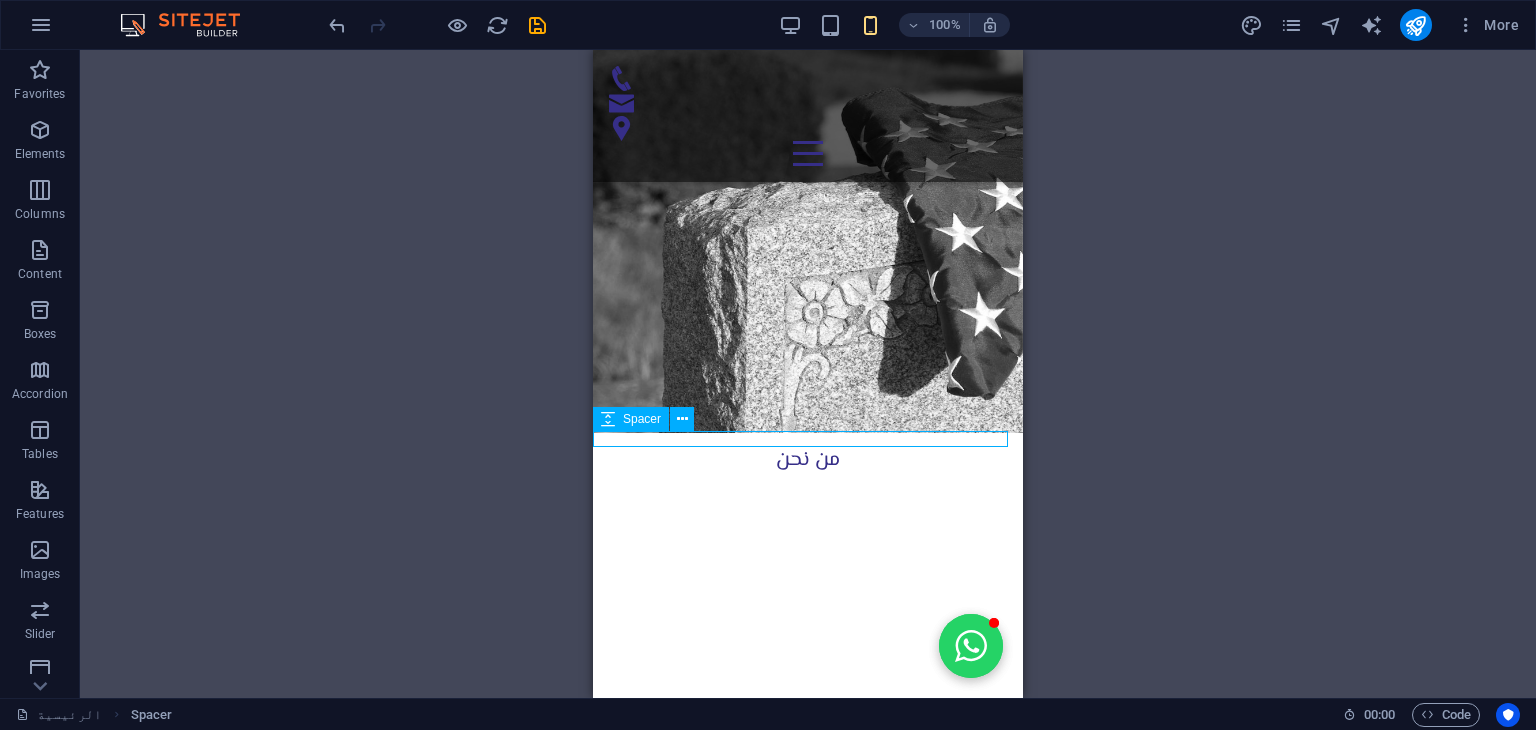 click at bounding box center [808, 2469] 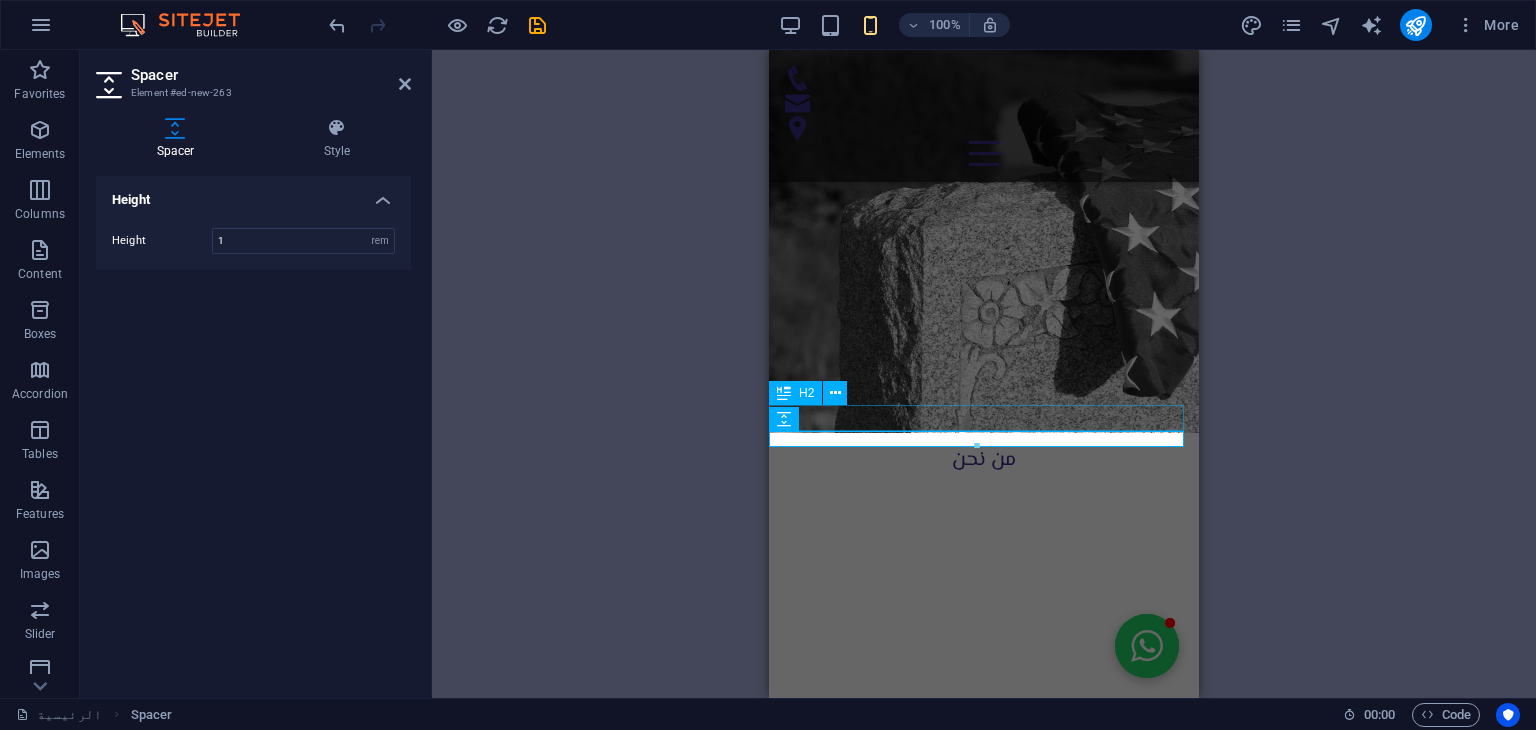 click on "شركاؤنا" at bounding box center (984, 2448) 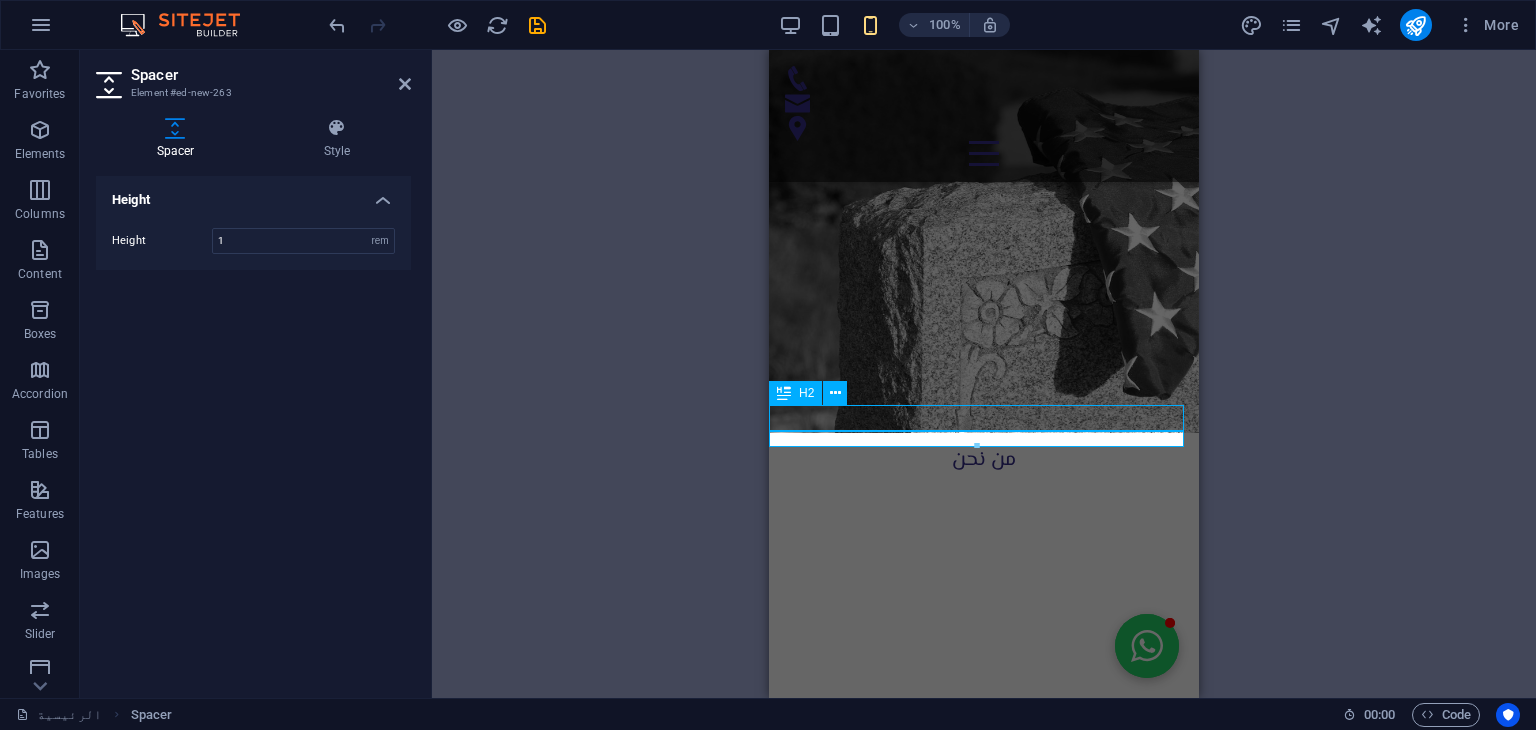 drag, startPoint x: 1642, startPoint y: 479, endPoint x: 923, endPoint y: 420, distance: 721.4167 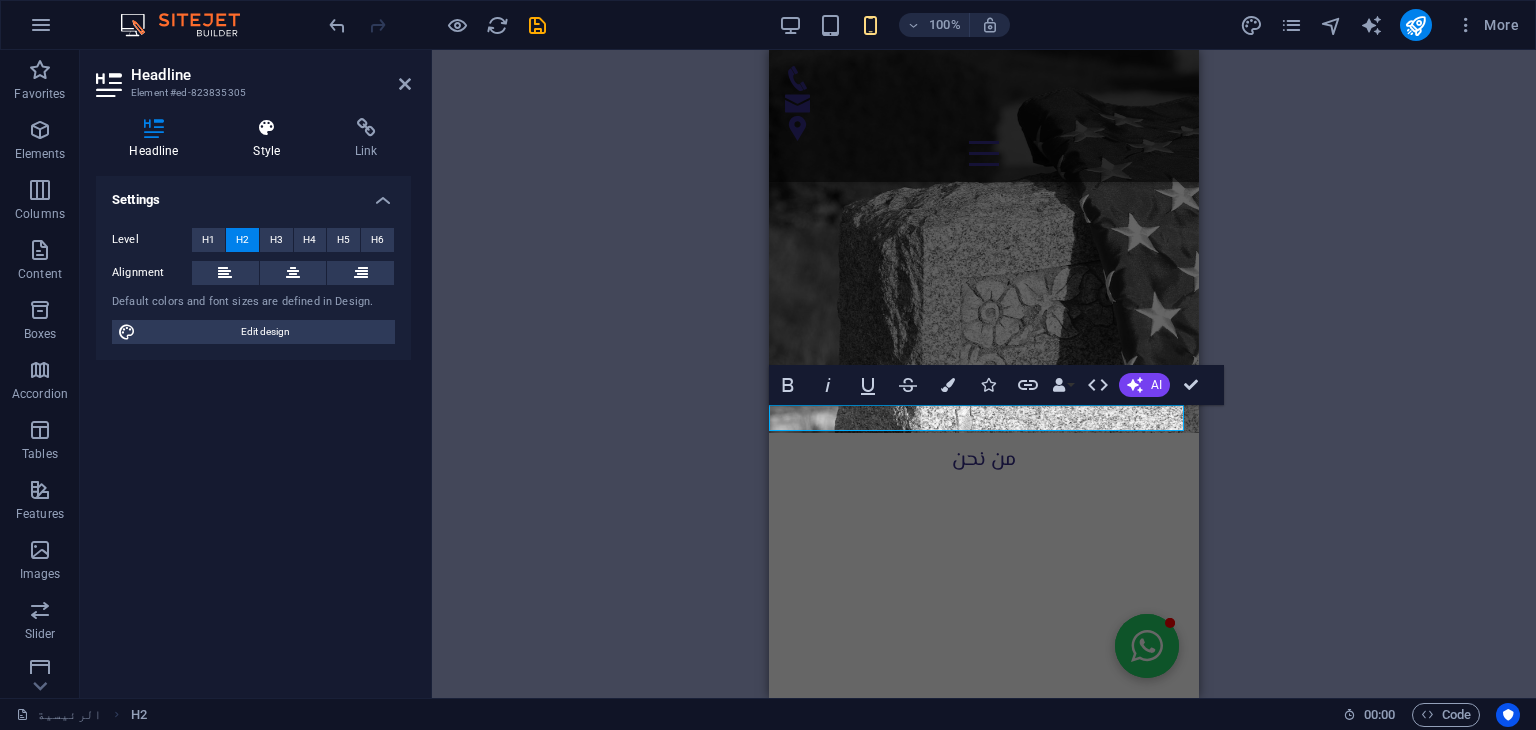 click at bounding box center [267, 128] 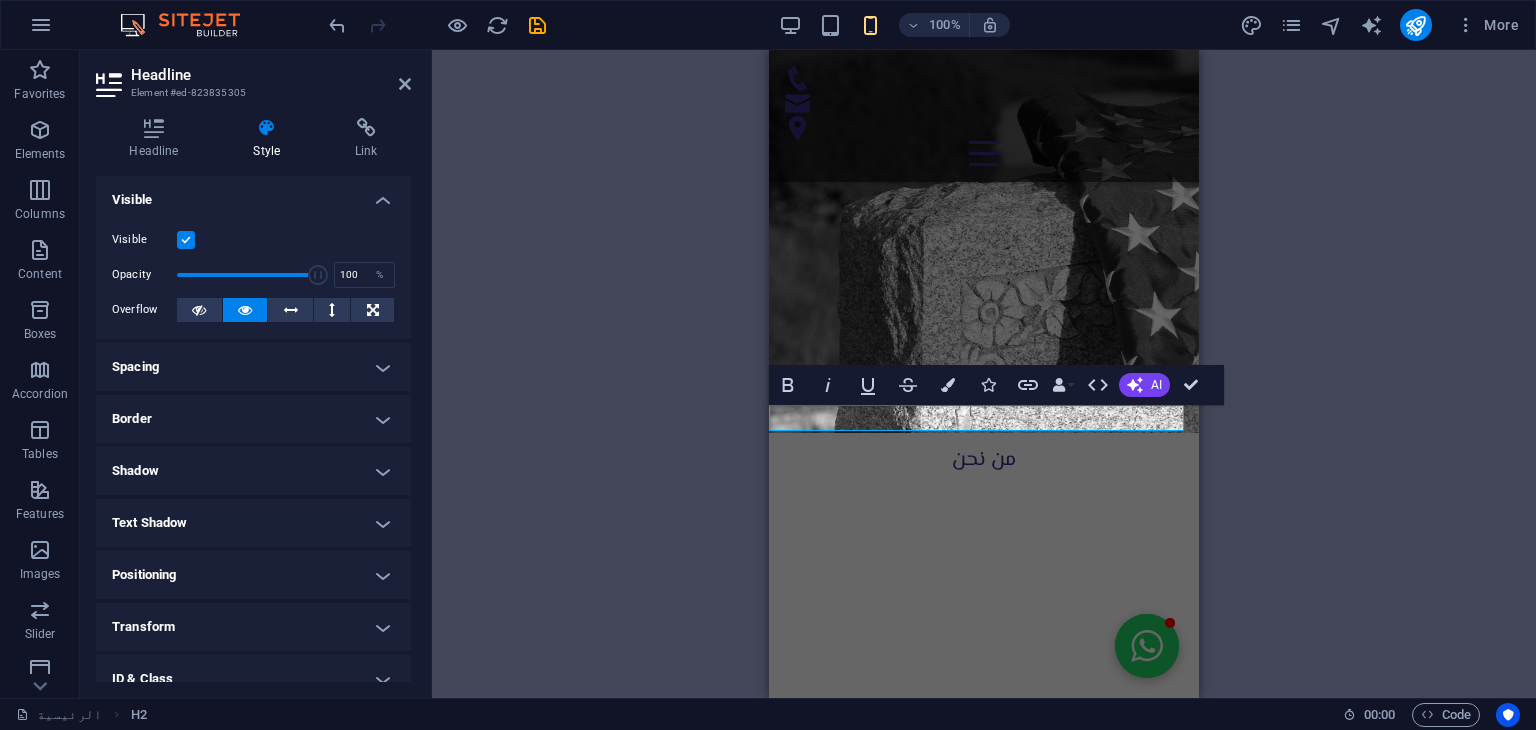 scroll, scrollTop: 124, scrollLeft: 0, axis: vertical 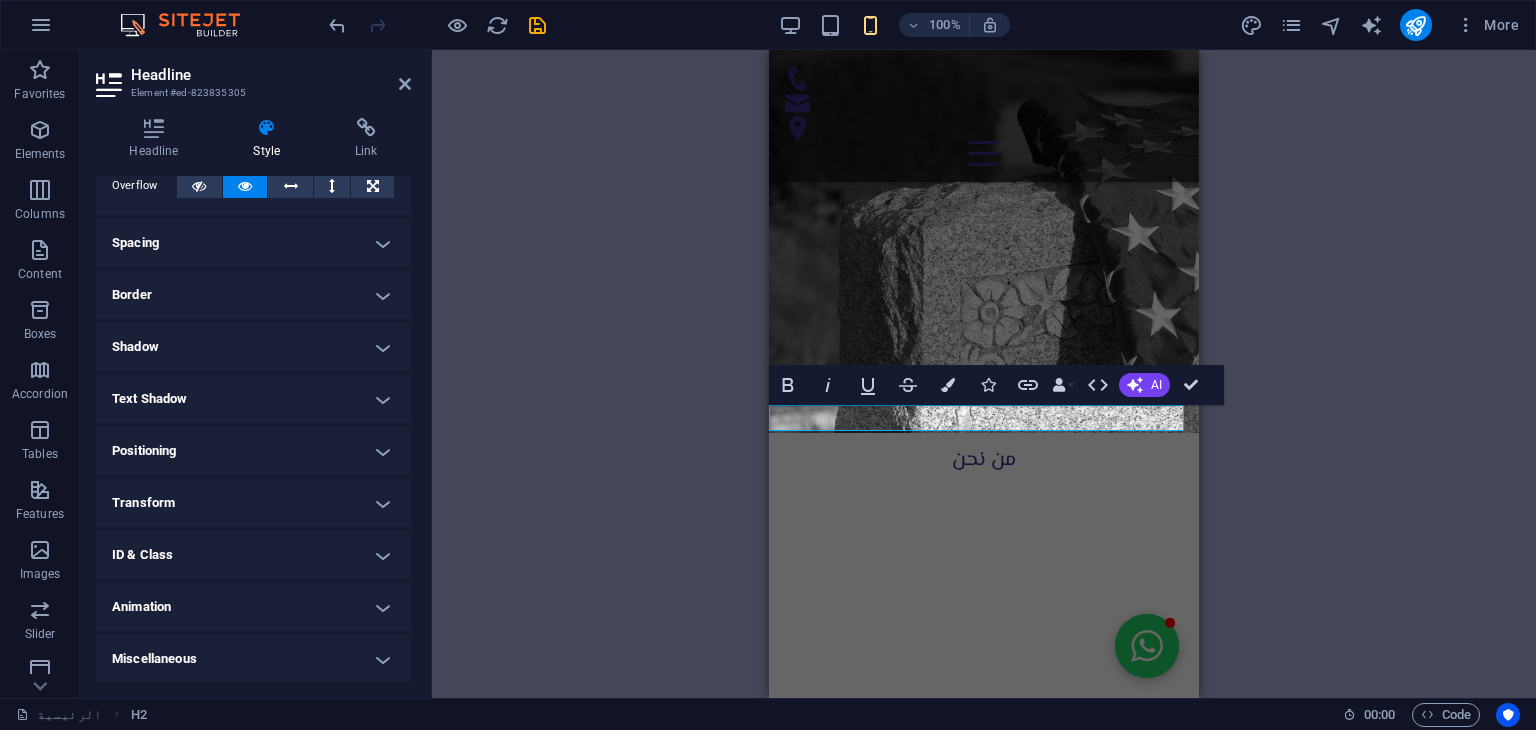 click on "Animation" at bounding box center [253, 607] 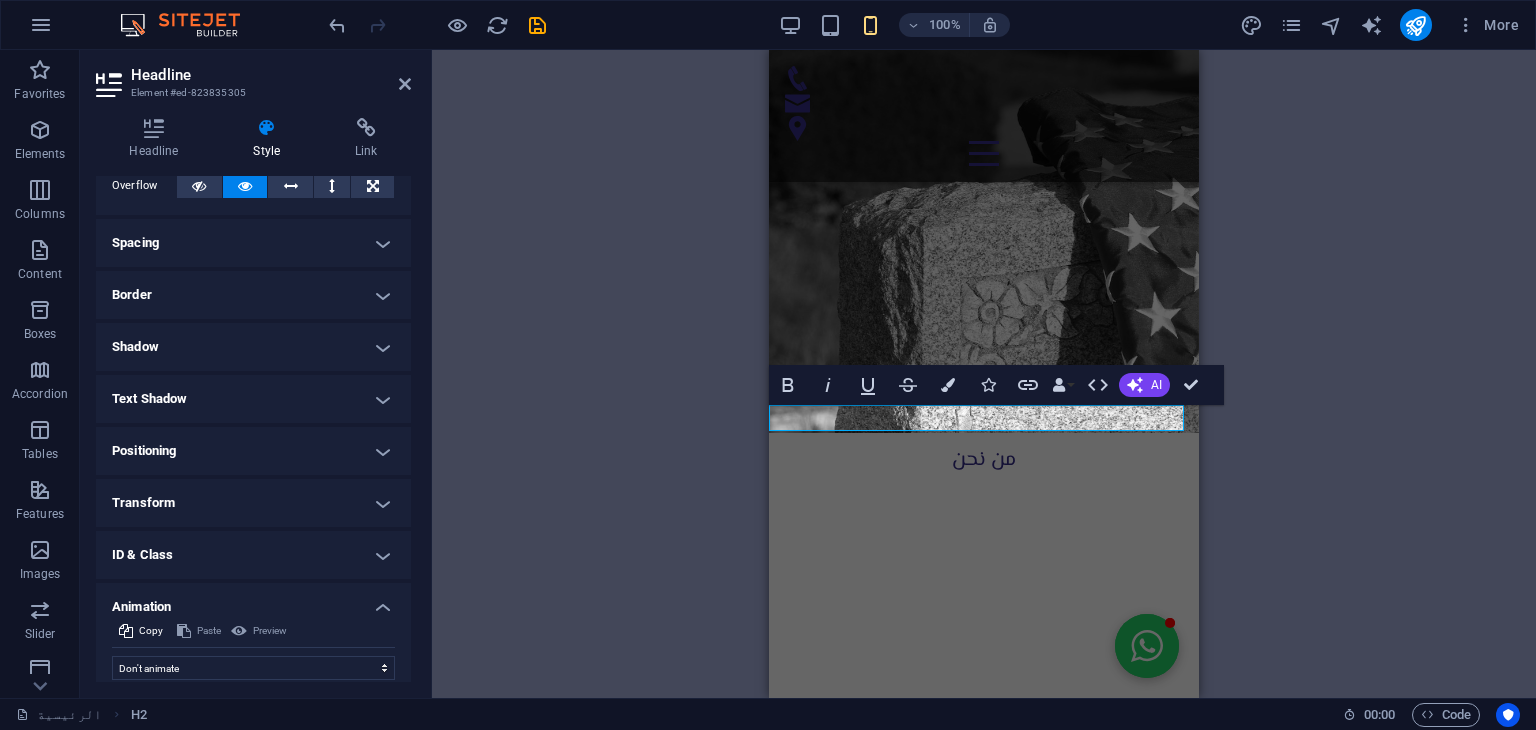 scroll, scrollTop: 189, scrollLeft: 0, axis: vertical 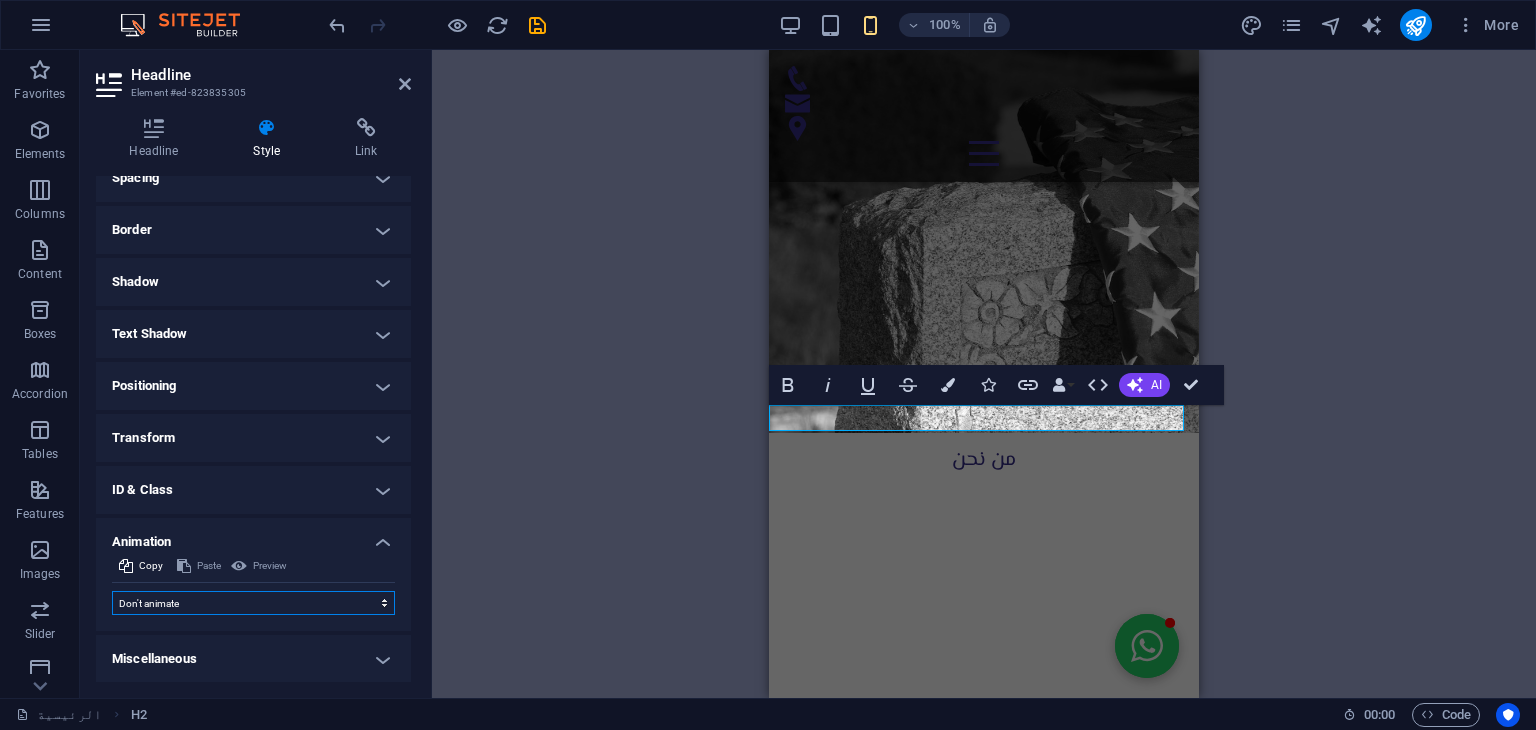 click on "Don't animate Show / Hide Slide up/down Zoom in/out Slide left to right Slide right to left Slide top to bottom Slide bottom to top Pulse Blink Open as overlay" at bounding box center [253, 603] 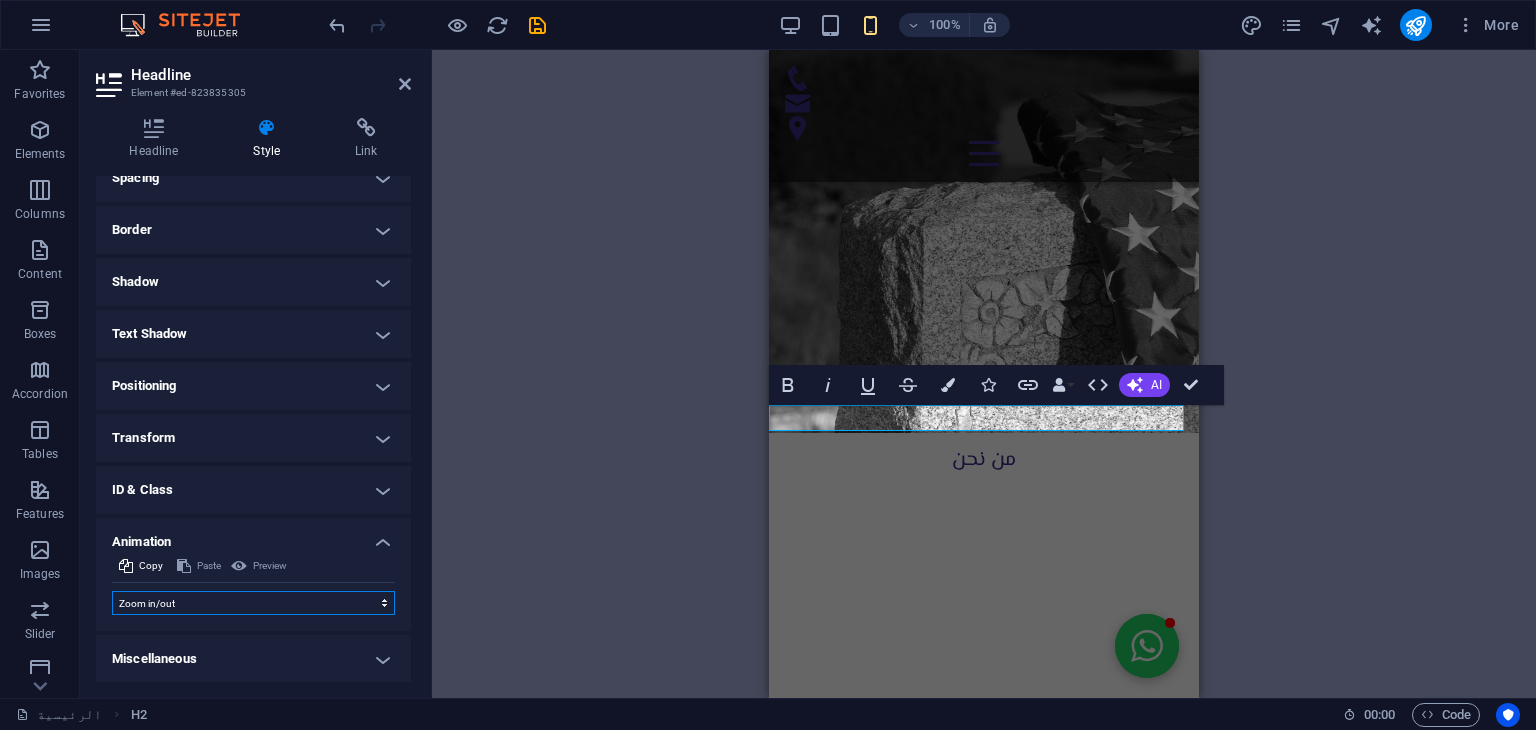 click on "Don't animate Show / Hide Slide up/down Zoom in/out Slide left to right Slide right to left Slide top to bottom Slide bottom to top Pulse Blink Open as overlay" at bounding box center [253, 603] 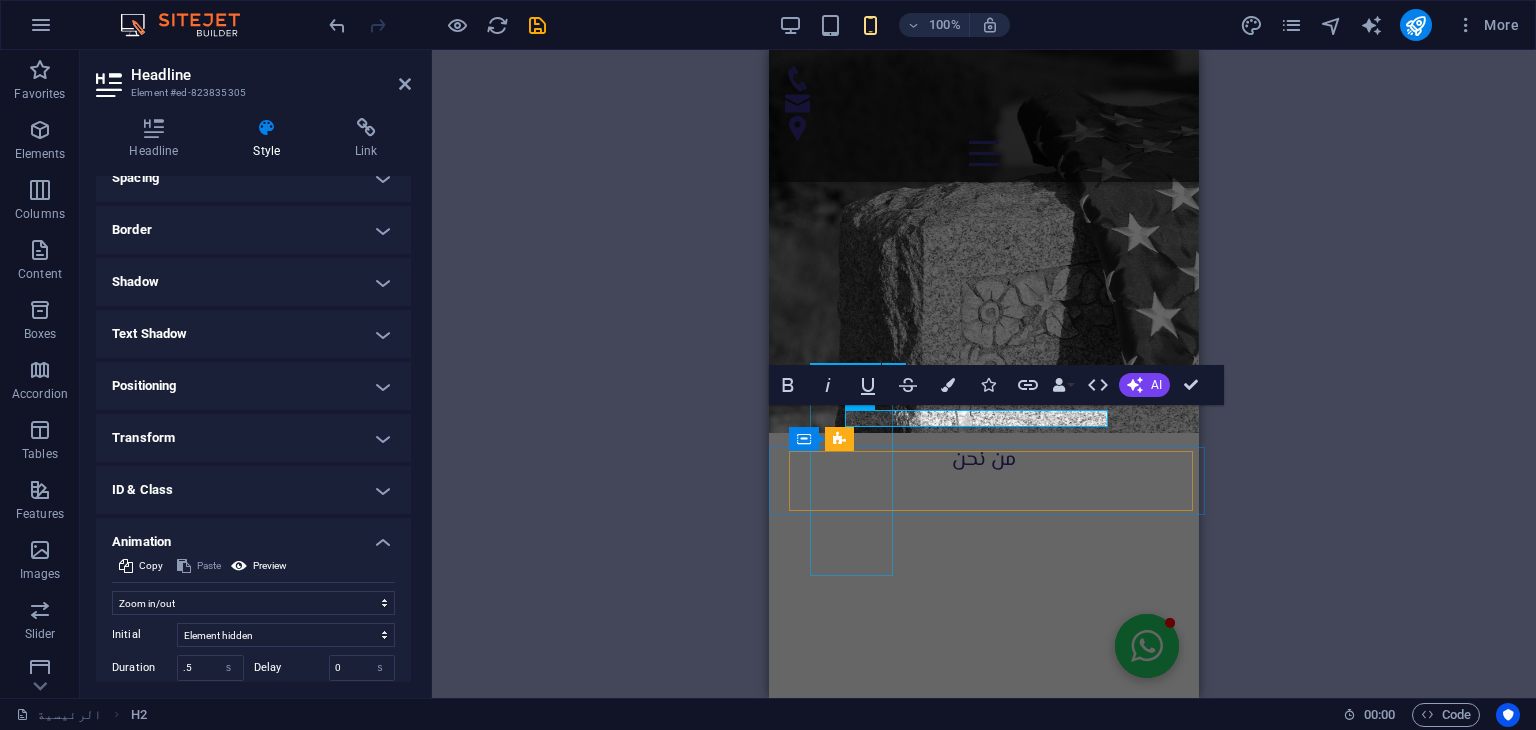 click at bounding box center [994, 2589] 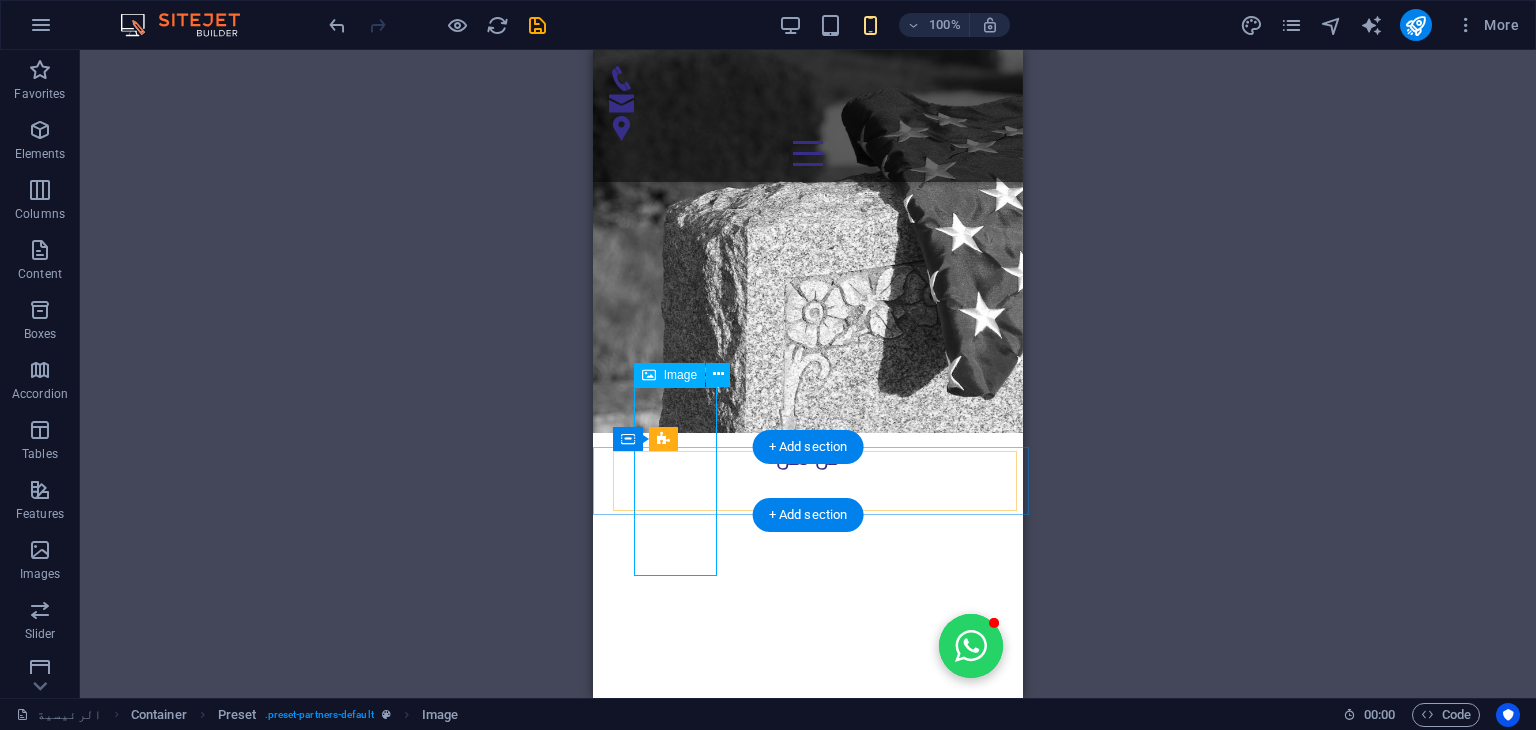 click at bounding box center [818, 2589] 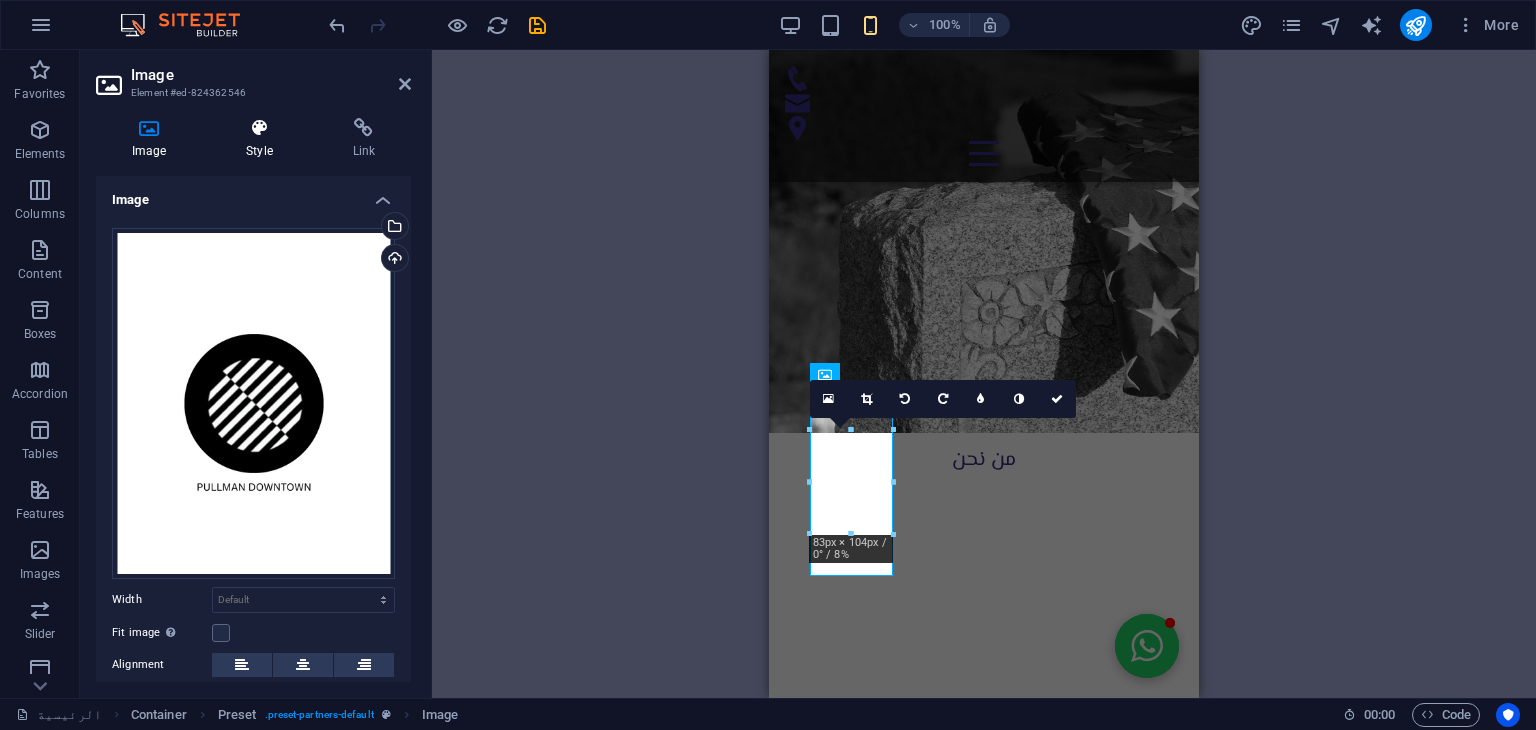 click at bounding box center (259, 128) 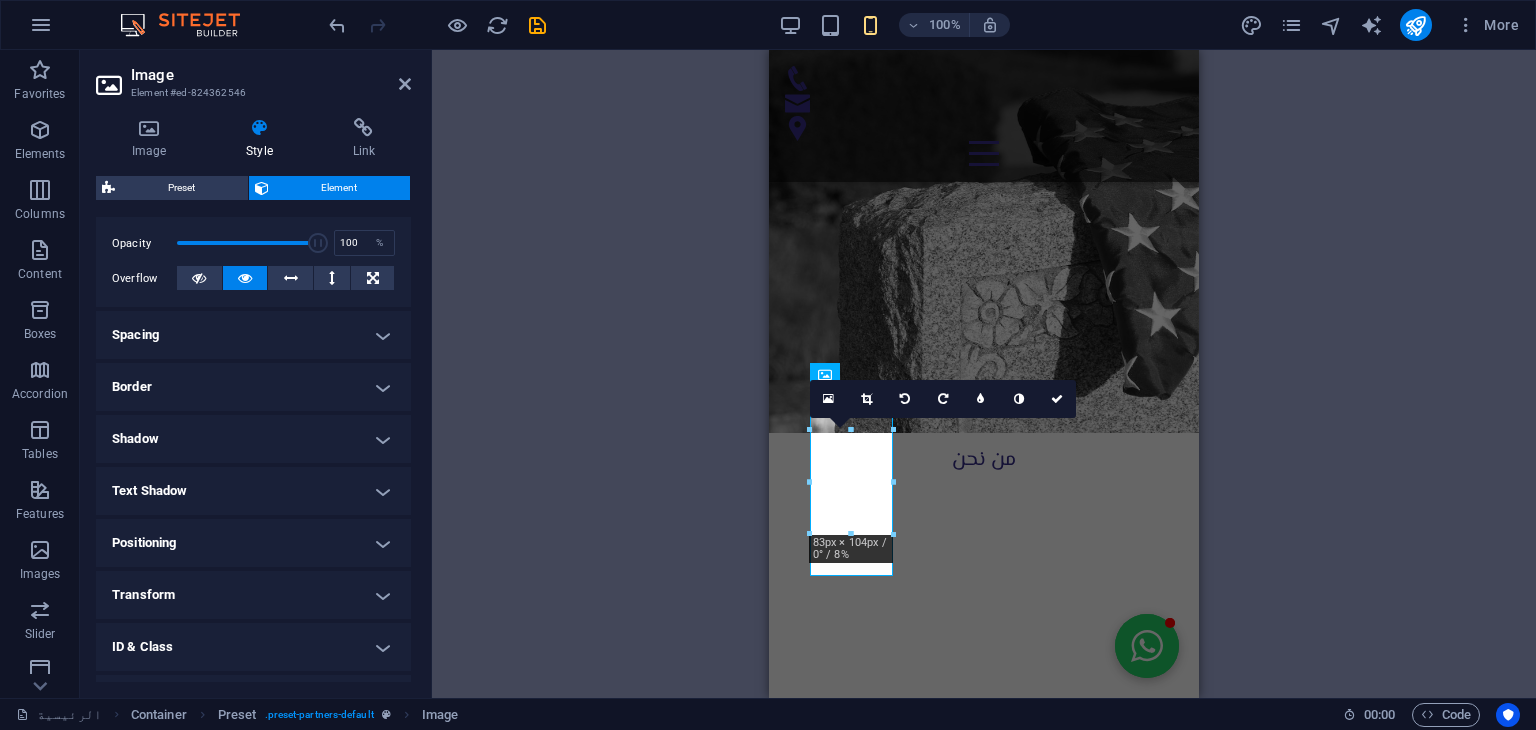 scroll, scrollTop: 380, scrollLeft: 0, axis: vertical 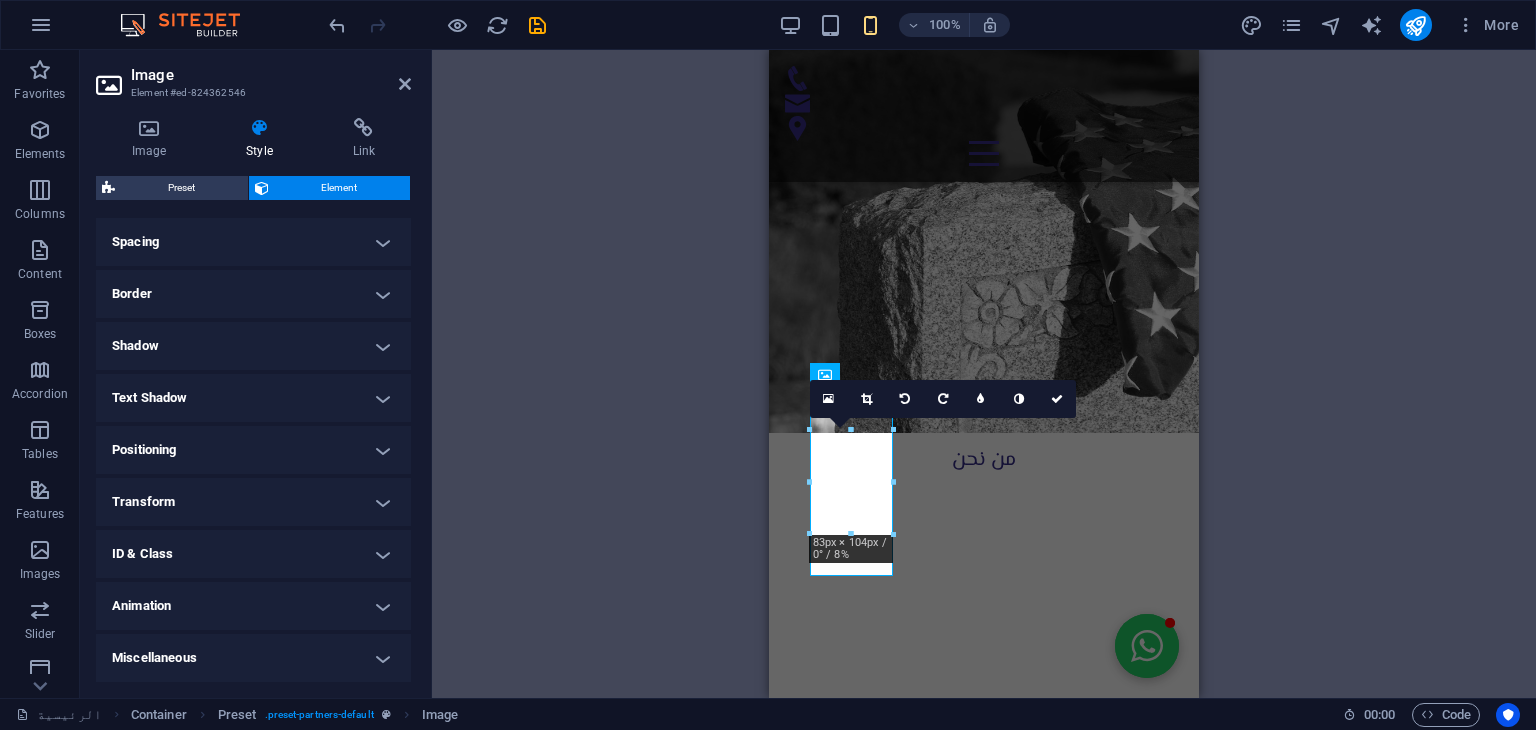 click on "Animation" at bounding box center [253, 606] 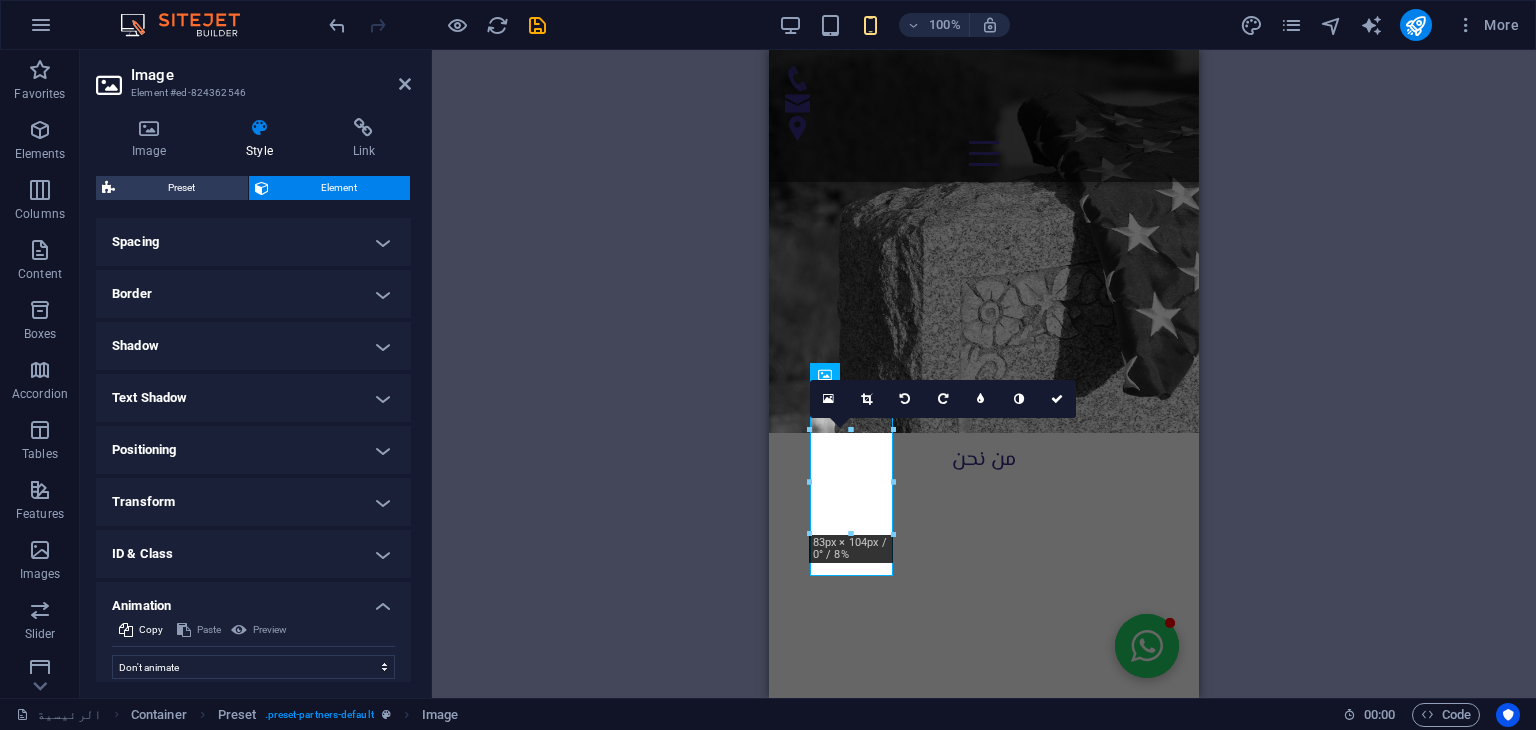 scroll, scrollTop: 444, scrollLeft: 0, axis: vertical 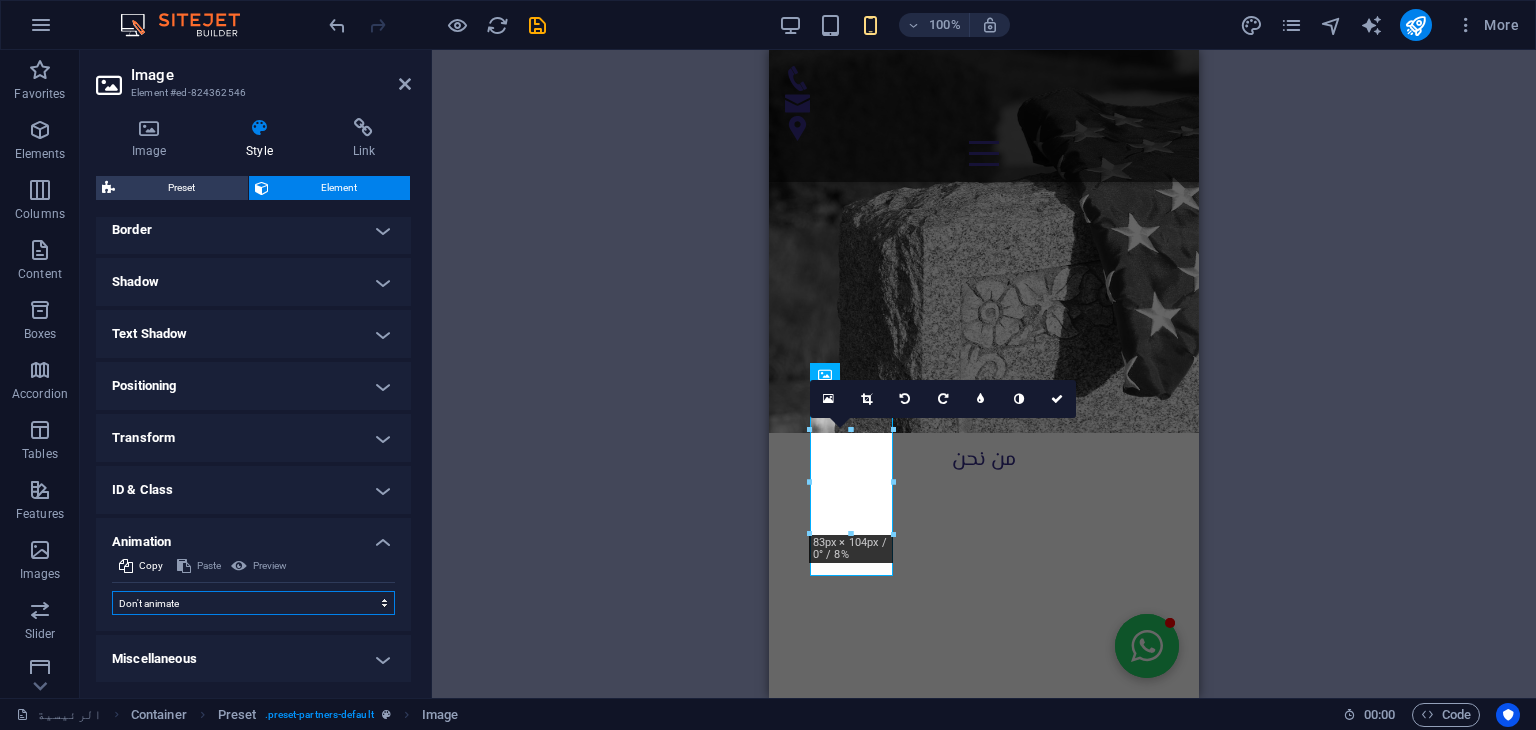 click on "Don't animate Show / Hide Slide up/down Zoom in/out Slide left to right Slide right to left Slide top to bottom Slide bottom to top Pulse Blink Open as overlay" at bounding box center (253, 603) 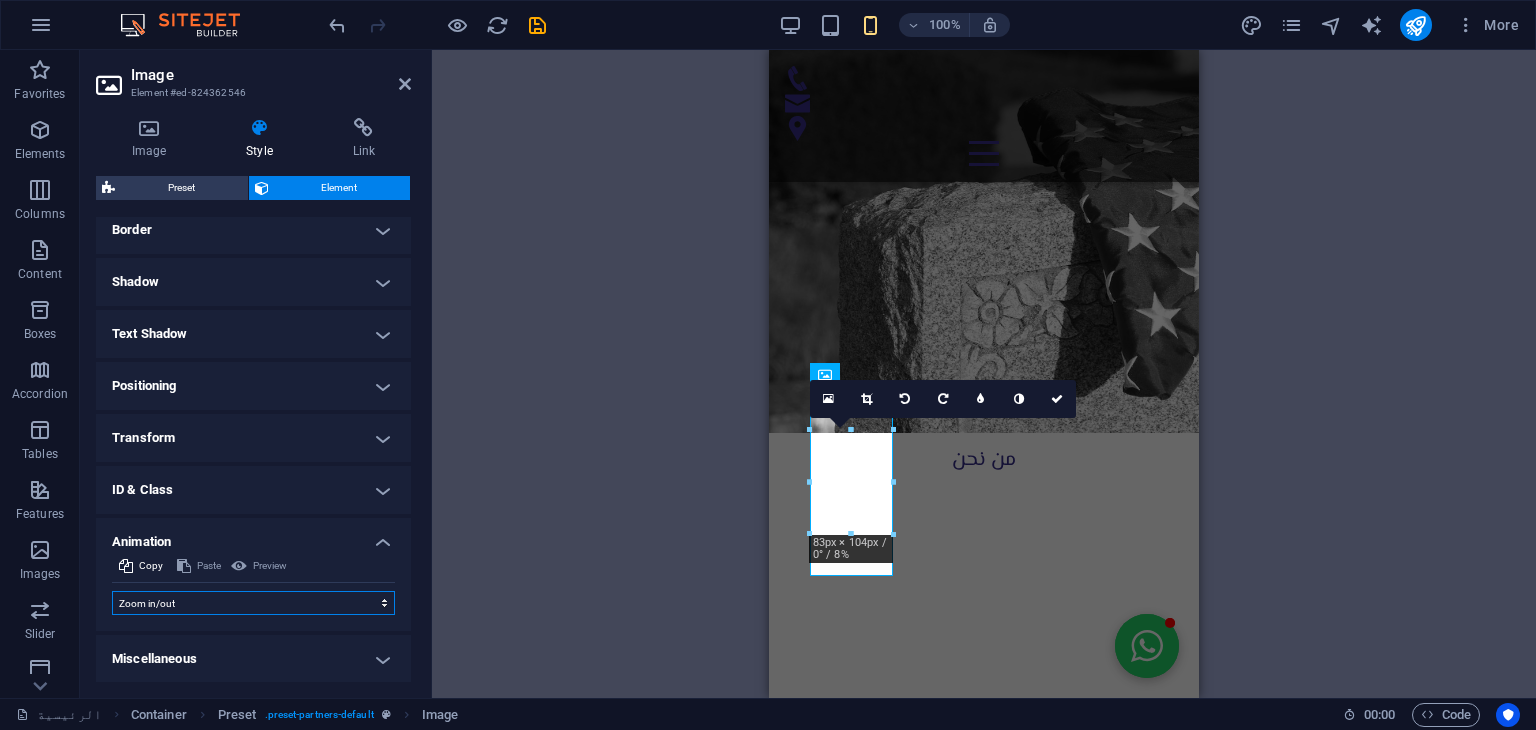 click on "Don't animate Show / Hide Slide up/down Zoom in/out Slide left to right Slide right to left Slide top to bottom Slide bottom to top Pulse Blink Open as overlay" at bounding box center (253, 603) 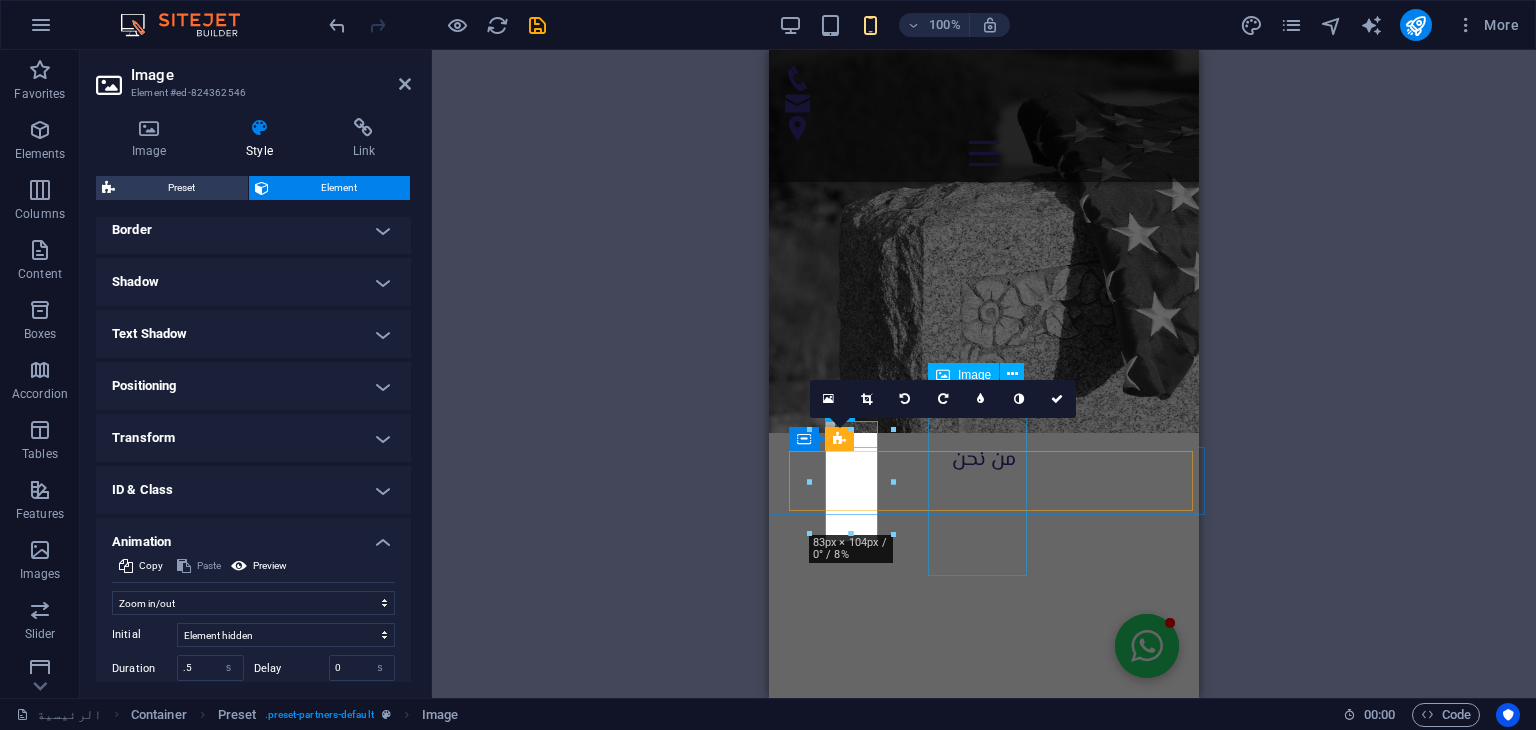 click at bounding box center [994, 2800] 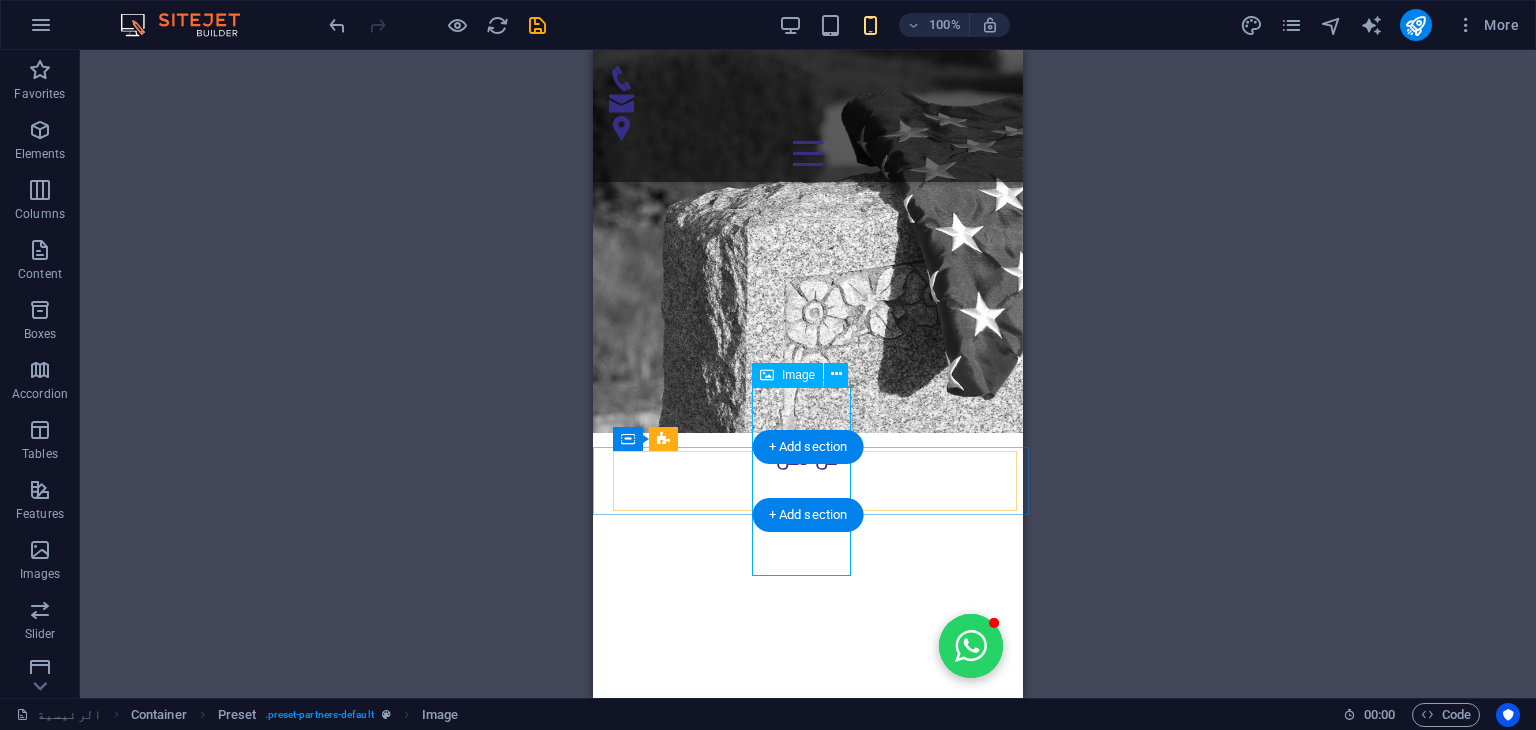 click at bounding box center (818, 2800) 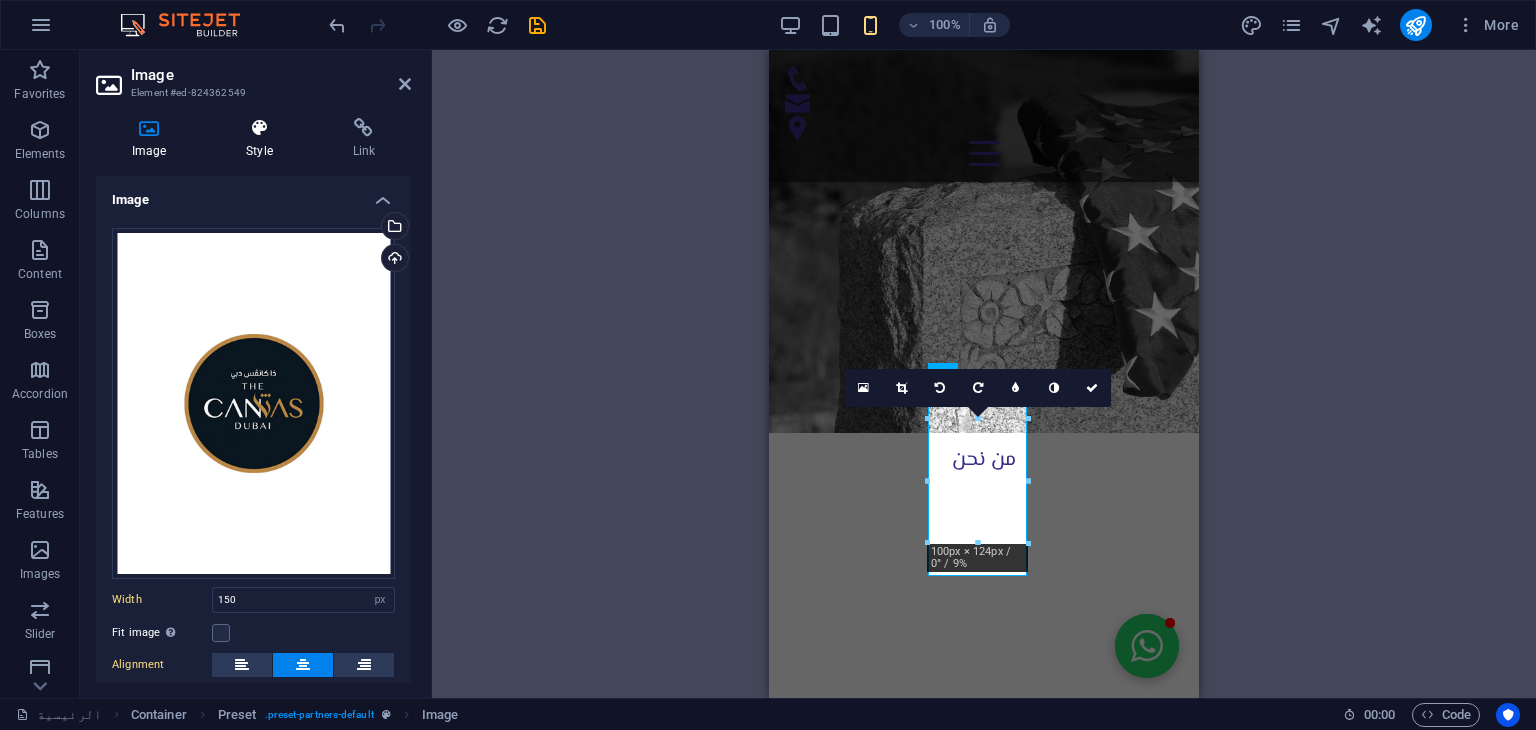 click at bounding box center [259, 128] 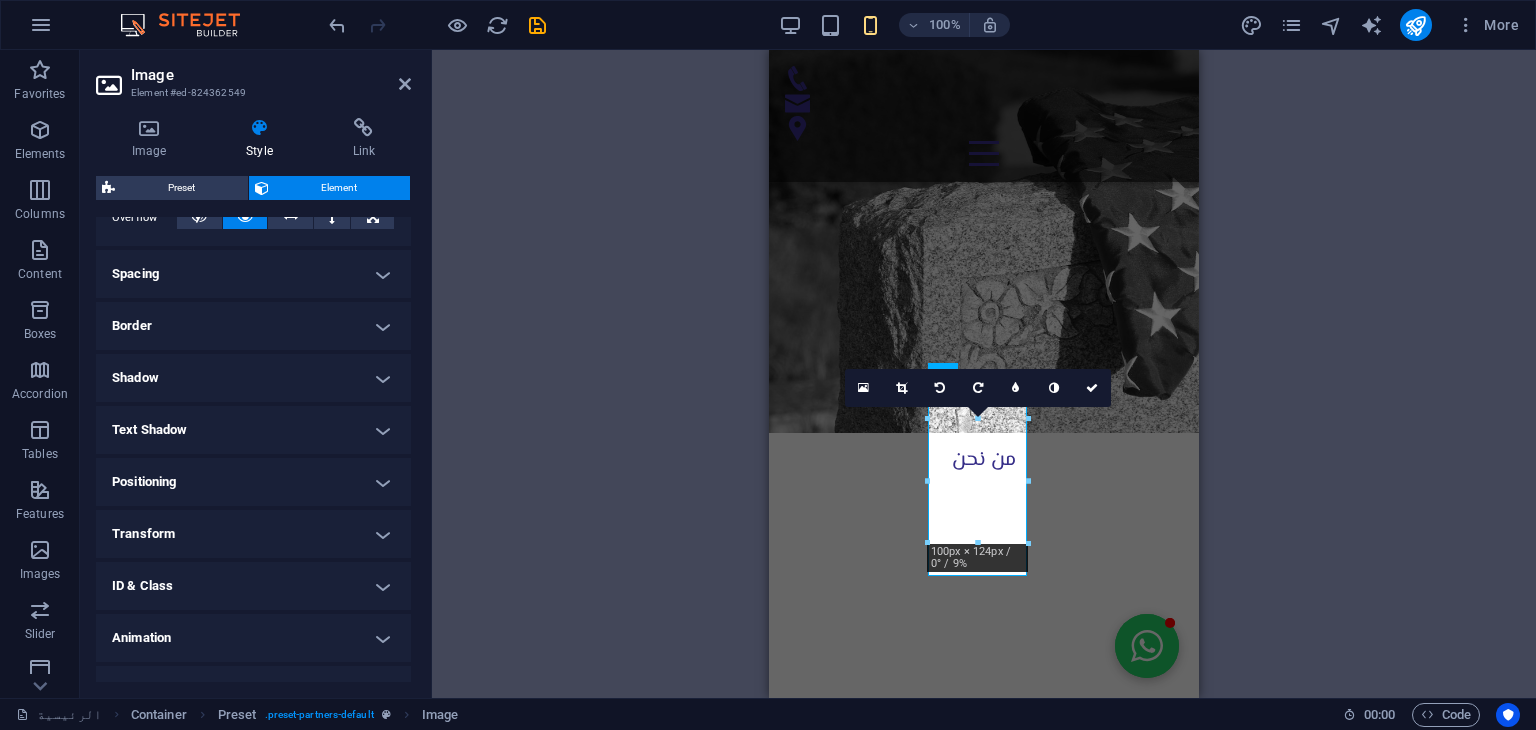 scroll, scrollTop: 380, scrollLeft: 0, axis: vertical 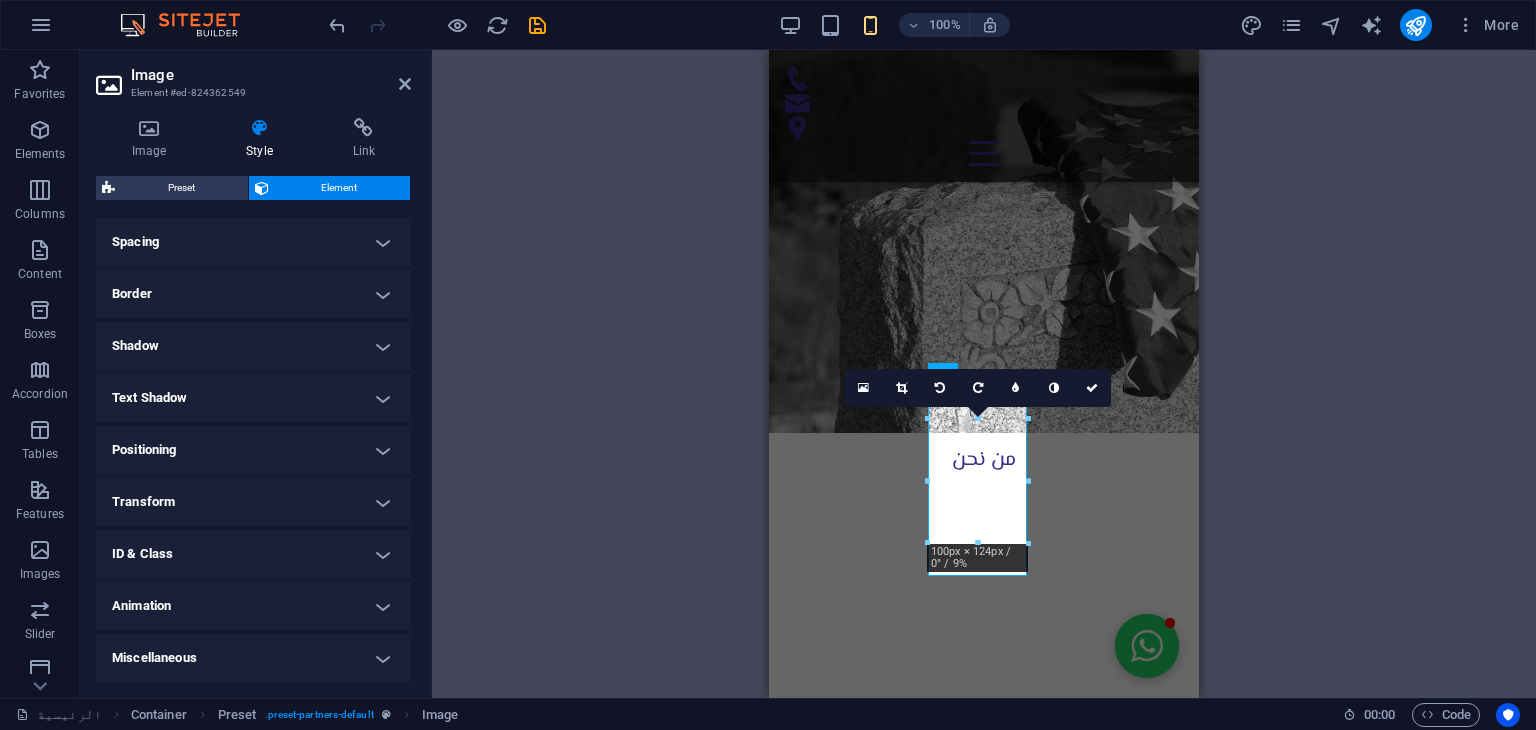 click on "Animation" at bounding box center (253, 606) 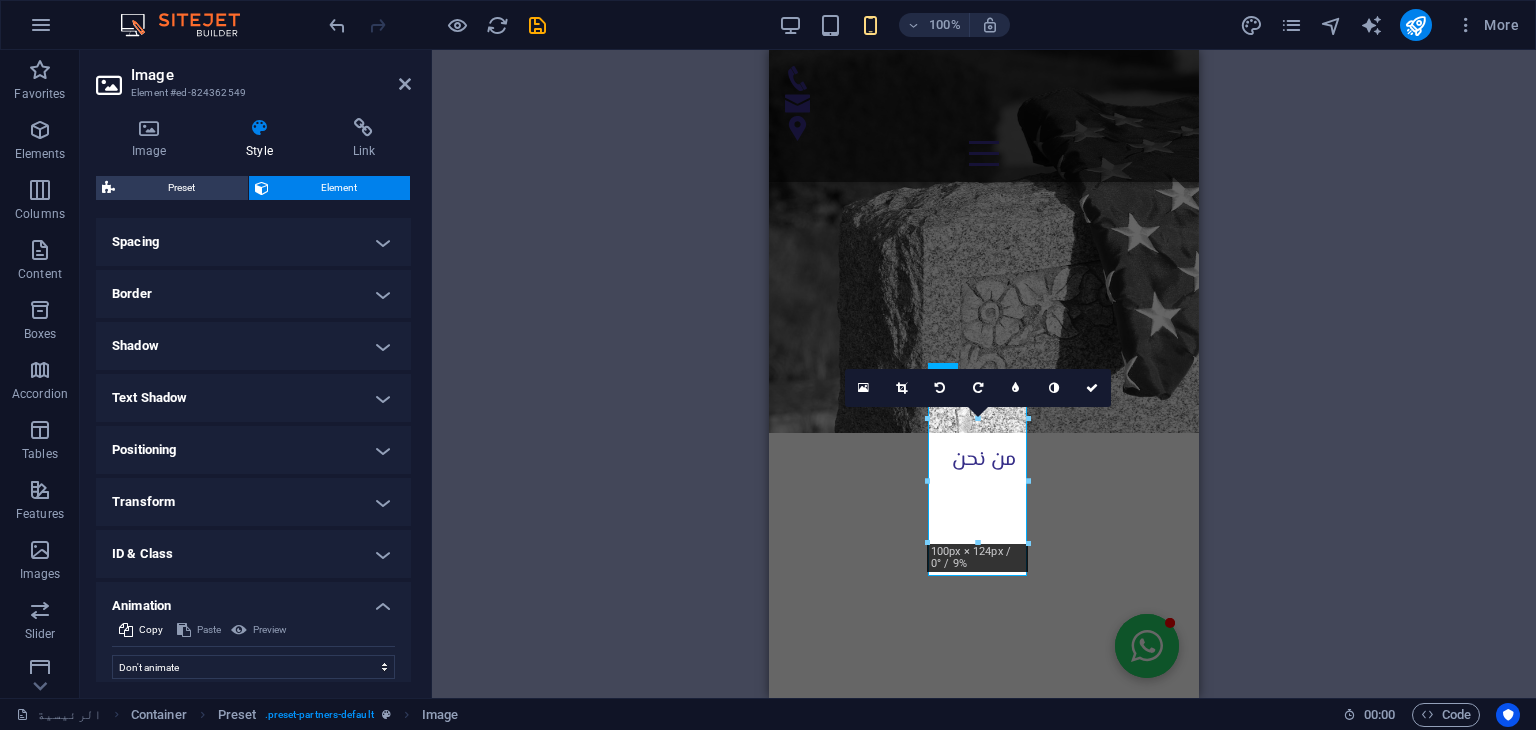 scroll, scrollTop: 444, scrollLeft: 0, axis: vertical 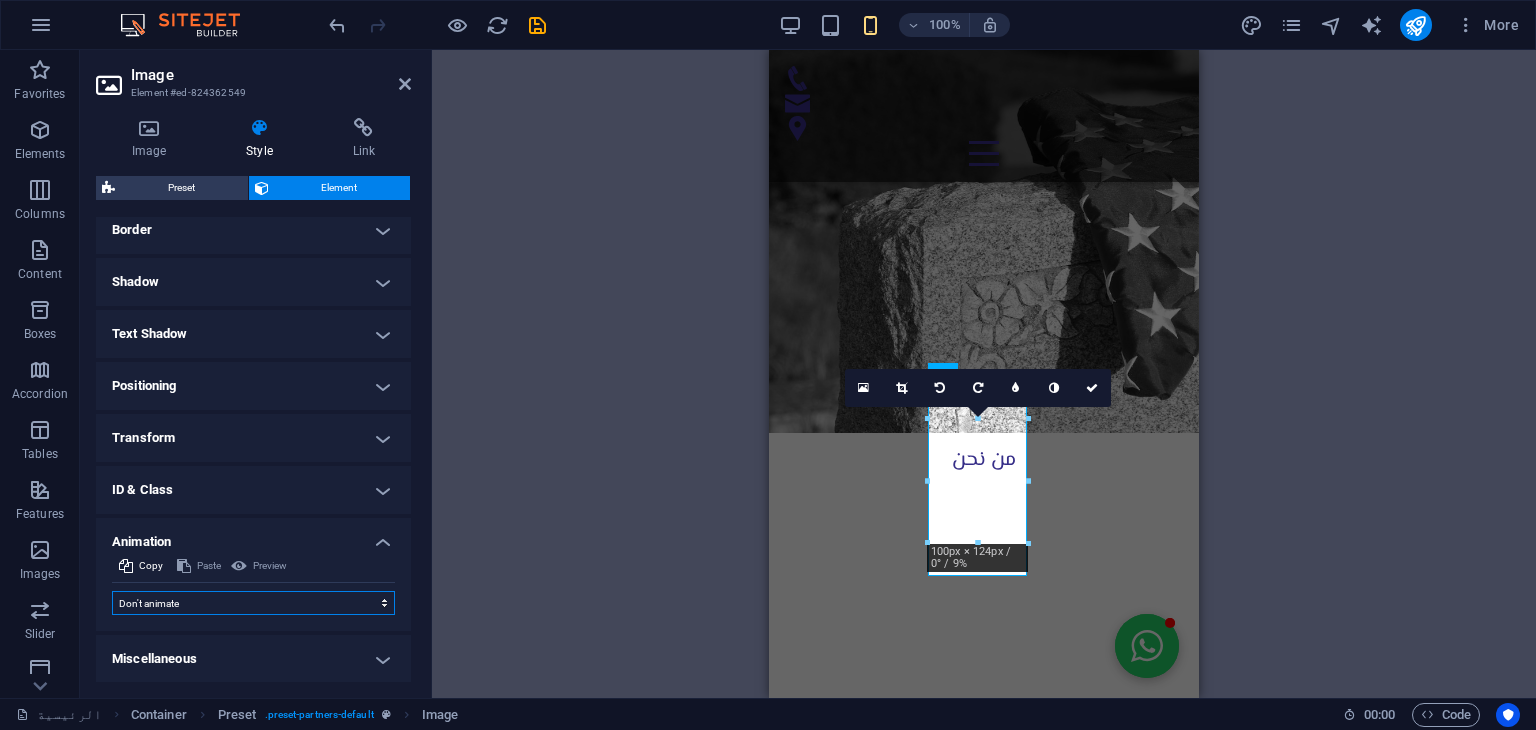 click on "Don't animate Show / Hide Slide up/down Zoom in/out Slide left to right Slide right to left Slide top to bottom Slide bottom to top Pulse Blink Open as overlay" at bounding box center (253, 603) 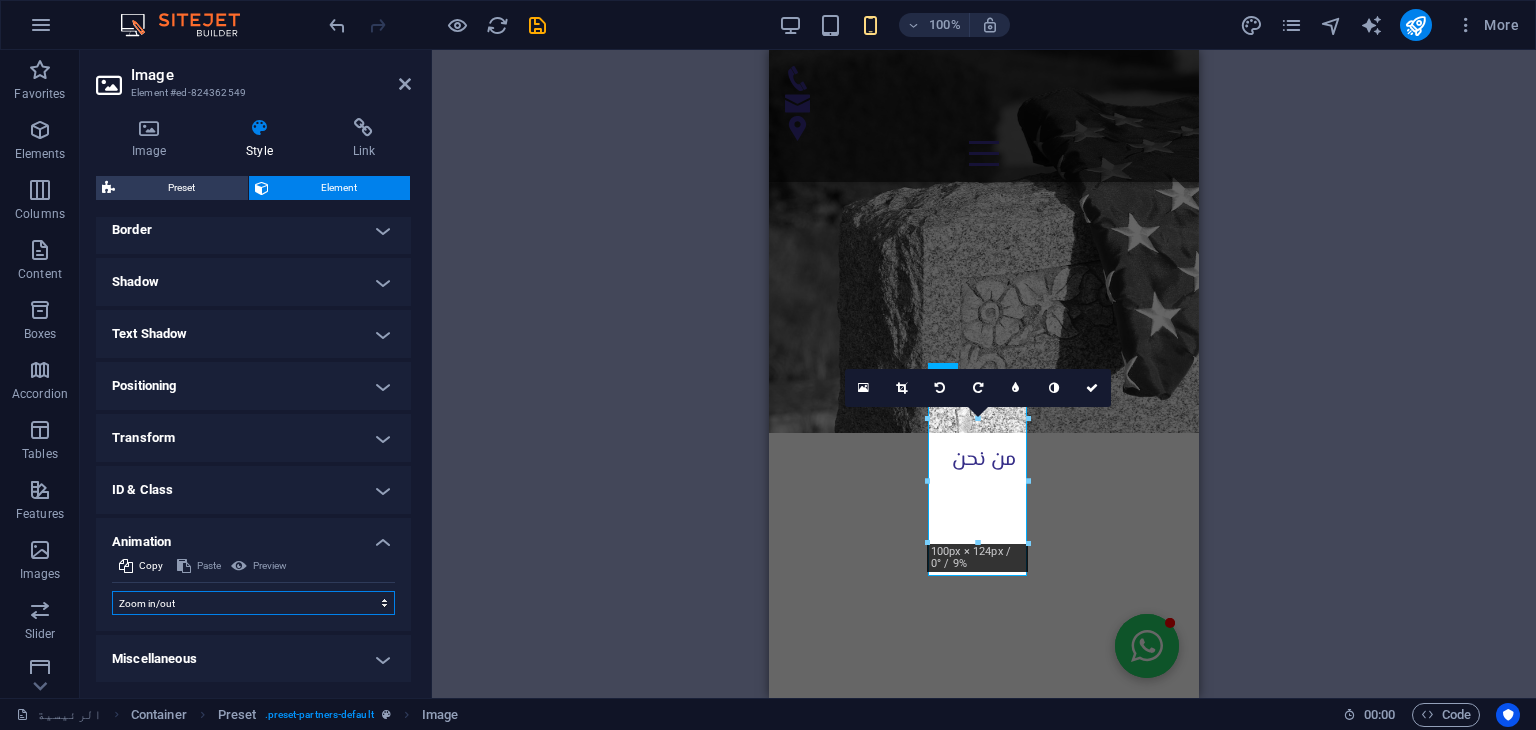 click on "Don't animate Show / Hide Slide up/down Zoom in/out Slide left to right Slide right to left Slide top to bottom Slide bottom to top Pulse Blink Open as overlay" at bounding box center (253, 603) 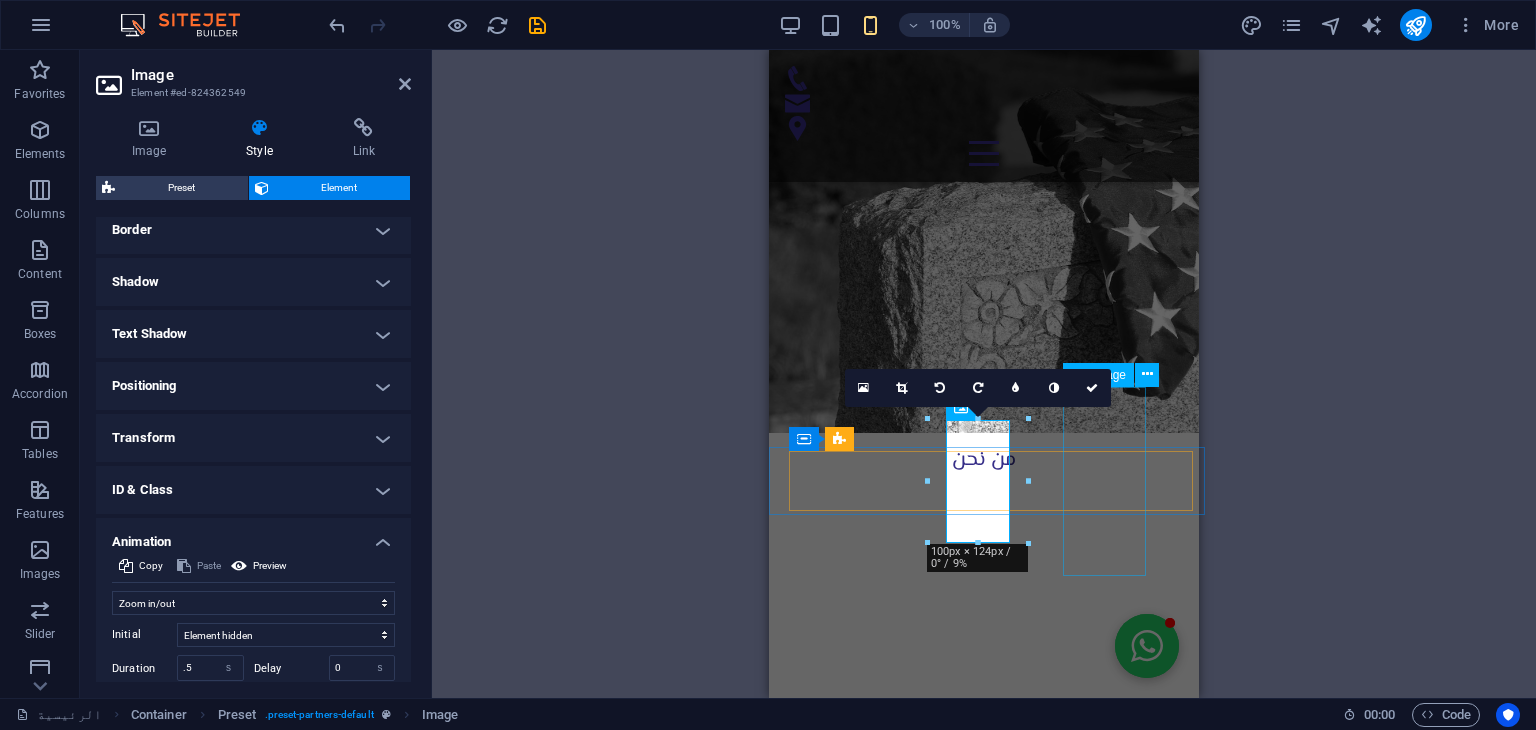 click at bounding box center (994, 3011) 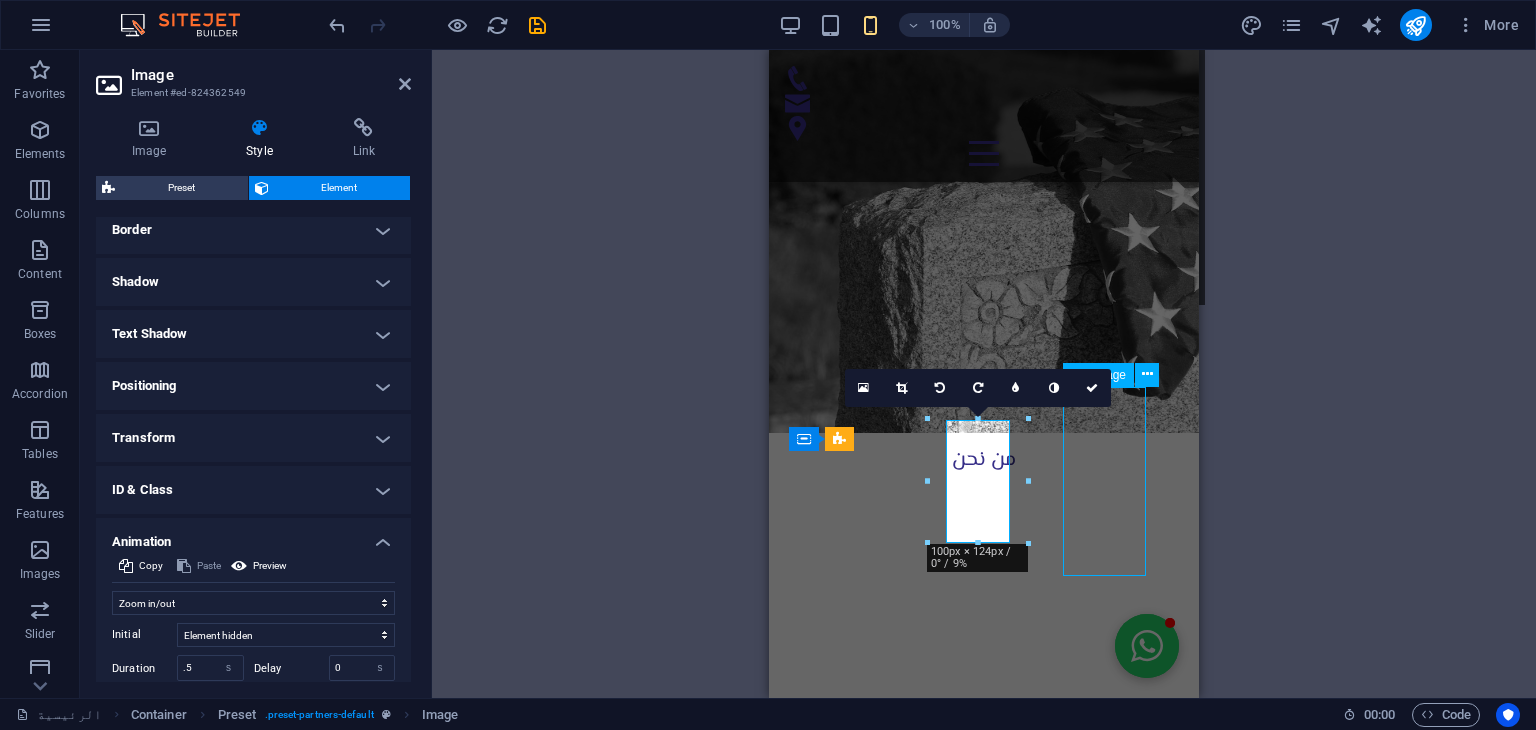 click at bounding box center (994, 3011) 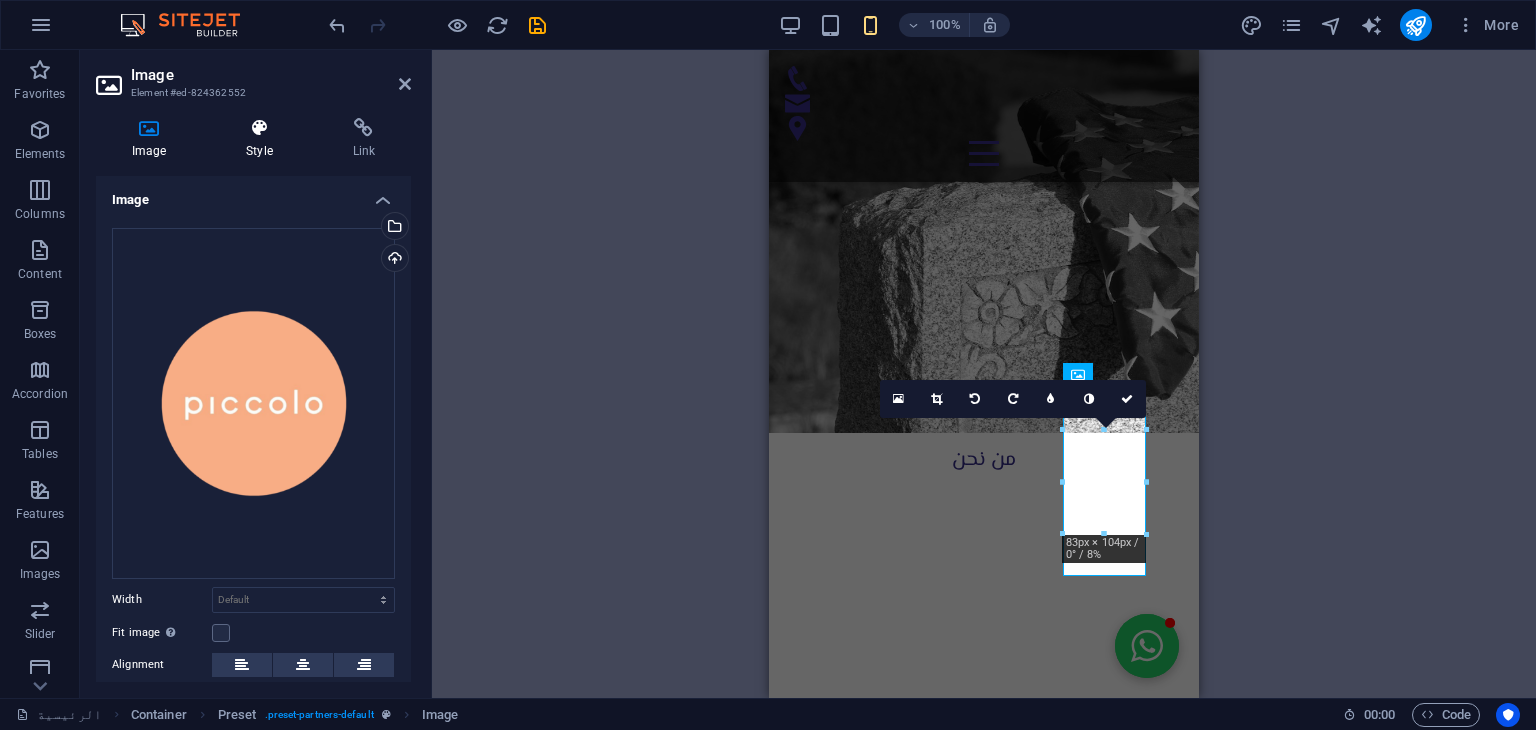 click at bounding box center [259, 128] 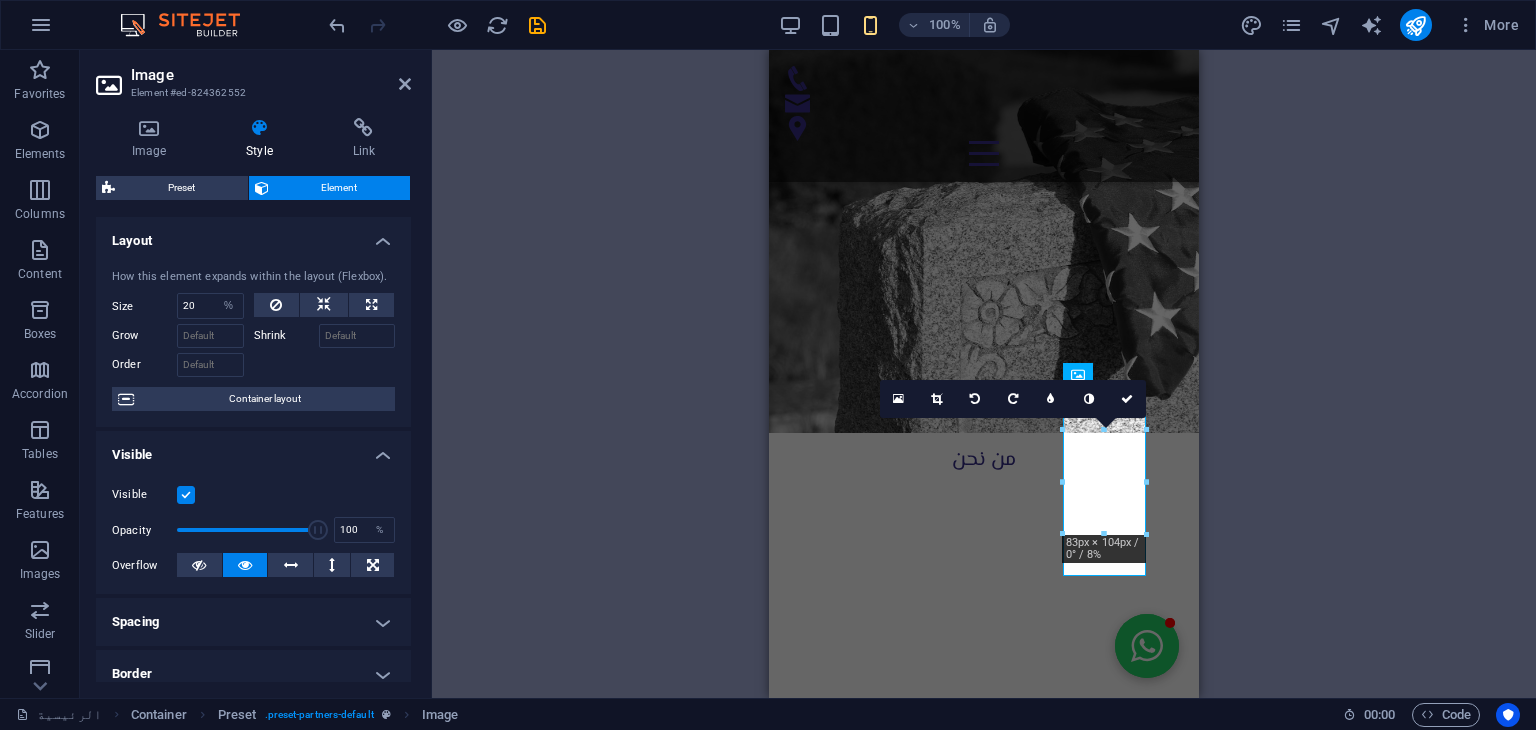 scroll, scrollTop: 380, scrollLeft: 0, axis: vertical 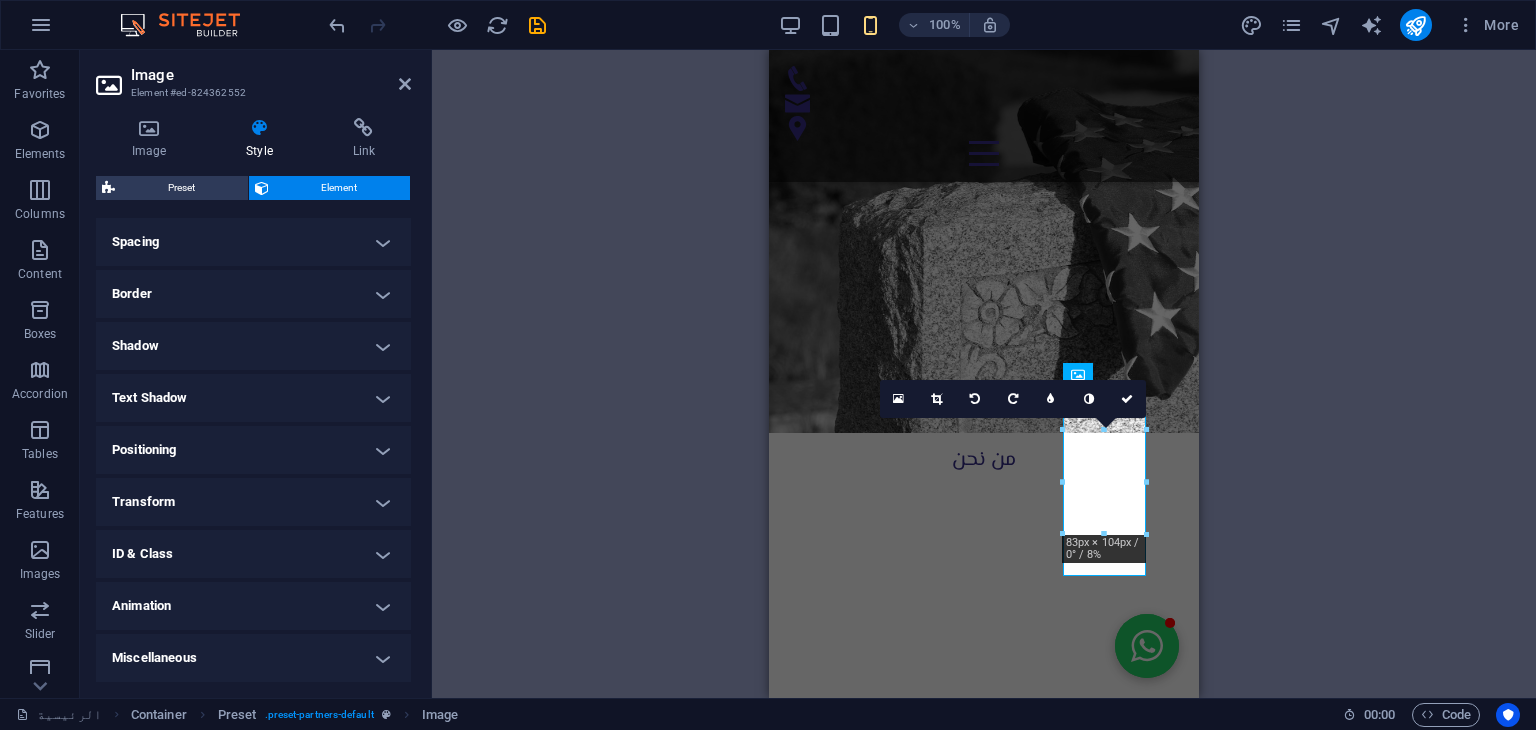 click on "Animation" at bounding box center (253, 606) 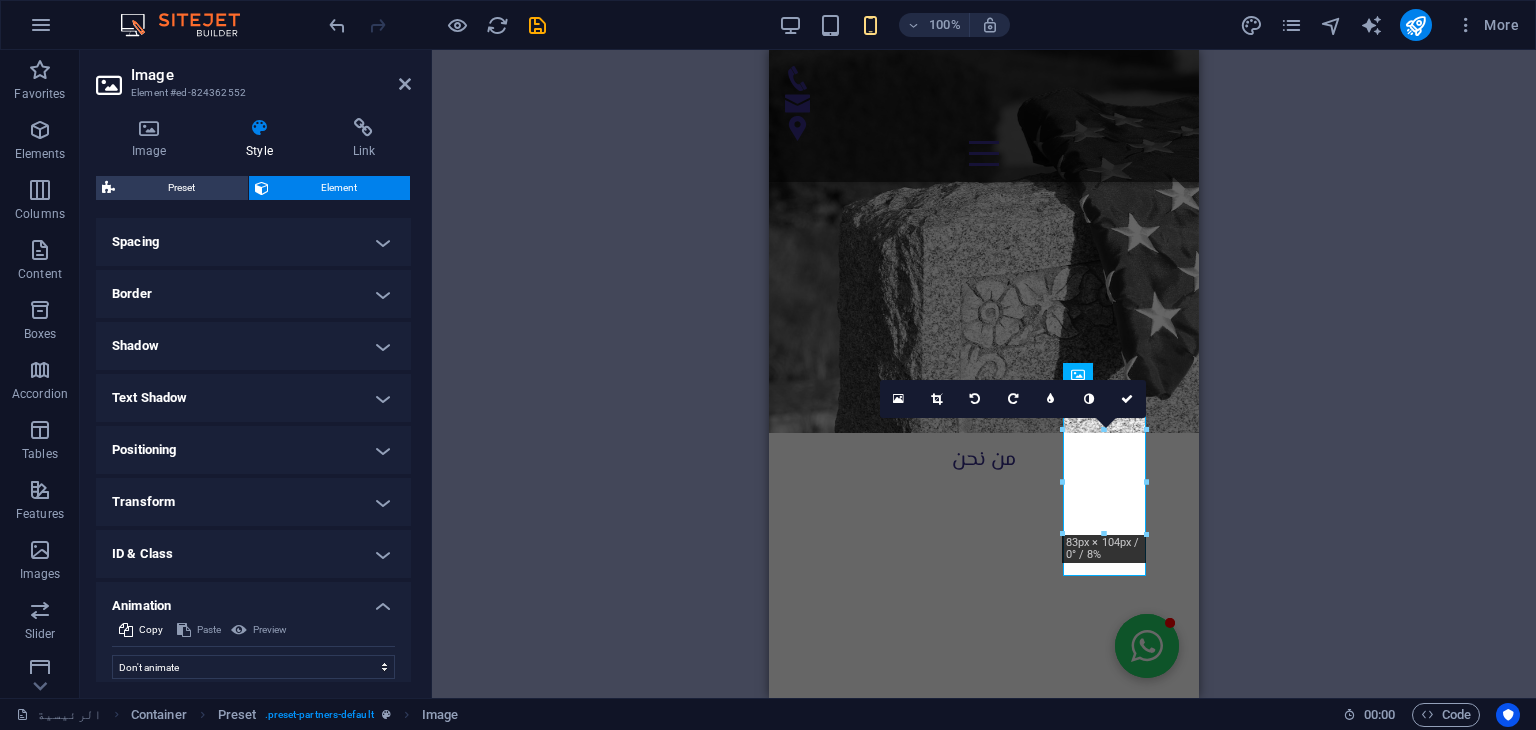 scroll, scrollTop: 444, scrollLeft: 0, axis: vertical 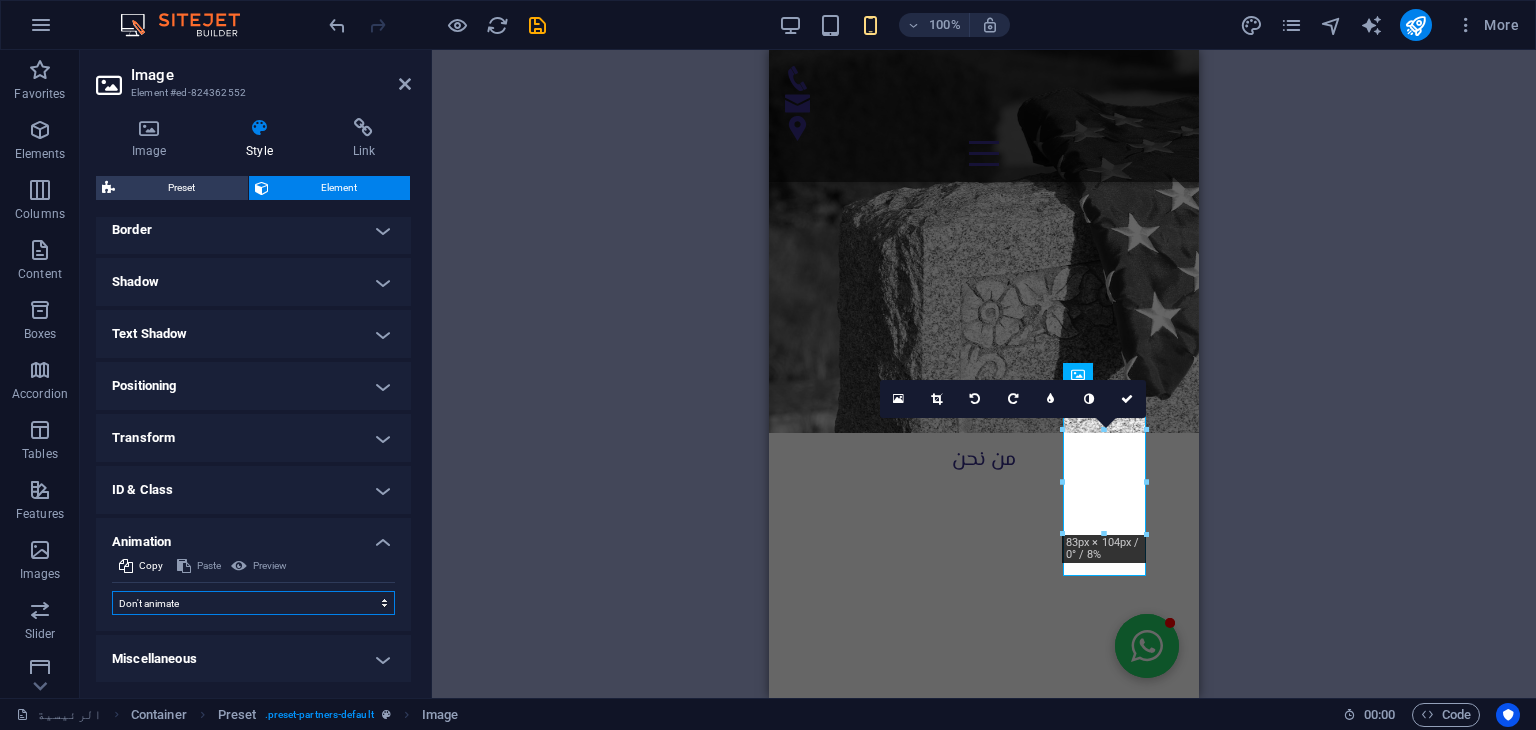click on "Don't animate Show / Hide Slide up/down Zoom in/out Slide left to right Slide right to left Slide top to bottom Slide bottom to top Pulse Blink Open as overlay" at bounding box center (253, 603) 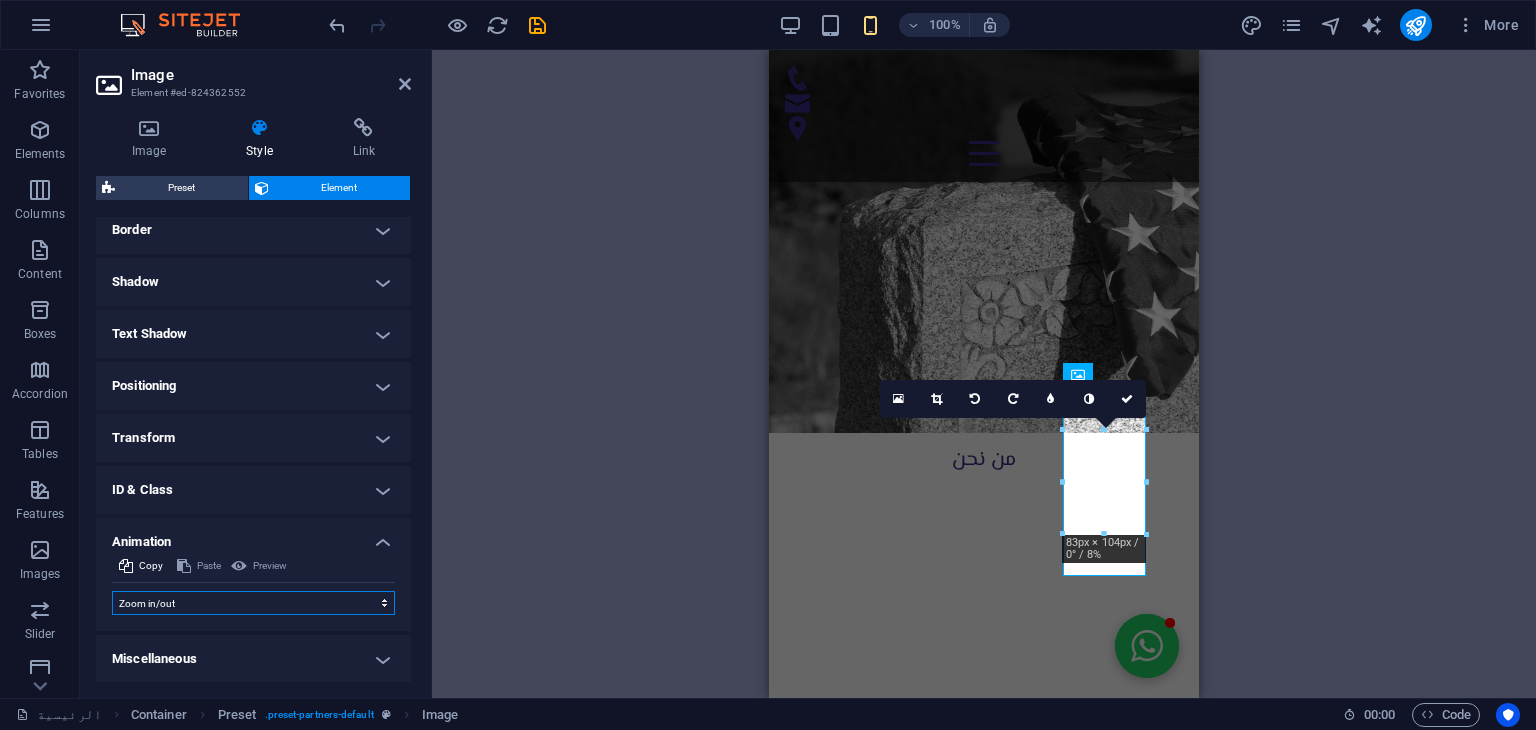 click on "Don't animate Show / Hide Slide up/down Zoom in/out Slide left to right Slide right to left Slide top to bottom Slide bottom to top Pulse Blink Open as overlay" at bounding box center (253, 603) 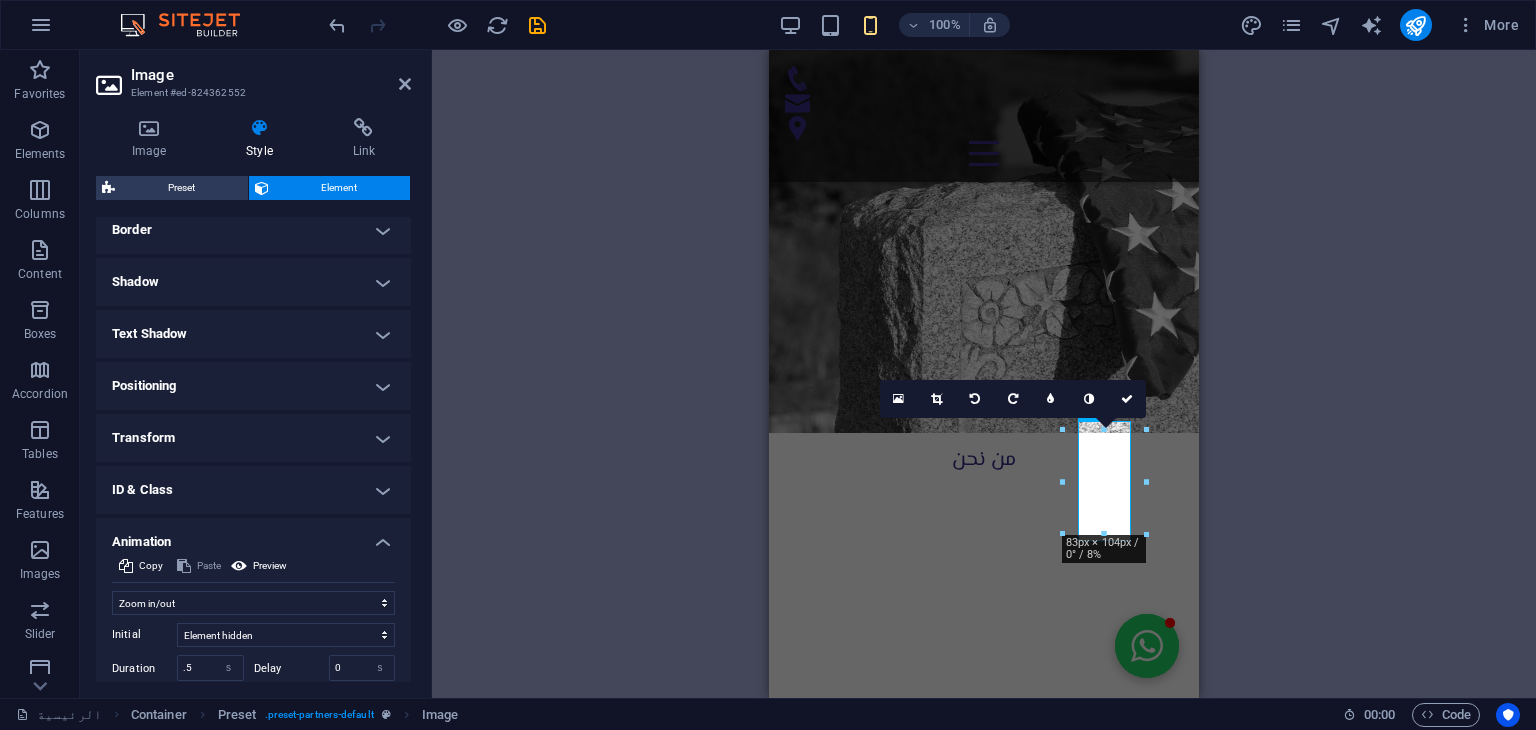 click on "H2   Banner   Container   Menu   Menu Bar   Container   H1   Container   Text   Spacer   Text   Container   Preset   Container   Container   Container   Text   Container   Text   Spacer   Container   H3   Text   Container   Spacer   H1   Preset   Container   Text   Text   Preset   Container   Button   Container   Image   Preset   Container   Icon   Text   Spacer   H4   Text   Container   Icon   Container   H2   WhatsApp   Preset   Container   Preset   Container   Text   Container   Text   Container   Spacer   Footer Skadi   Logo   Spacer   Text   Text   Container   Preset   Container   H4   Callout   Container   Image   H3   Text   Container   Image   Container   Image   Spacer   Spacer   Spacer   Spacer   Spacer   Text   H3   Spacer   Spacer   Spacer   Button   Icon   H4   H4   Image   Image   Spacer   Spacer   Spacer   Spacer   Spacer   Spacer   Spacer   Preset   Icon   Container   H3   Spacer 180 170 160 150 140 130 120 110 100 90 80 70 60 50 40 30 20 10 0 -10 -20 -30 -40 -50 -60 -70 0" at bounding box center [984, 374] 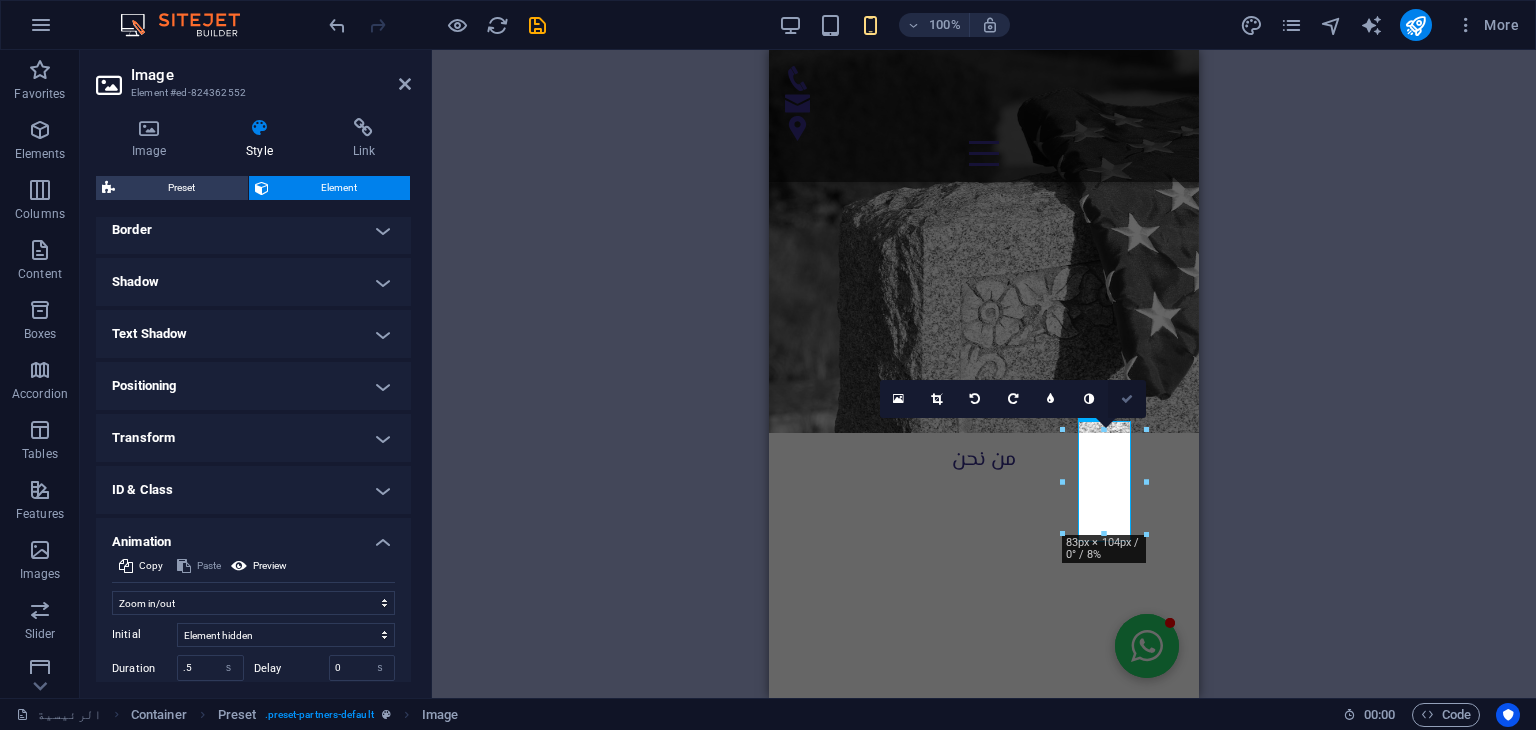 click at bounding box center (1127, 399) 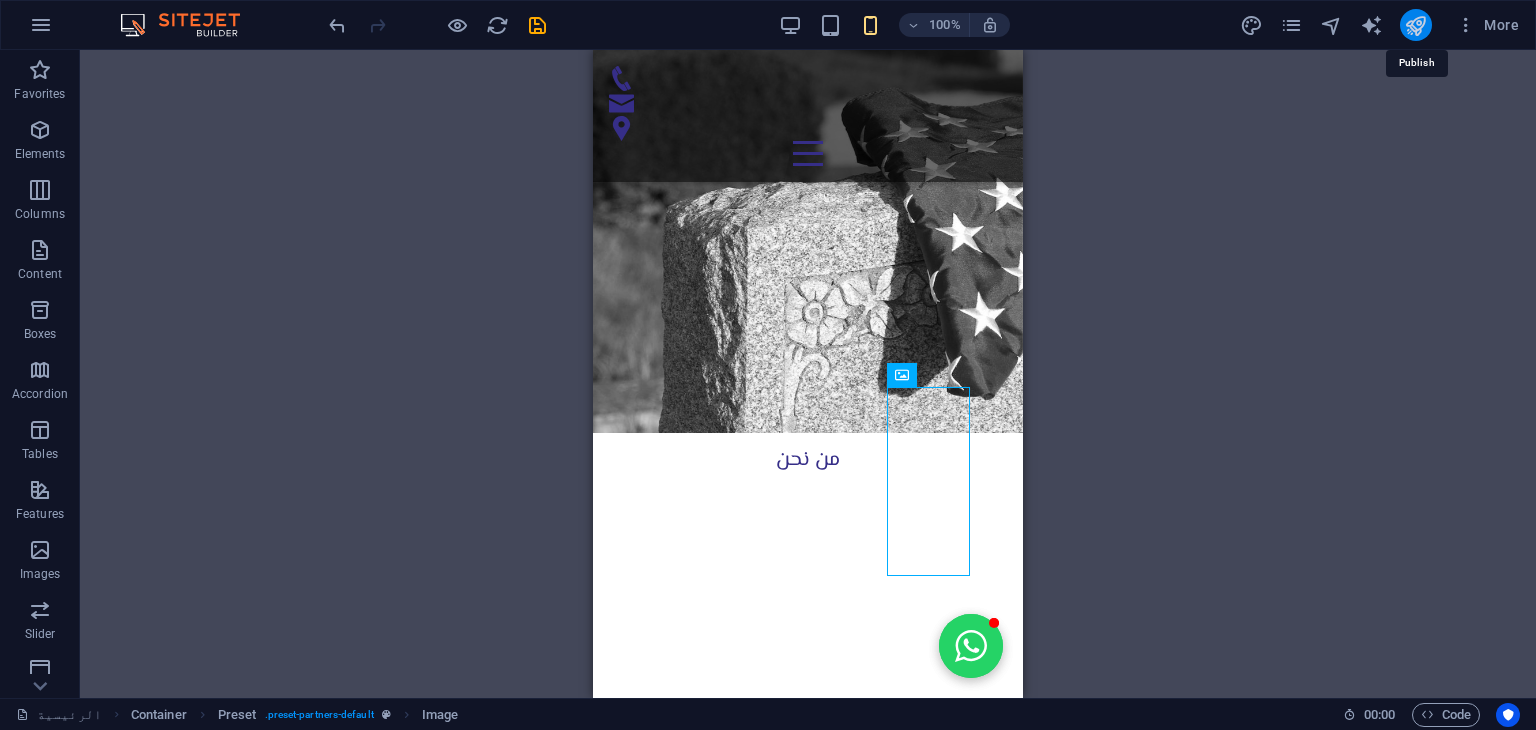 click at bounding box center (1415, 25) 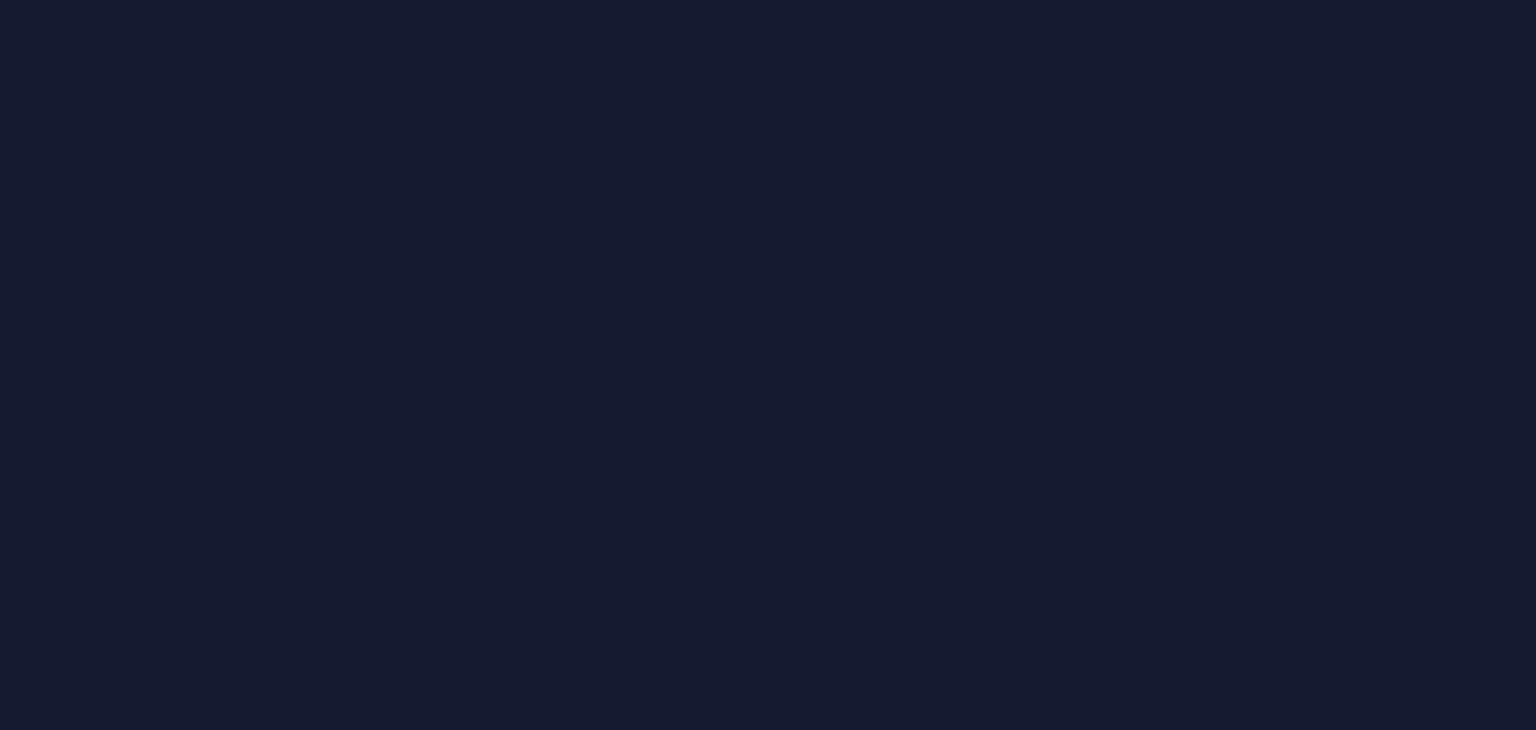 scroll, scrollTop: 0, scrollLeft: 0, axis: both 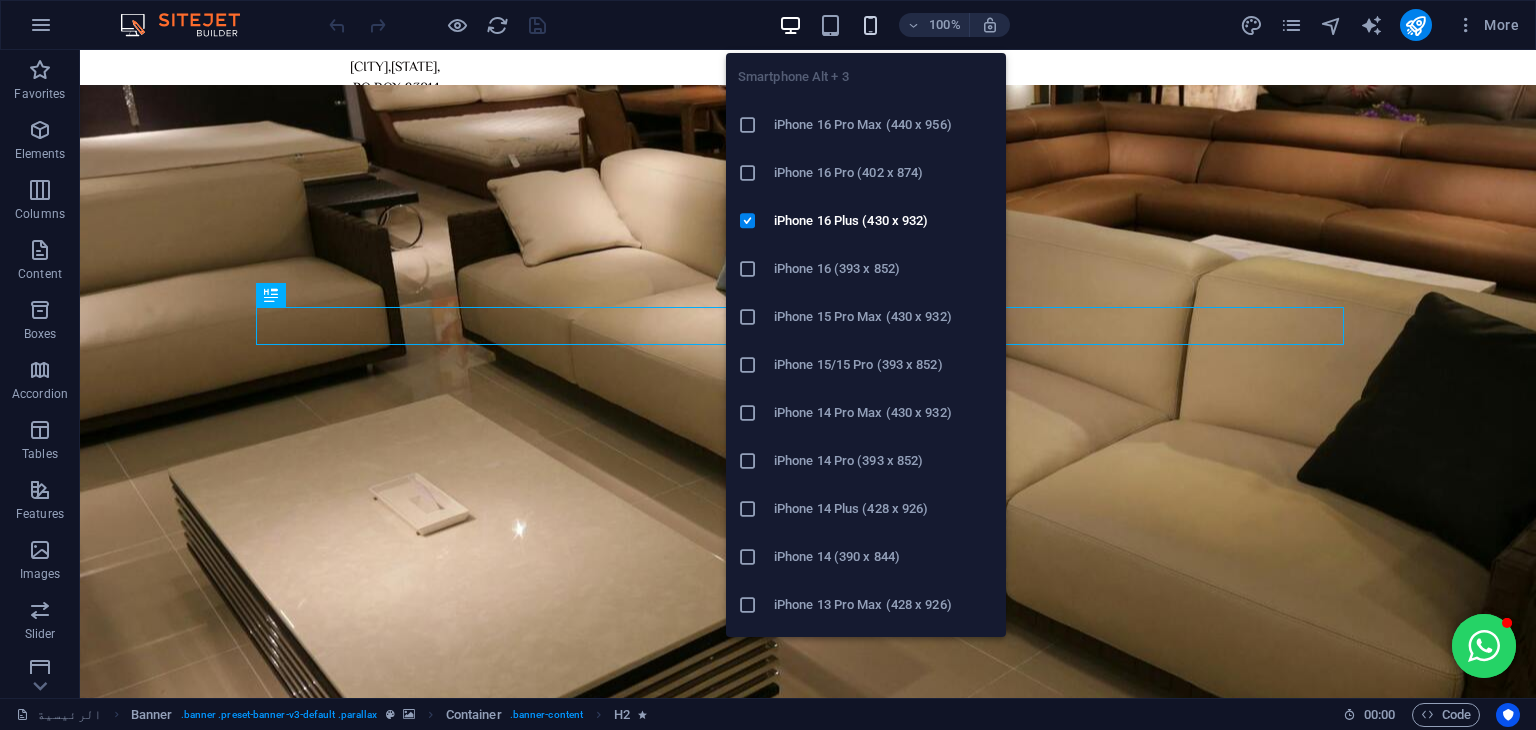 click at bounding box center [870, 25] 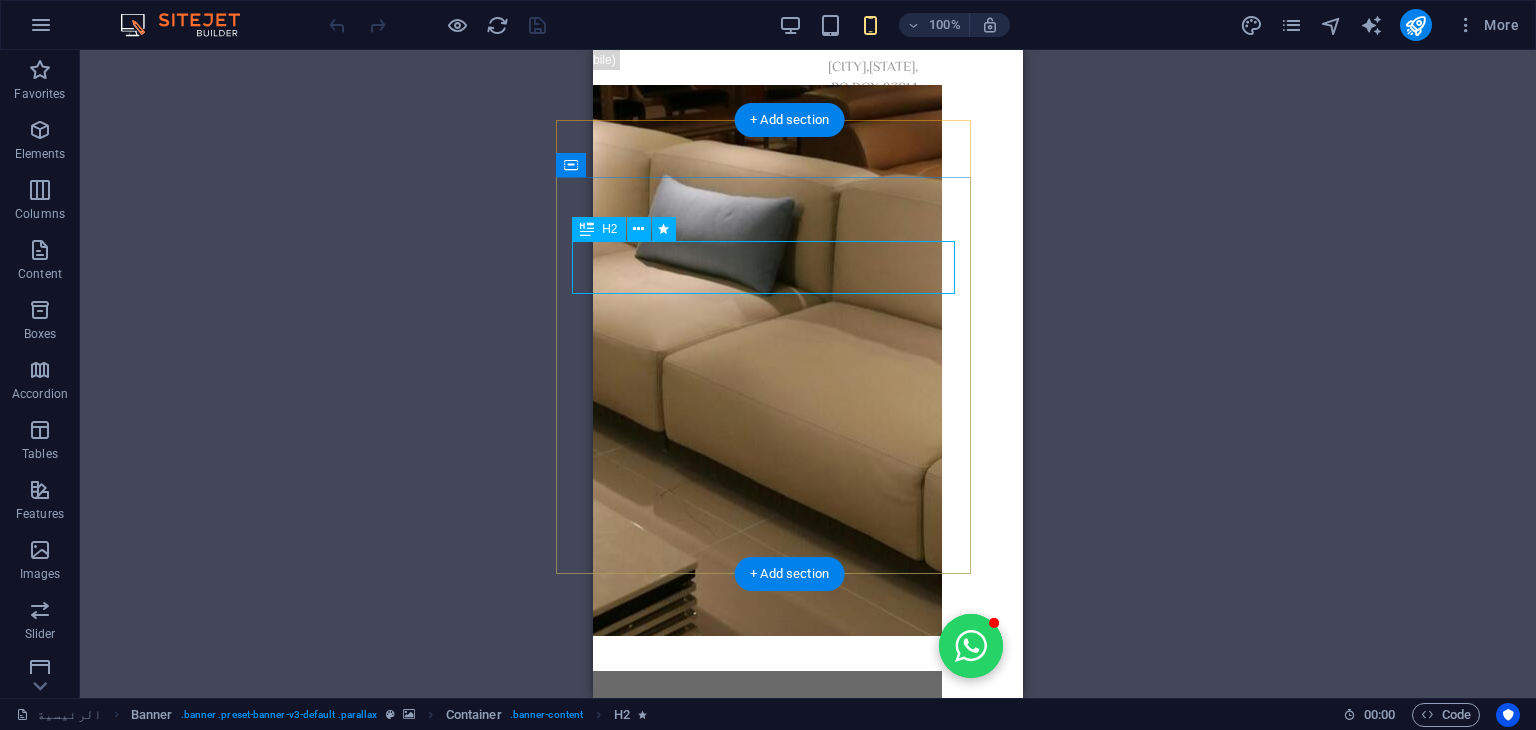 scroll, scrollTop: 0, scrollLeft: 0, axis: both 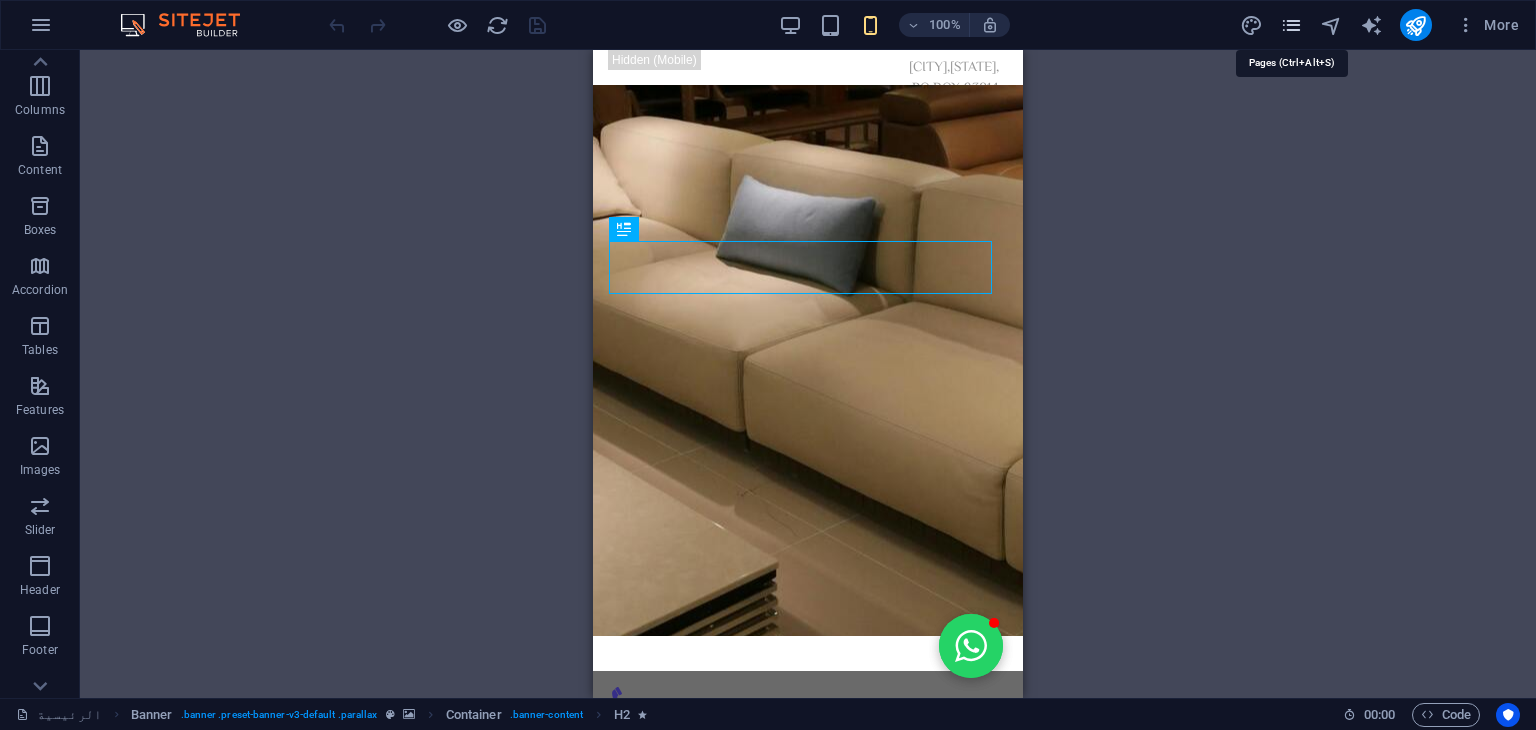 click at bounding box center [1291, 25] 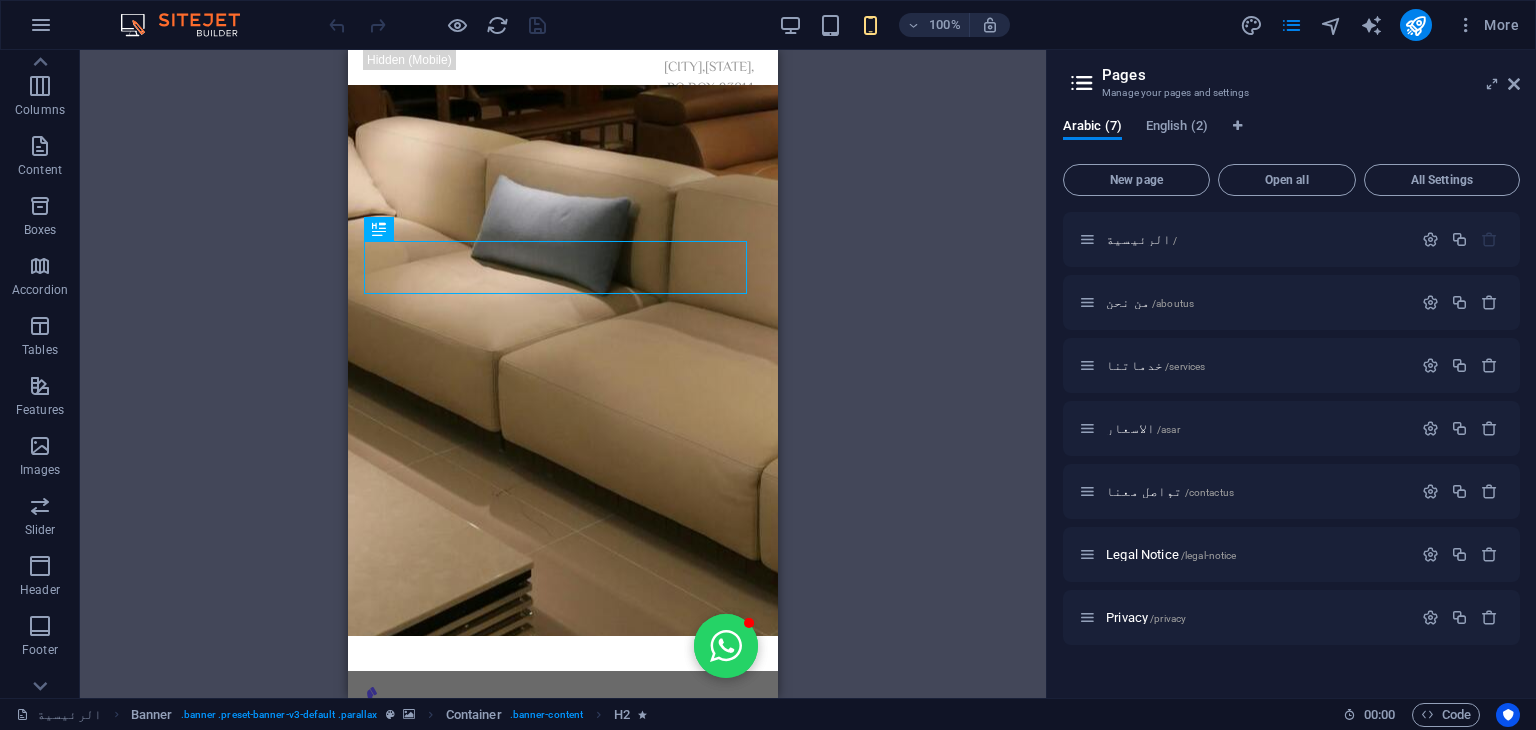 click on "Drag here to replace the existing content. Press “Ctrl” if you want to create a new element.
H2   Banner   Container   Menu   Banner   Menu Bar   Container   Logo   3 columns   Container   Container   Button   Button   Spacer   Menu Bar   Banner   Container" at bounding box center [563, 374] 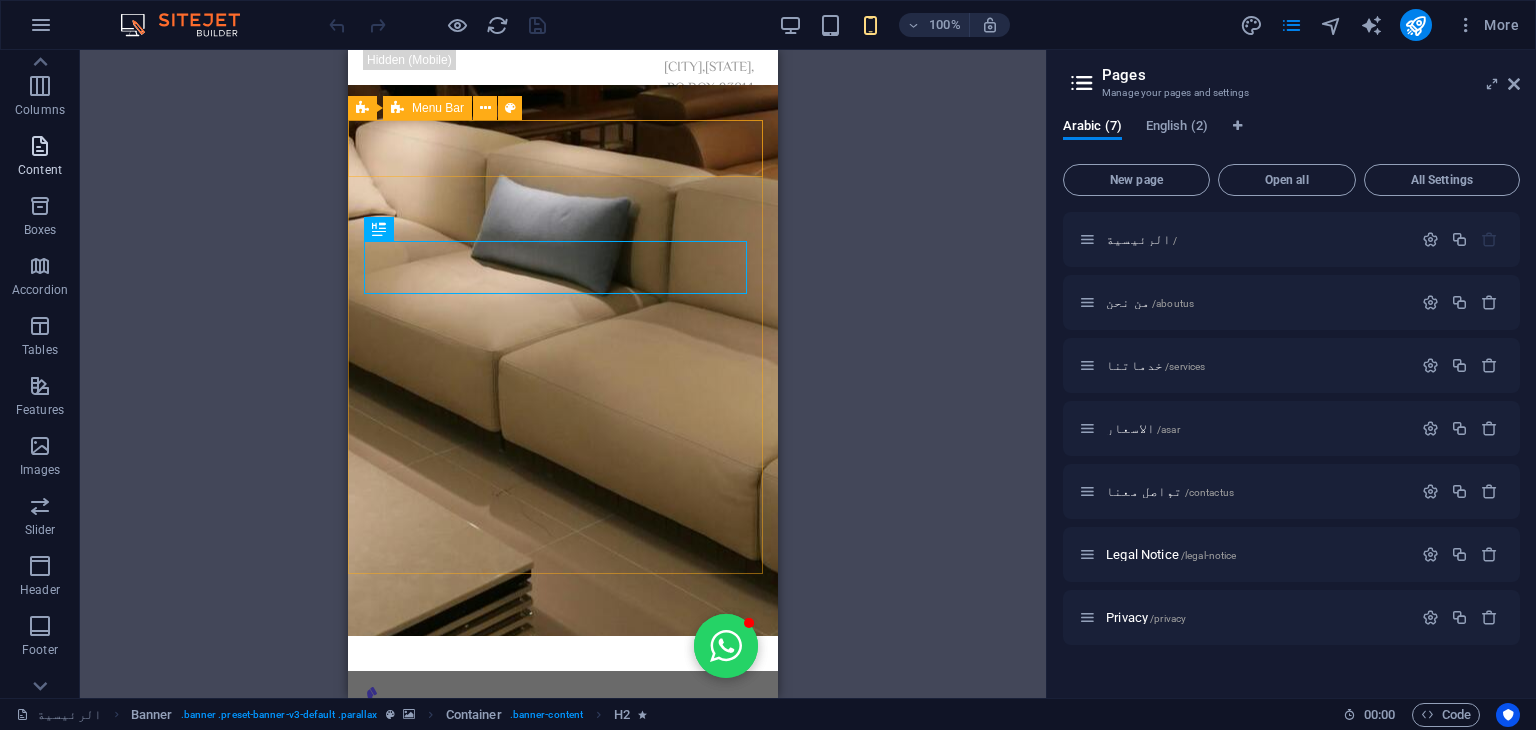scroll, scrollTop: 0, scrollLeft: 0, axis: both 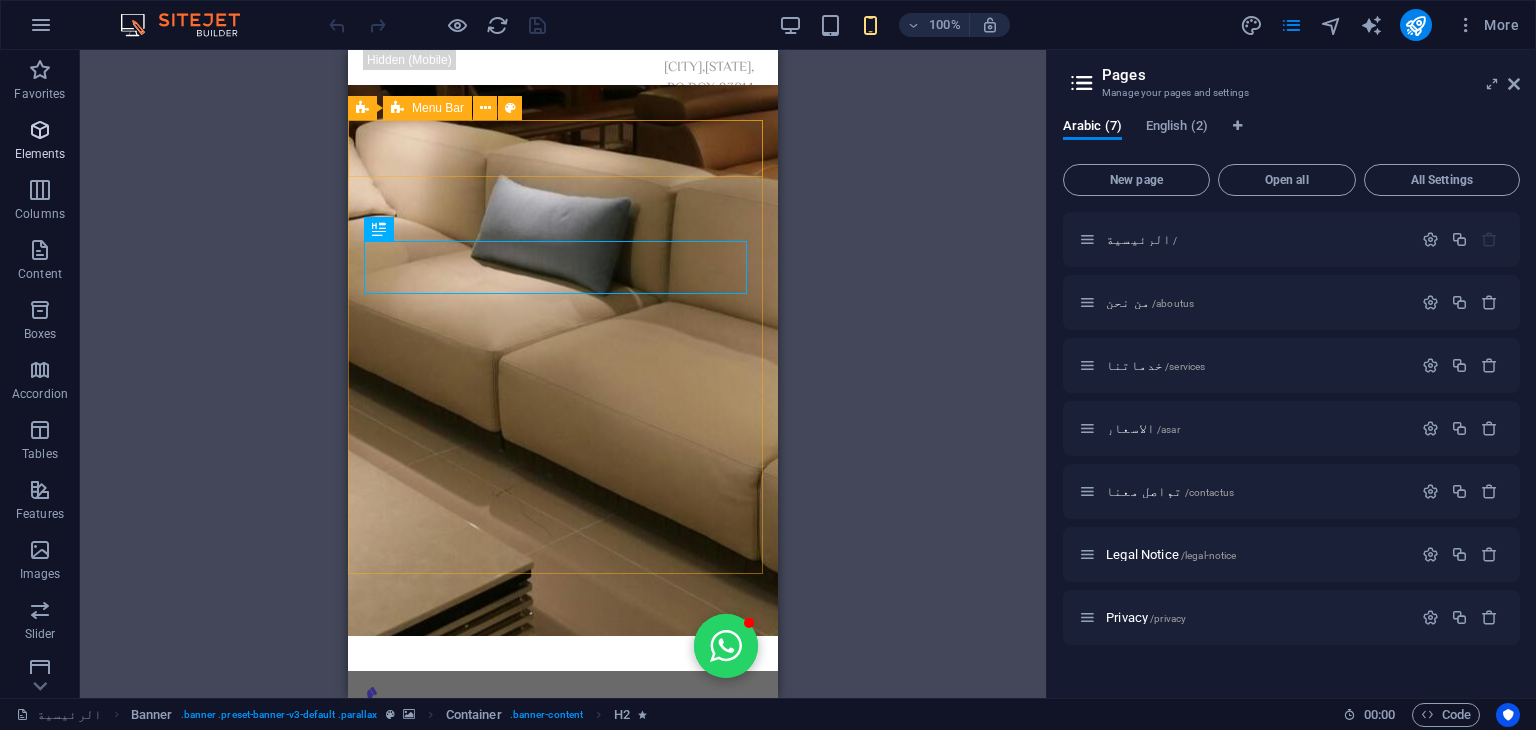 click on "Elements" at bounding box center [40, 154] 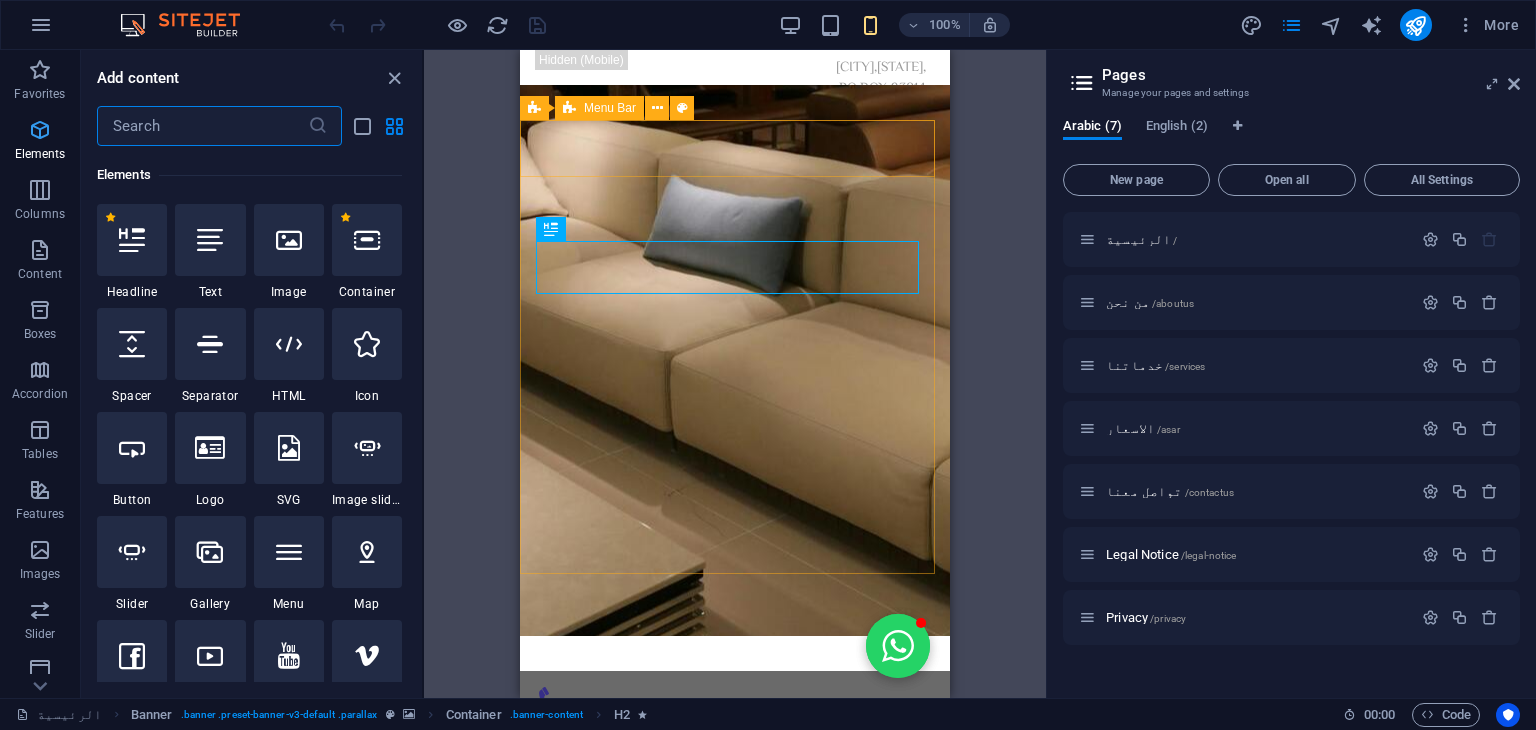 scroll, scrollTop: 212, scrollLeft: 0, axis: vertical 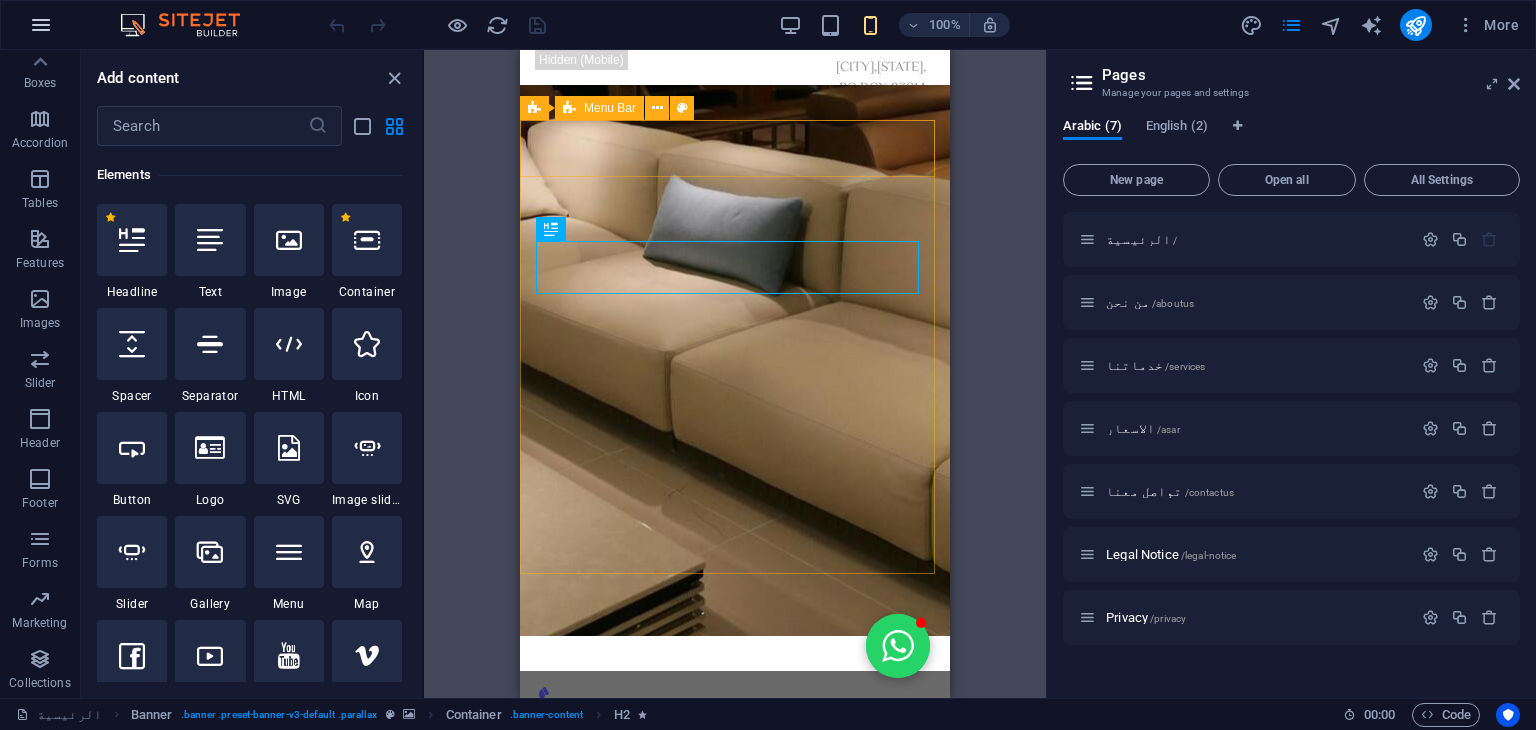 click at bounding box center (41, 25) 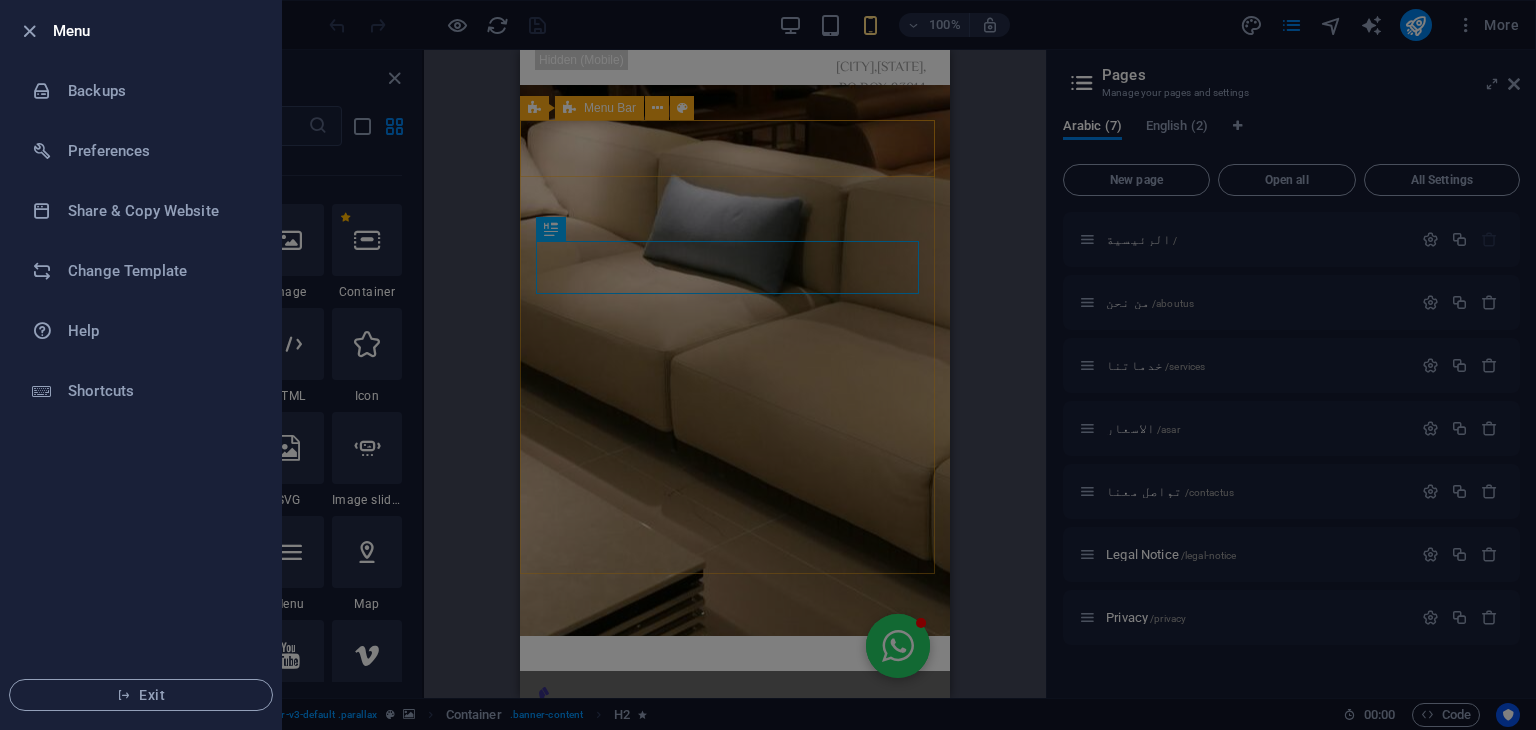 click at bounding box center [768, 365] 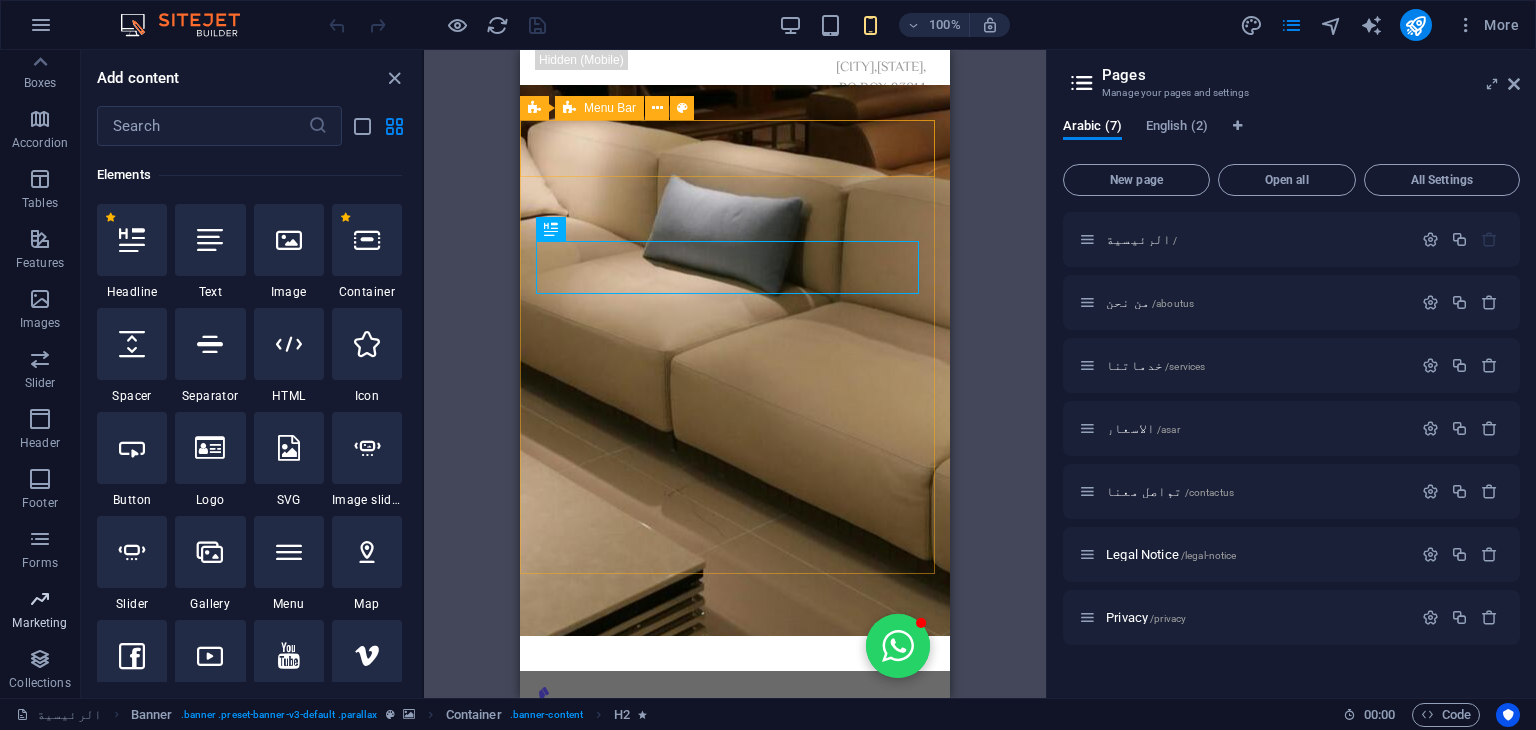 scroll, scrollTop: 252, scrollLeft: 0, axis: vertical 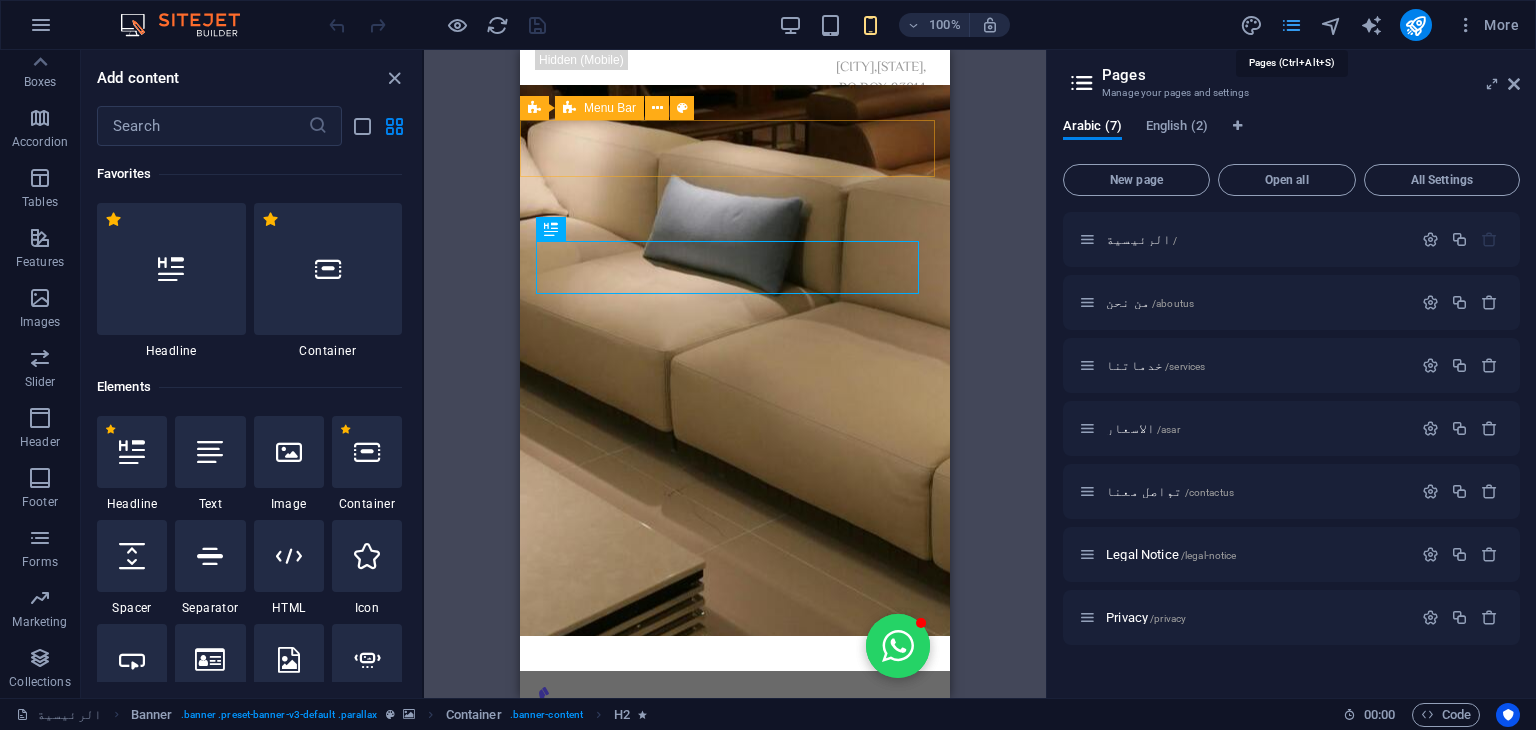 click at bounding box center (1291, 25) 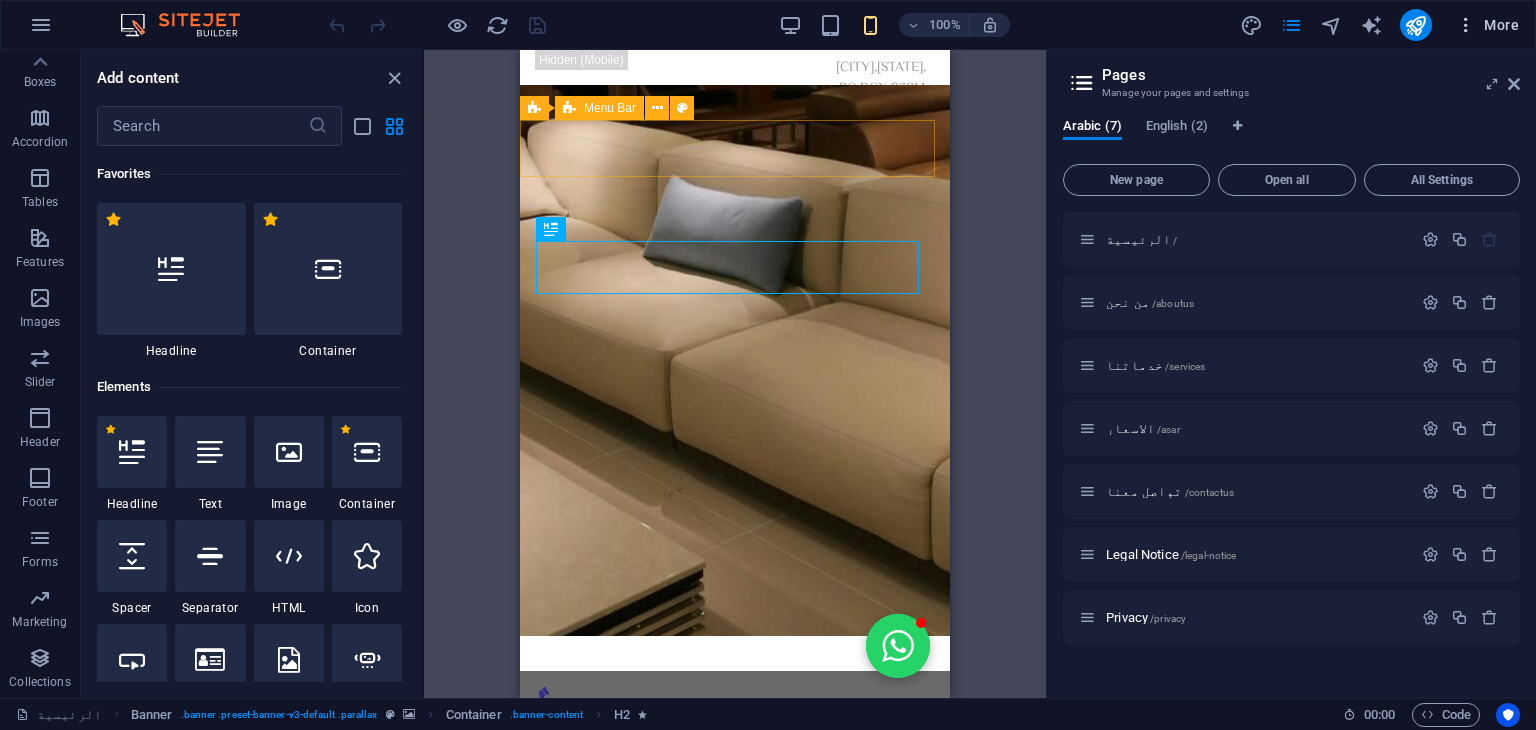click at bounding box center (1466, 25) 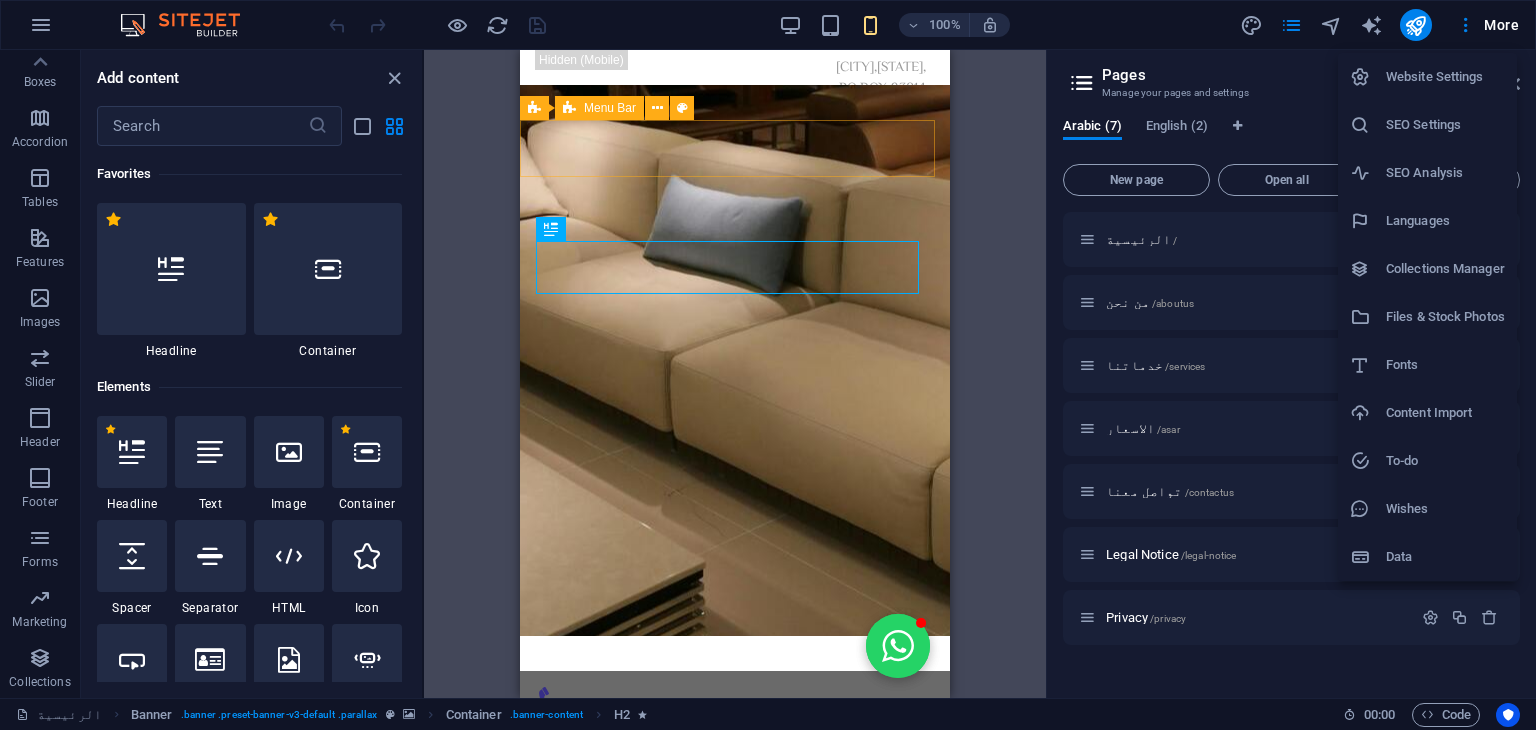 click on "Website Settings" at bounding box center [1427, 77] 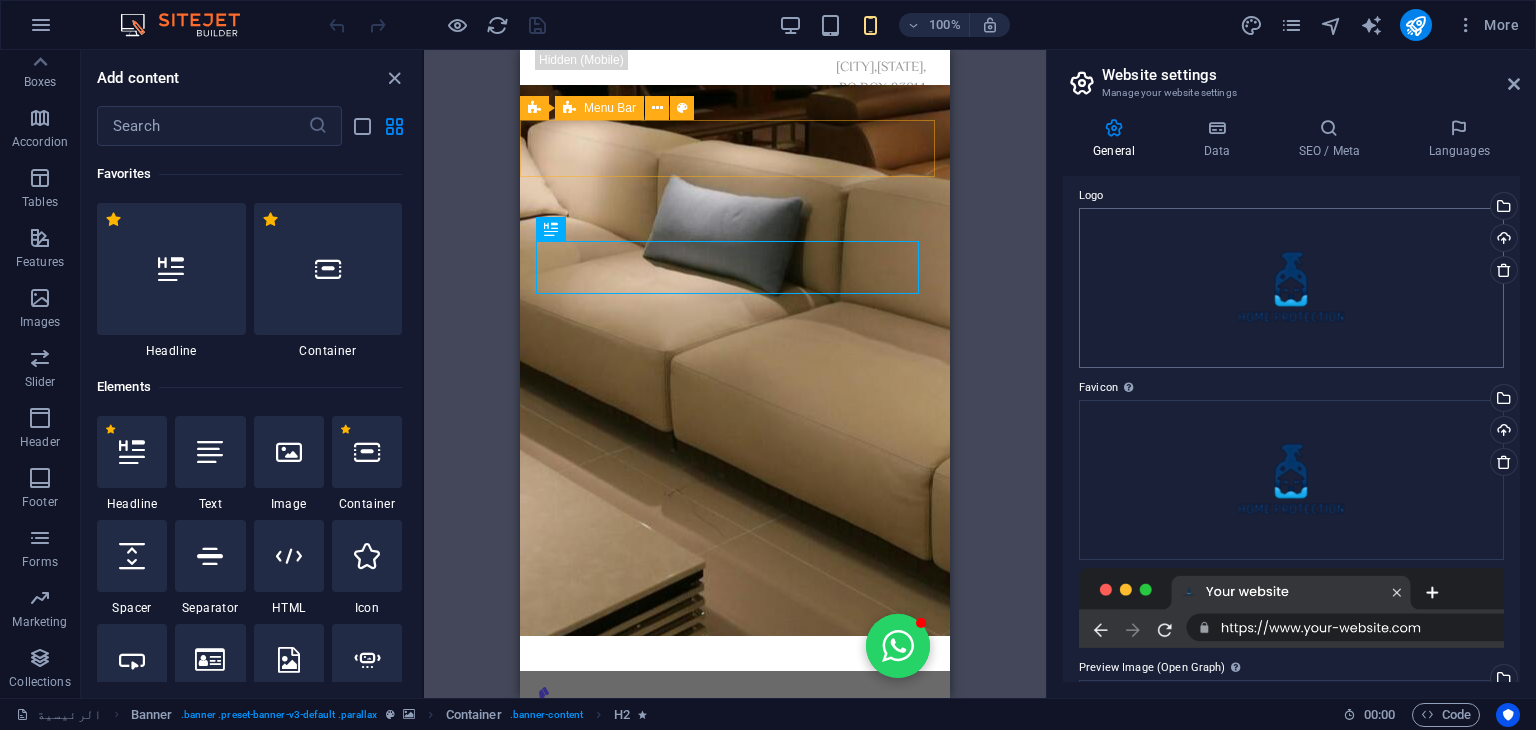 scroll, scrollTop: 0, scrollLeft: 0, axis: both 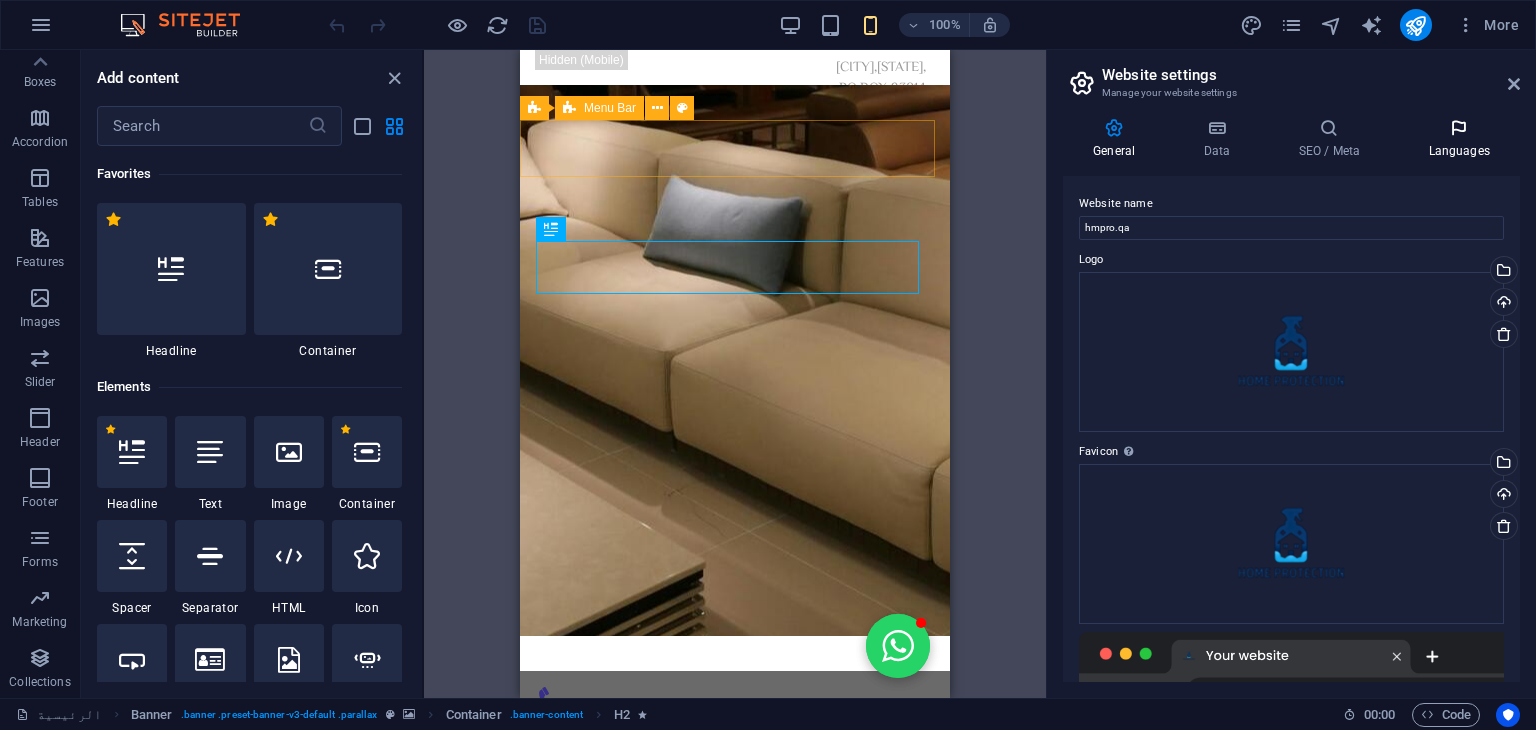 click at bounding box center (1459, 128) 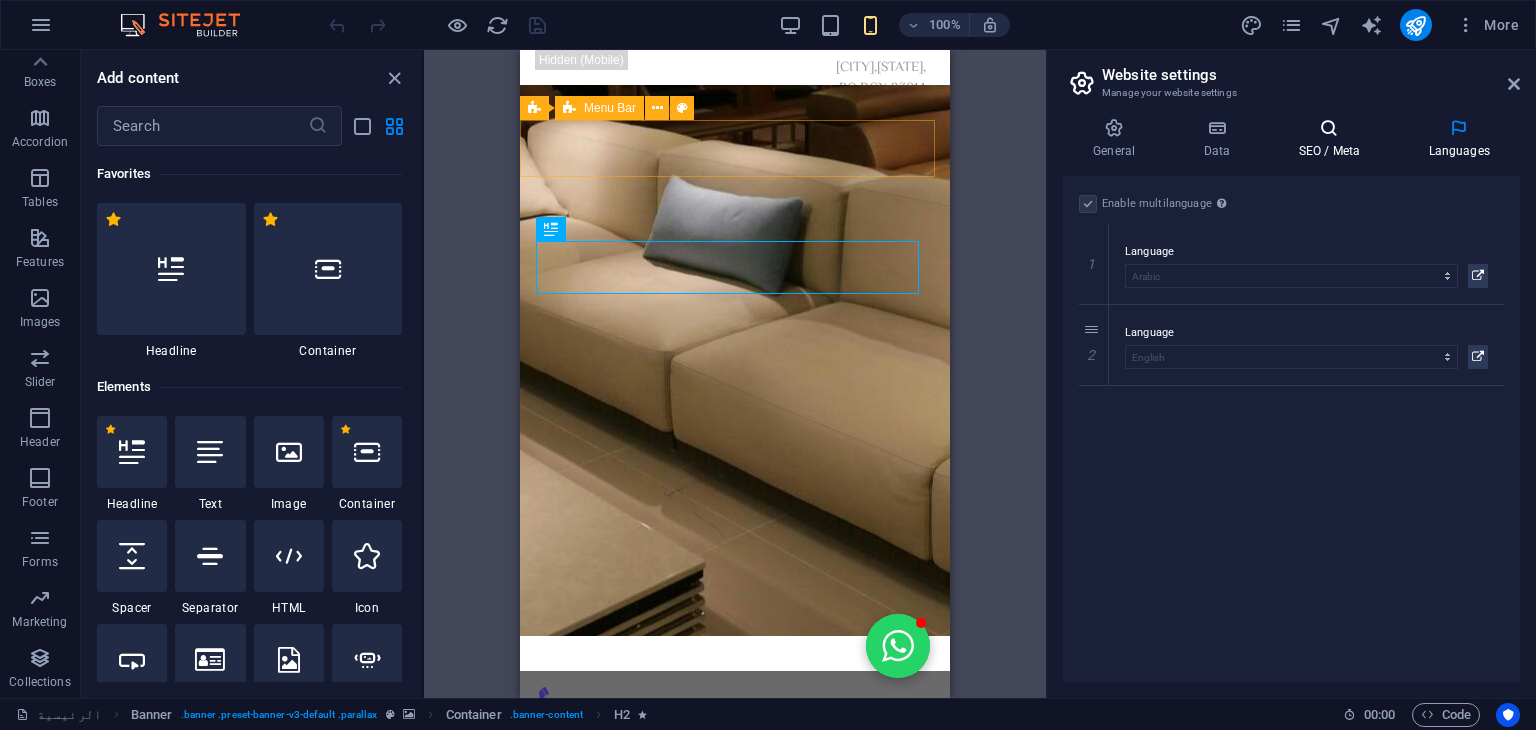 click at bounding box center (1329, 128) 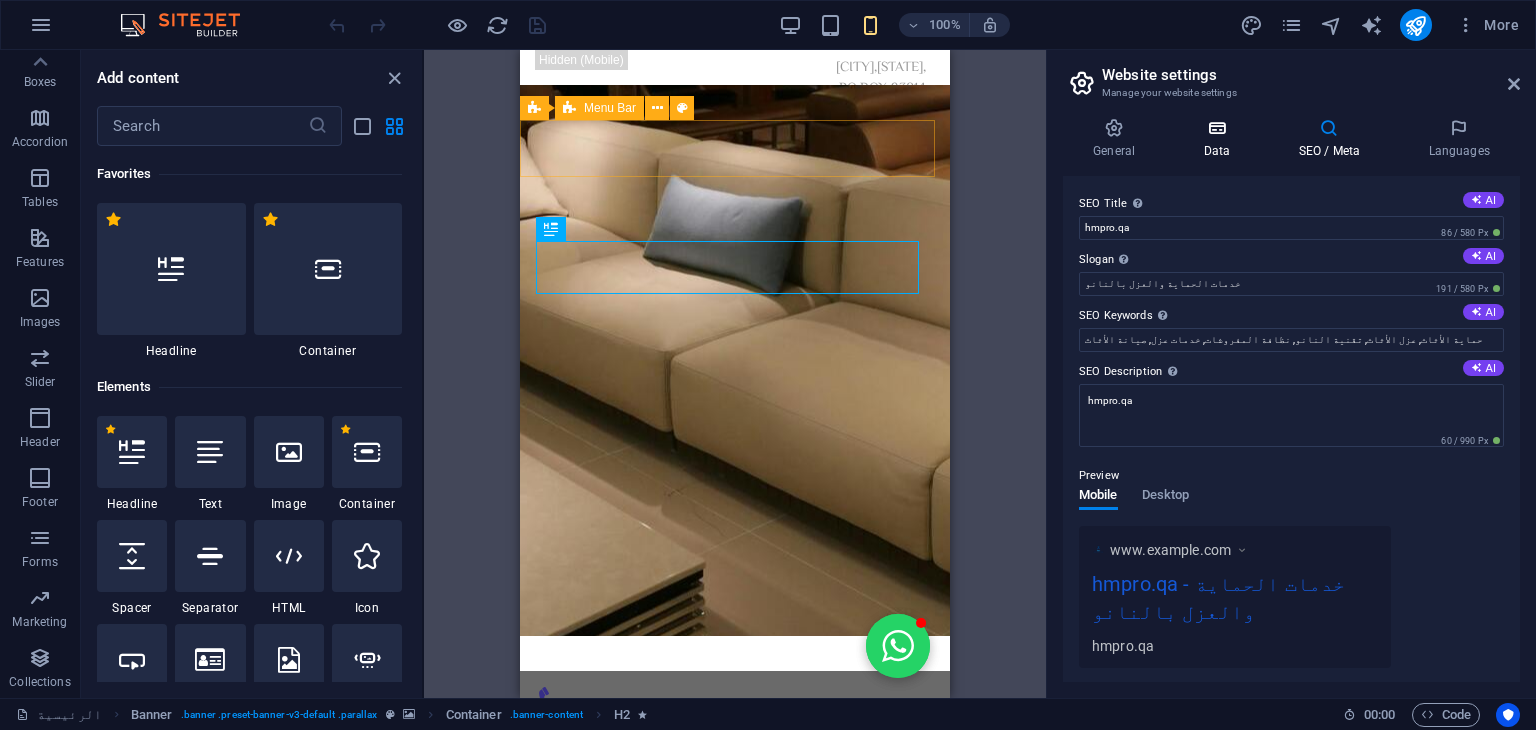 click at bounding box center [1216, 128] 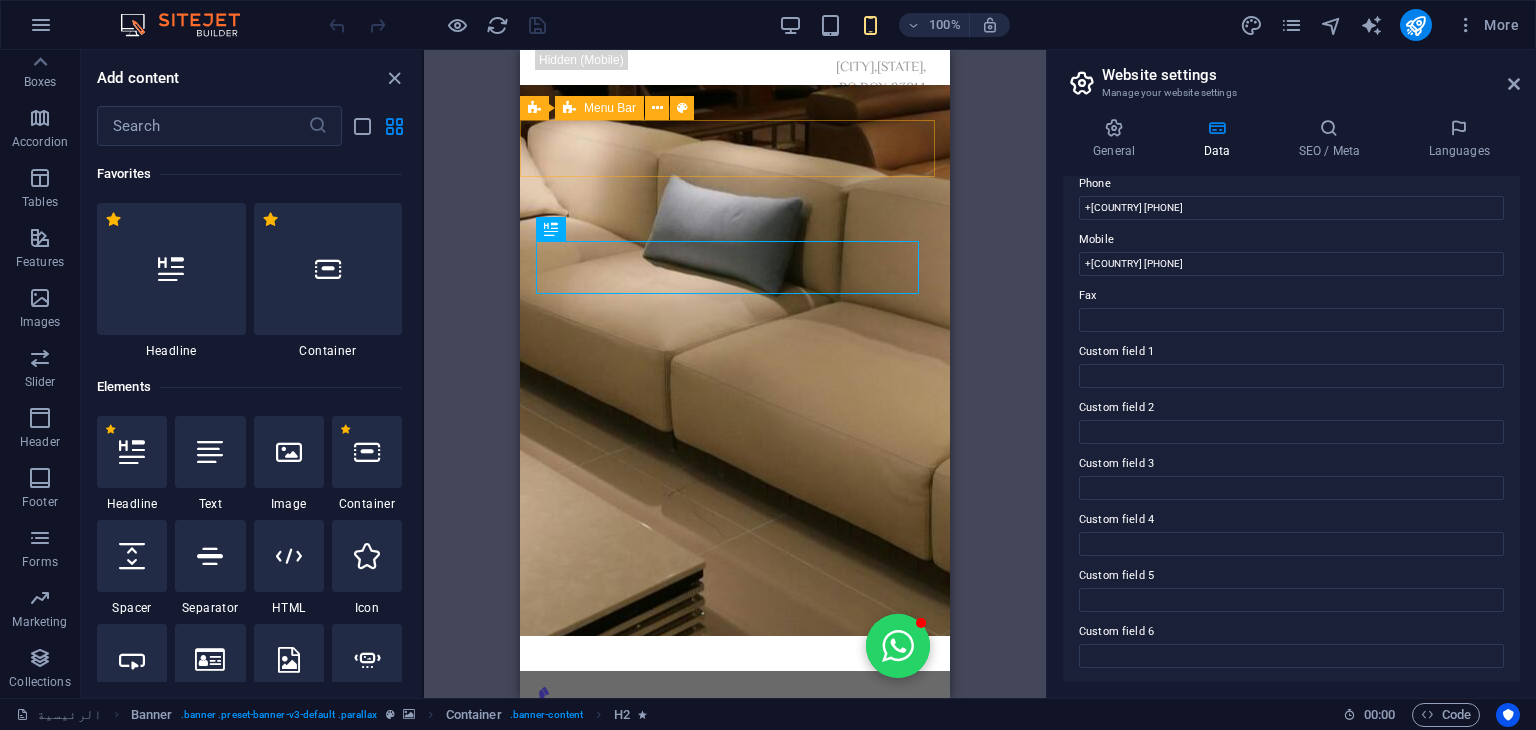 scroll, scrollTop: 454, scrollLeft: 0, axis: vertical 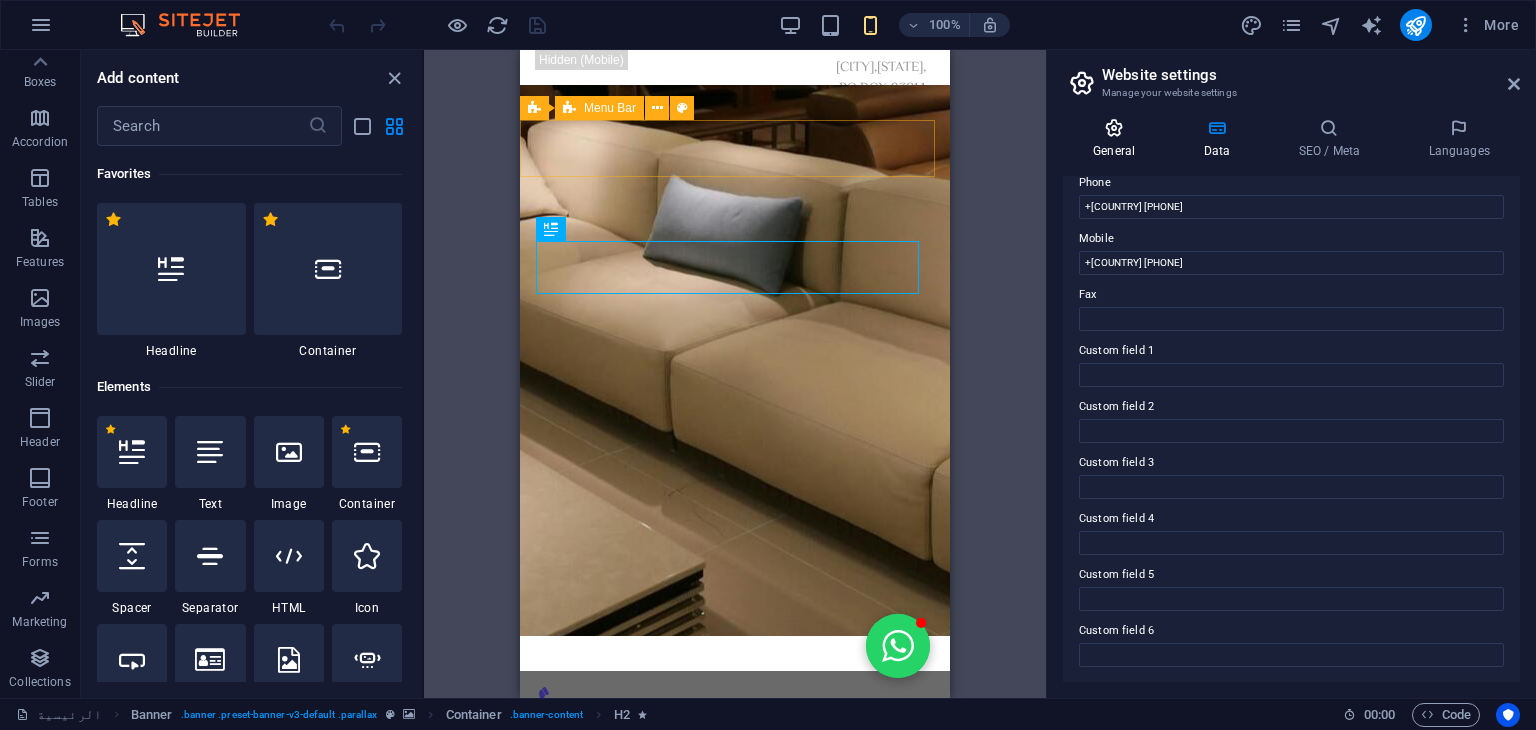 click on "General" at bounding box center (1118, 139) 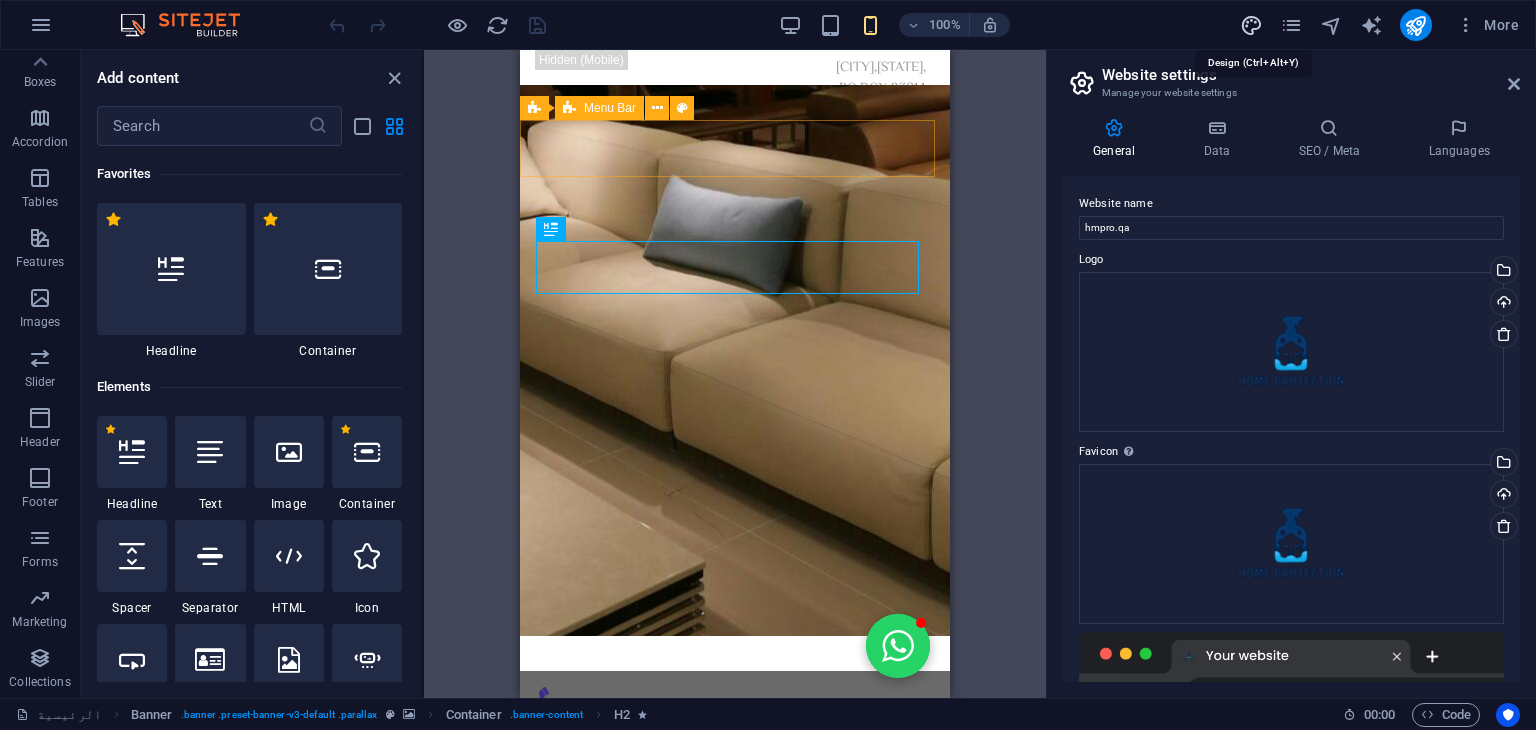 click at bounding box center (1251, 25) 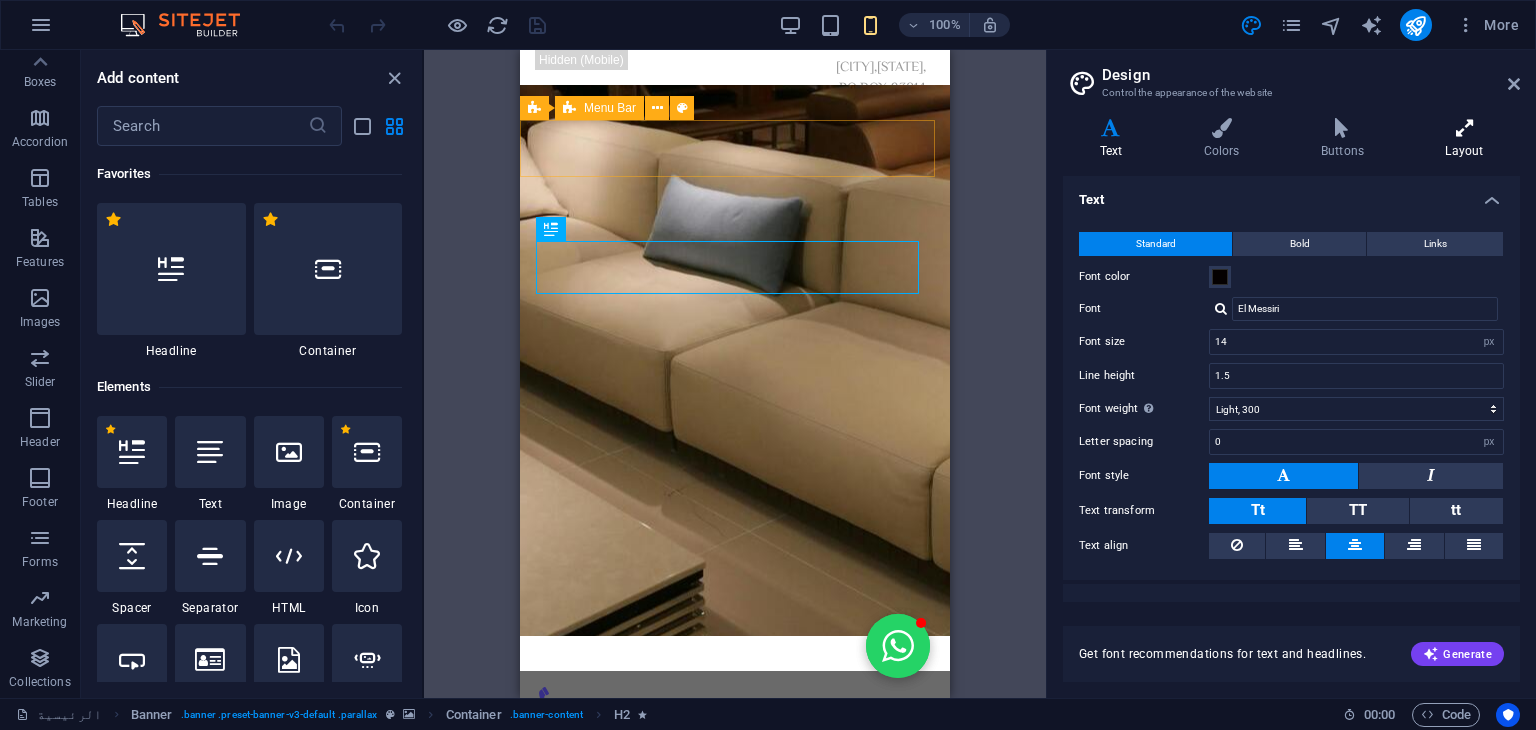click at bounding box center [1464, 128] 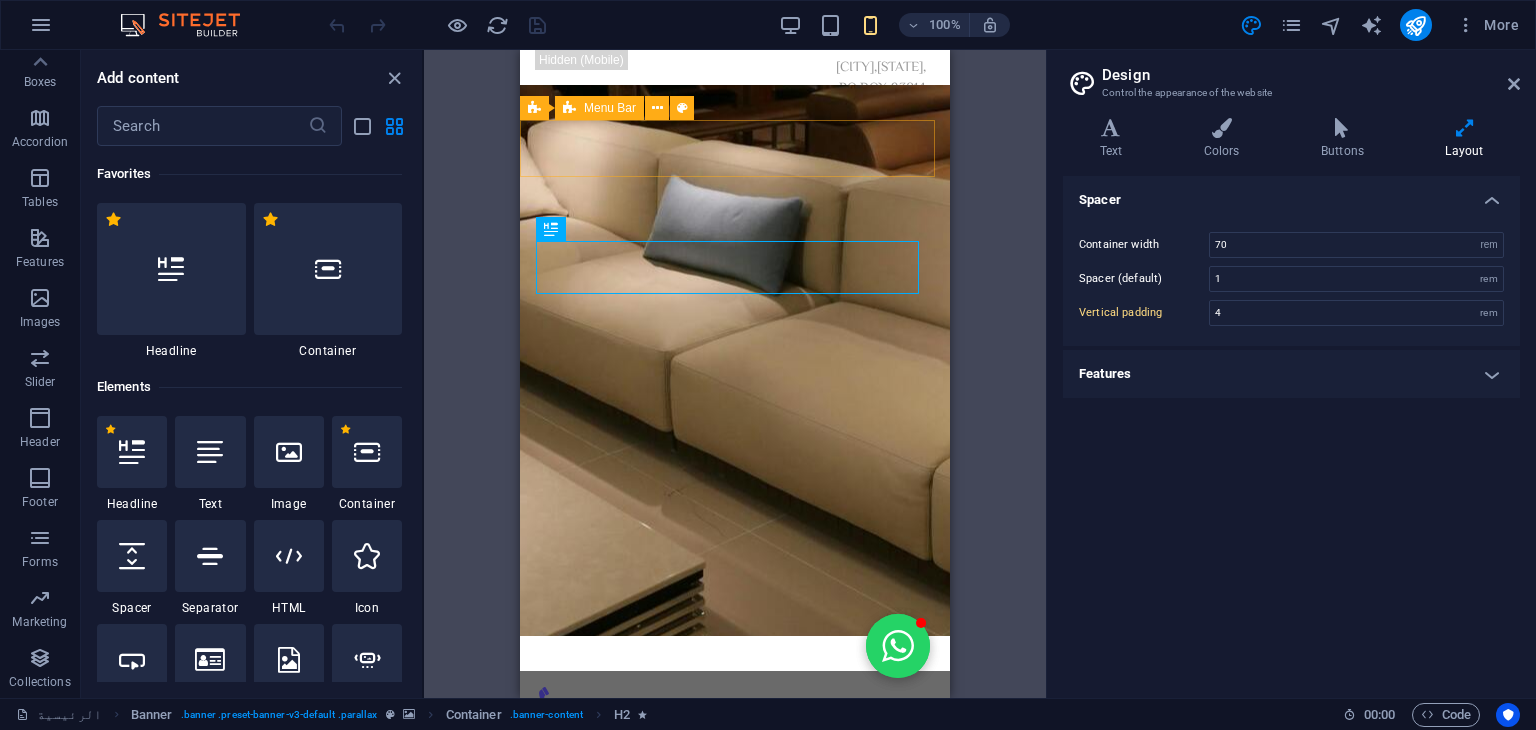 click on "Features" at bounding box center [1291, 374] 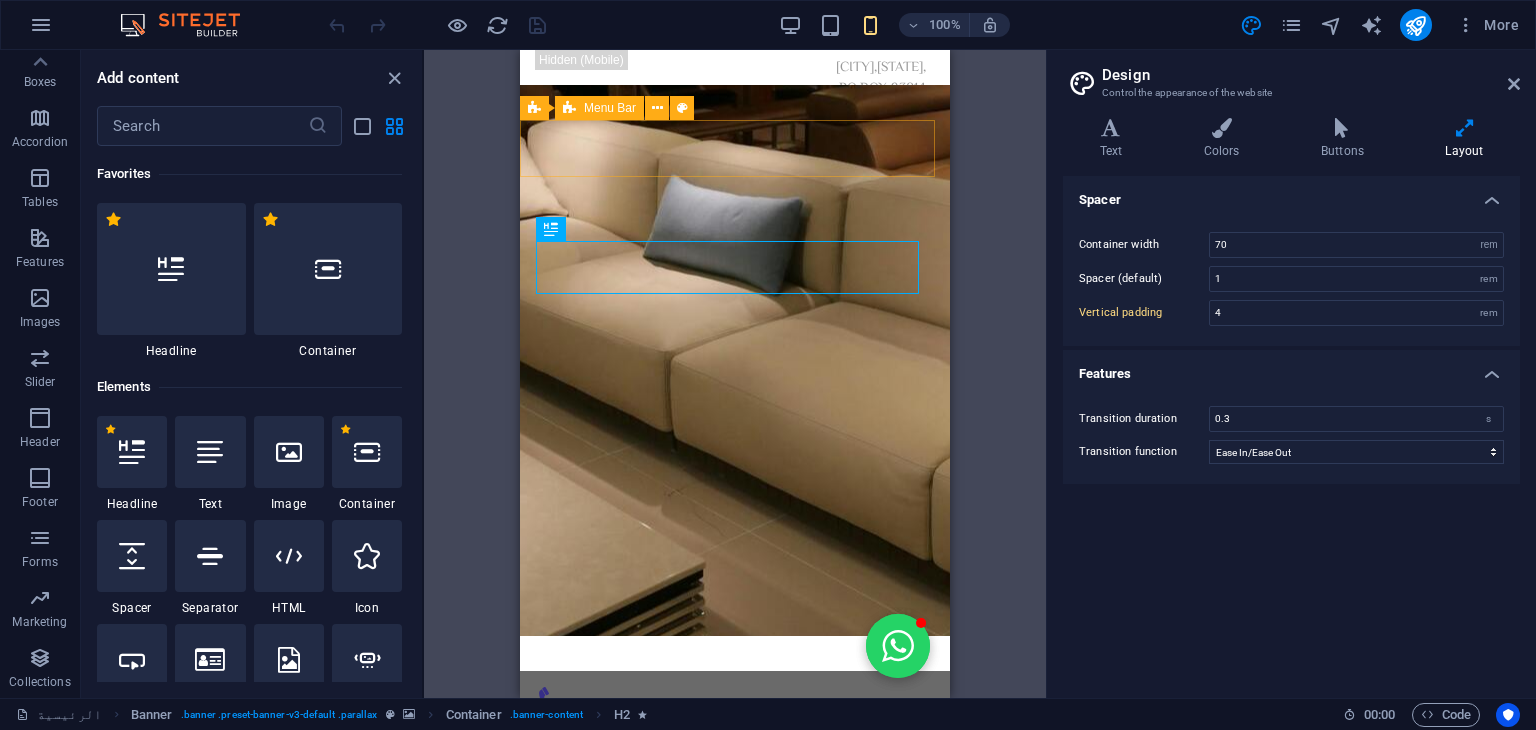 click on "Features" at bounding box center (1291, 368) 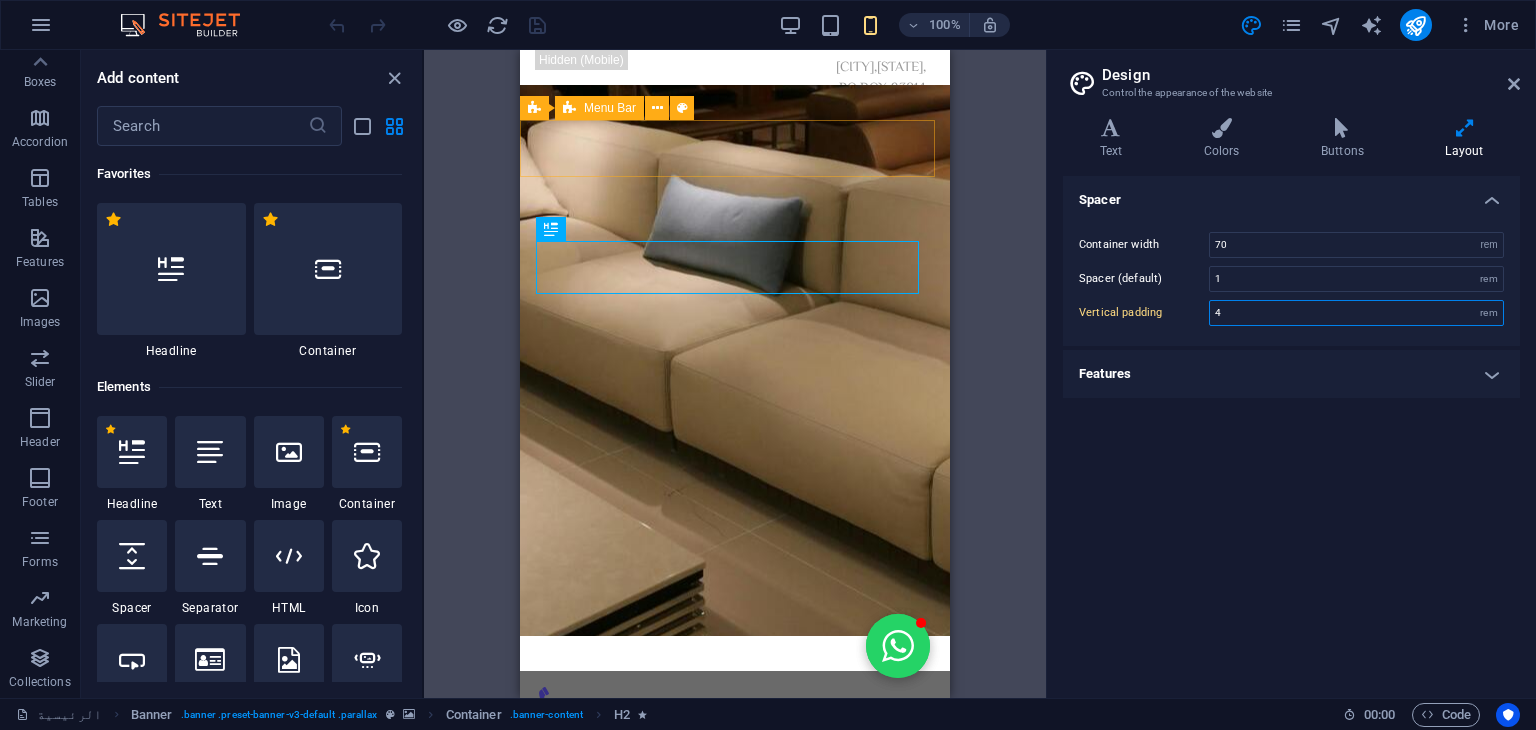 click on "4" at bounding box center (1356, 313) 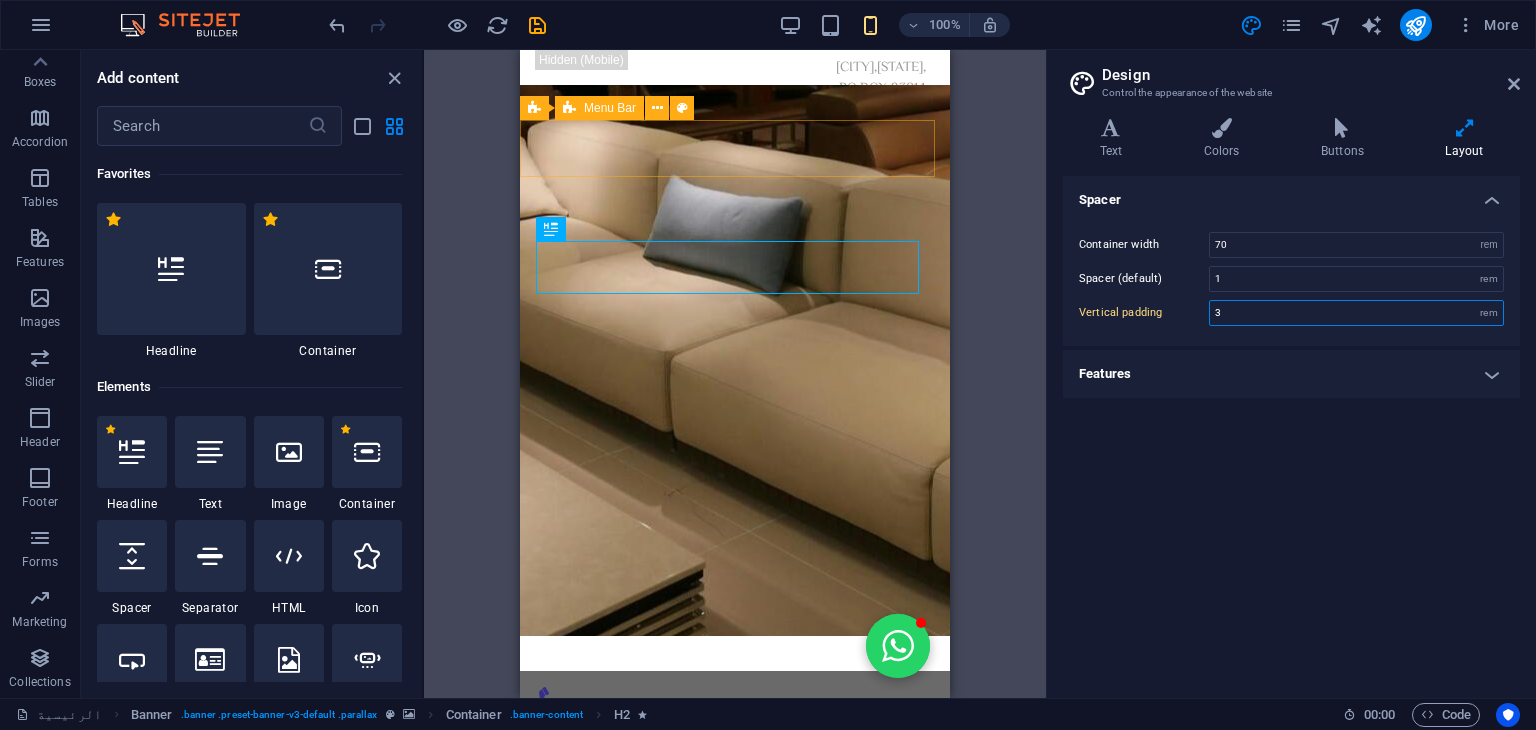 type on "3" 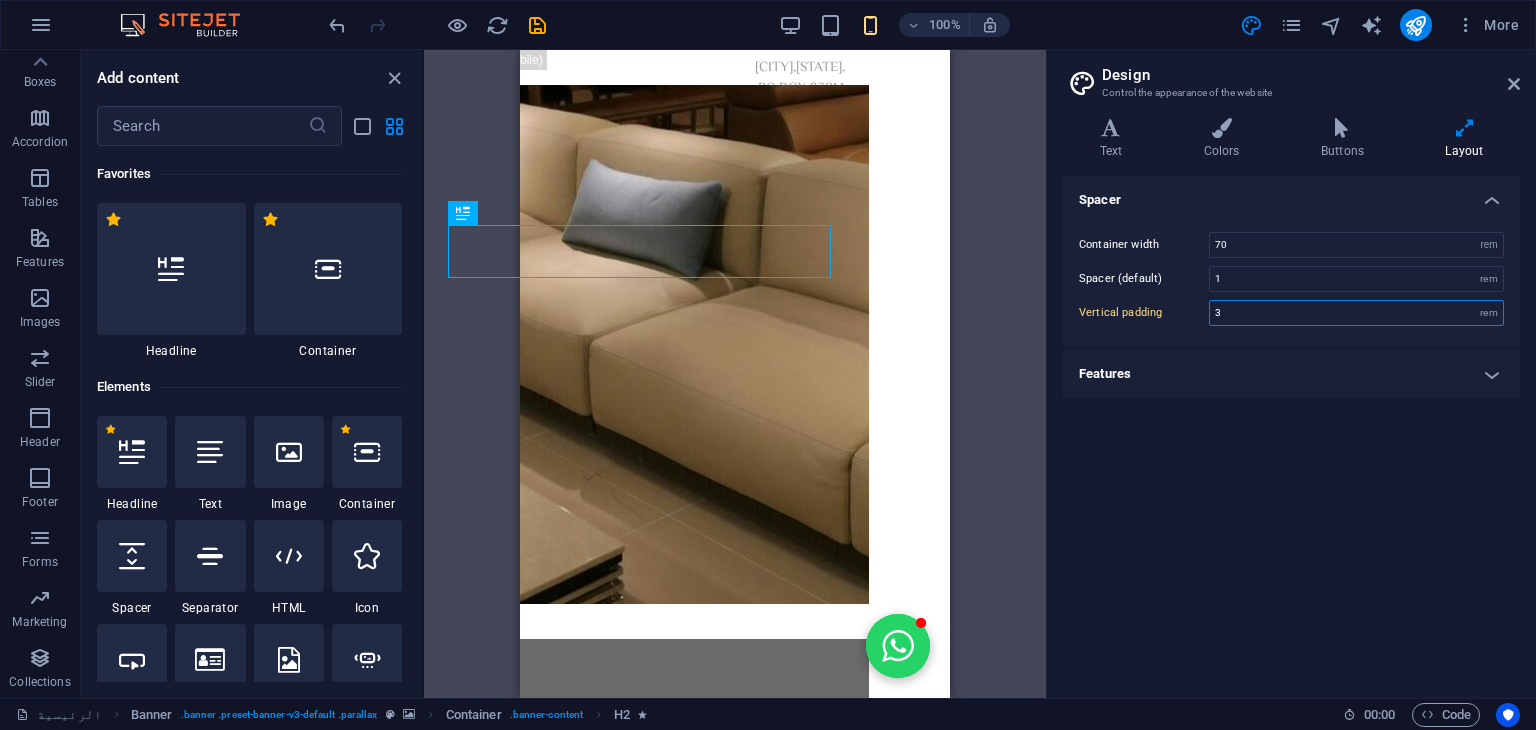 scroll, scrollTop: 0, scrollLeft: 88, axis: horizontal 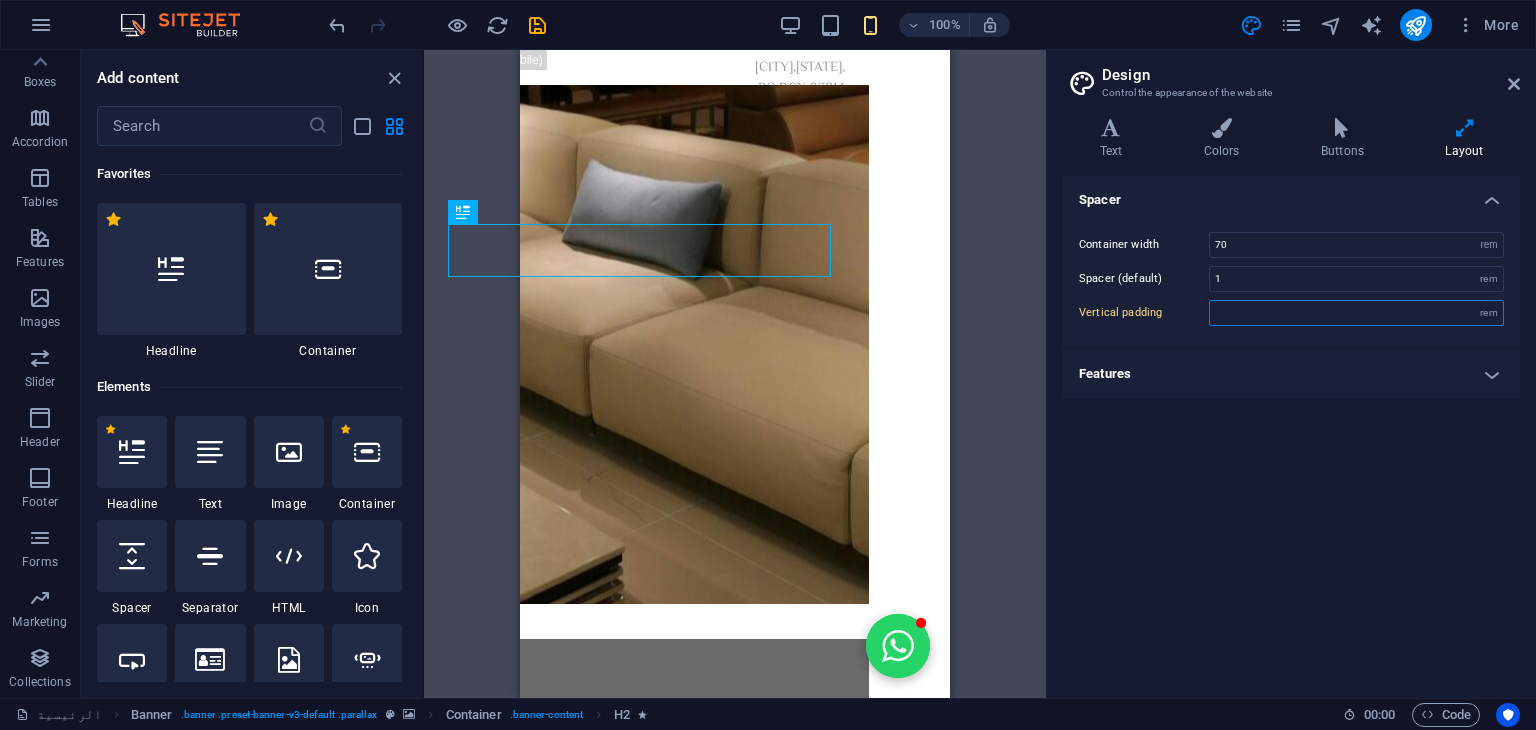 type on "1" 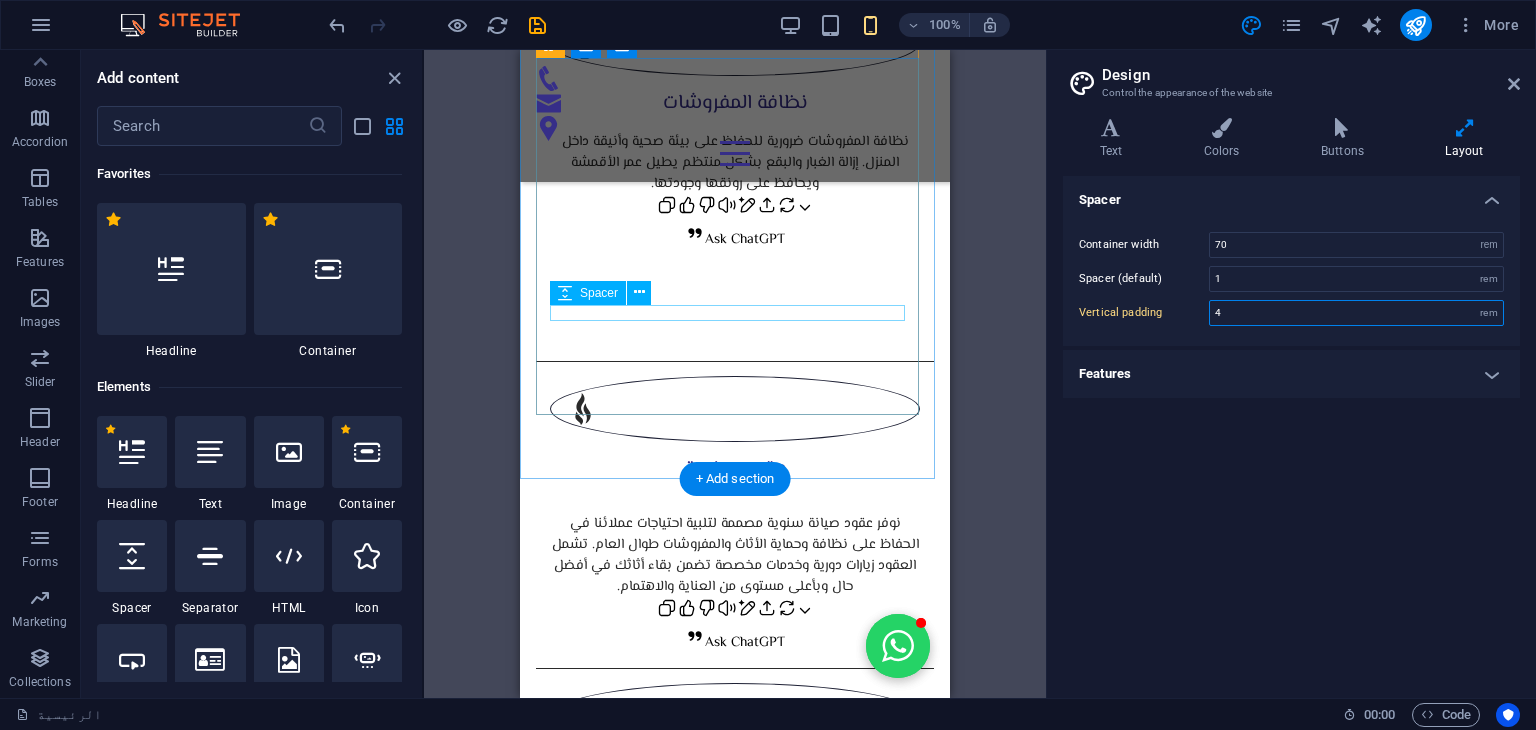 scroll, scrollTop: 2232, scrollLeft: 0, axis: vertical 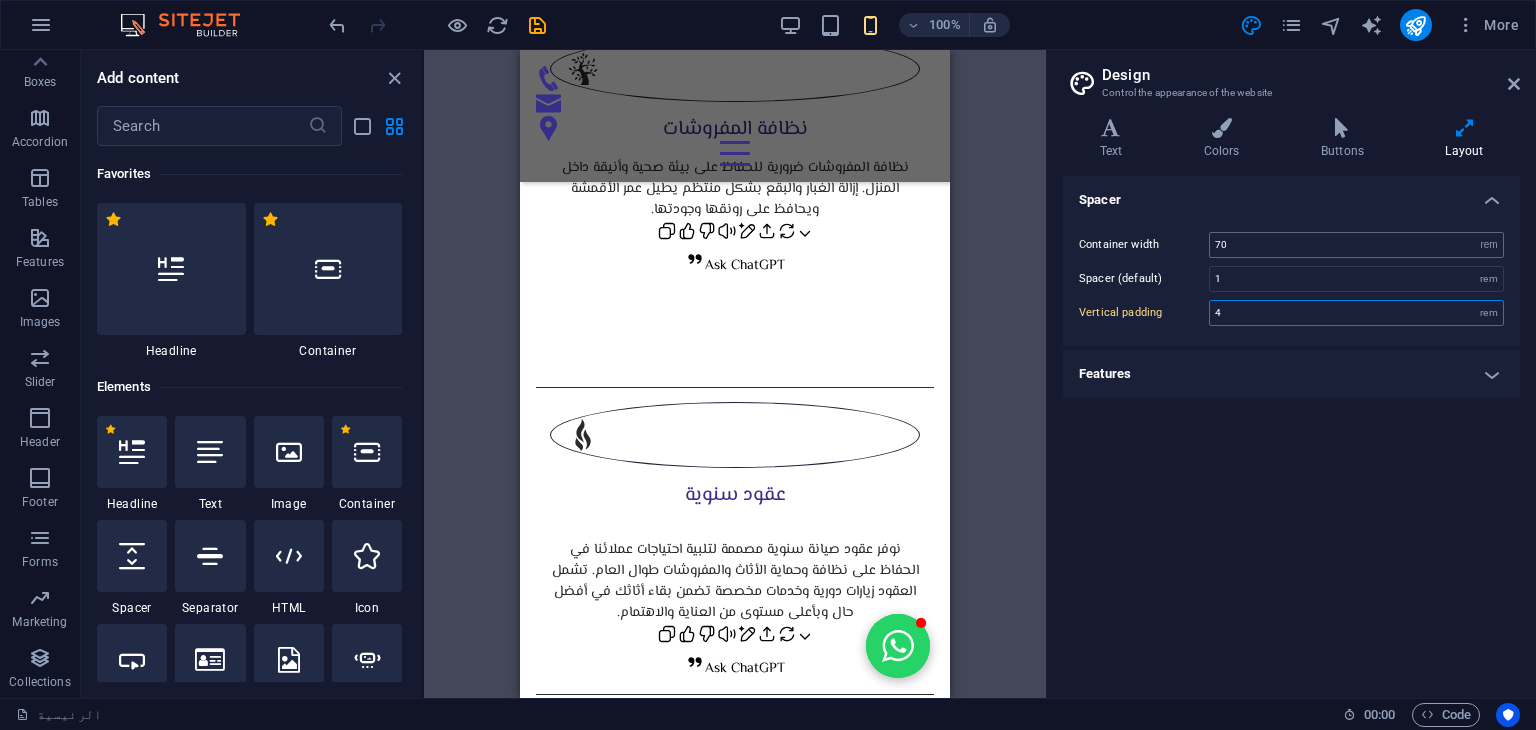 type on "4" 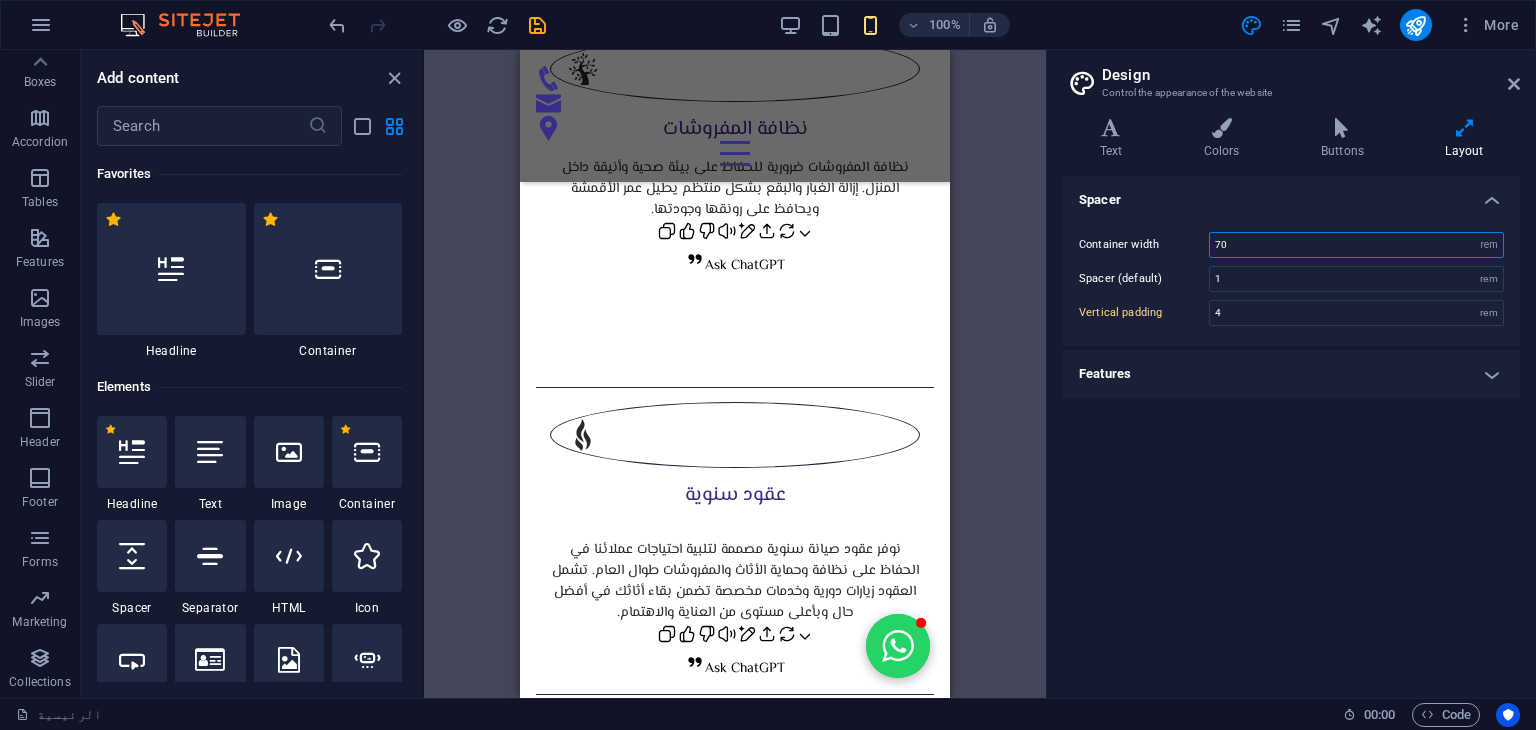 click on "70" at bounding box center (1356, 245) 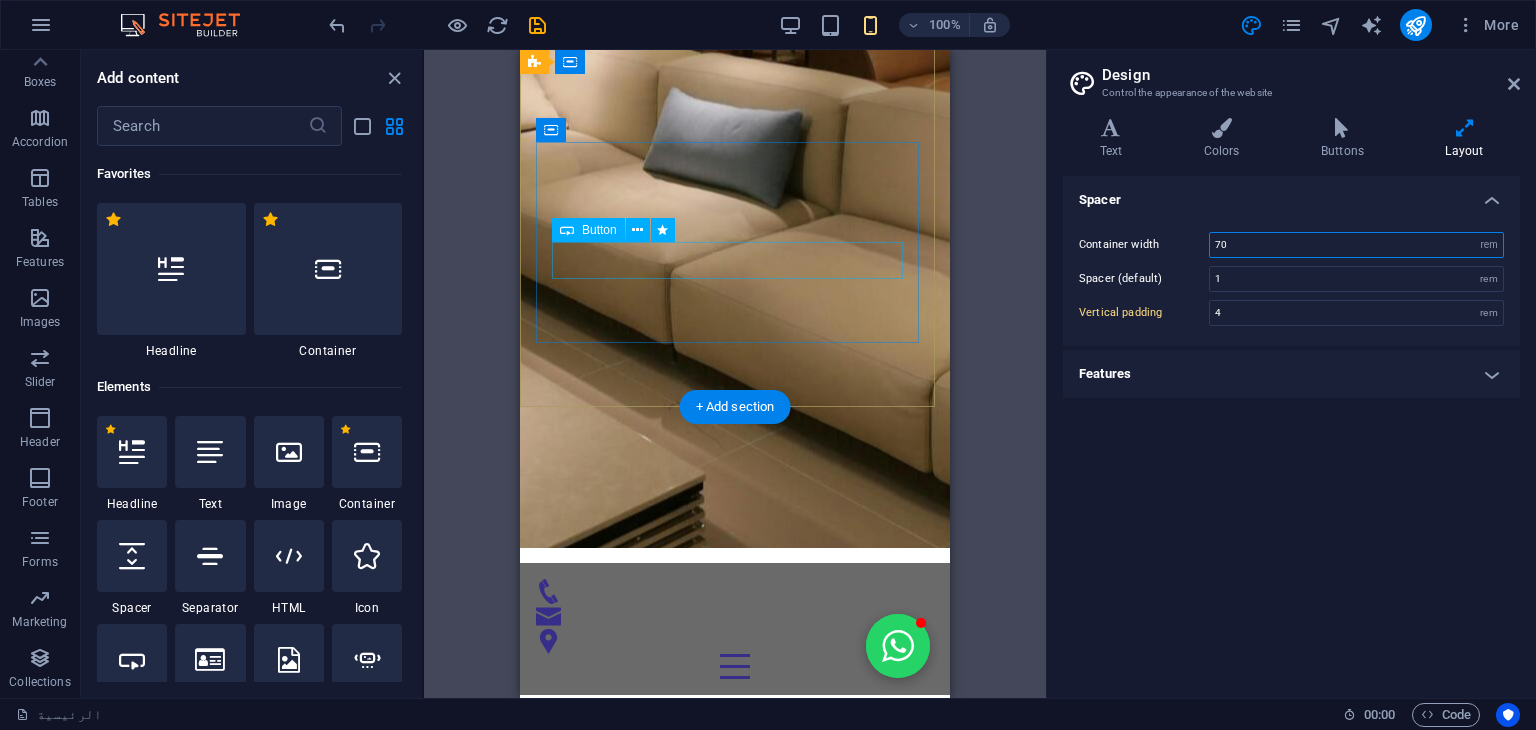 scroll, scrollTop: 0, scrollLeft: 0, axis: both 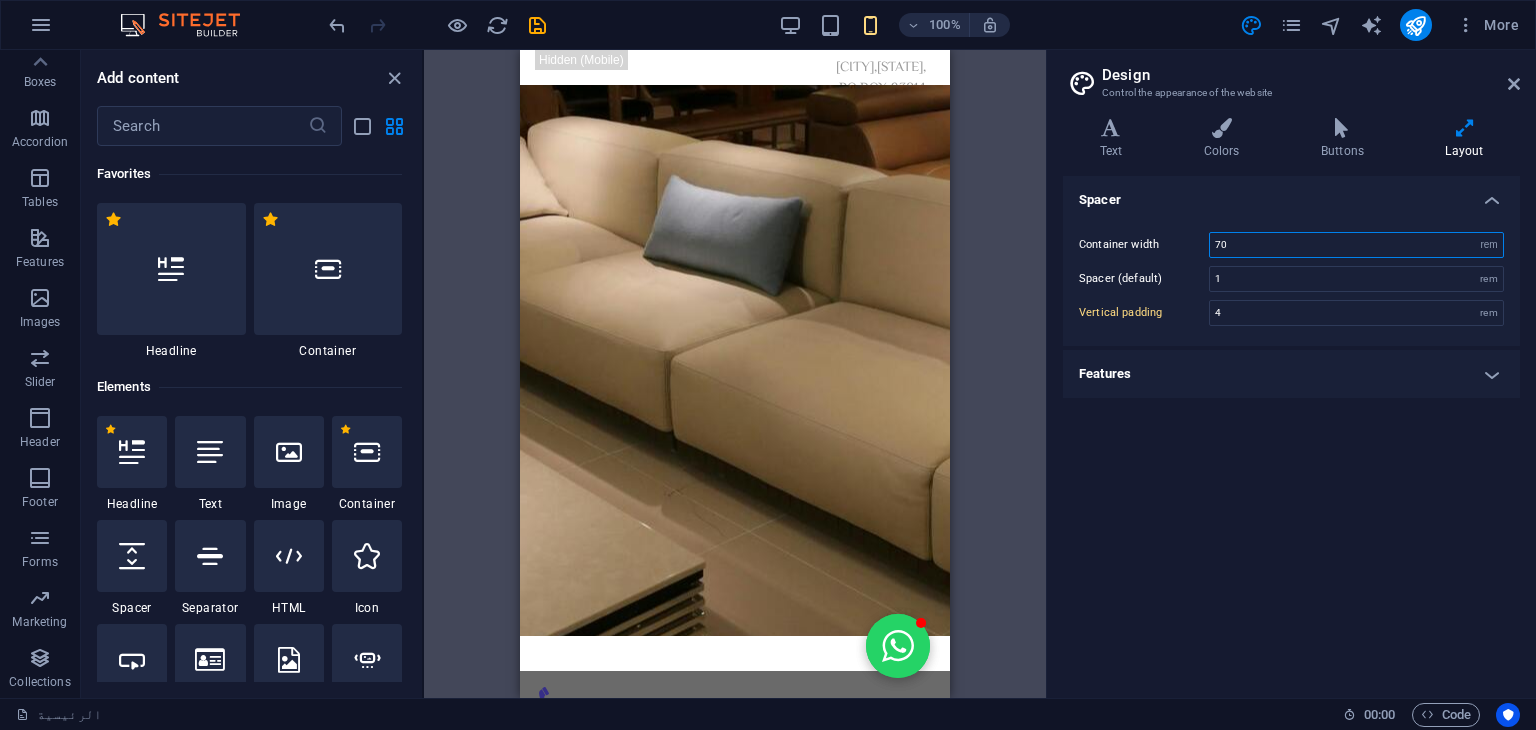 type on "7" 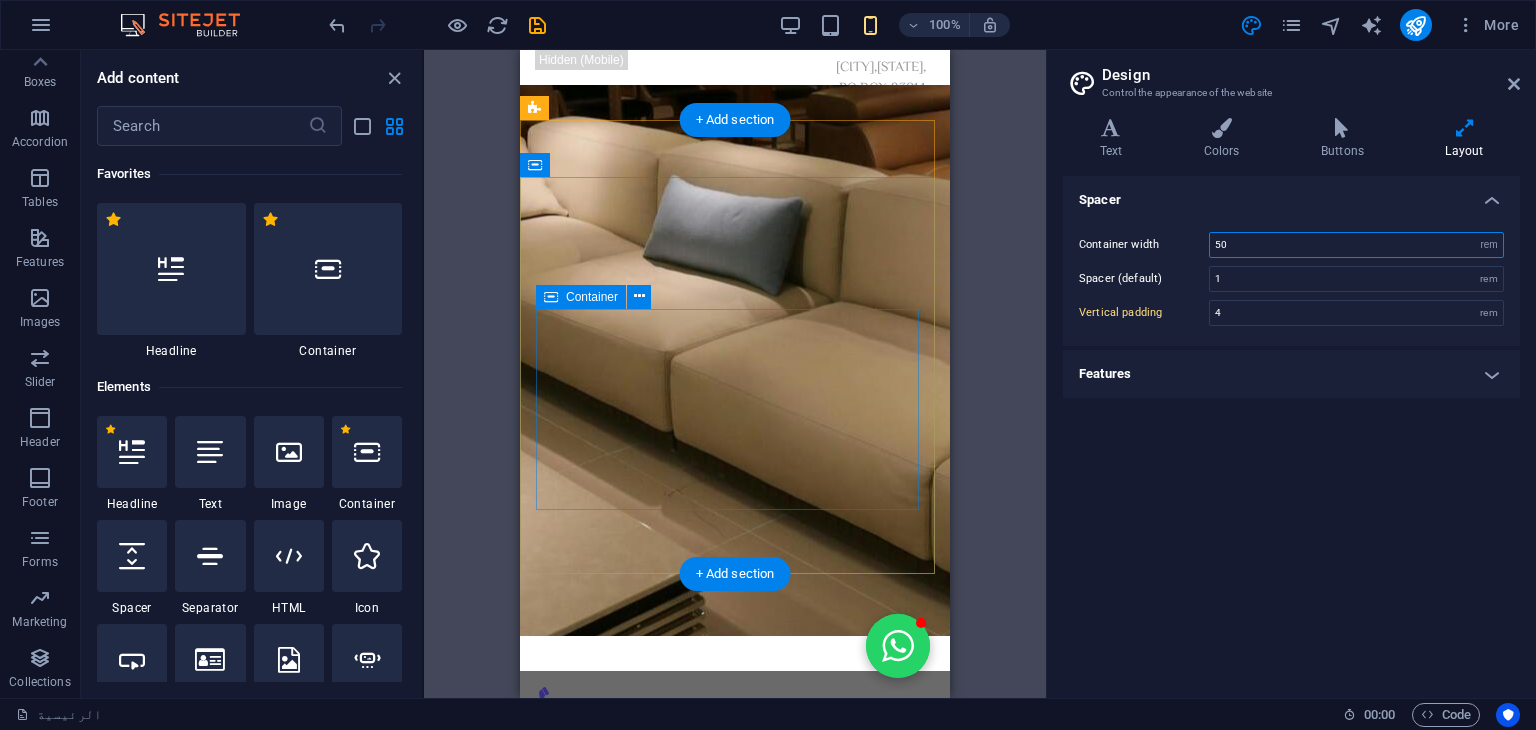 scroll, scrollTop: 0, scrollLeft: 3, axis: horizontal 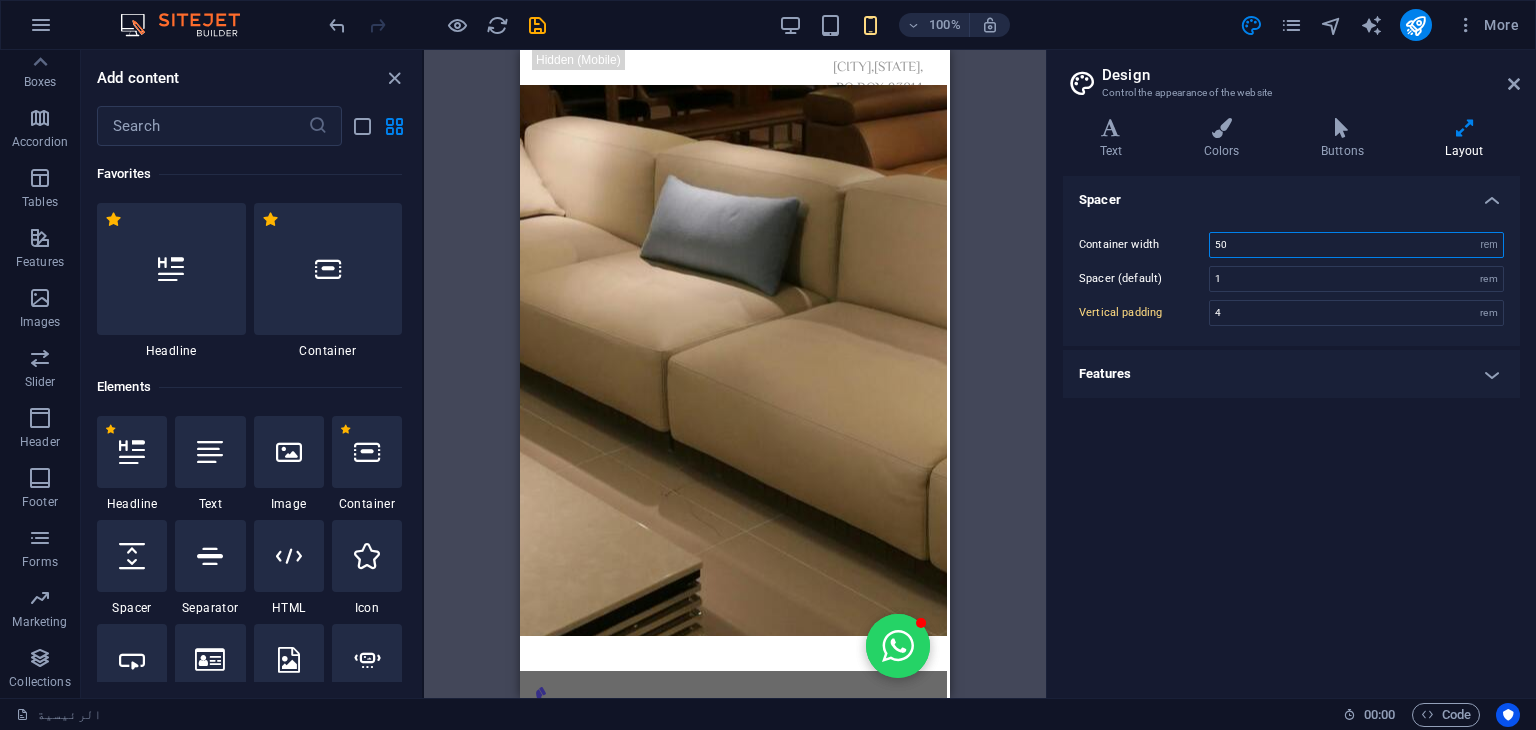 type on "5" 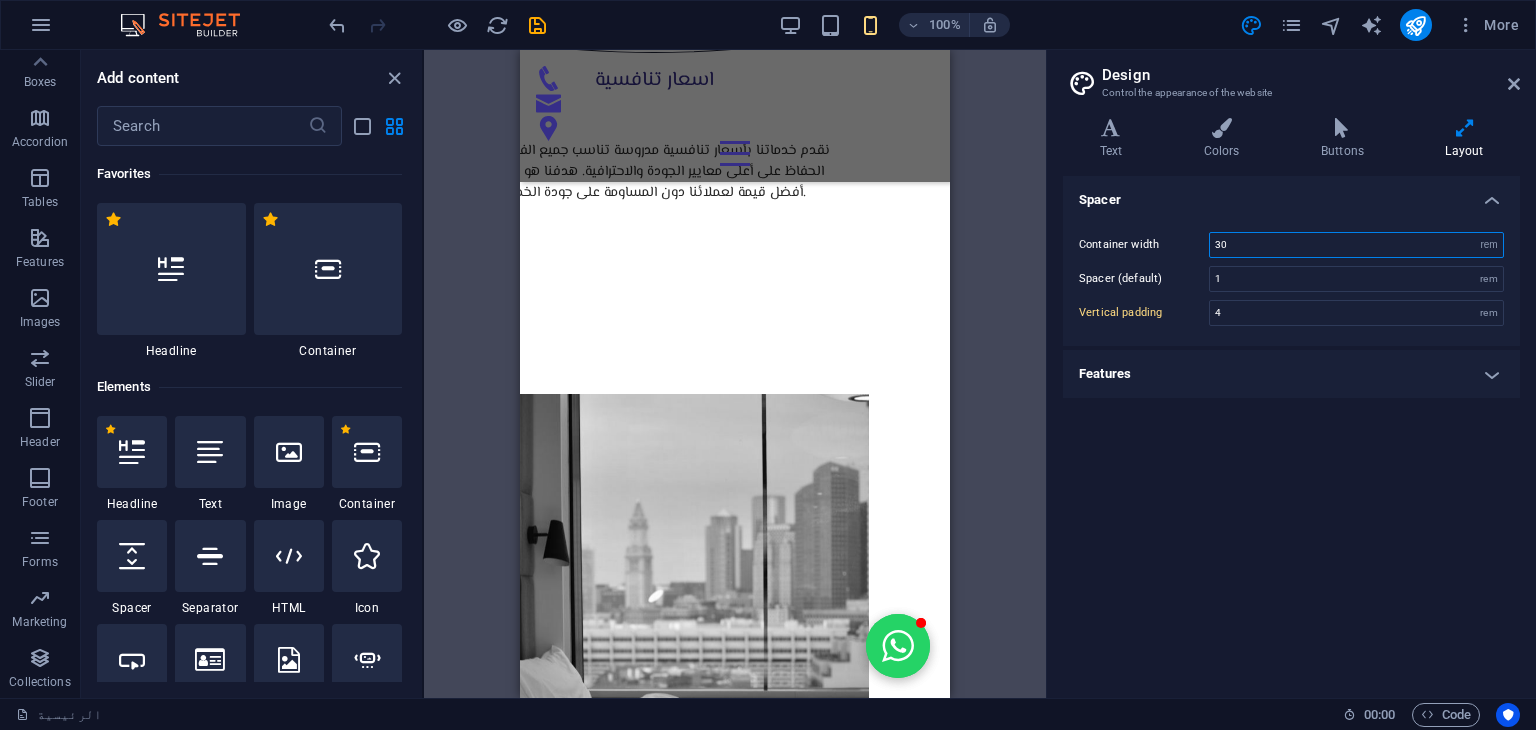 scroll, scrollTop: 2956, scrollLeft: 88, axis: both 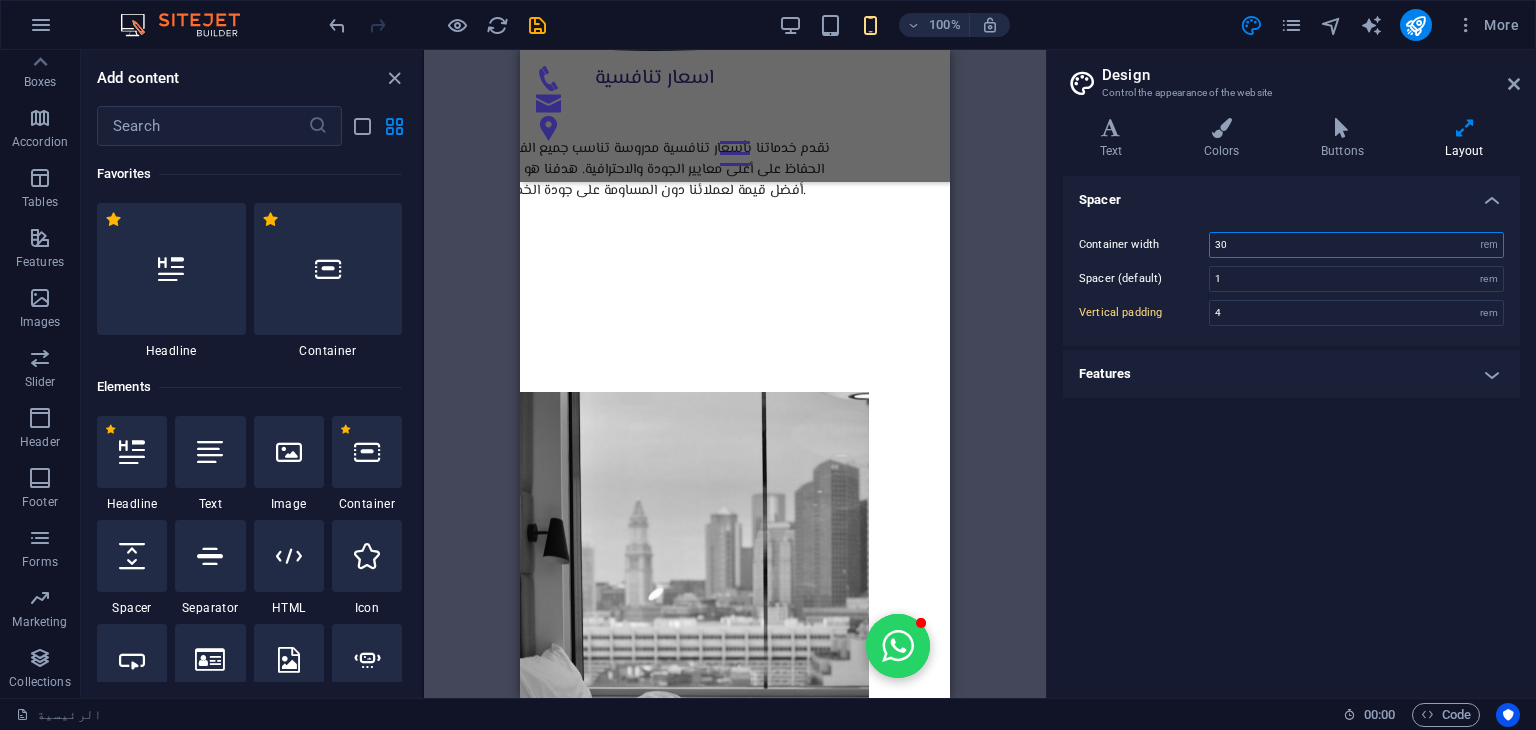 type on "3" 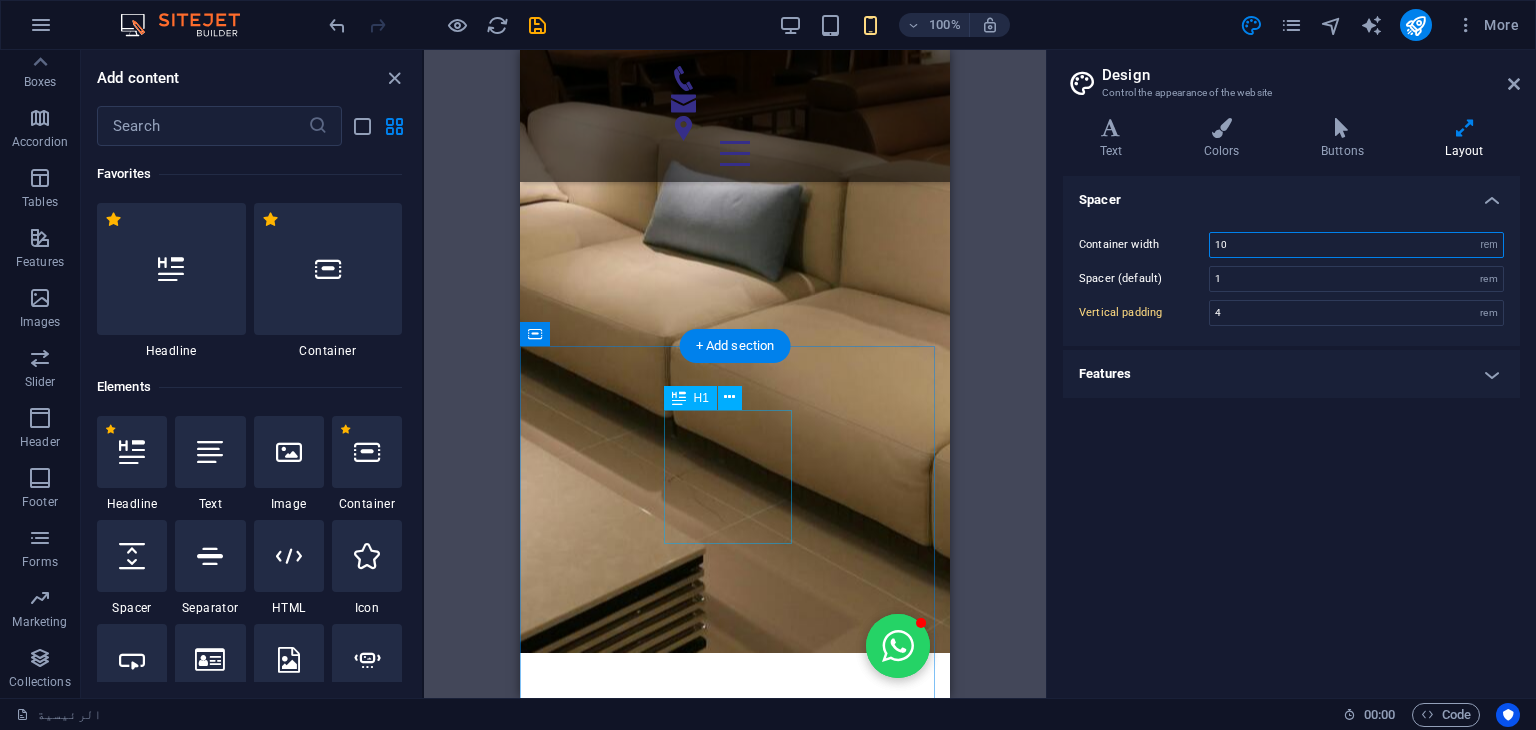 scroll, scrollTop: 0, scrollLeft: 0, axis: both 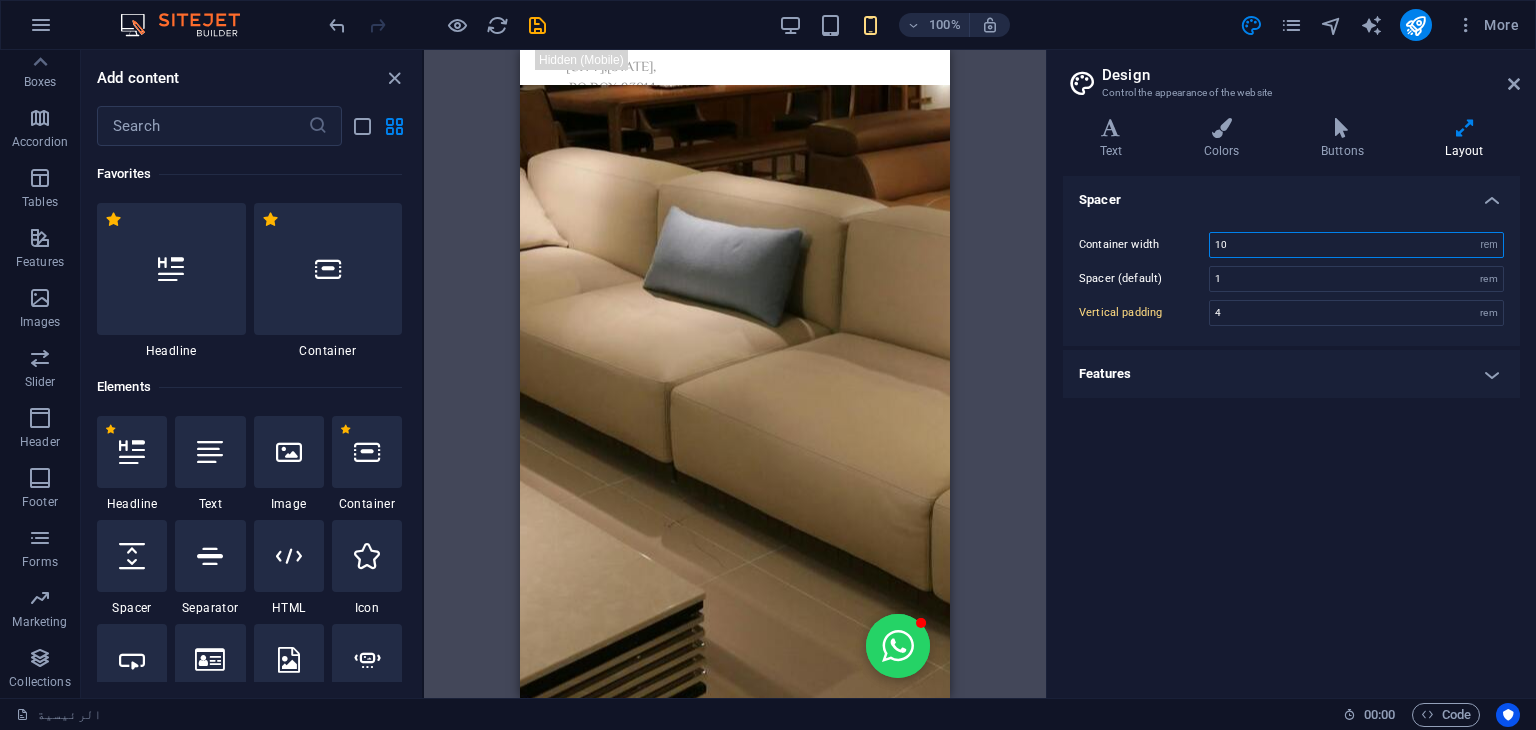 click on "10" at bounding box center [1356, 245] 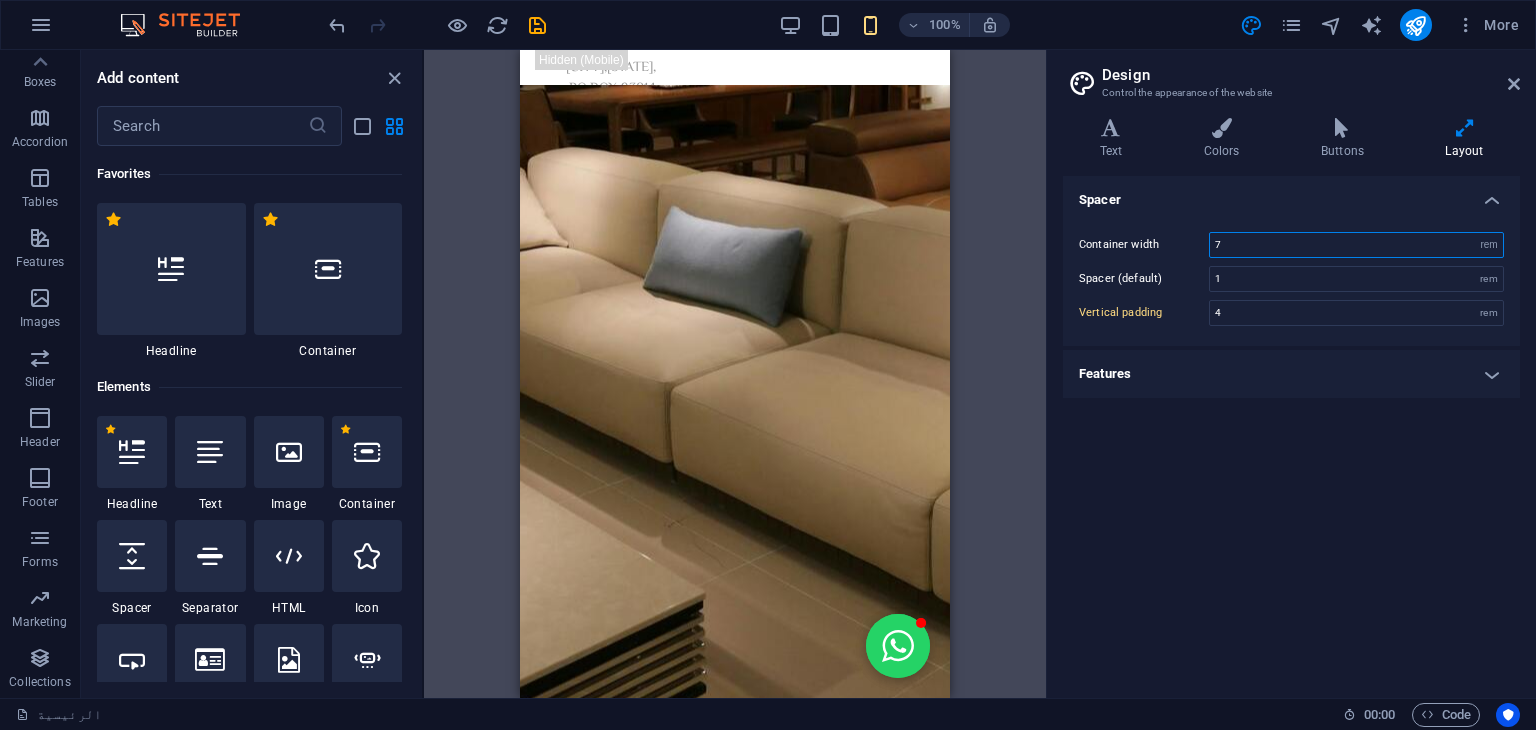 type on "70" 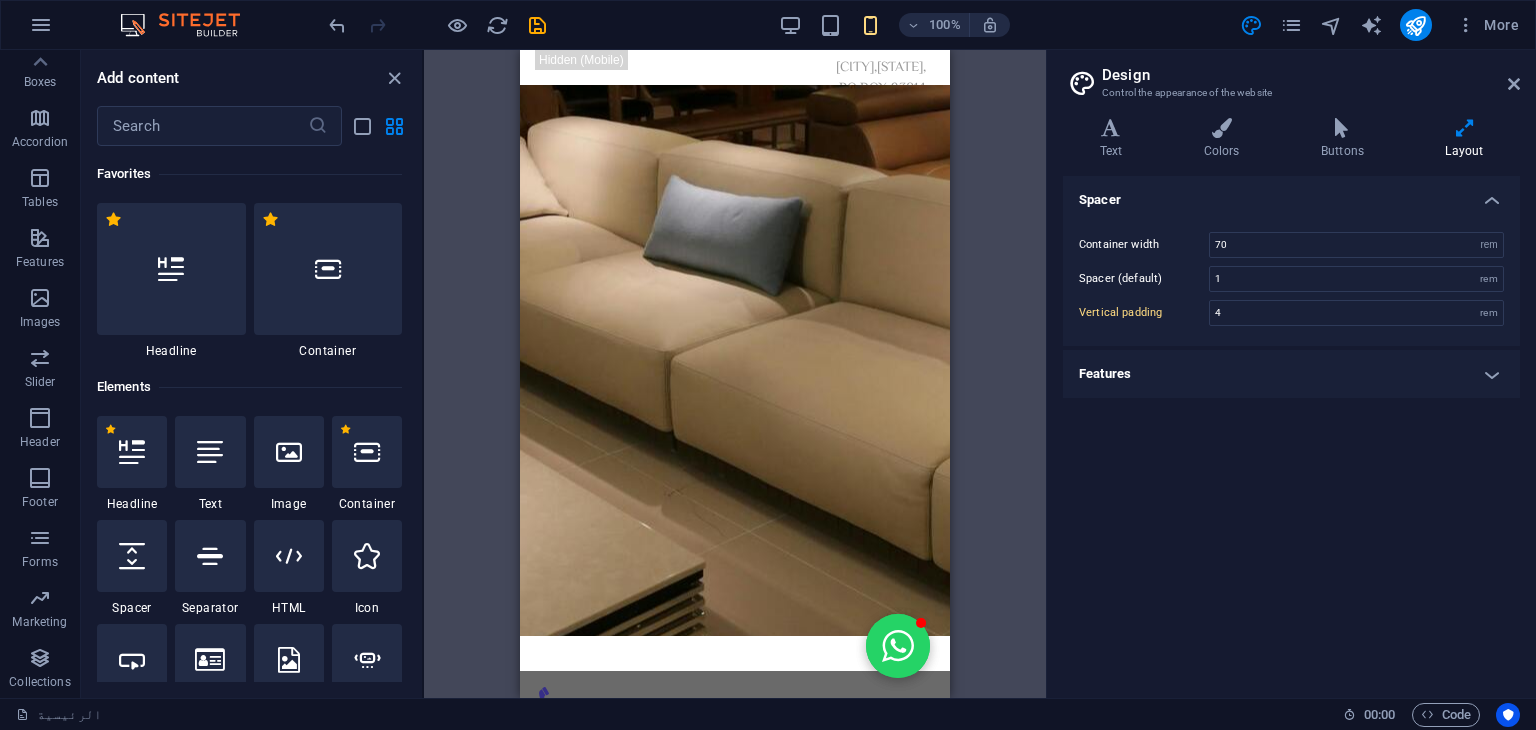 click on "Features" at bounding box center (1291, 374) 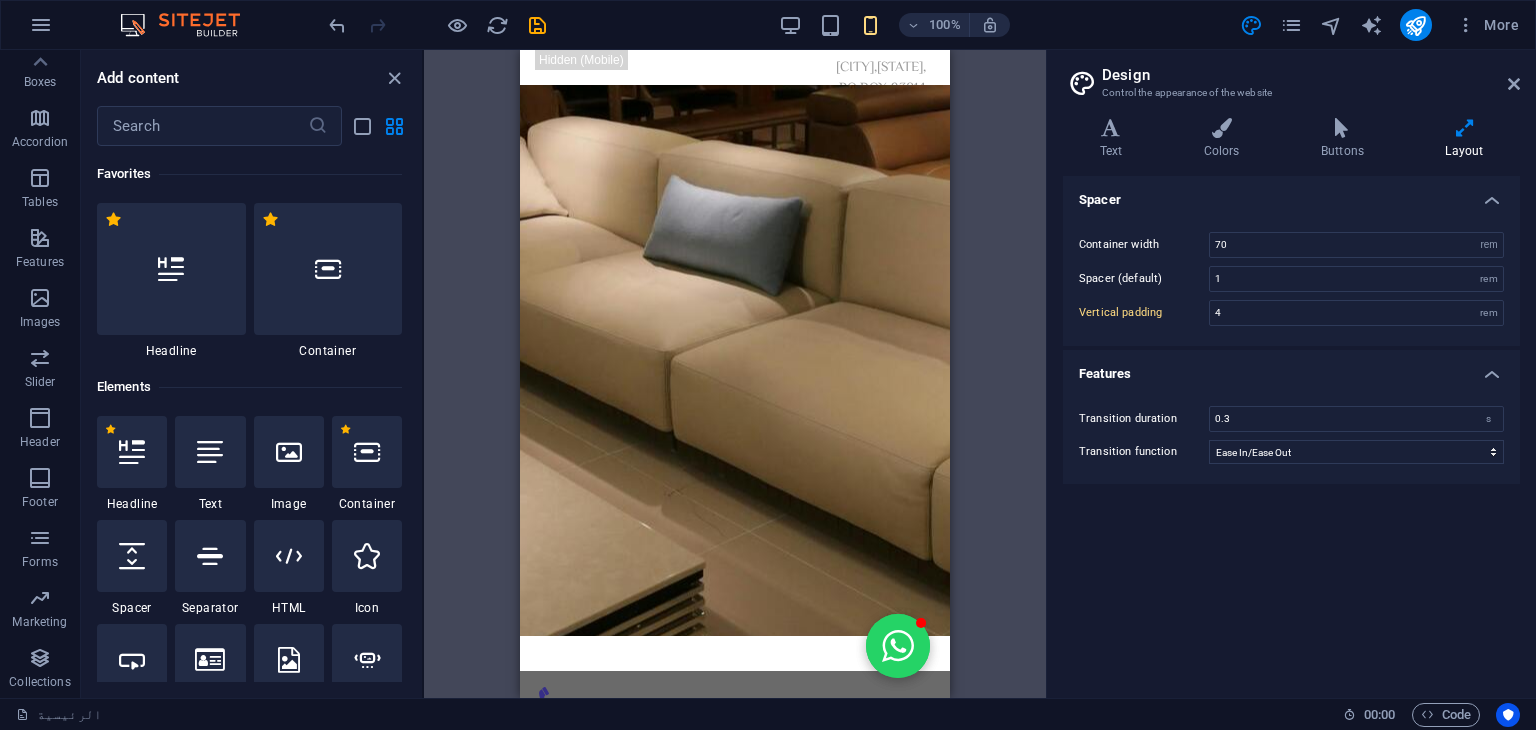 click on "Features" at bounding box center (1291, 368) 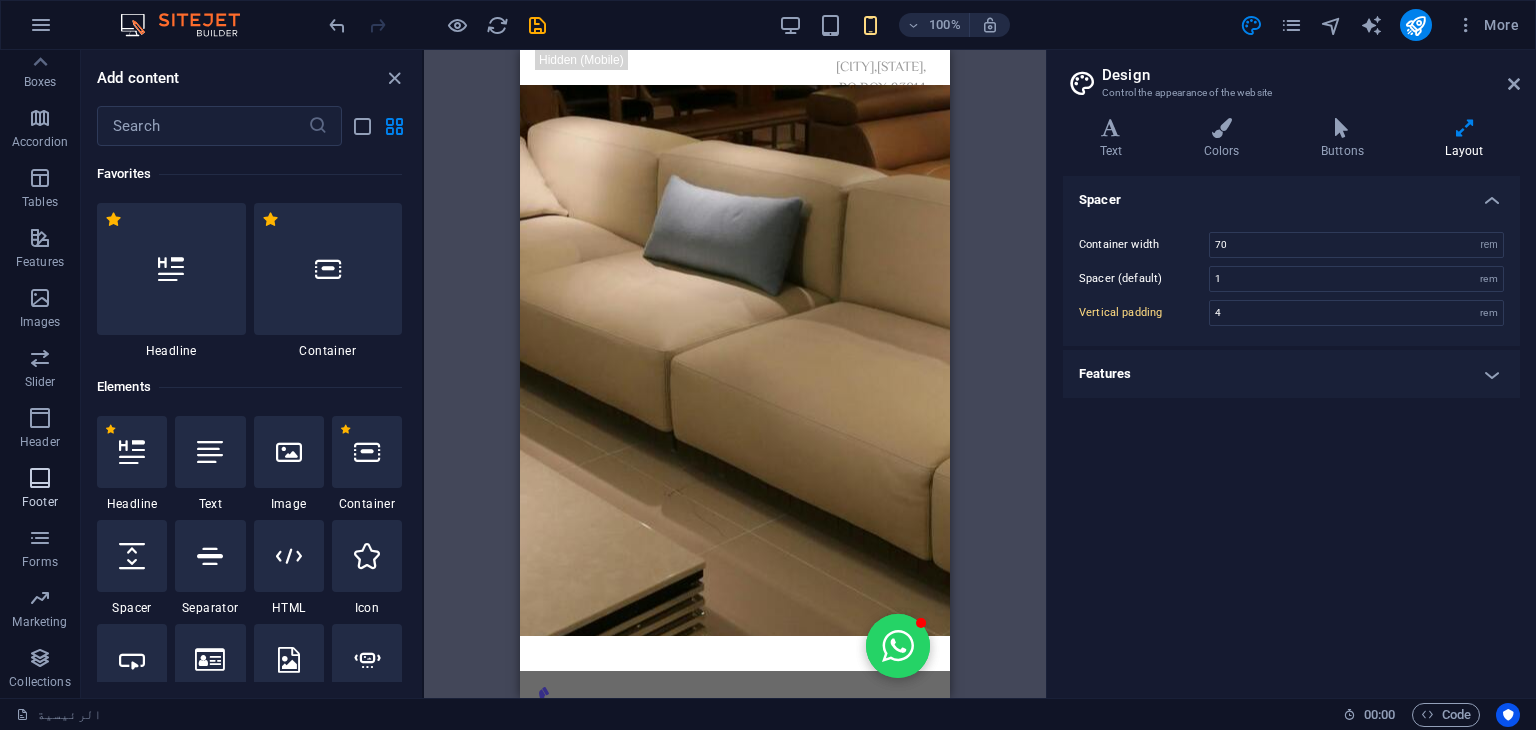 scroll, scrollTop: 0, scrollLeft: 0, axis: both 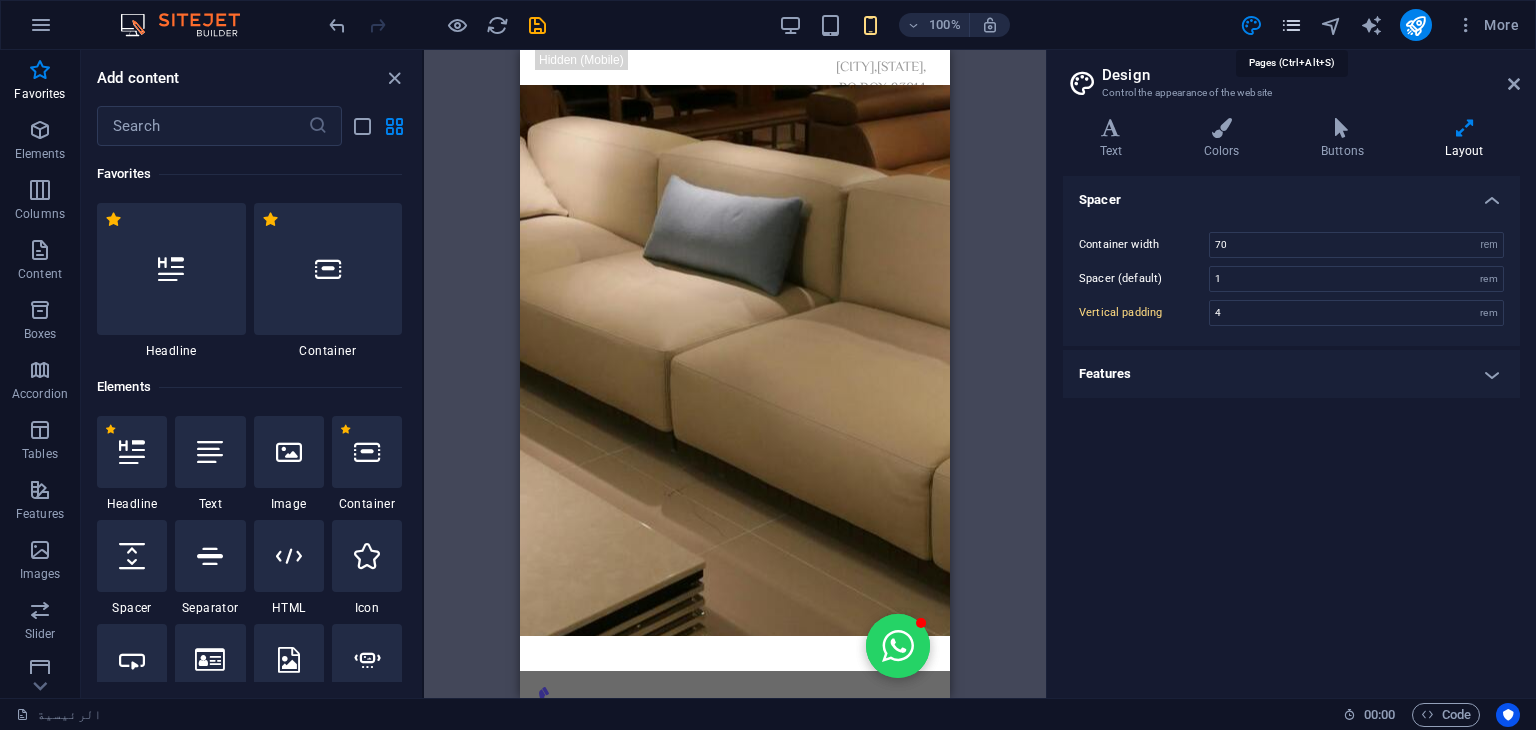 click at bounding box center [1291, 25] 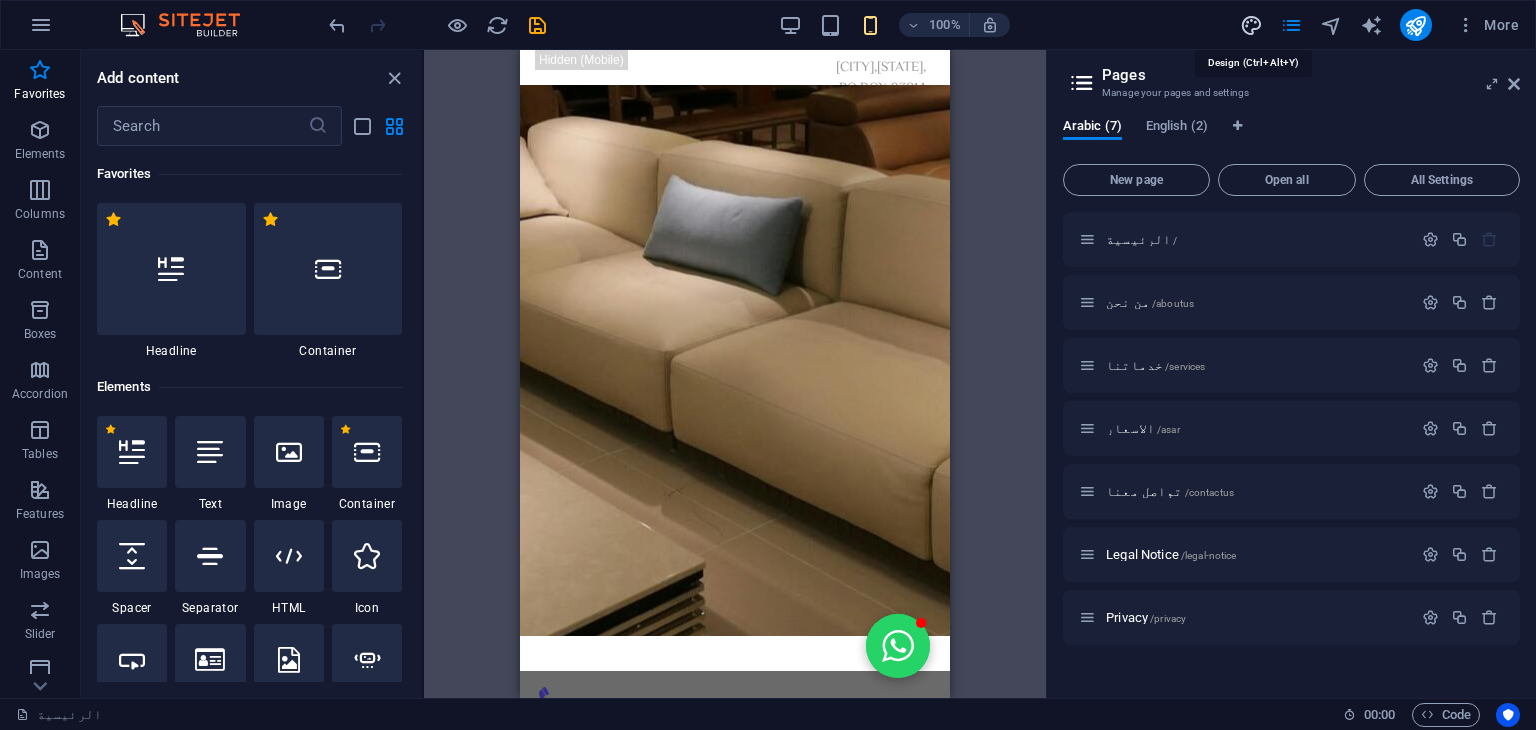 click at bounding box center [1251, 25] 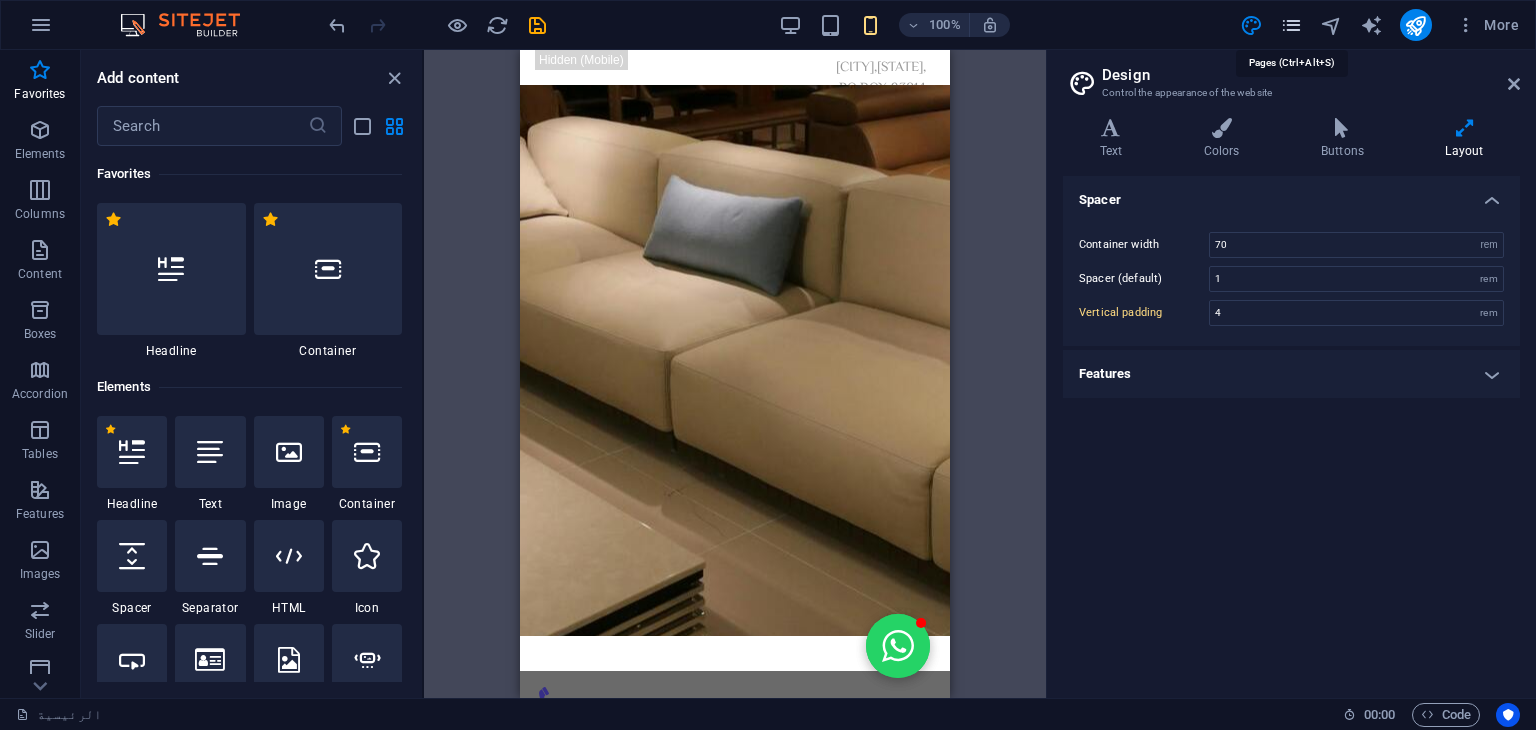 click at bounding box center [1291, 25] 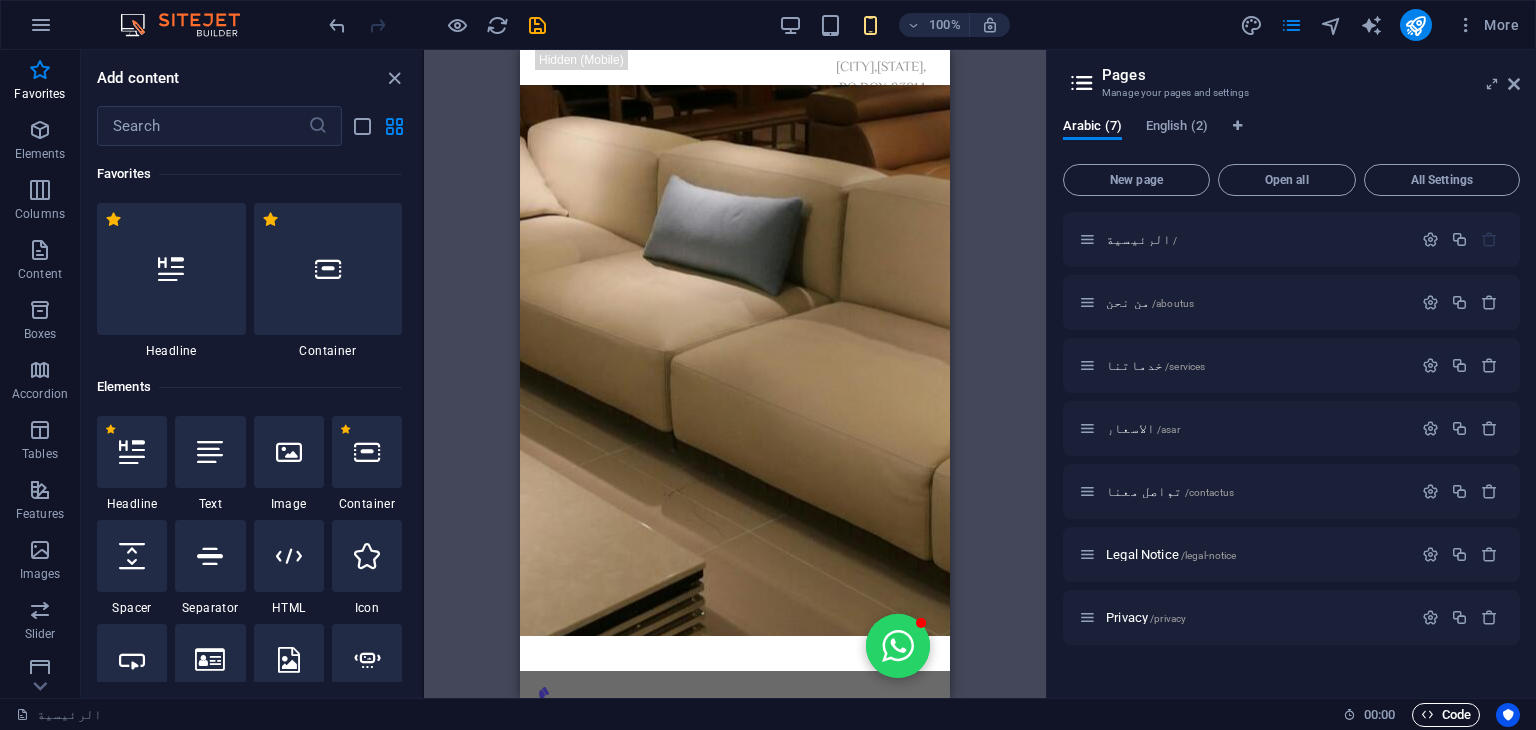 click on "Code" at bounding box center [1446, 715] 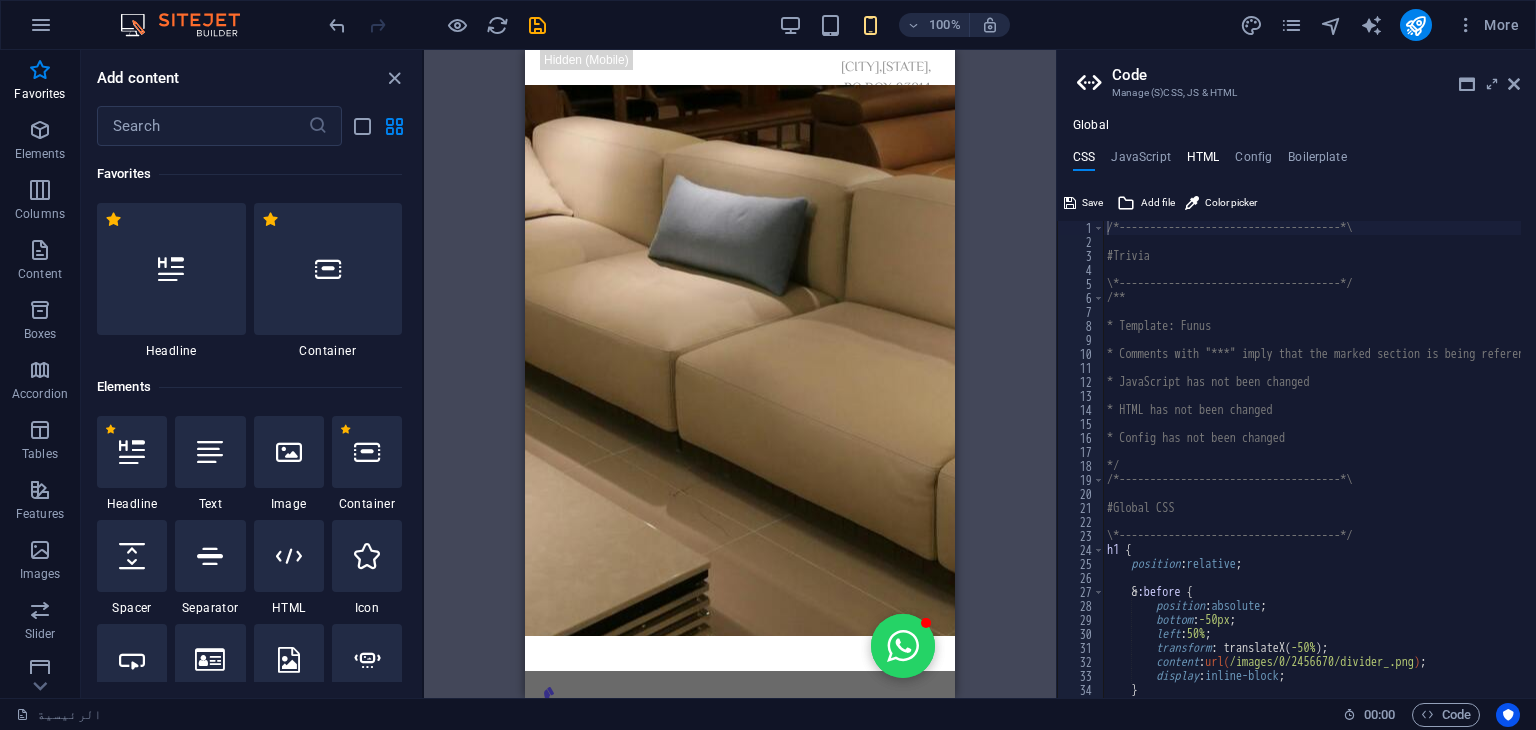 click on "HTML" at bounding box center [1203, 161] 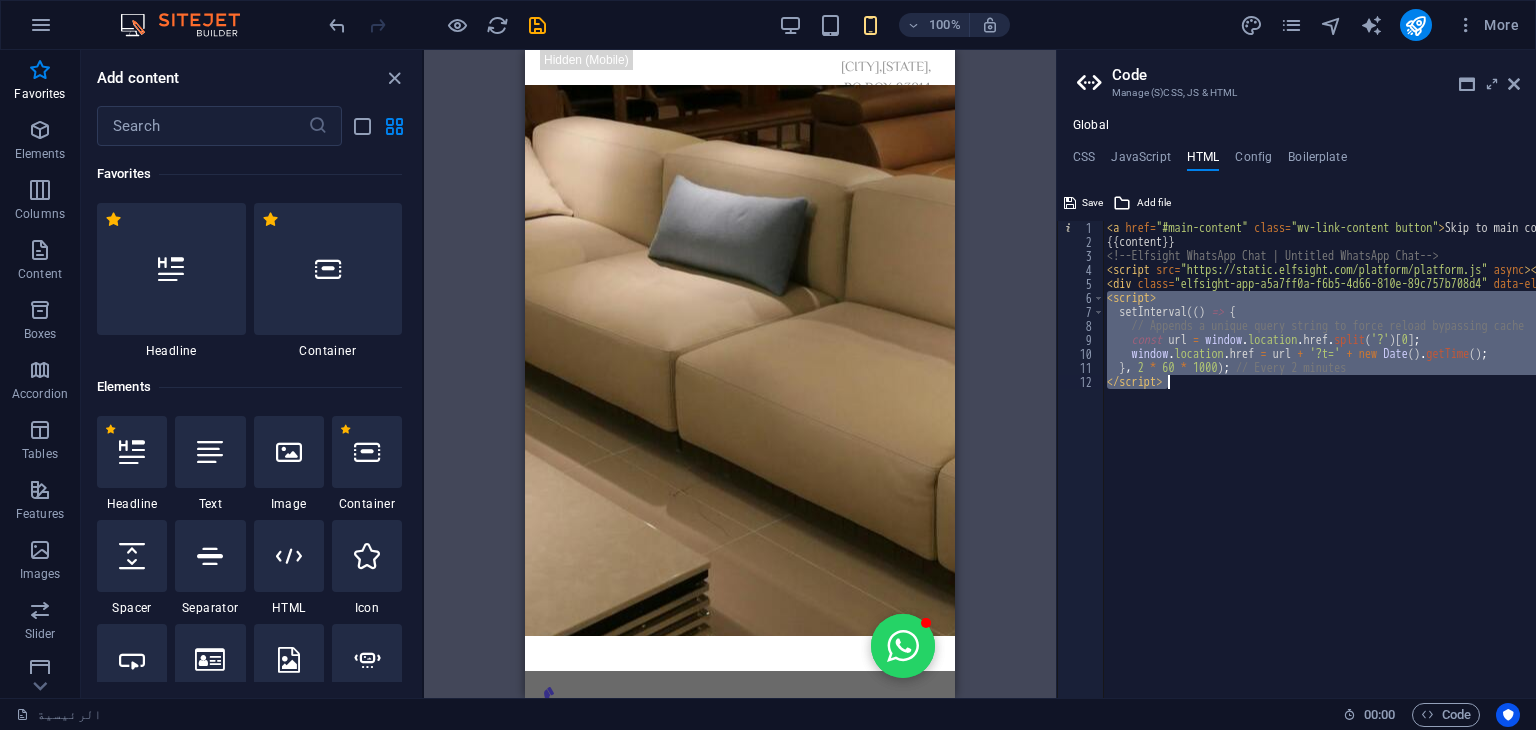 drag, startPoint x: 1110, startPoint y: 300, endPoint x: 1268, endPoint y: 429, distance: 203.97304 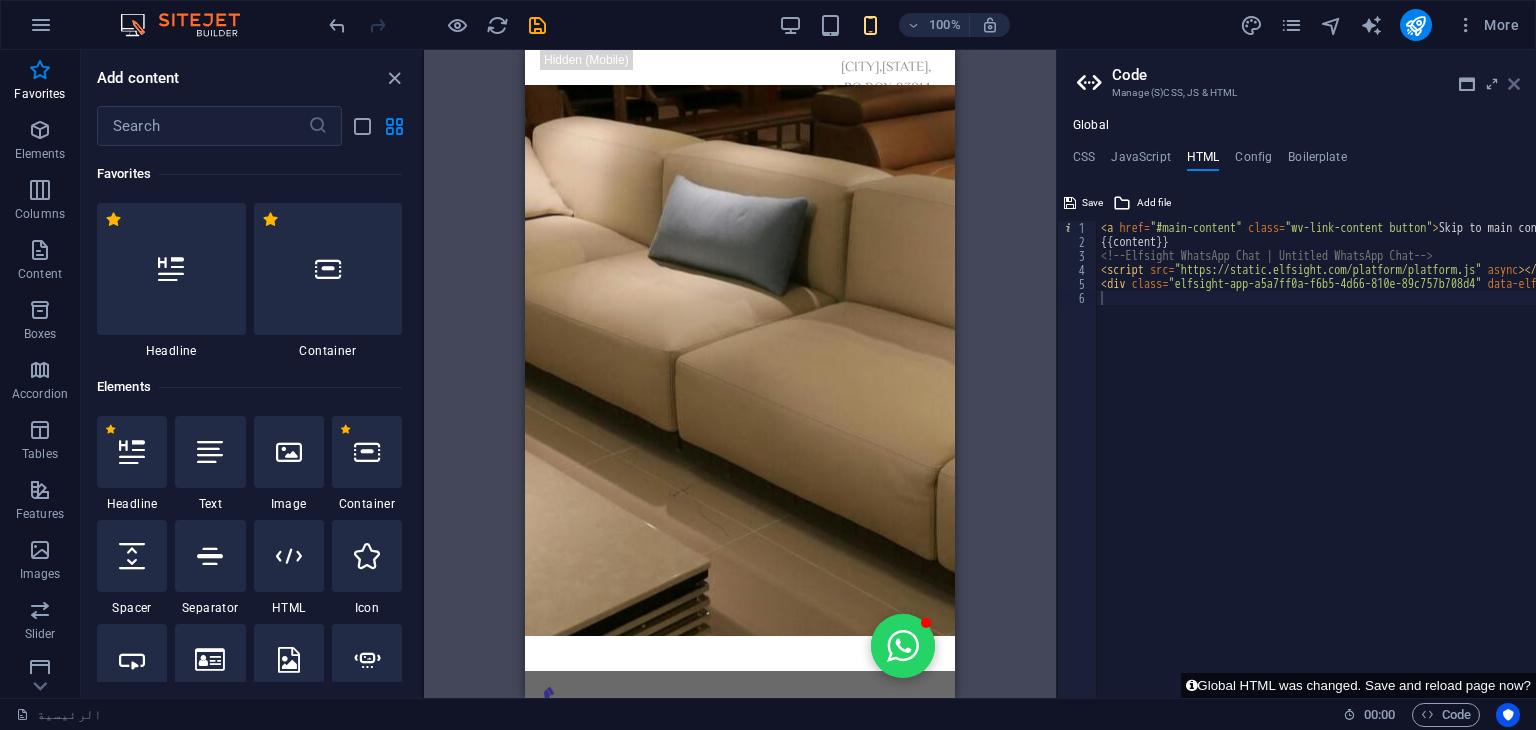 click at bounding box center [1514, 84] 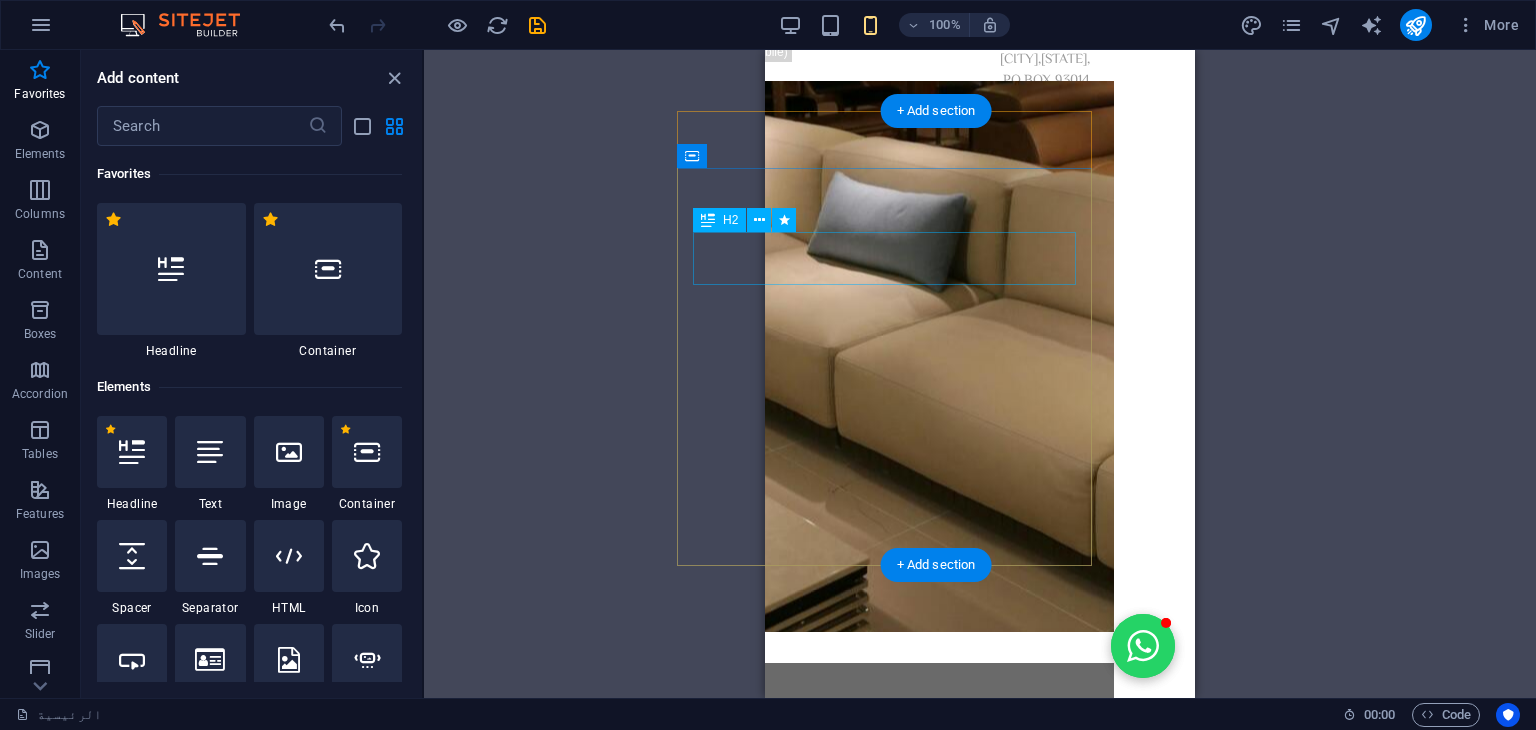scroll, scrollTop: 8, scrollLeft: 0, axis: vertical 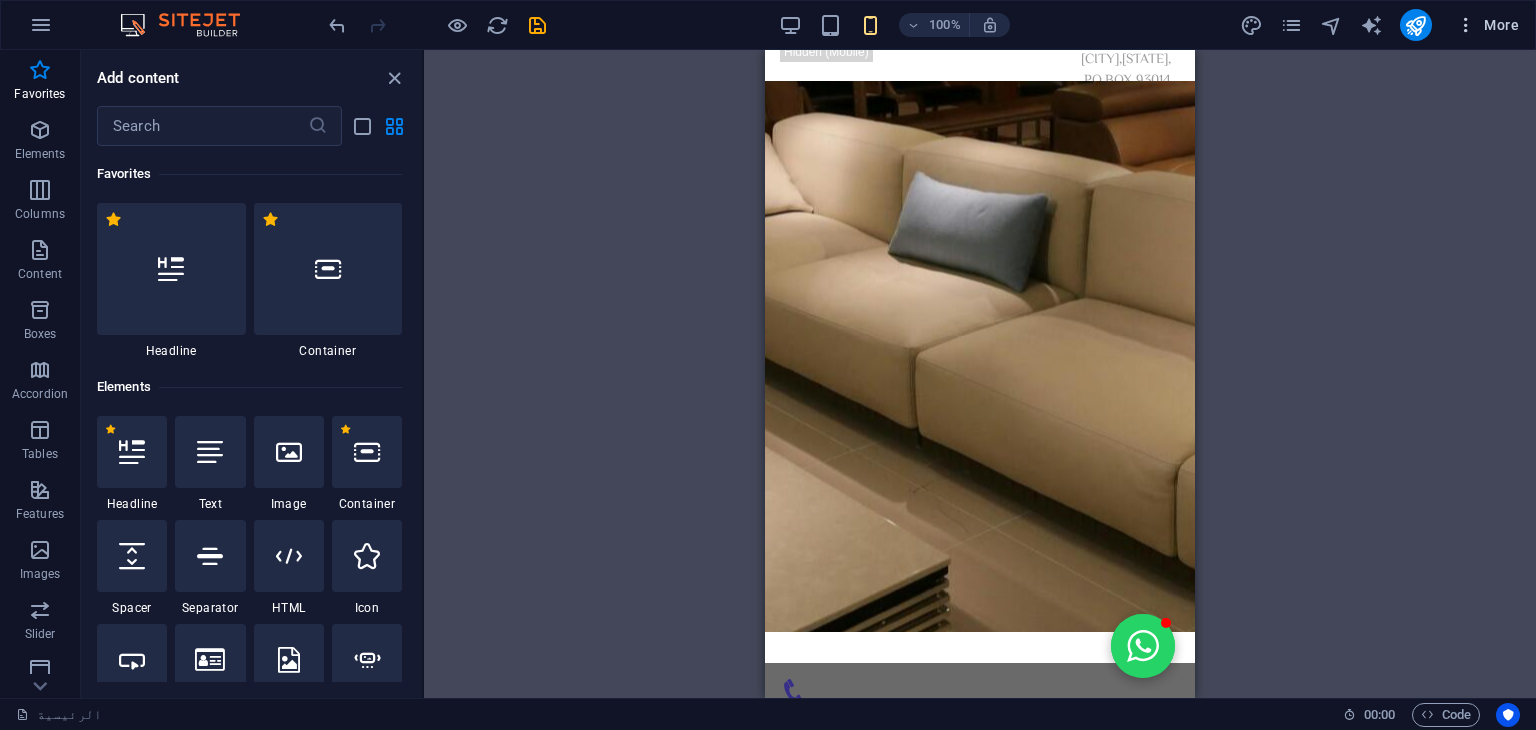 click on "More" at bounding box center [1487, 25] 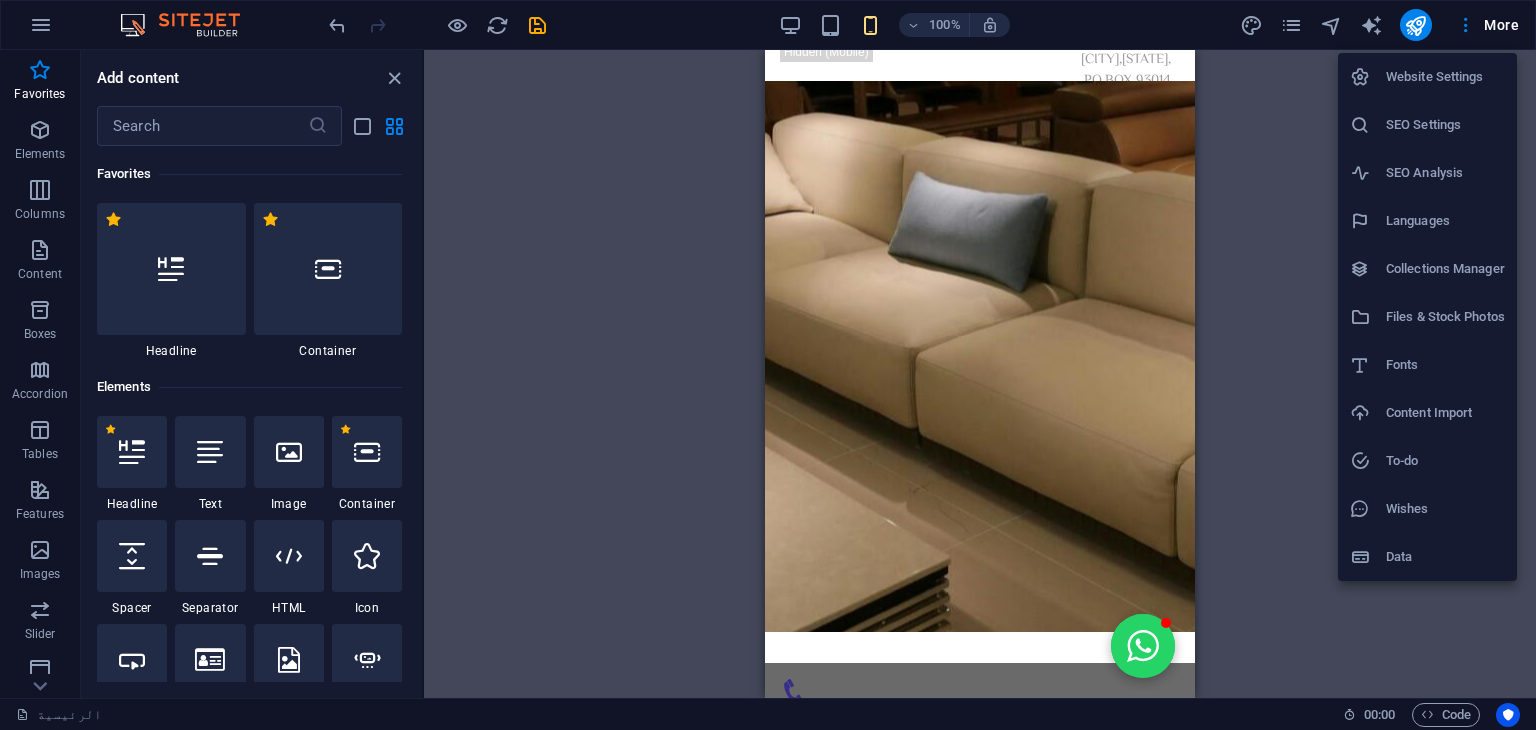 click on "Website Settings" at bounding box center (1445, 77) 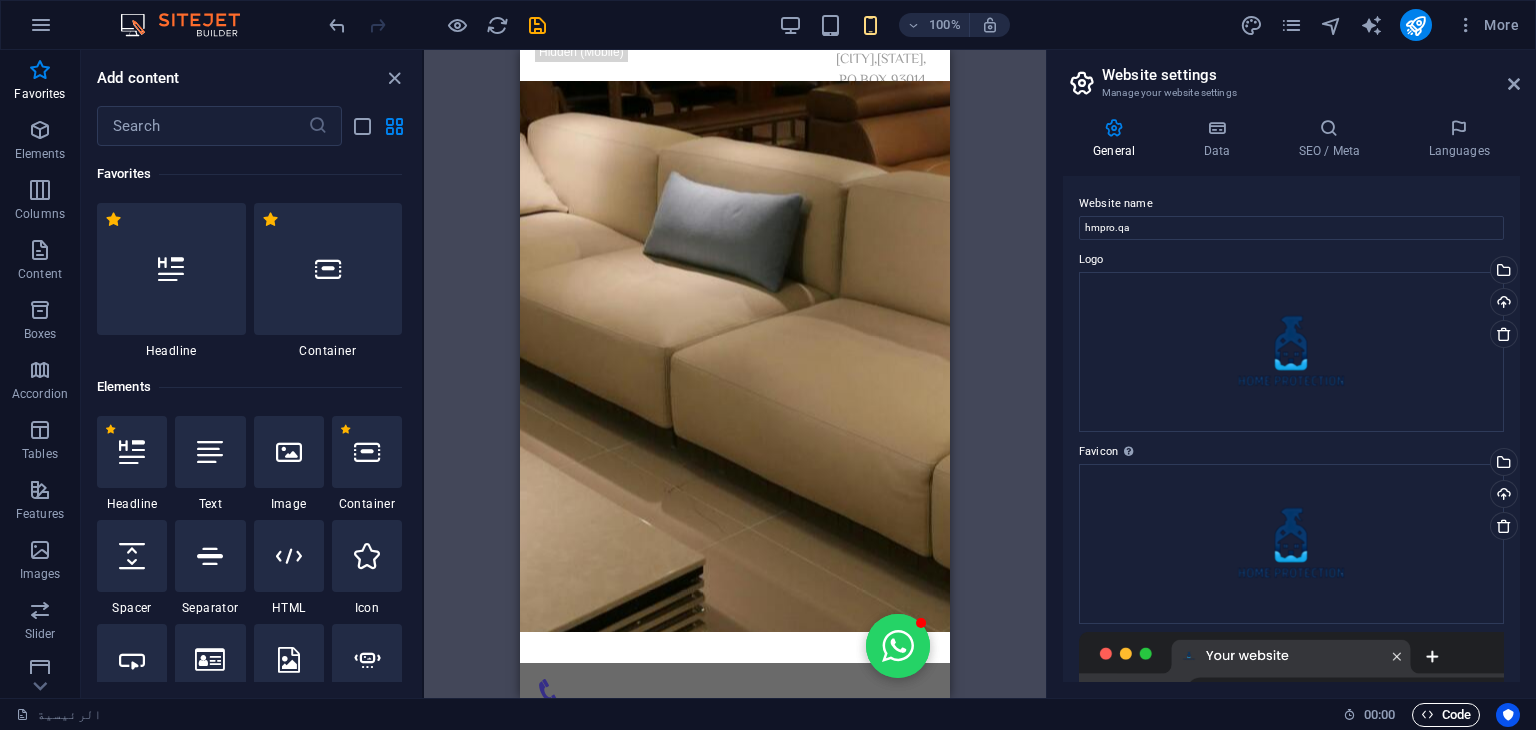 click on "Code" at bounding box center (1446, 715) 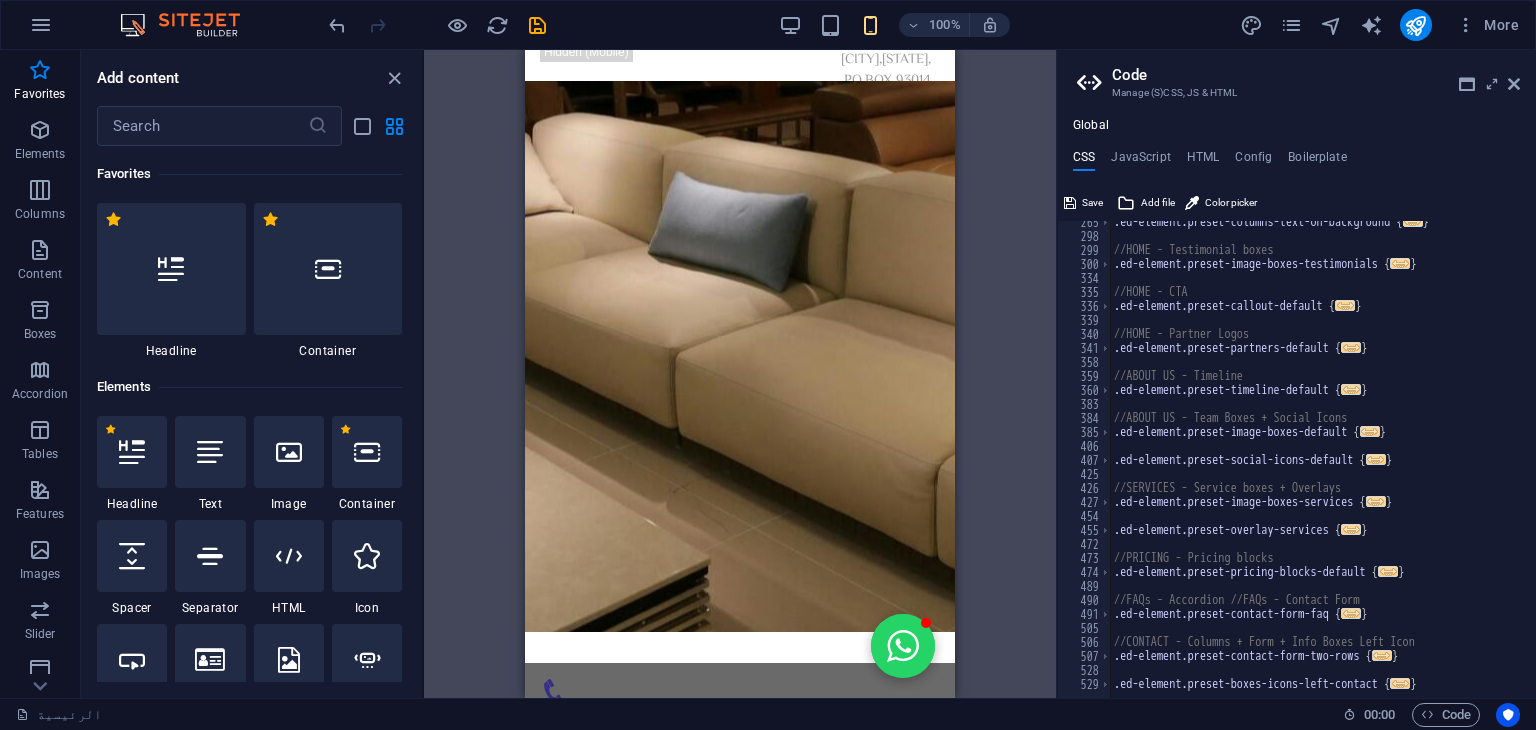 scroll, scrollTop: 1120, scrollLeft: 0, axis: vertical 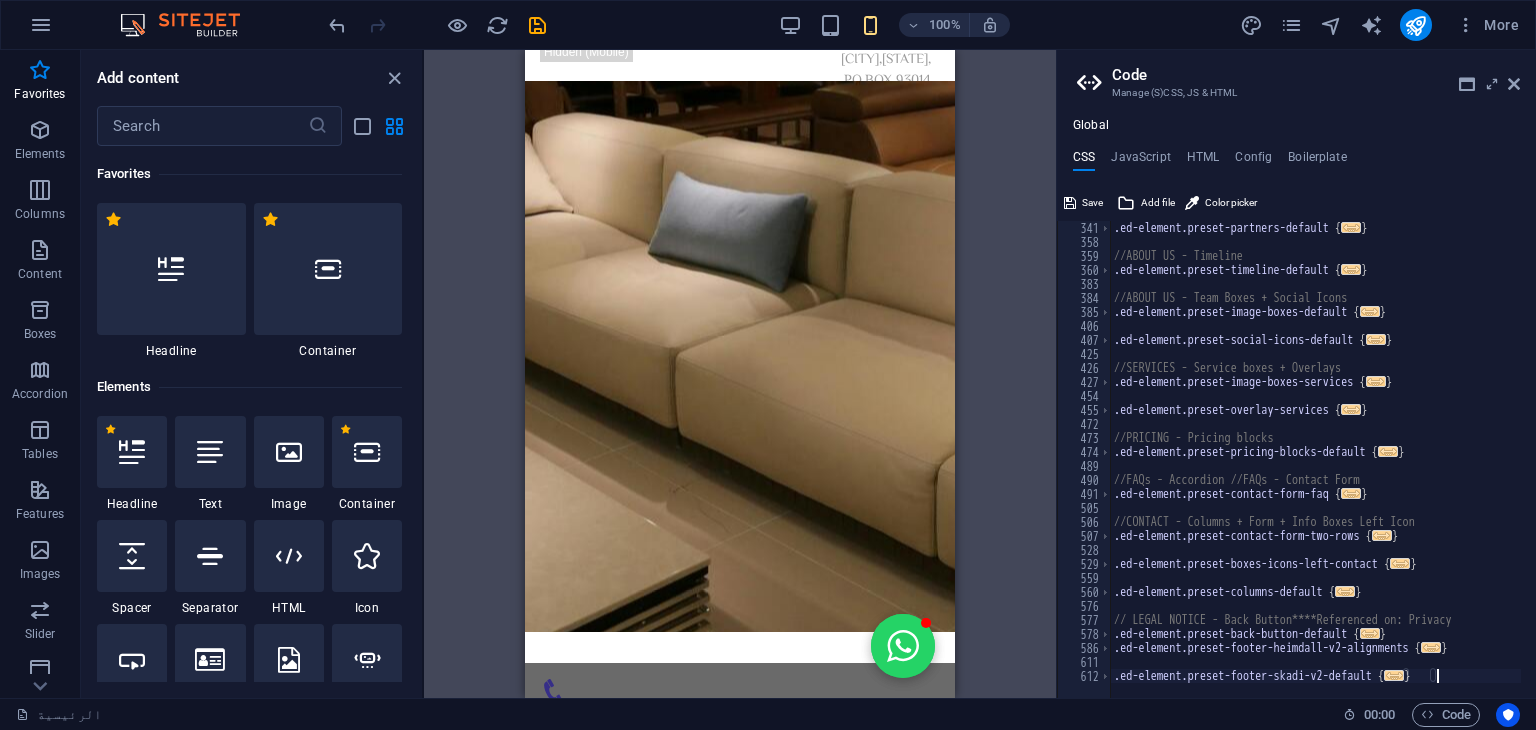 click on ".ed-element.preset-partners-default   { ... } //ABOUT US - Timeline .ed-element.preset-timeline-default   { ... } //ABOUT US - Team Boxes + Social Icons .ed-element.preset-image-boxes-default   { ... } .ed-element.preset-social-icons-default   { ... } //SERVICES - Service boxes + Overlays .ed-element.preset-image-boxes-services   { ... } .ed-element.preset-overlay-services   { ... } //PRICING - Pricing blocks .ed-element.preset-pricing-blocks-default   { ... } //FAQs - Accordion //FAQs - Contact Form .ed-element.preset-contact-form-faq   { ... } //CONTACT - Columns + Form + Info Boxes Left Icon .ed-element.preset-contact-form-two-rows   { ... } .ed-element.preset-boxes-icons-left-contact   { ... } .ed-element.preset-columns-default   { ... } // LEGAL NOTICE - Back Button****Referenced on: Privacy .ed-element.preset-back-button-default   { ... } .ed-element.preset-footer-heimdall-v2-alignments   { ... } .ed-element.preset-footer-skadi-v2-default   { ... }" at bounding box center [1515, 466] 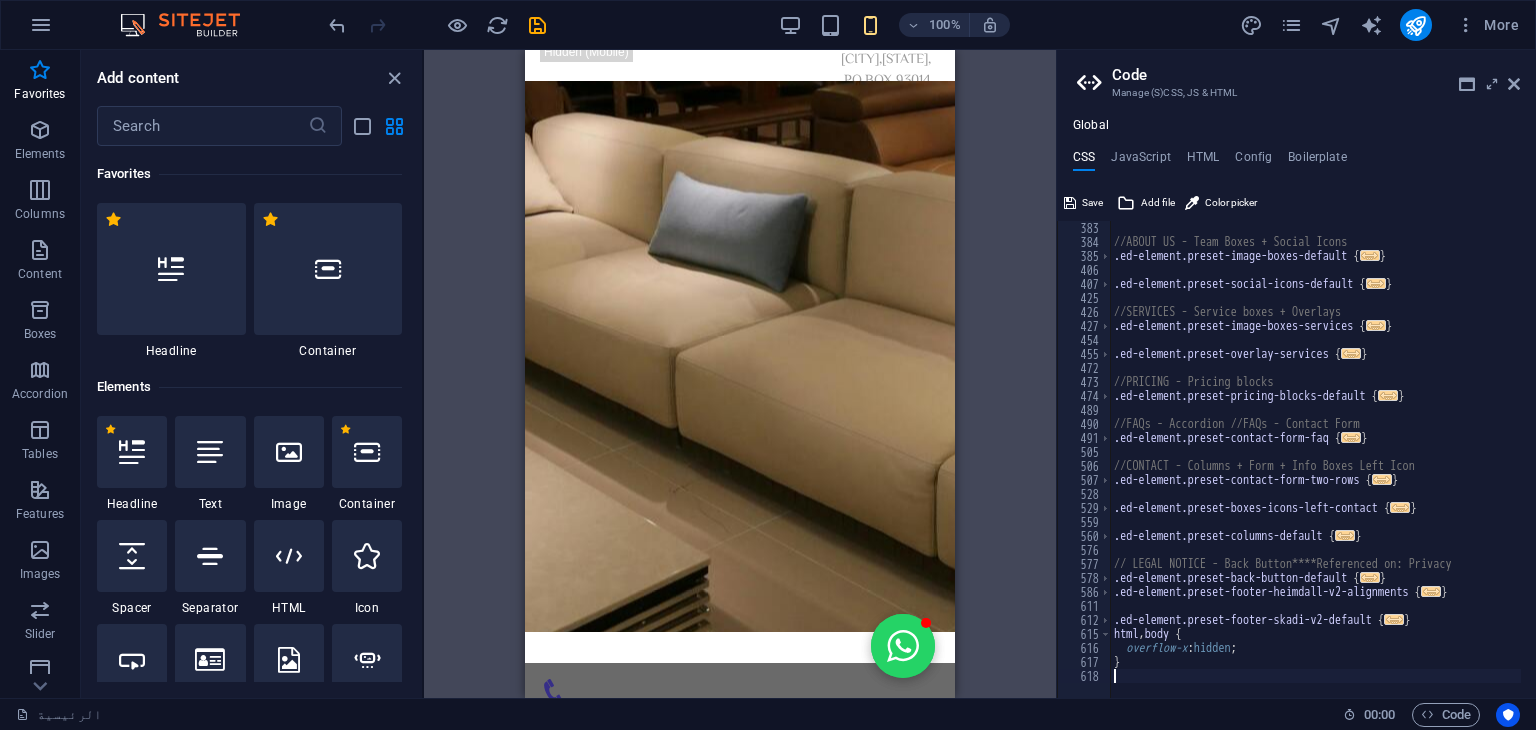 scroll, scrollTop: 1176, scrollLeft: 0, axis: vertical 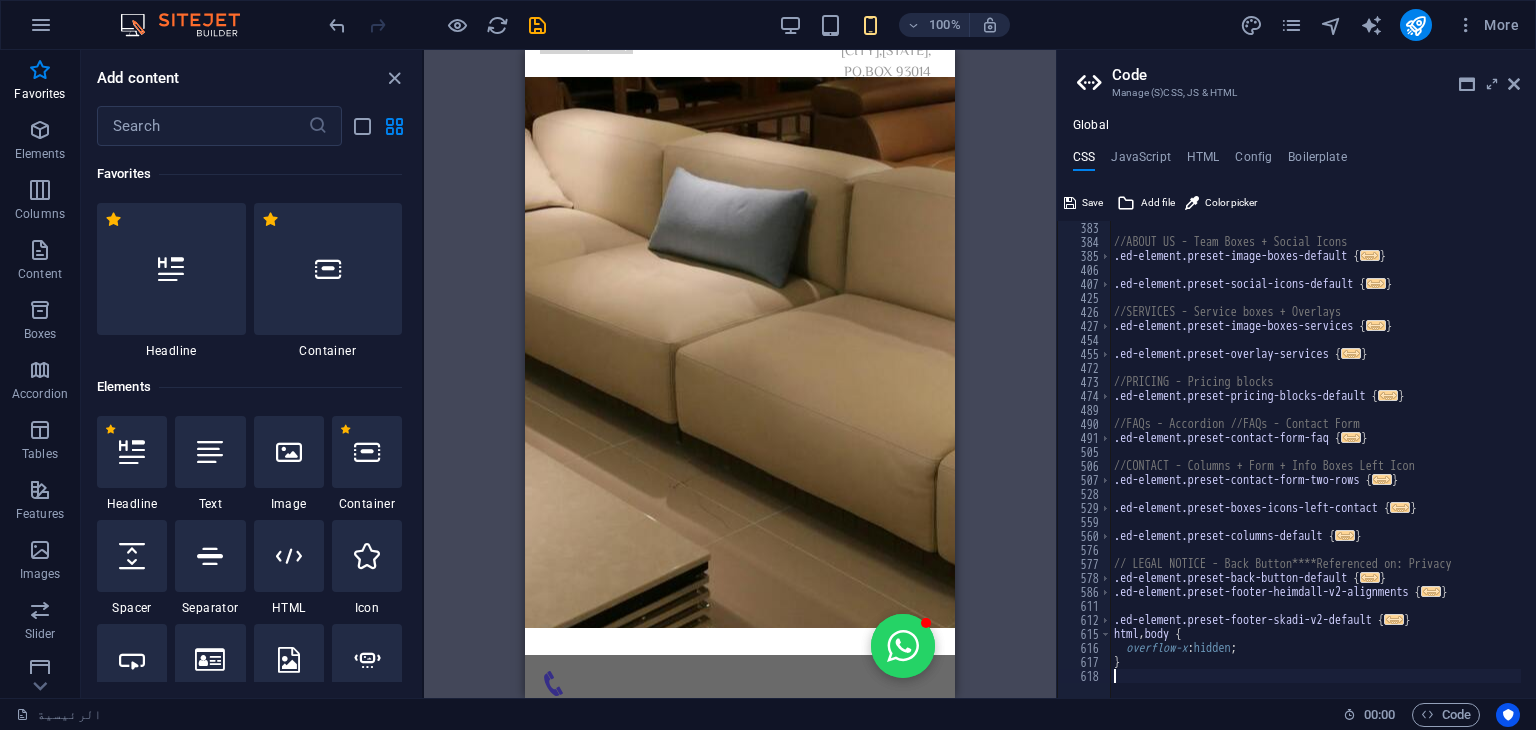 type 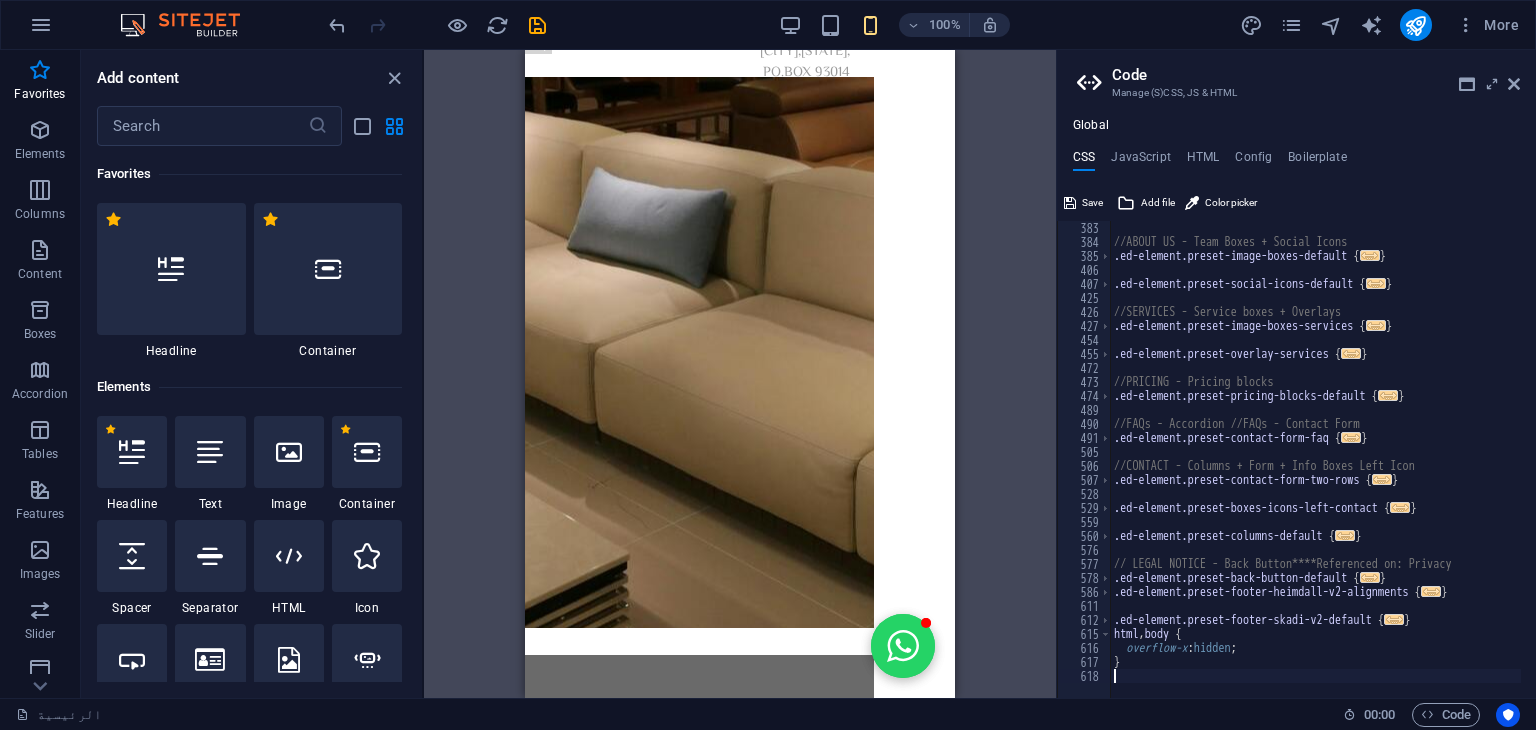 scroll, scrollTop: 16, scrollLeft: 0, axis: vertical 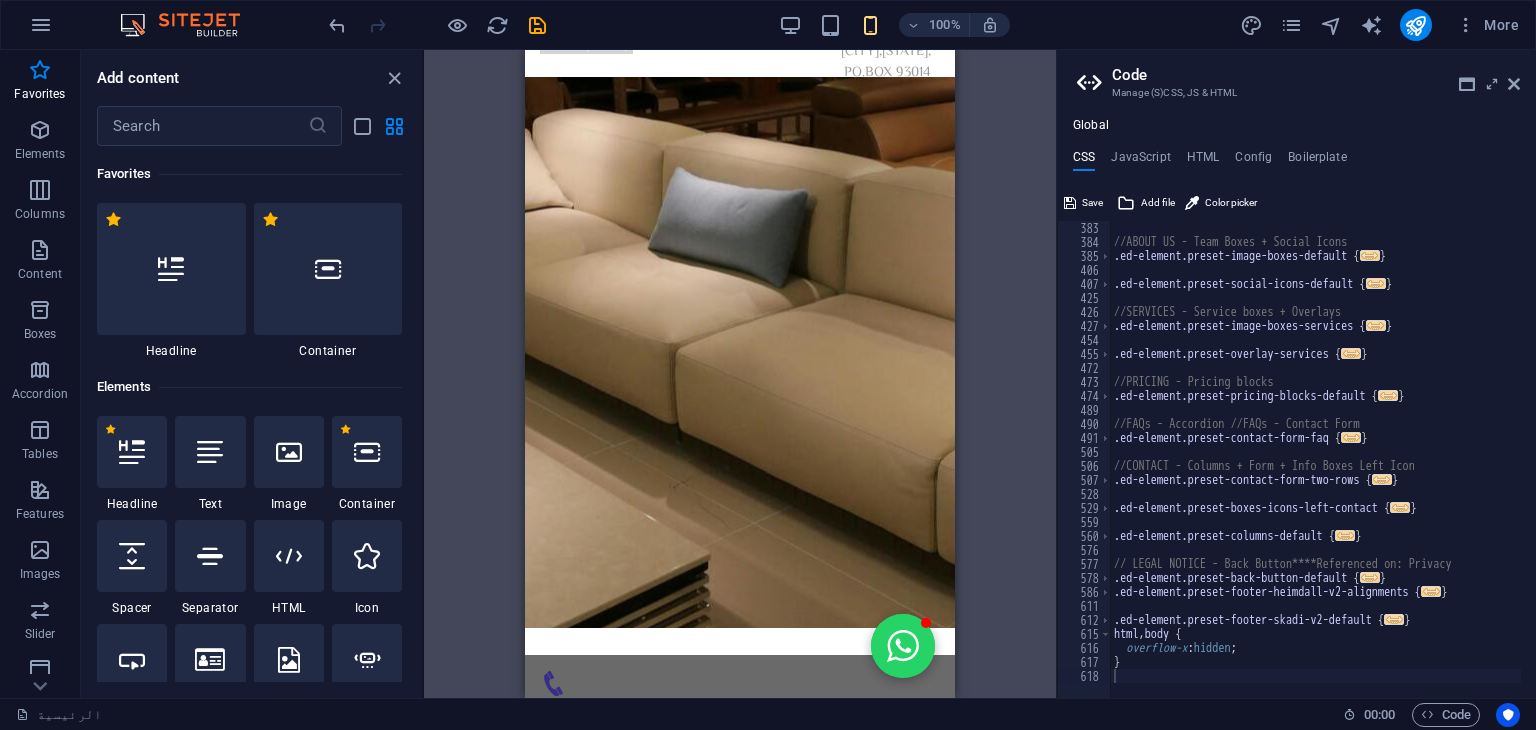 click on "Code" at bounding box center (1316, 75) 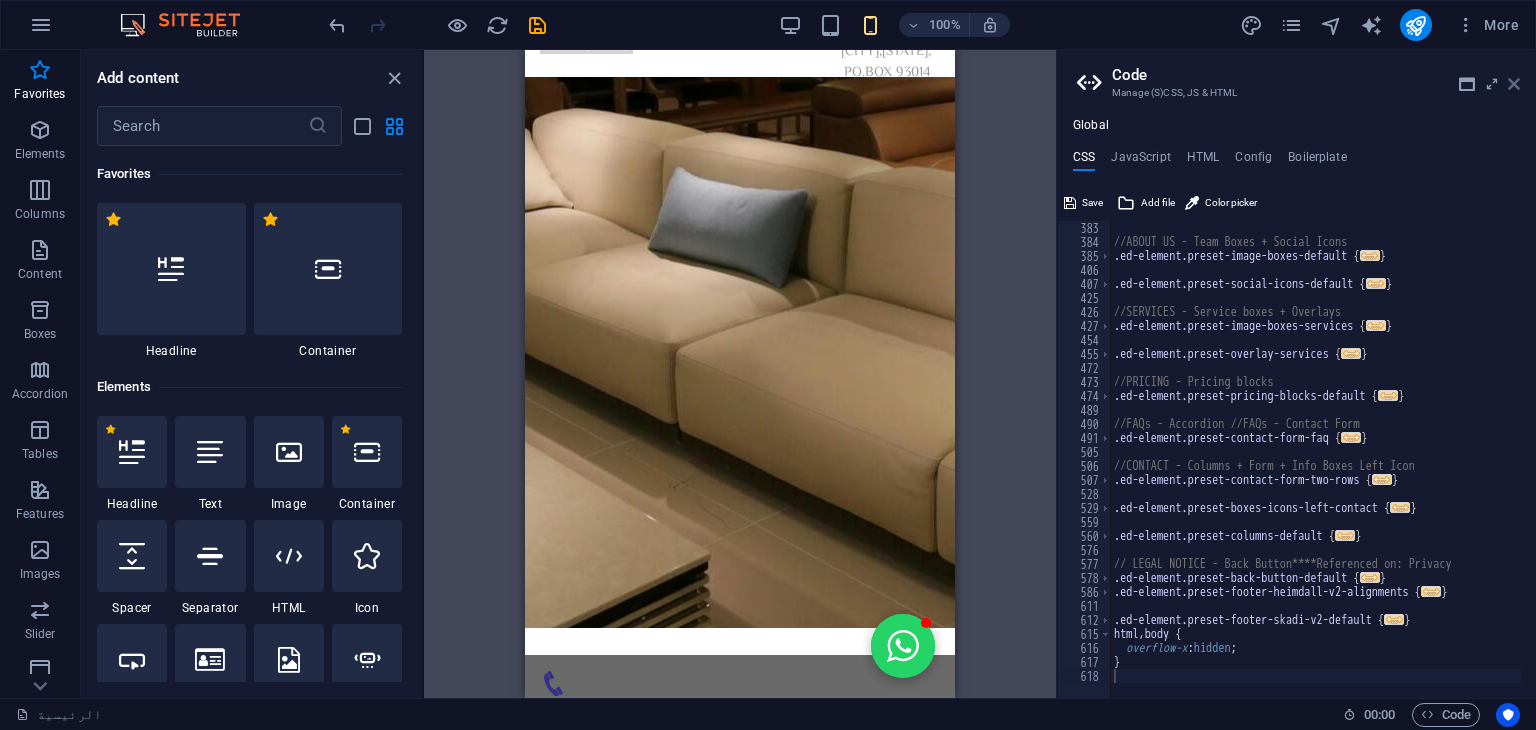 click at bounding box center [1514, 84] 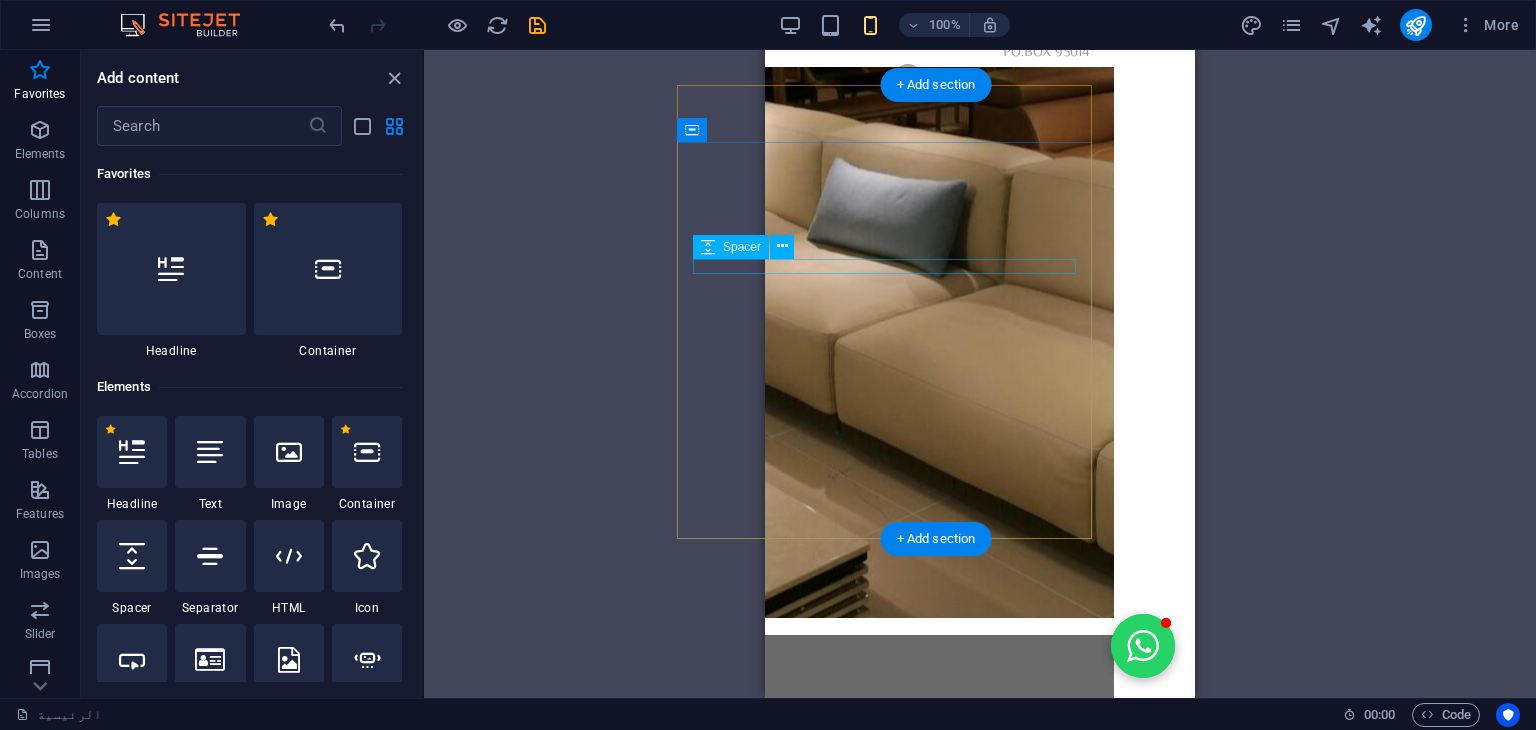 scroll, scrollTop: 36, scrollLeft: 0, axis: vertical 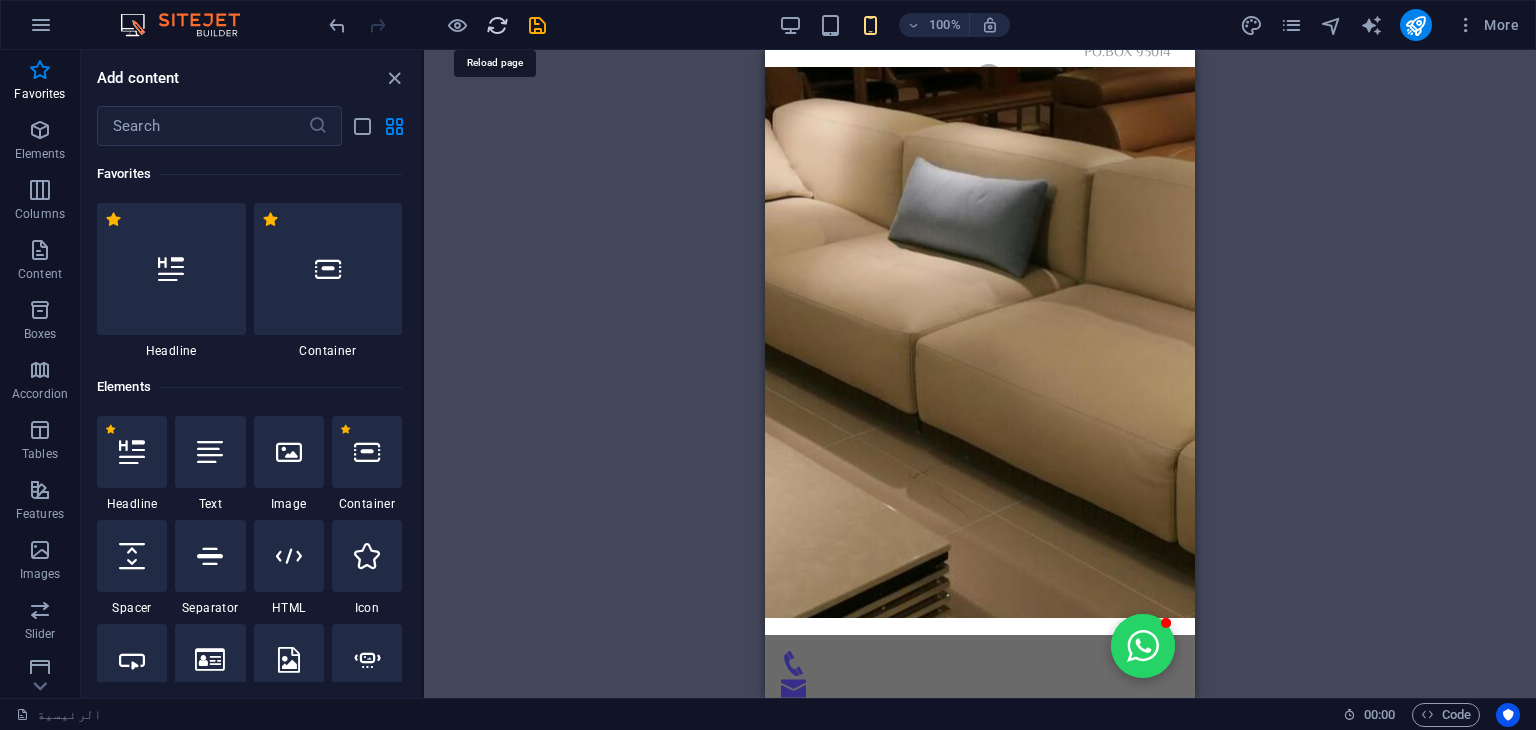 click at bounding box center (497, 25) 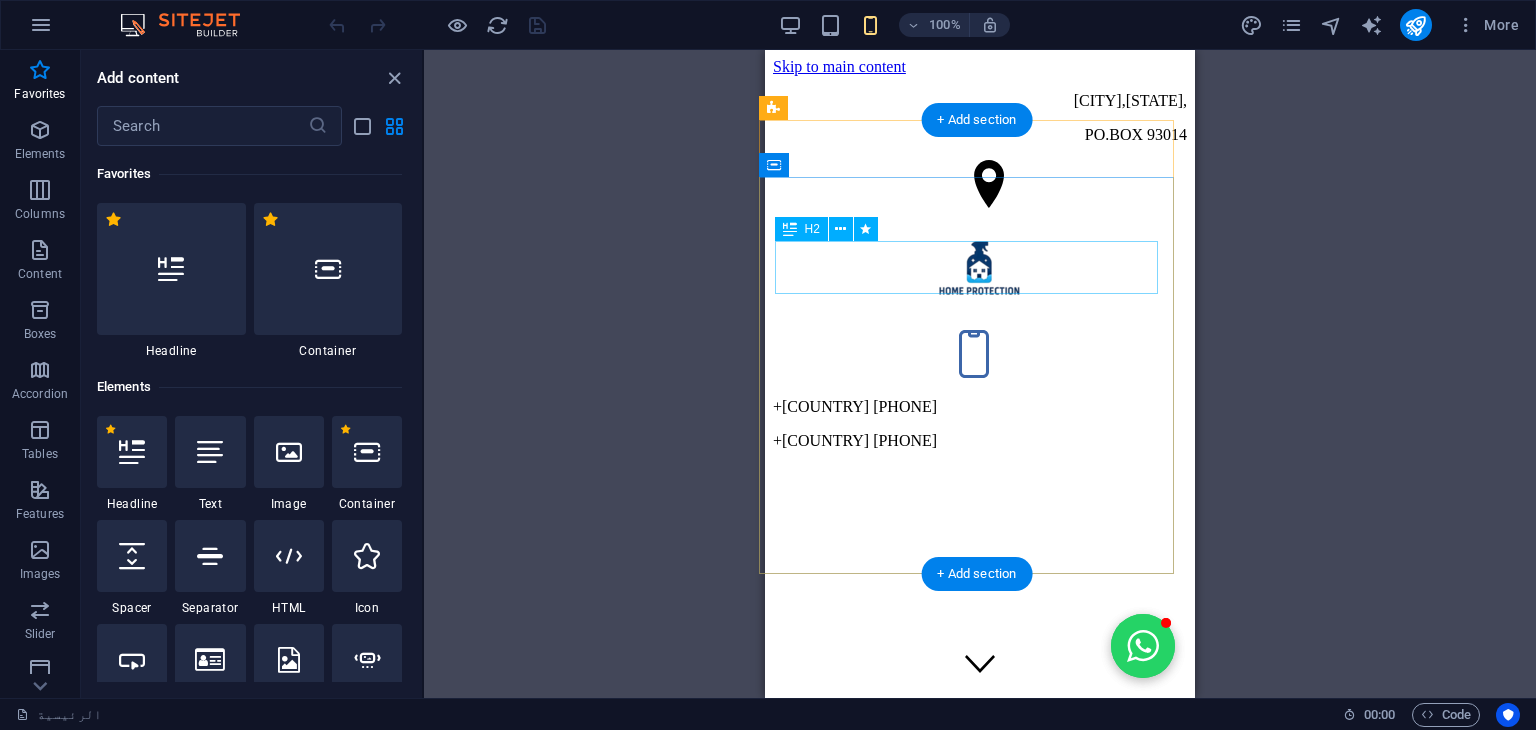 scroll, scrollTop: 0, scrollLeft: 88, axis: horizontal 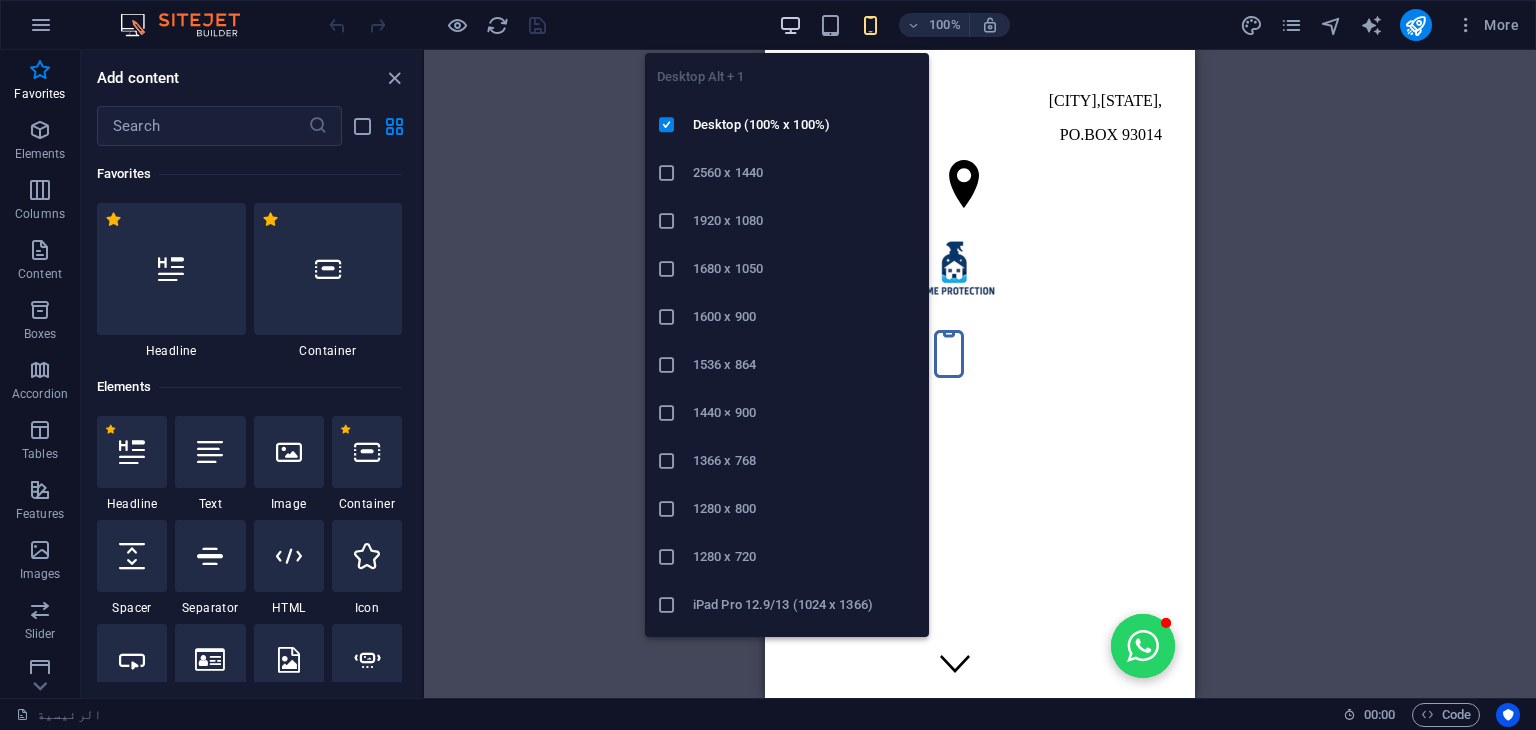 click at bounding box center (790, 25) 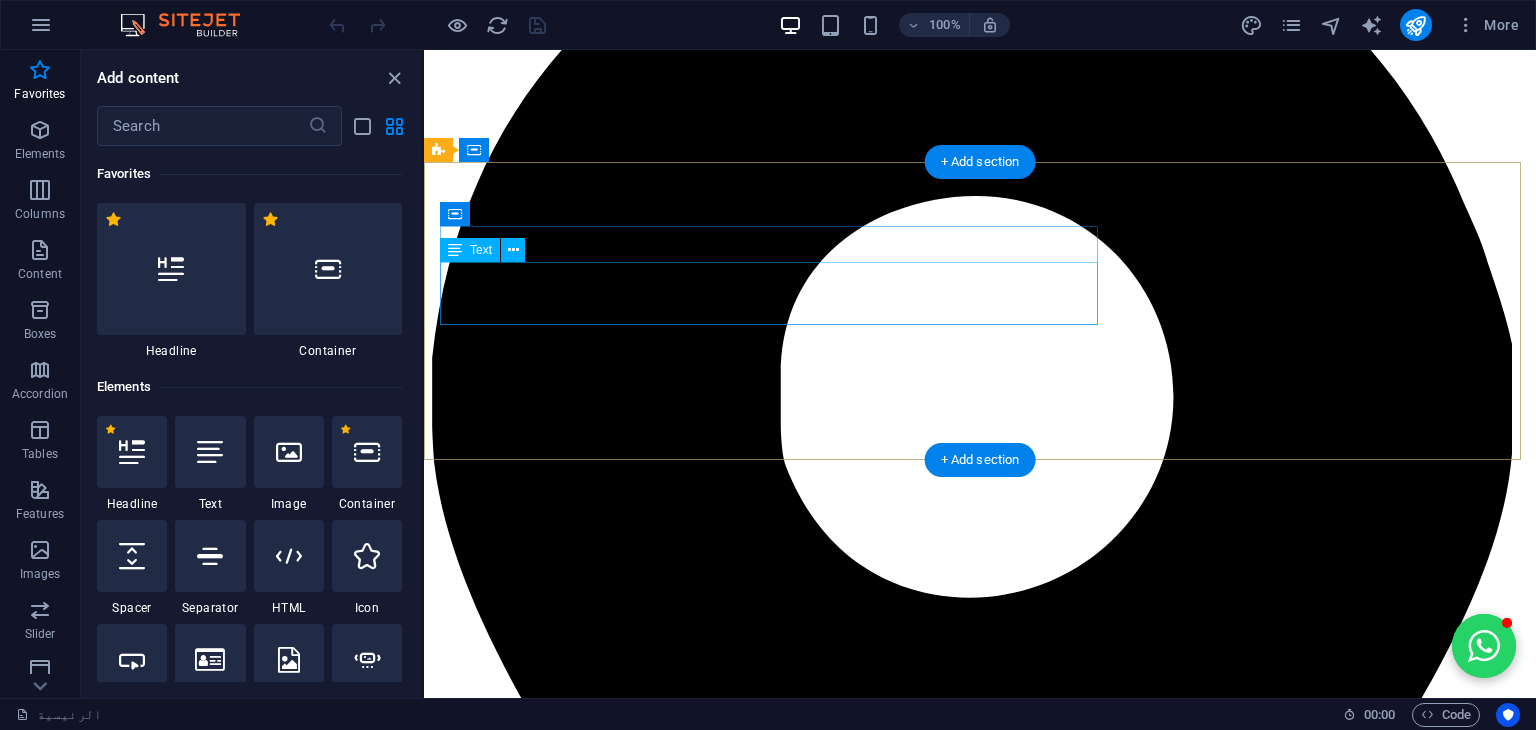 scroll, scrollTop: 3165, scrollLeft: 0, axis: vertical 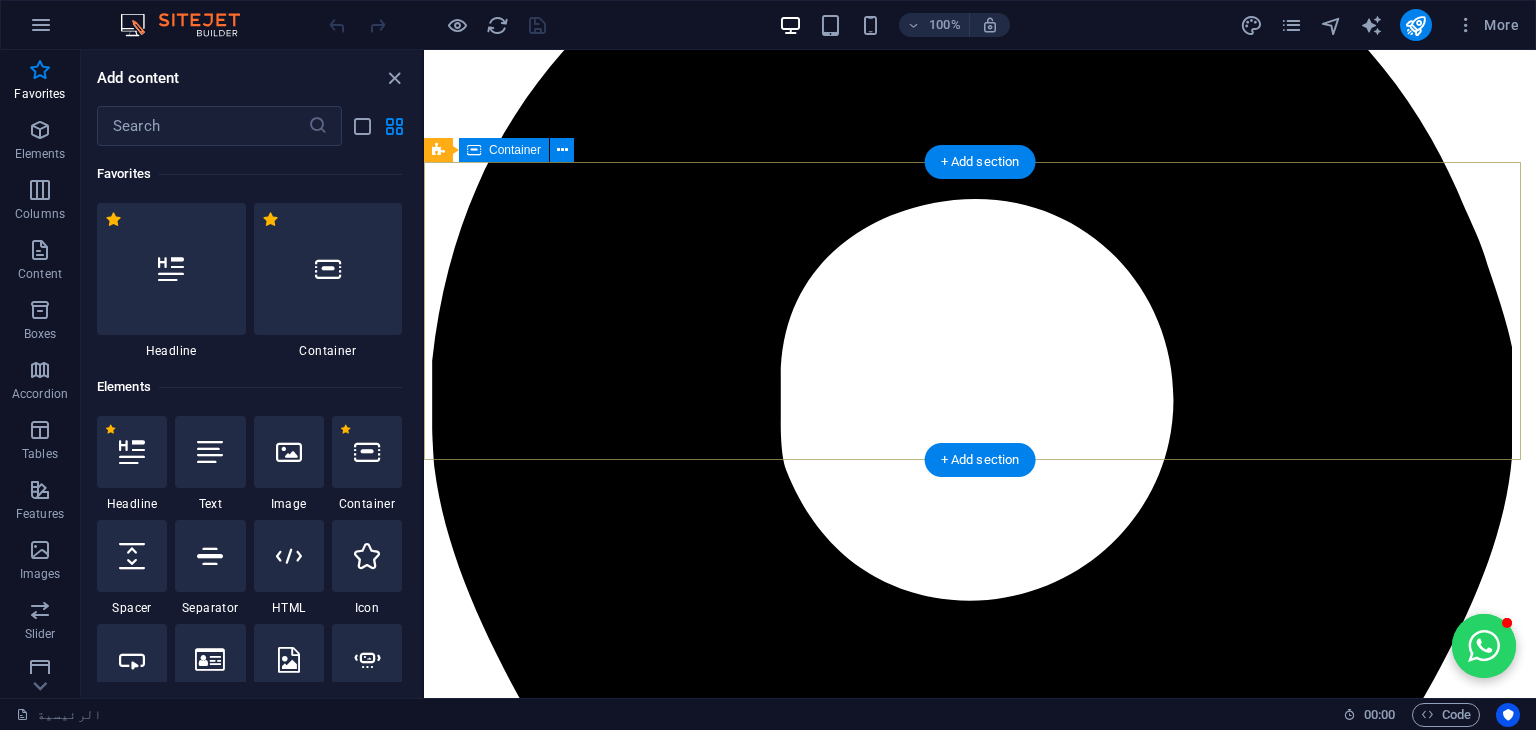 click on "من نحن شركة قطرية رائدة في مجال حماية وعزل الأثاث باستخدام تقنيات النانو المتطورة. نقدم حلولًا ذكية وعالية الجودة للحفاظ على نظافة وجمال الأرائك والمفروشات، مع التركيز على تقنيات صديقة للبيئة وآمنة للاستخدام في المنازل والمكاتب. تواصل معنا [CITY],[STATE] PO.BOX   [POSTAL_CODE] [EMAIL]   +[COUNTRY] [PHONE]" at bounding box center (980, 18855) 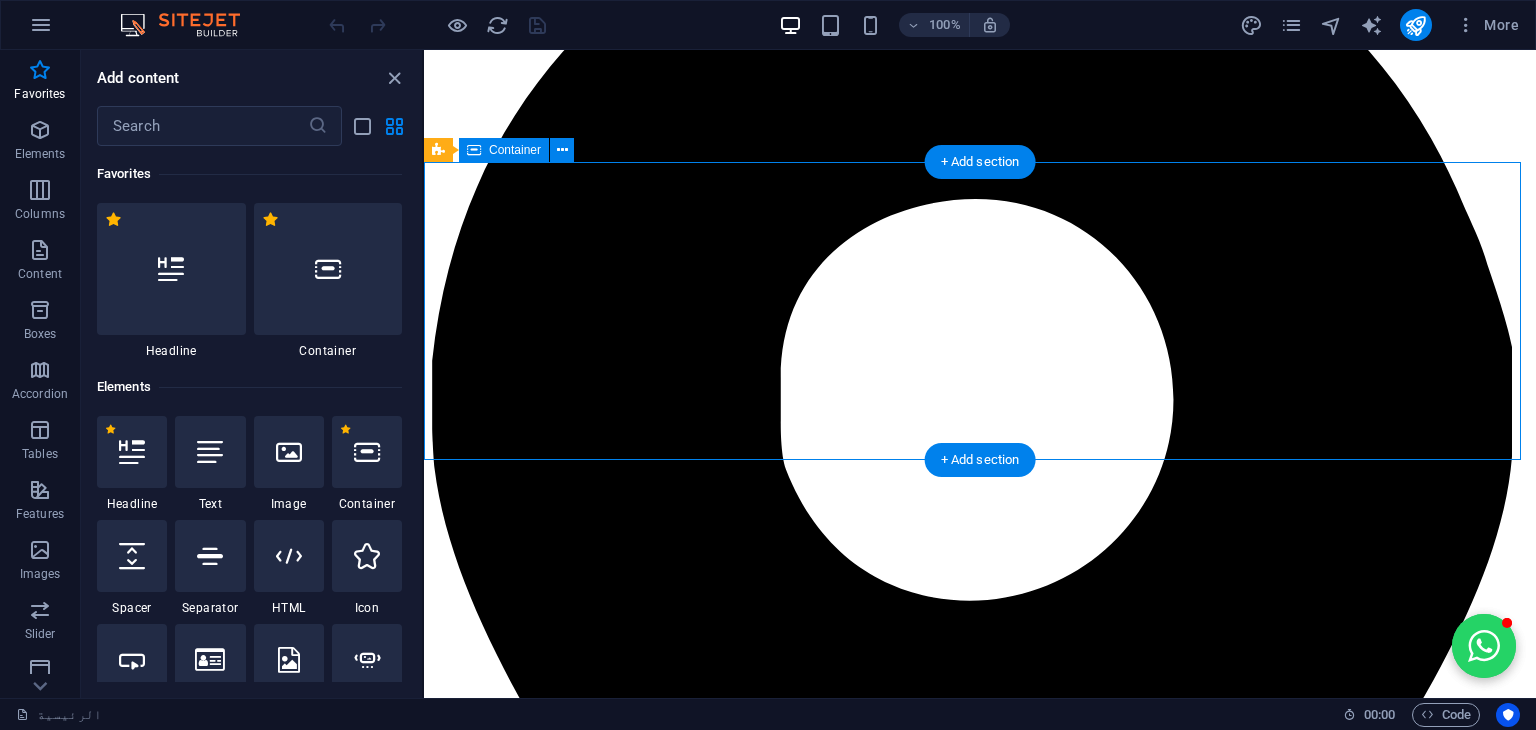 click on "من نحن شركة قطرية رائدة في مجال حماية وعزل الأثاث باستخدام تقنيات النانو المتطورة. نقدم حلولًا ذكية وعالية الجودة للحفاظ على نظافة وجمال الأرائك والمفروشات، مع التركيز على تقنيات صديقة للبيئة وآمنة للاستخدام في المنازل والمكاتب. تواصل معنا [CITY],[STATE] PO.BOX   [POSTAL_CODE] [EMAIL]   +[COUNTRY] [PHONE]" at bounding box center [980, 18855] 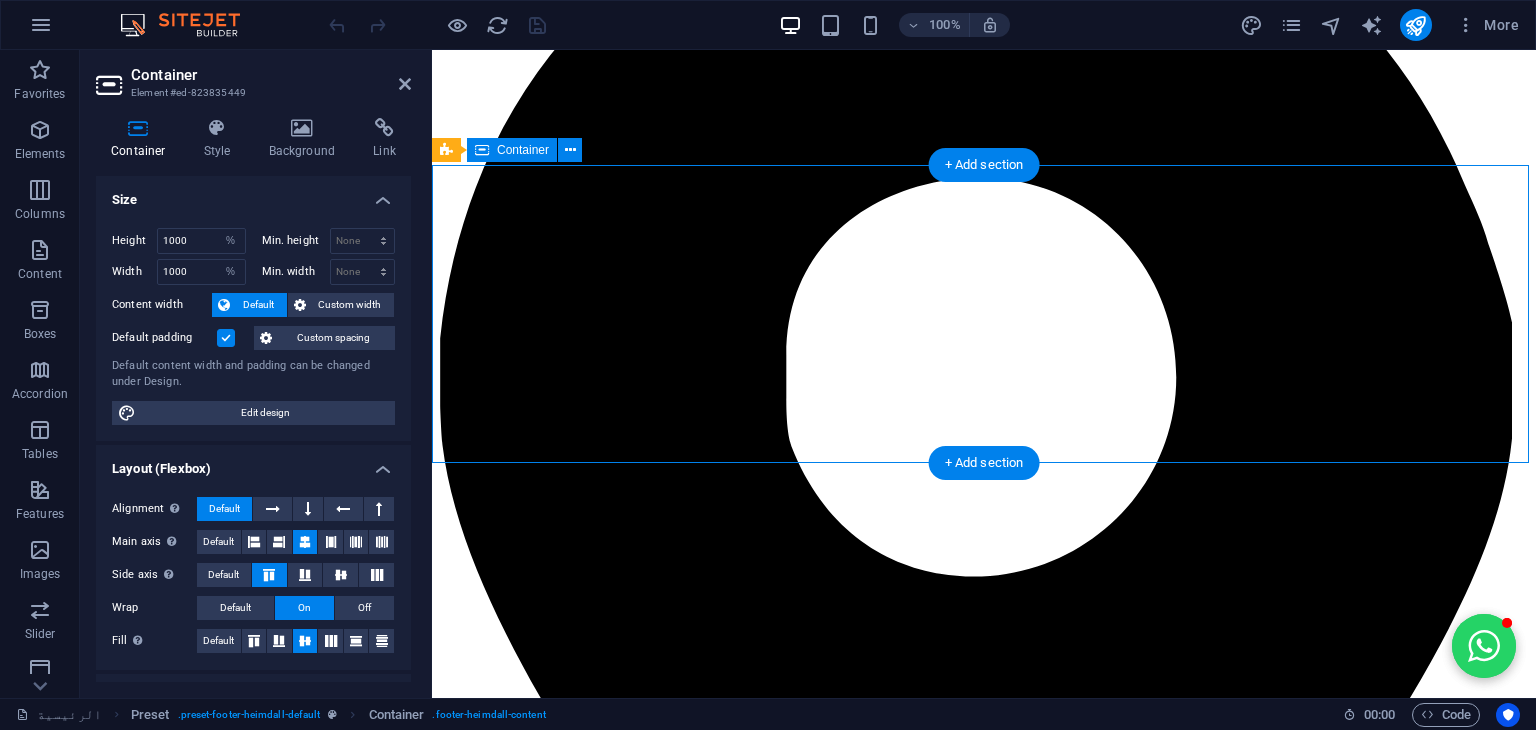 scroll, scrollTop: 3162, scrollLeft: 0, axis: vertical 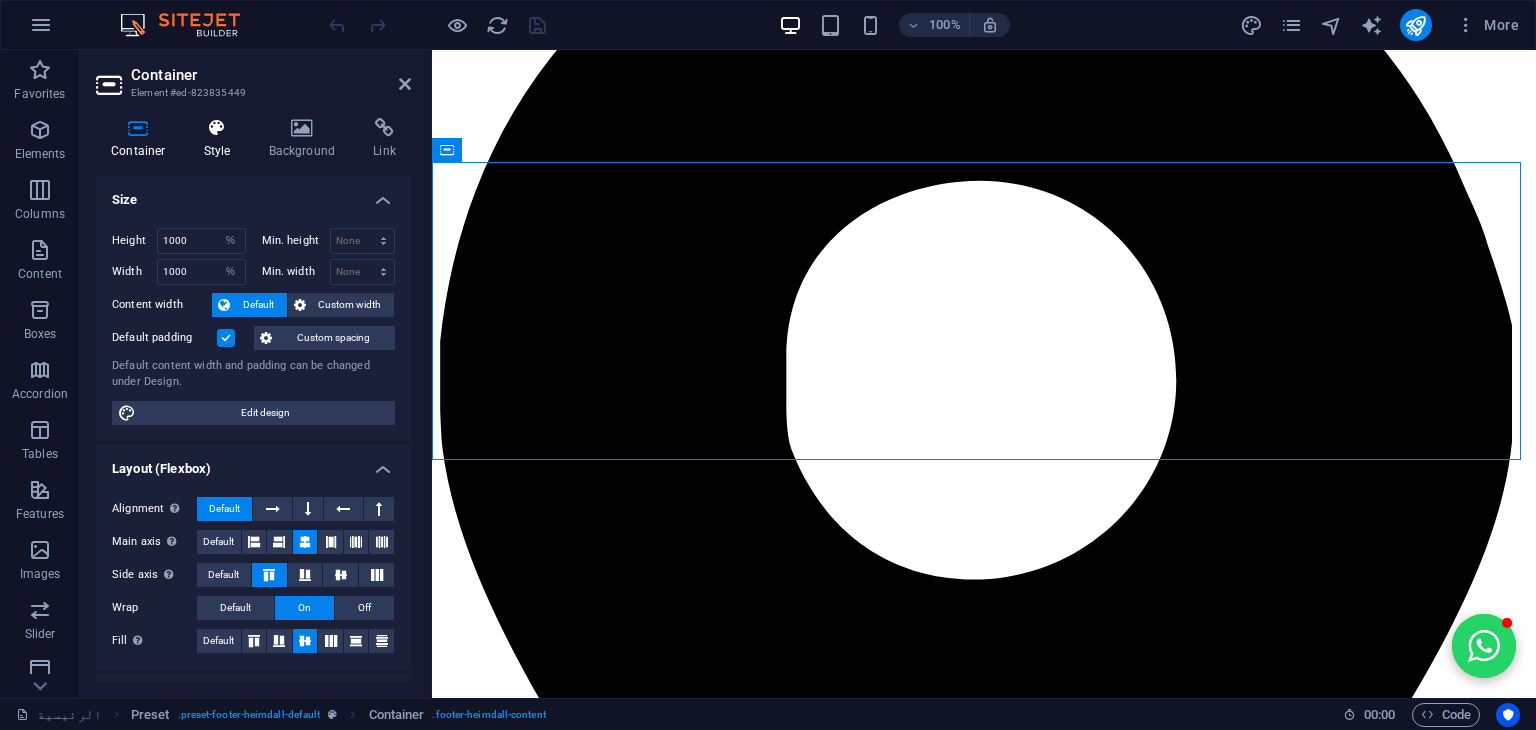 click on "Style" at bounding box center [221, 139] 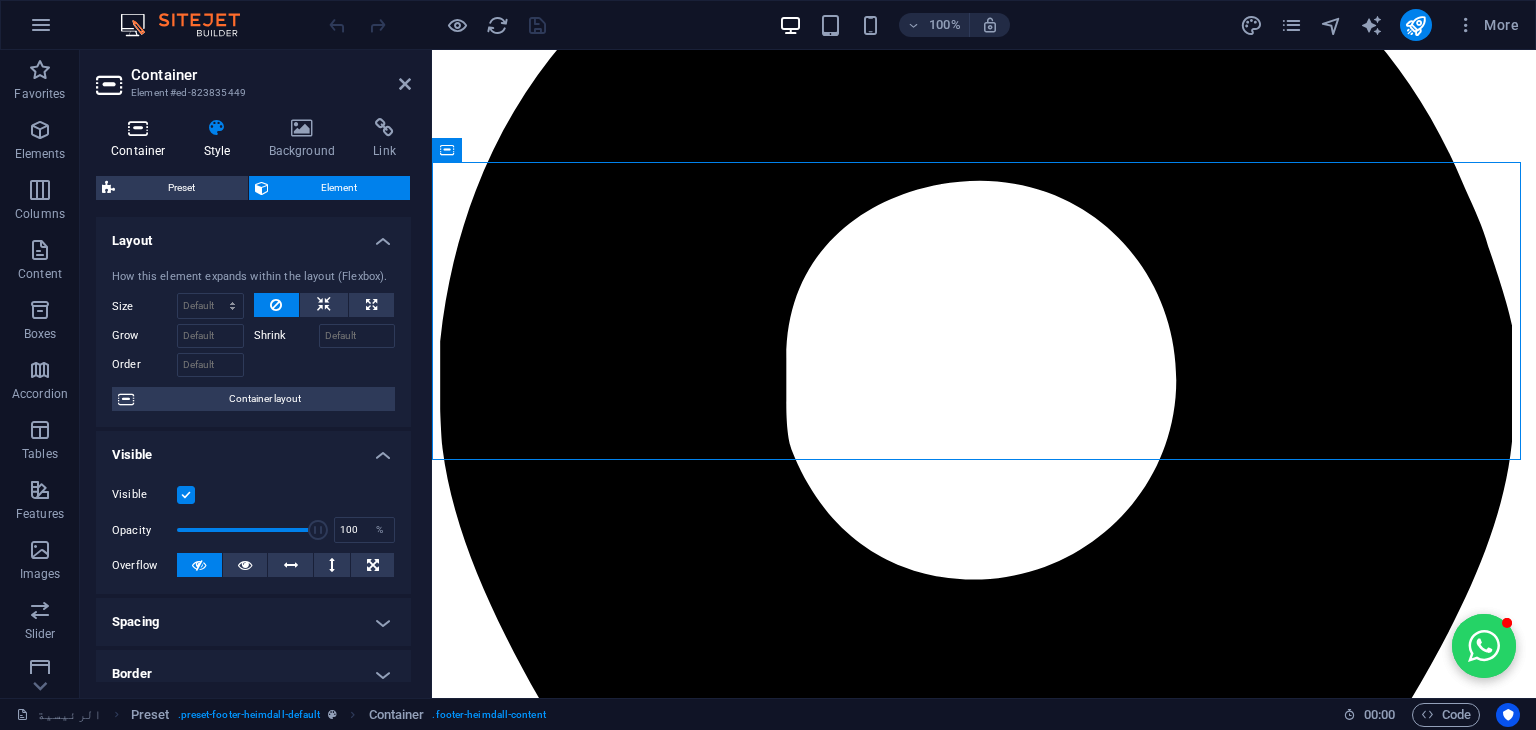 click at bounding box center (138, 128) 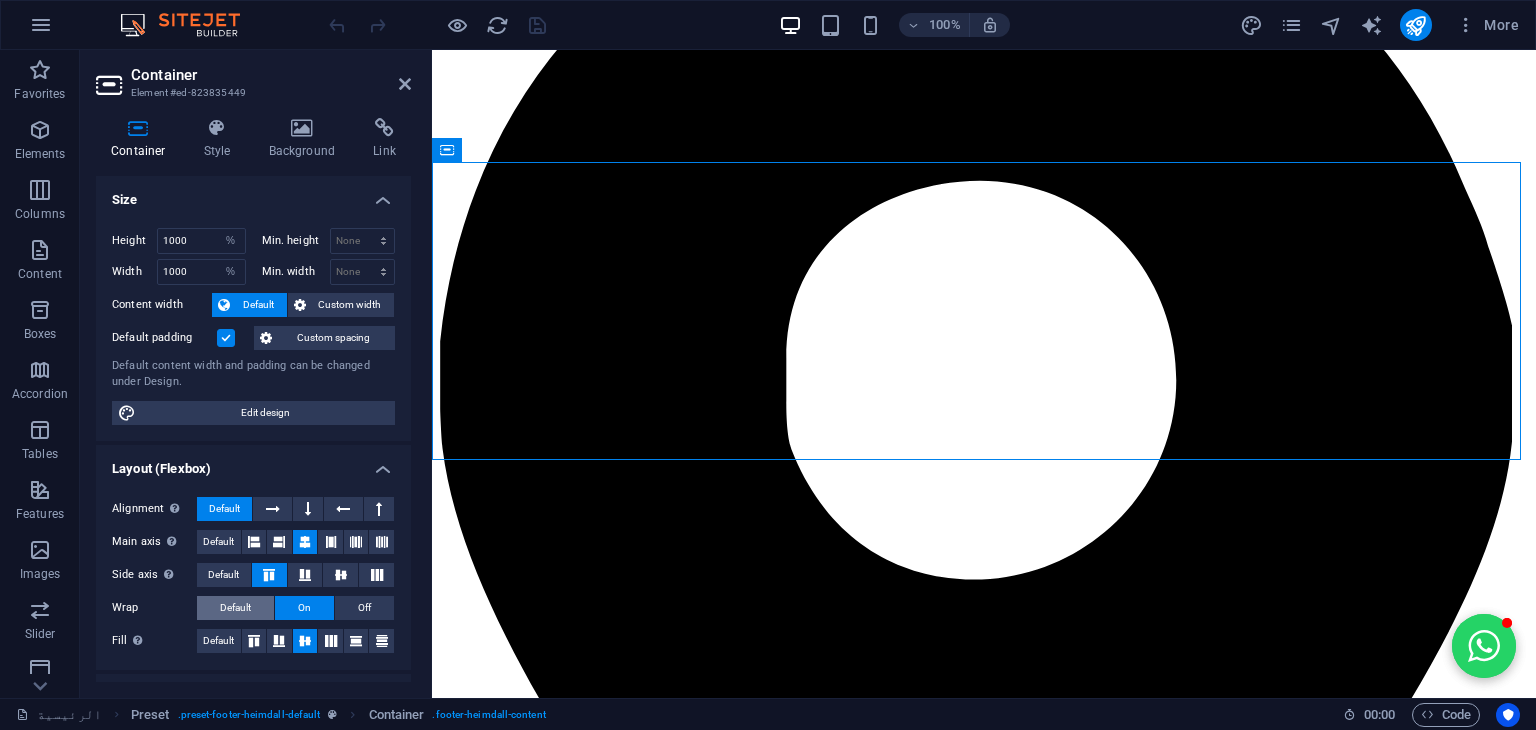 click on "Default" at bounding box center [235, 608] 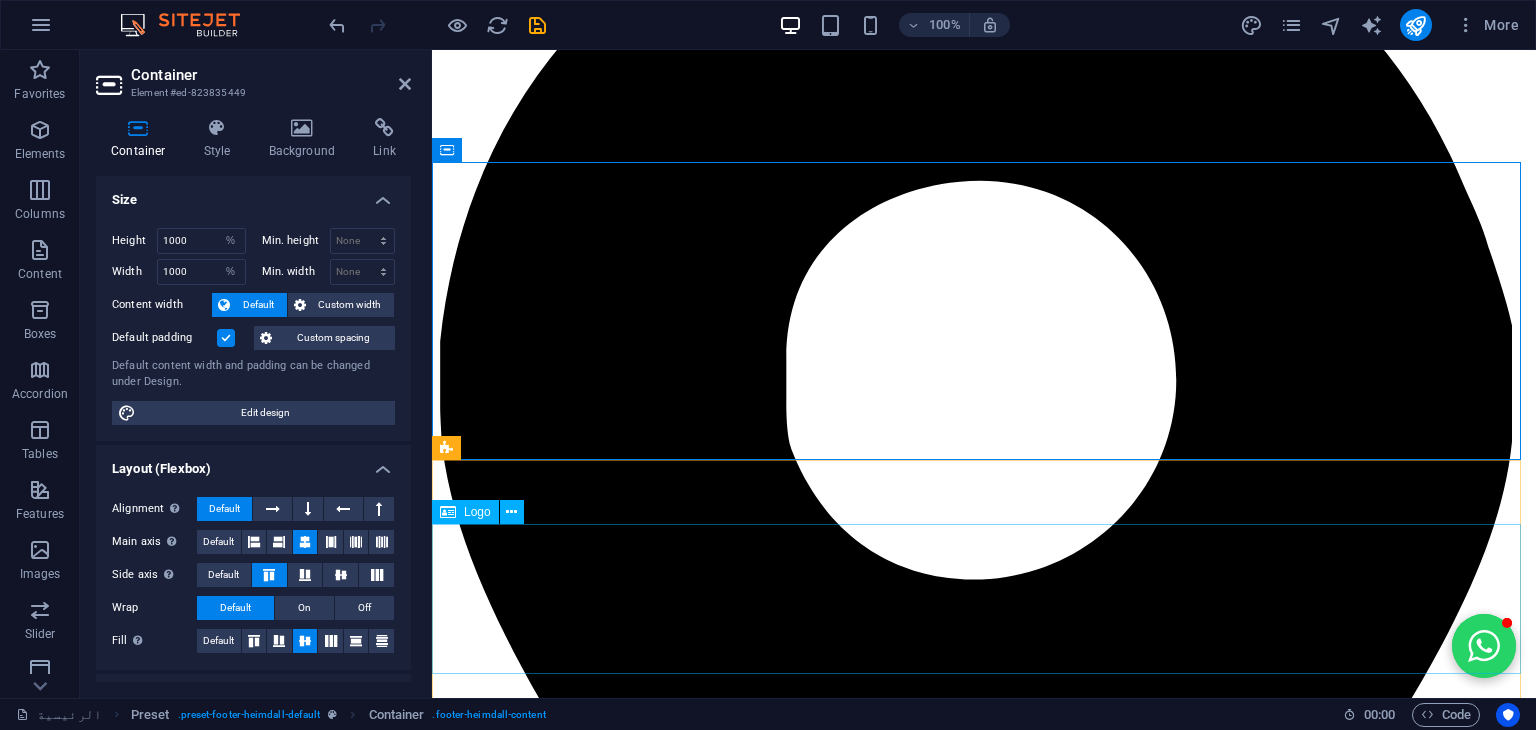 click at bounding box center (984, 20637) 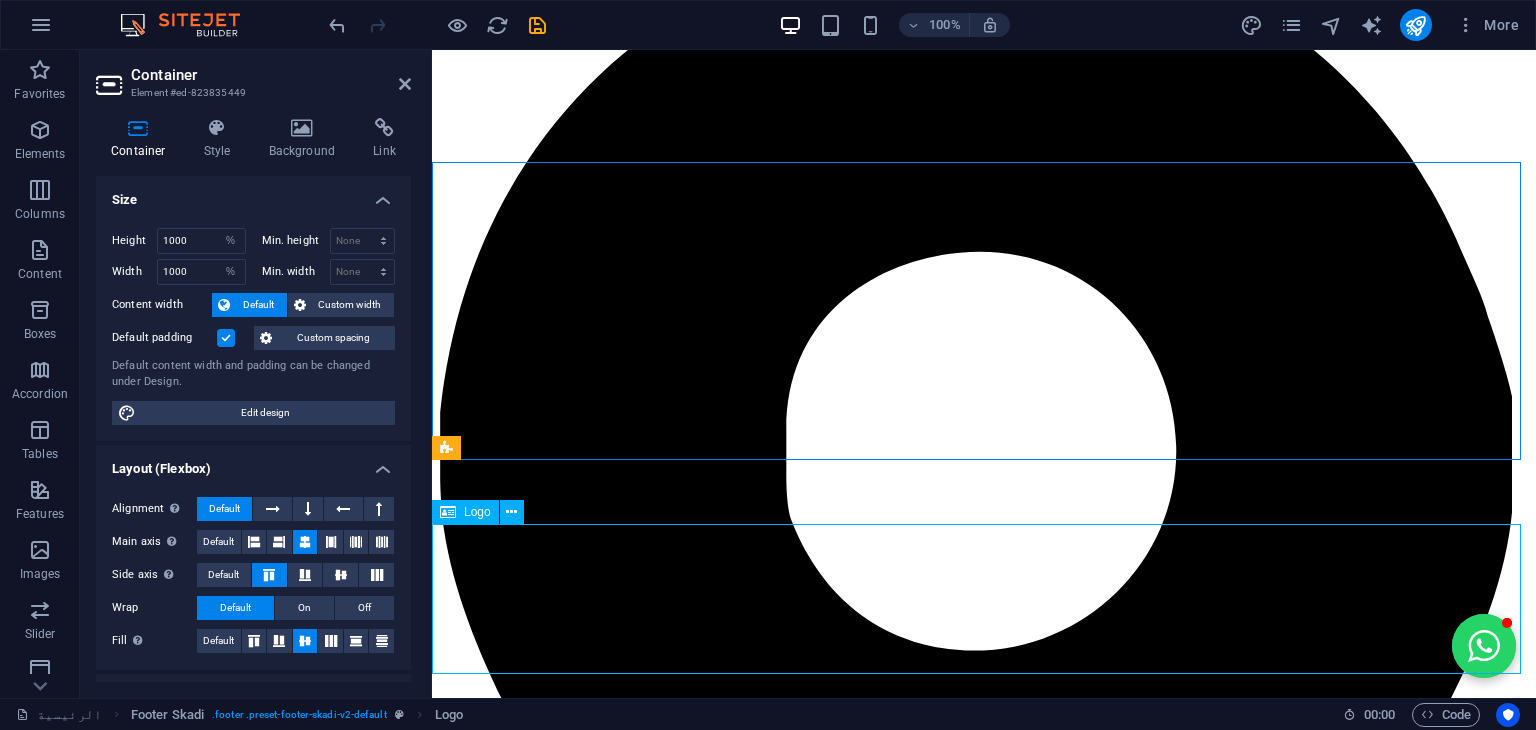 scroll, scrollTop: 3240, scrollLeft: 0, axis: vertical 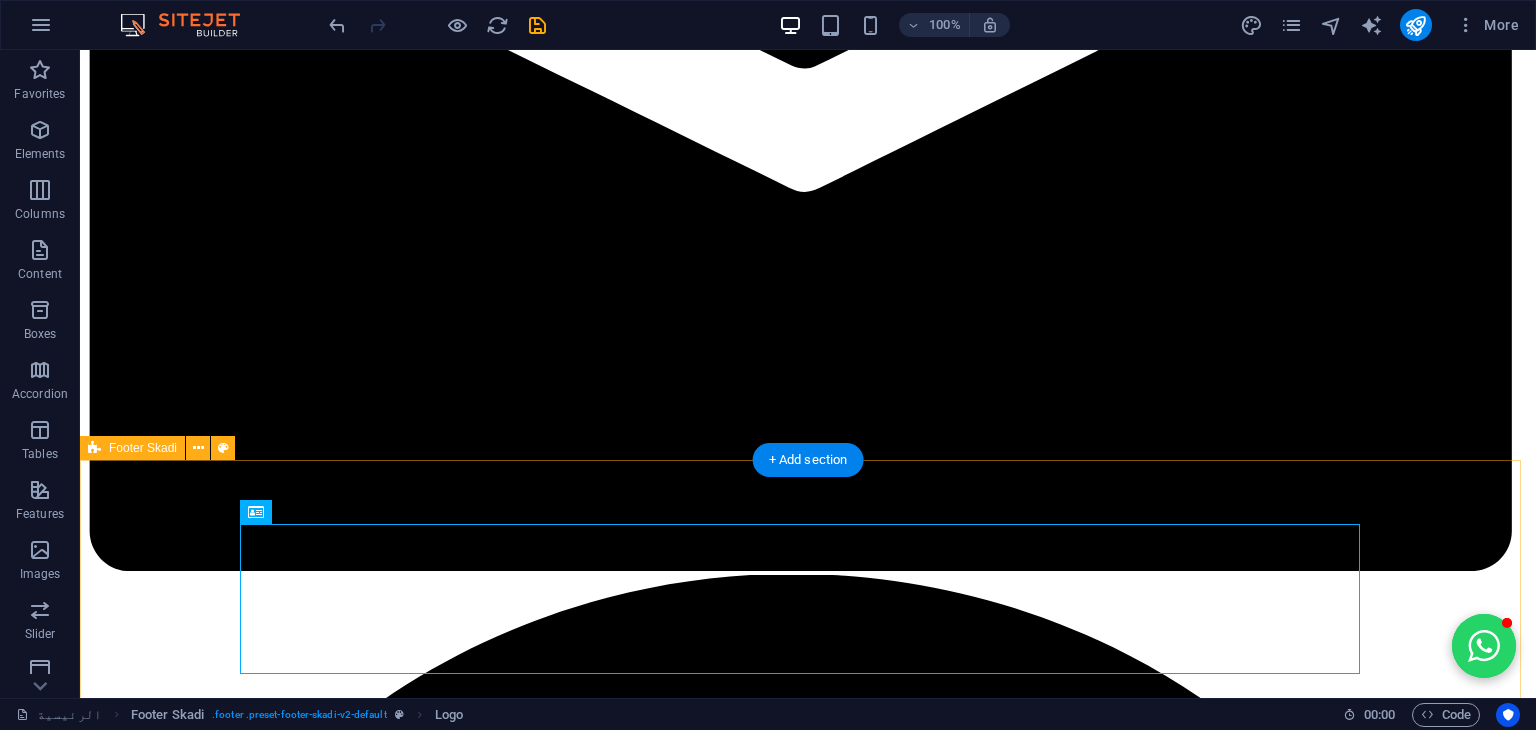 click on "[EMAIL]  |  Legal Notice  |  Privacy Policy جميع الحقوق محفوظة شركة هوم بروتيكشن 2025" at bounding box center [808, 26002] 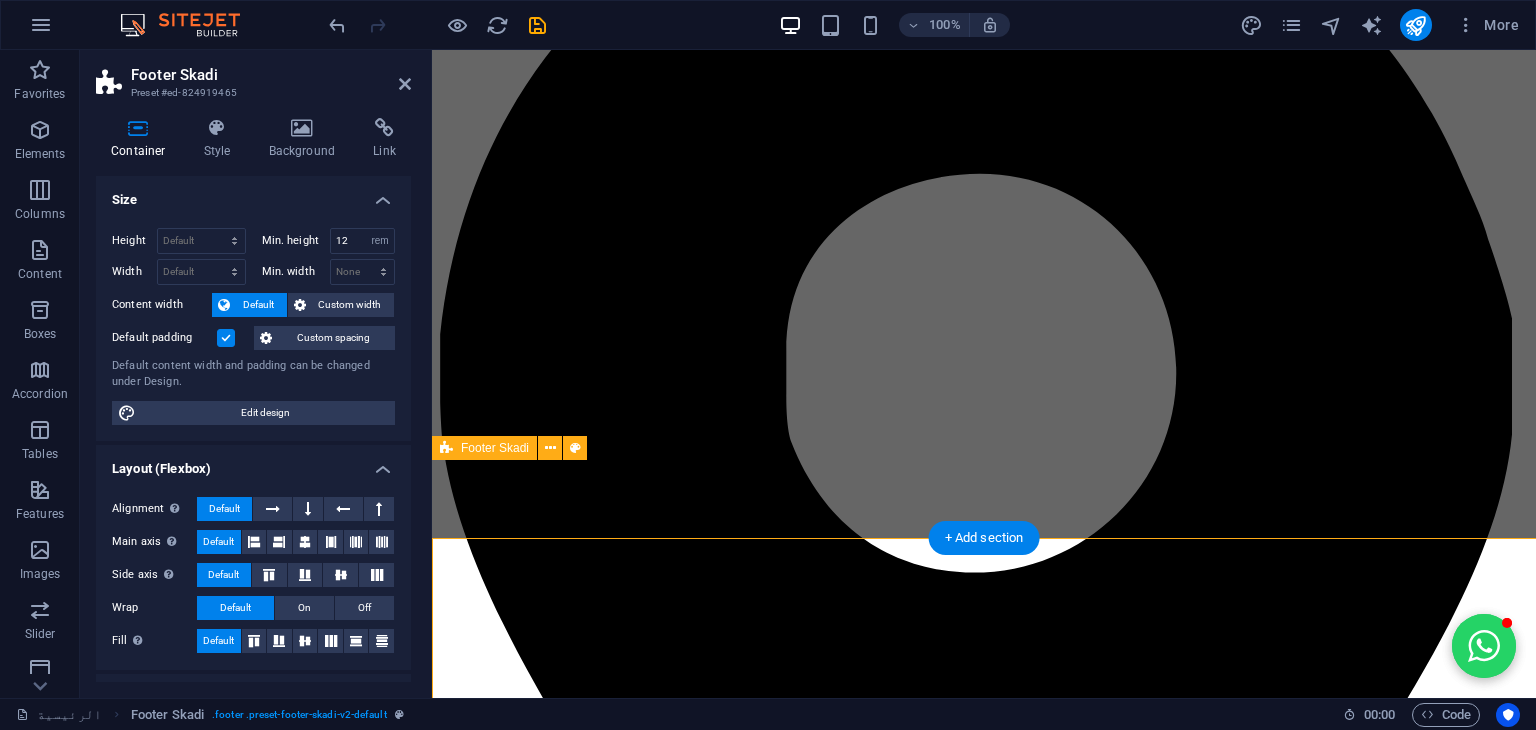 scroll, scrollTop: 3162, scrollLeft: 0, axis: vertical 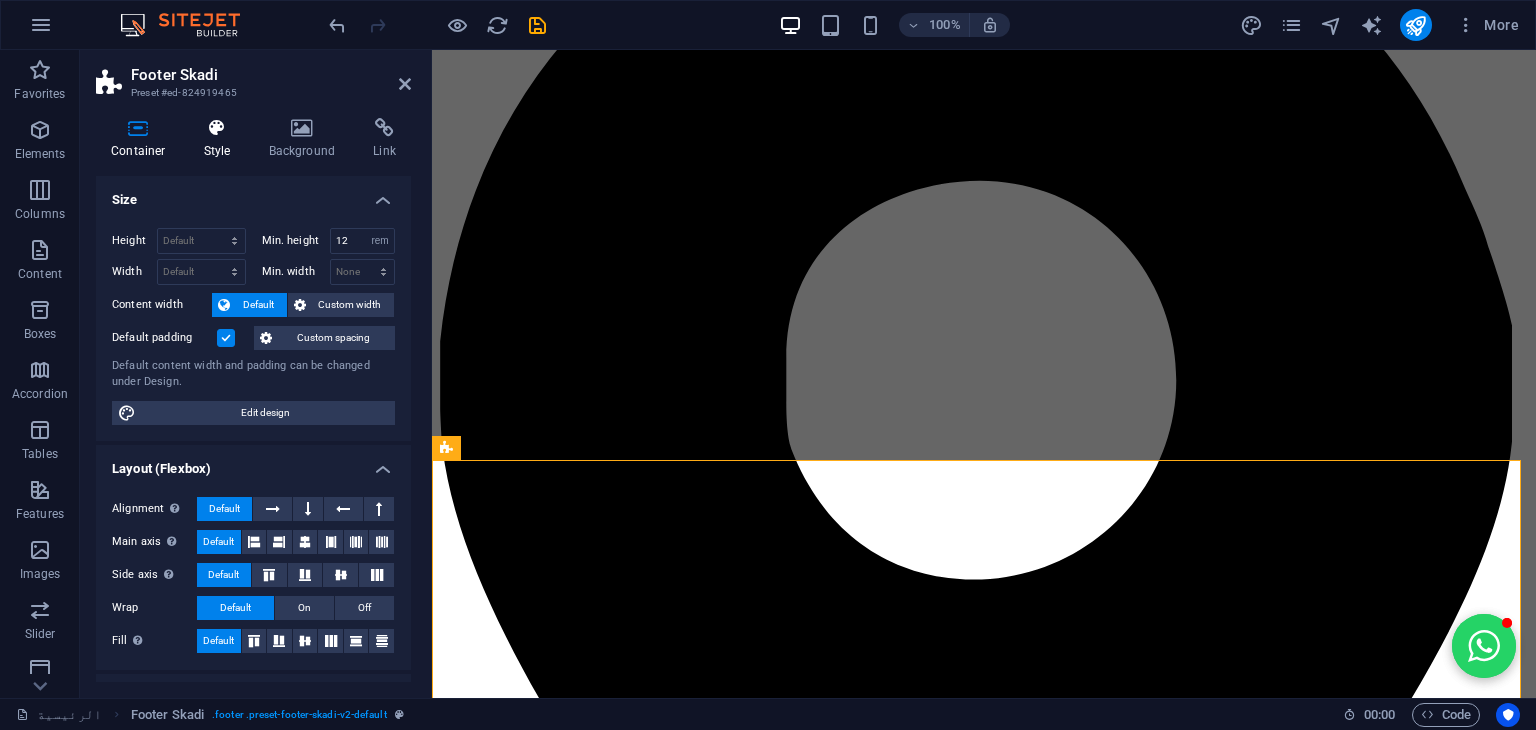 click on "Style" at bounding box center (221, 139) 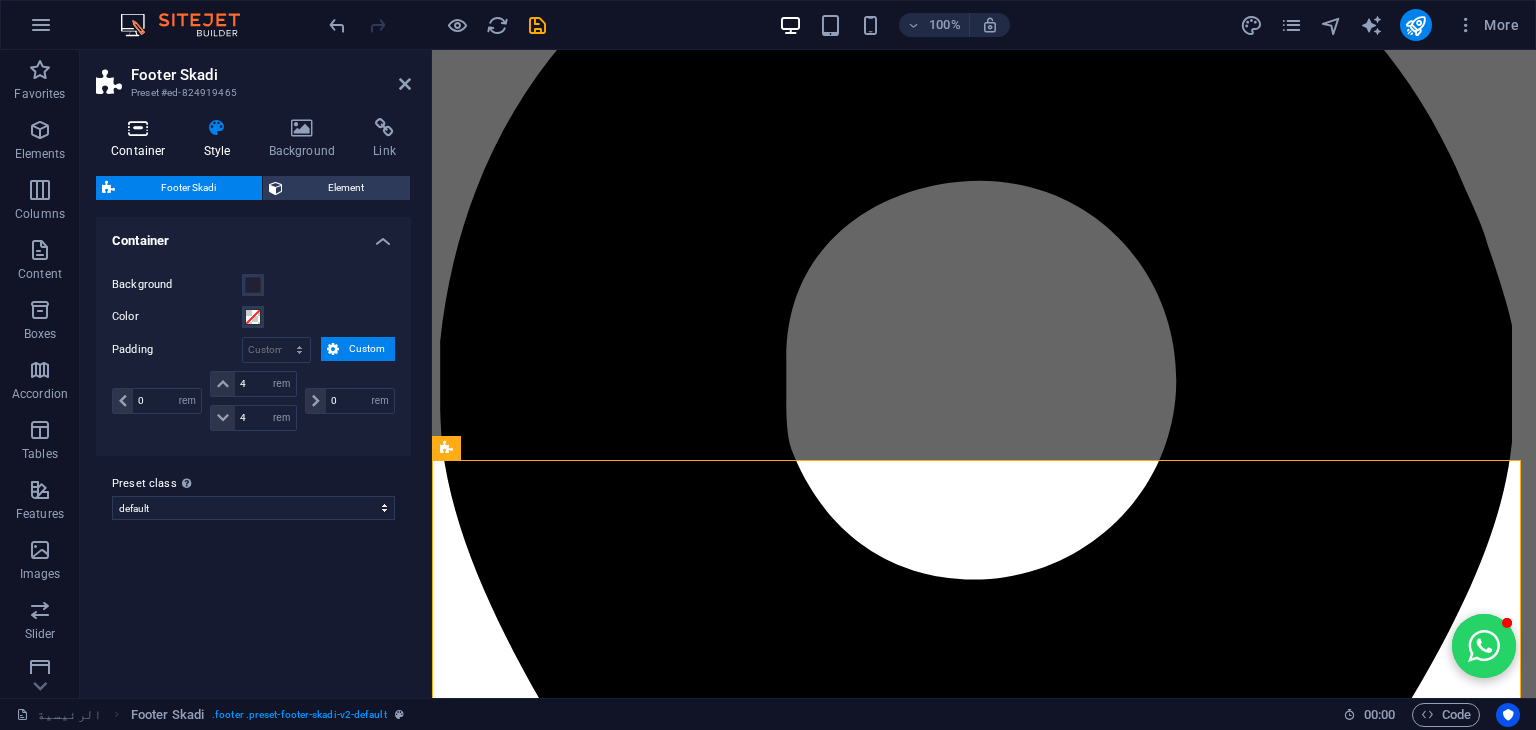 click at bounding box center [138, 128] 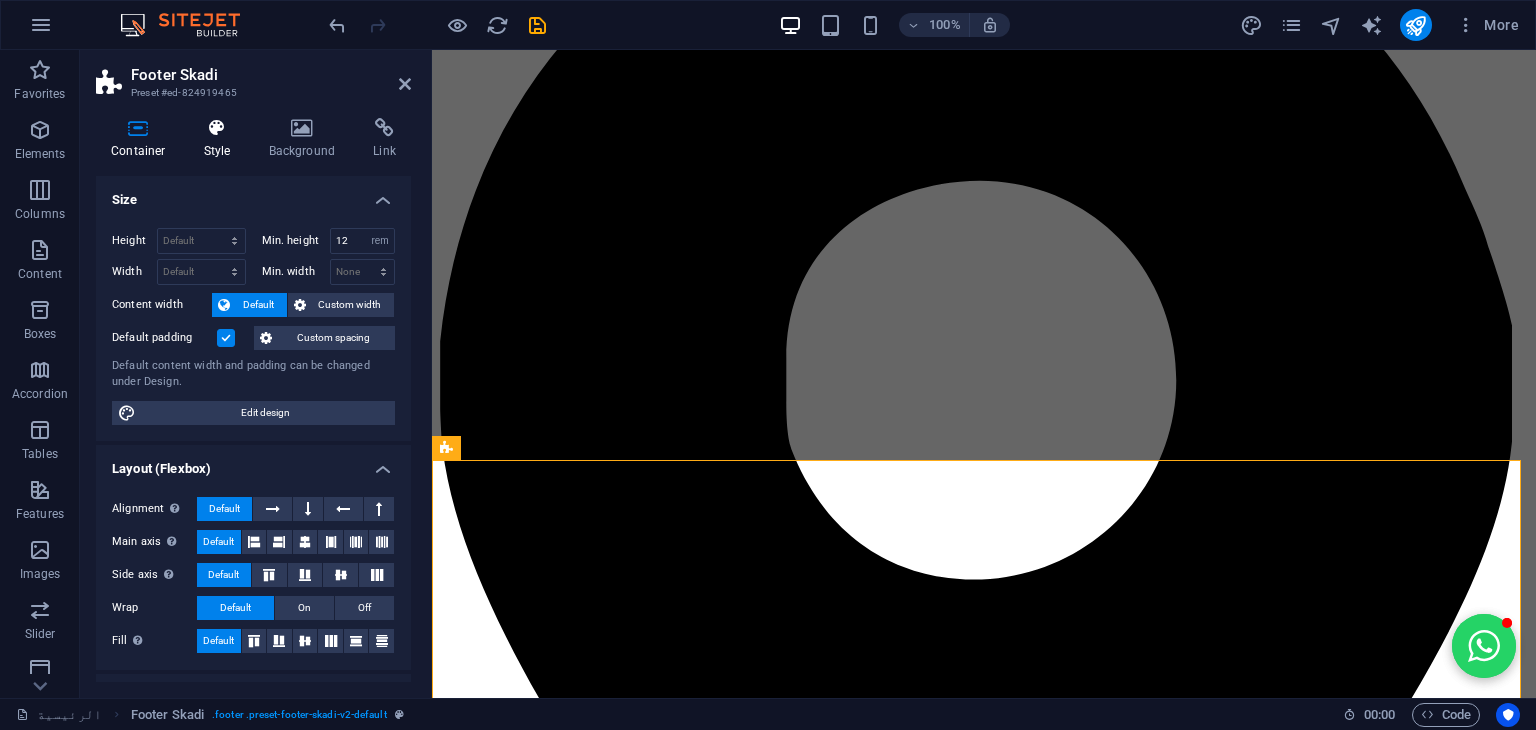 click on "Style" at bounding box center (221, 139) 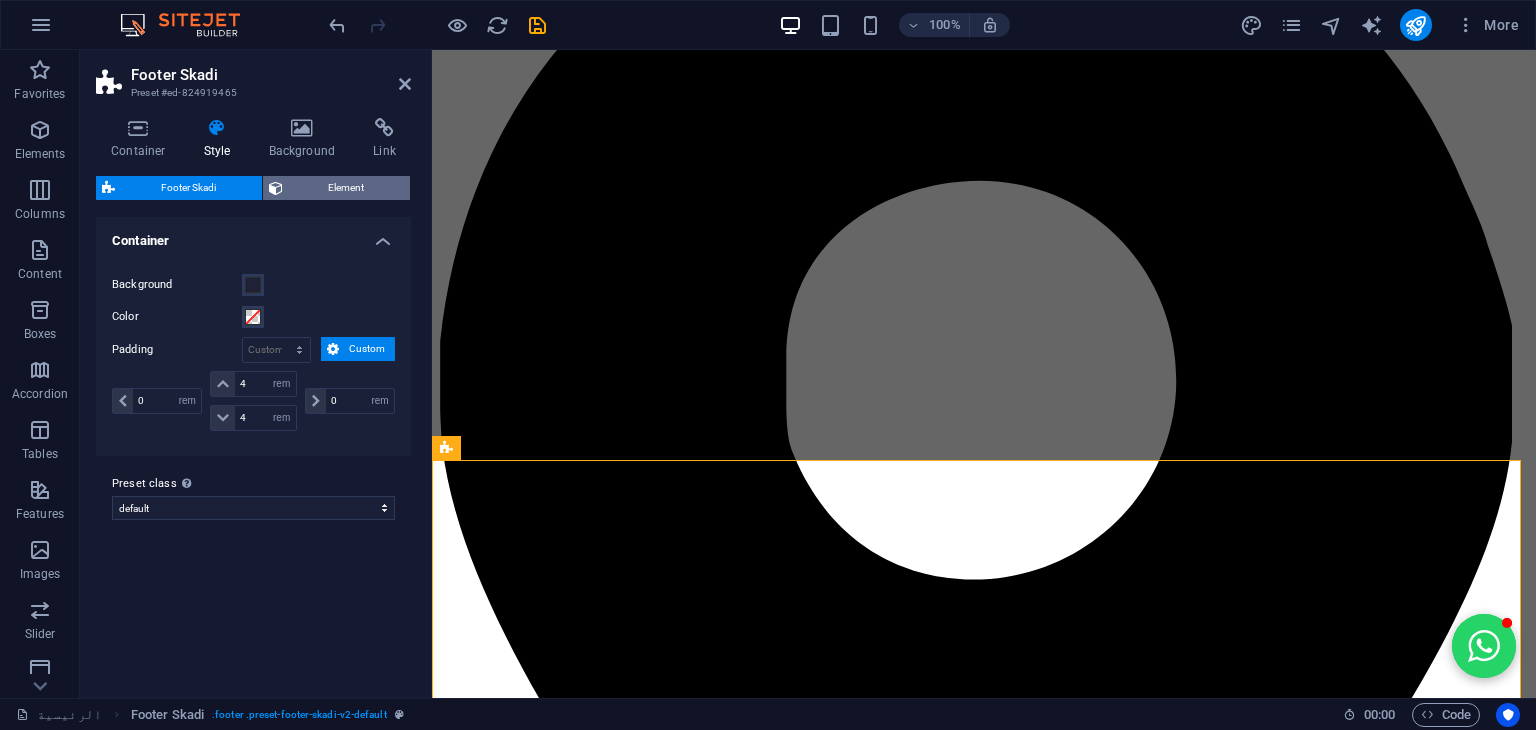click on "Element" at bounding box center [347, 188] 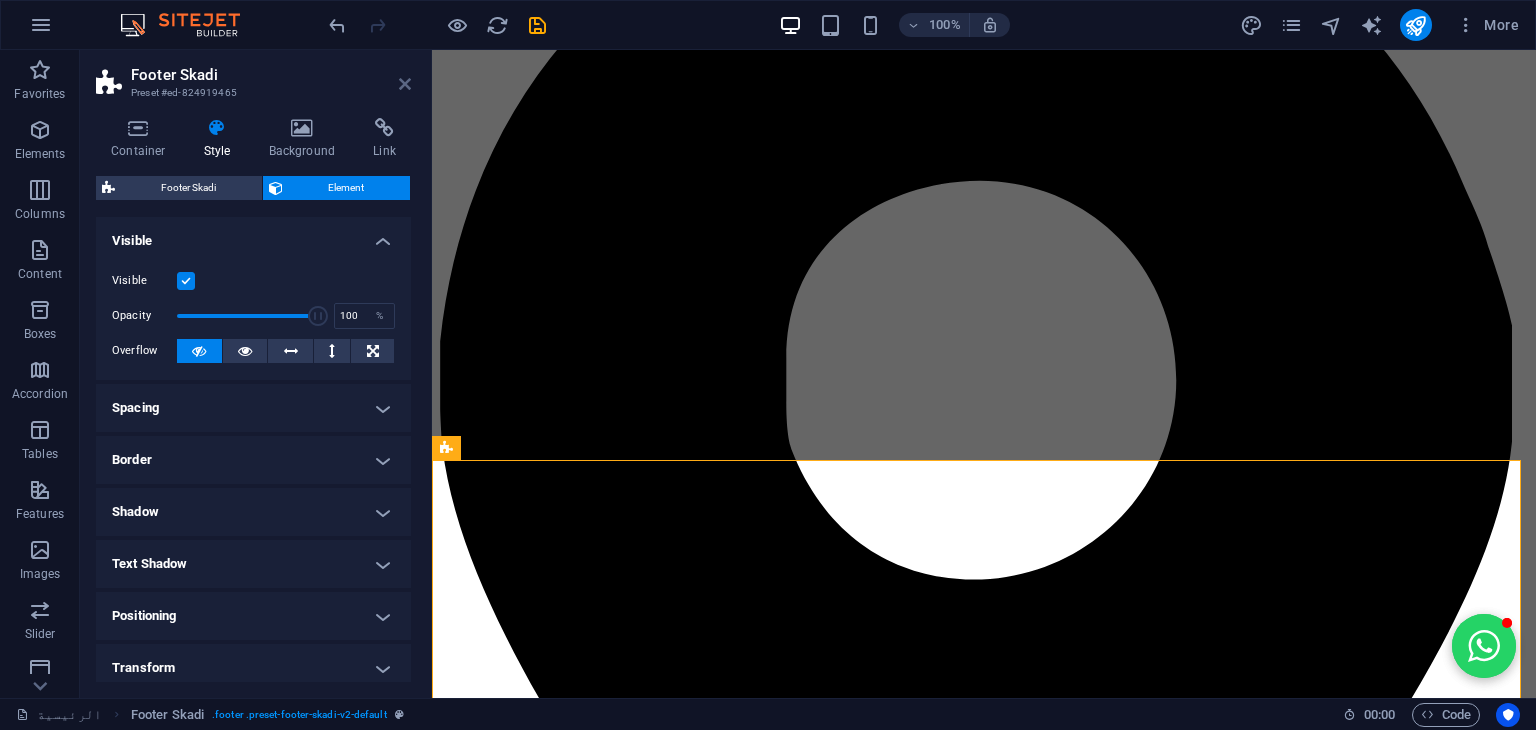 click at bounding box center (405, 84) 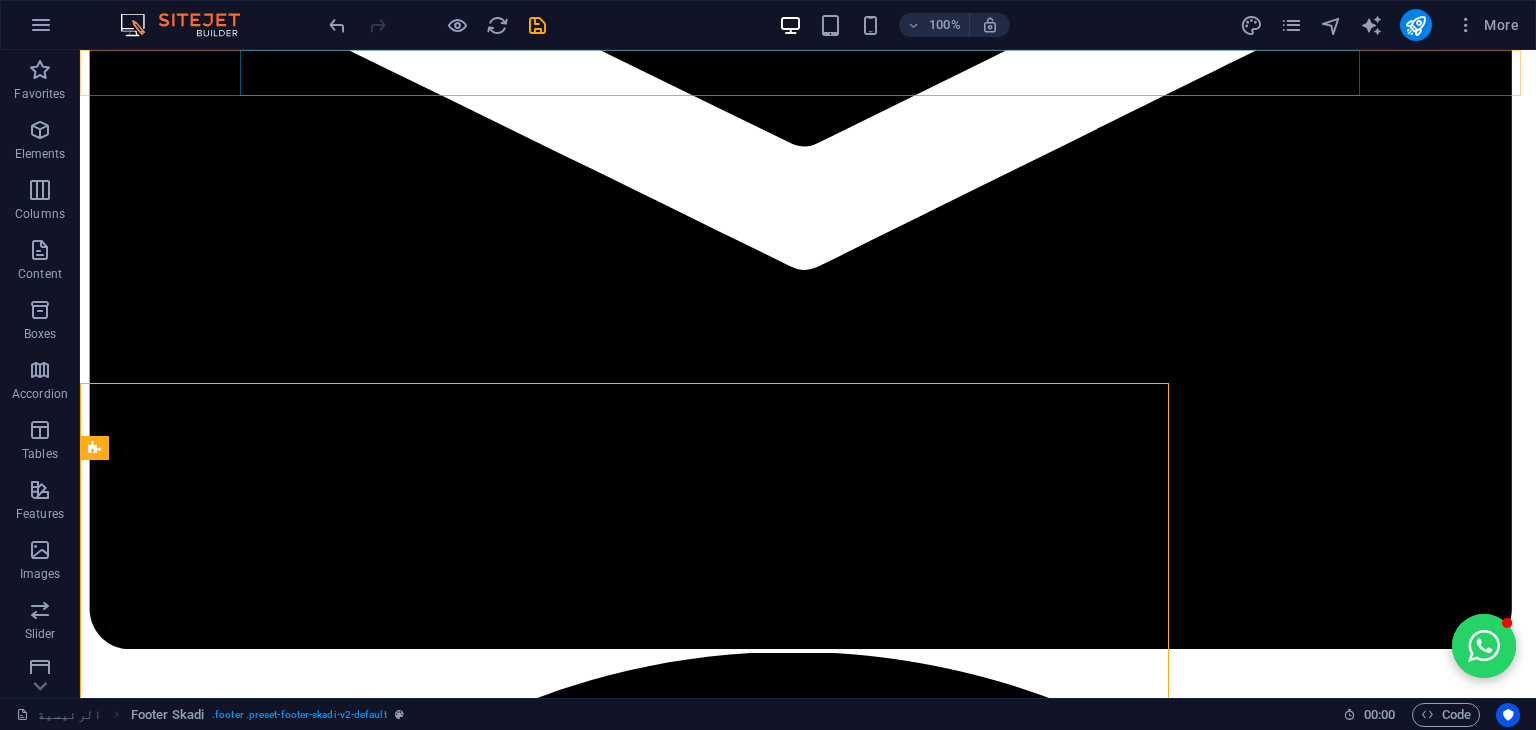 scroll, scrollTop: 3240, scrollLeft: 0, axis: vertical 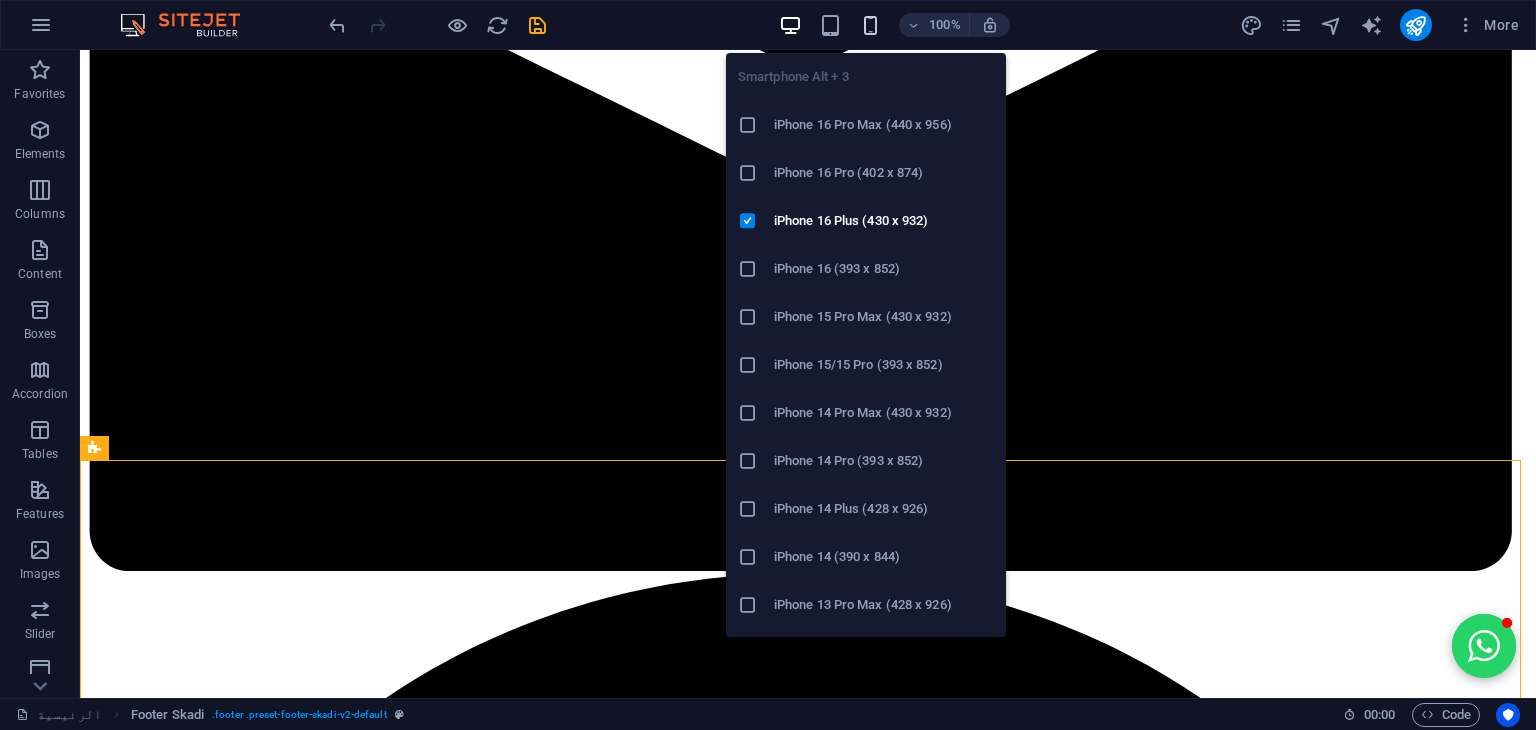 click at bounding box center (870, 25) 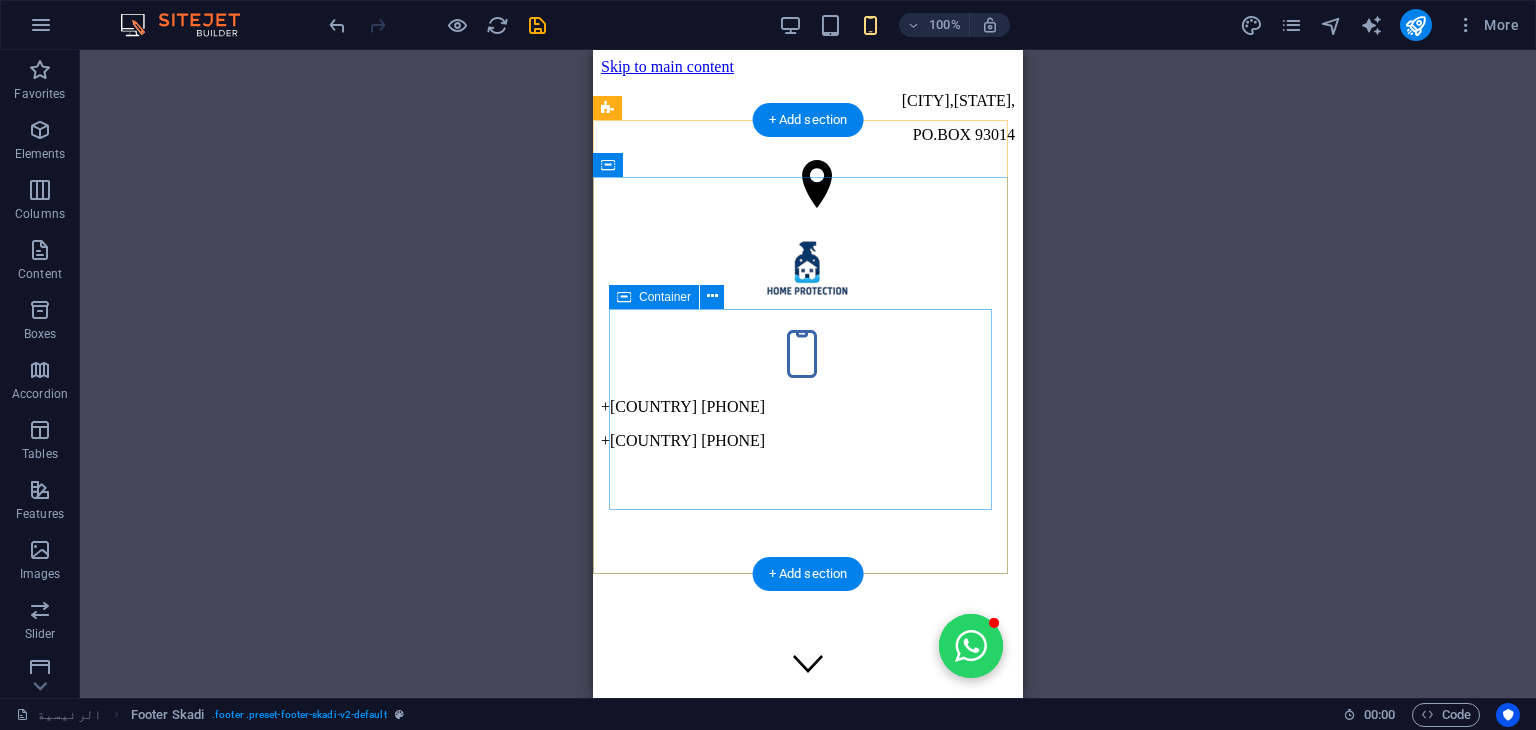 scroll, scrollTop: 0, scrollLeft: 88, axis: horizontal 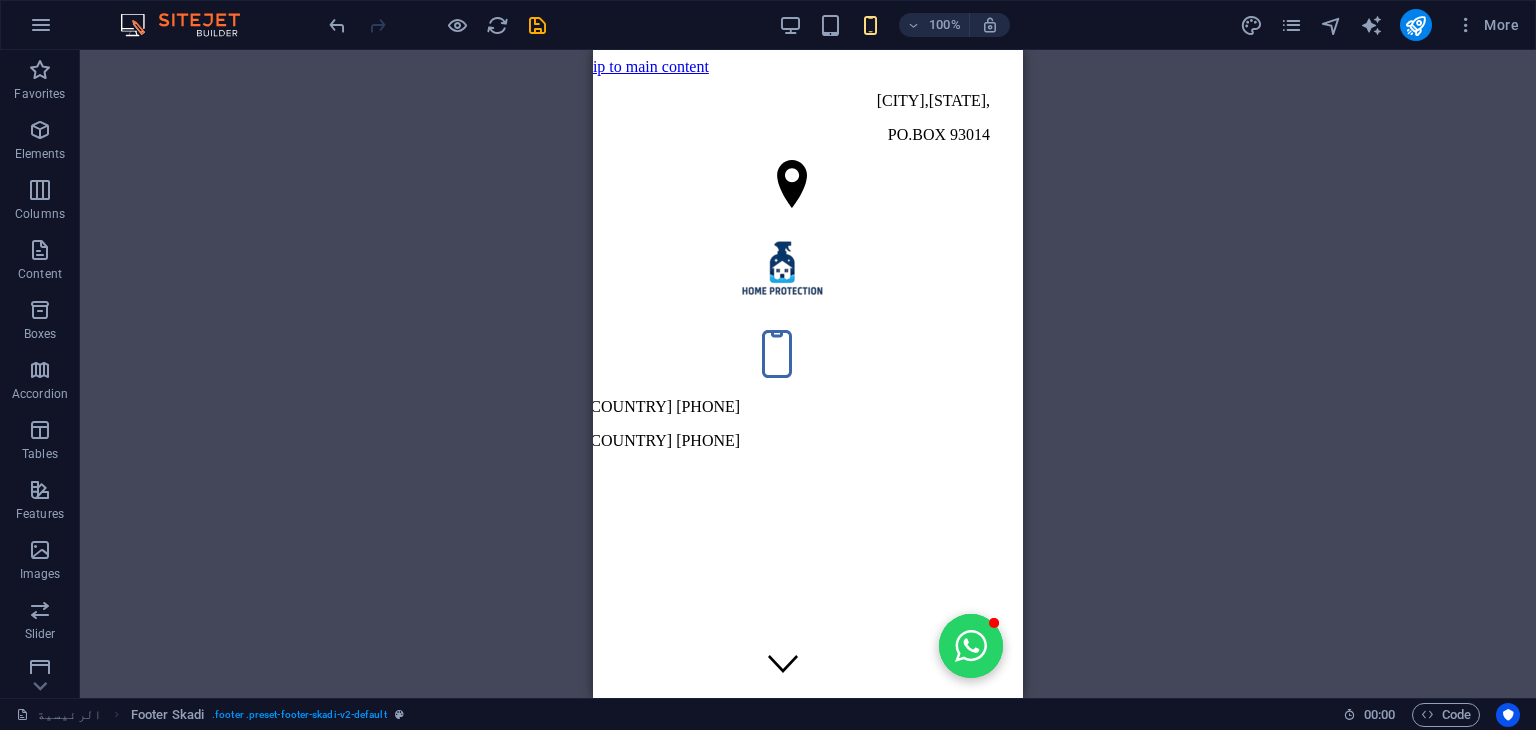 click on "[CITY],[STATE] , PO.BOX   [POSTAL_CODE] +[COUNTRY] [PHONE] +[COUNTRY] [PHONE] الرئيسية من نحن خدماتنا الاسعار تواصل معنا حماية ذكية لأثاثك بتقنية النانو – لأن التفاصيل تهم تواصل معنا معرفة المزيد شركة هوم بروتيكشن لخدمات العزل  نحن شركة متخصصة في حماية وعزل الأثاث باستخدام أحدث تقنيات النانو، نقدم حلولاً مبتكرة لحماية الأرائك والمفروشات من البقع، السوائل، الأتربة، والتلف الناتج عن الاستخدام اليومي. نحرص على الجمع بين الجودة العالية والخدمة الاحترافية لضمان راحة عملائنا والحفاظ على جمالية وأناقة أثاثهم لأطول فترة ممكنة. عزل الاثاث Ask ChatGPT عزل بتقنية النانو نظافة الاثاث Ask ChatGPT Ask ChatGPT Views" at bounding box center [783, 6901] 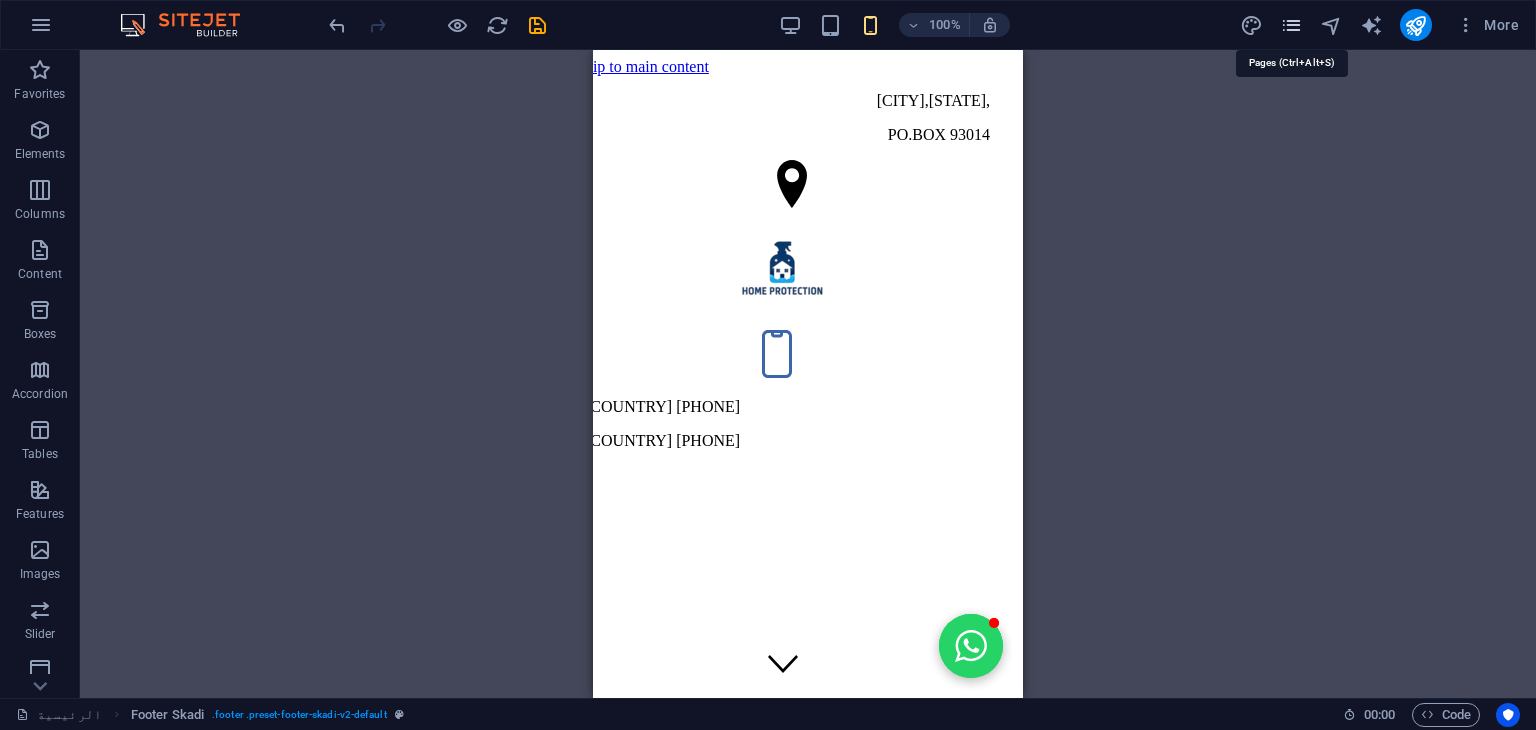 click at bounding box center [1291, 25] 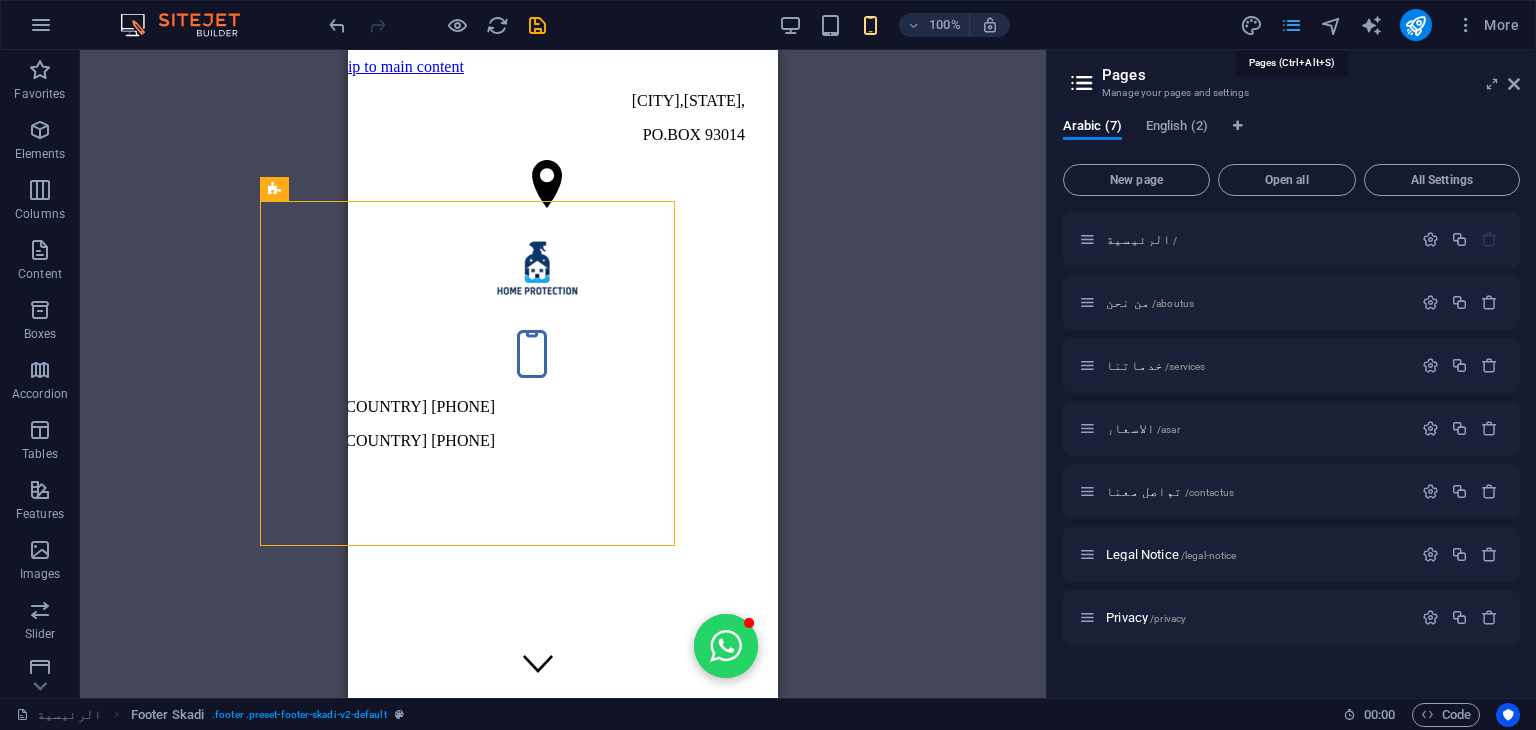 scroll, scrollTop: 5574, scrollLeft: 88, axis: both 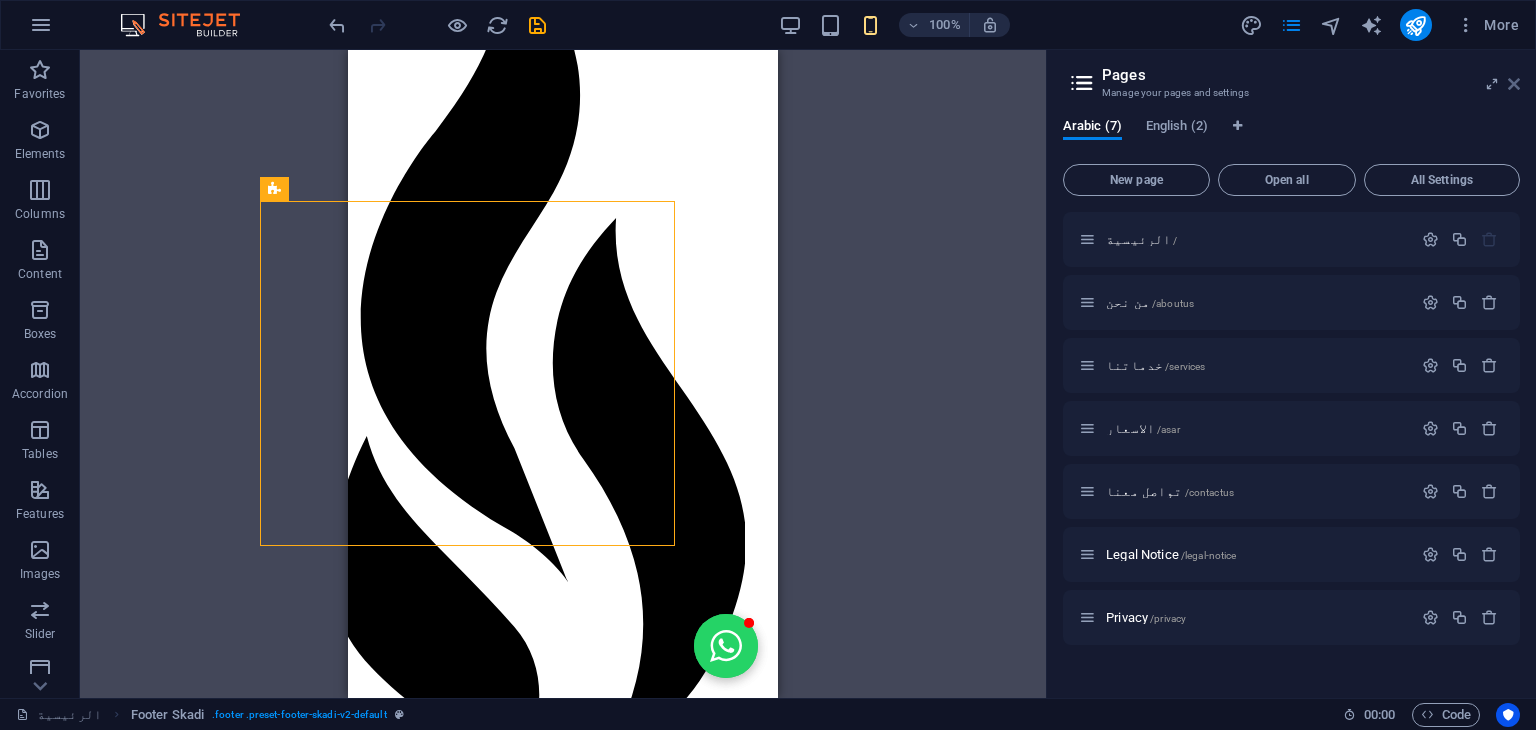 click at bounding box center (1514, 84) 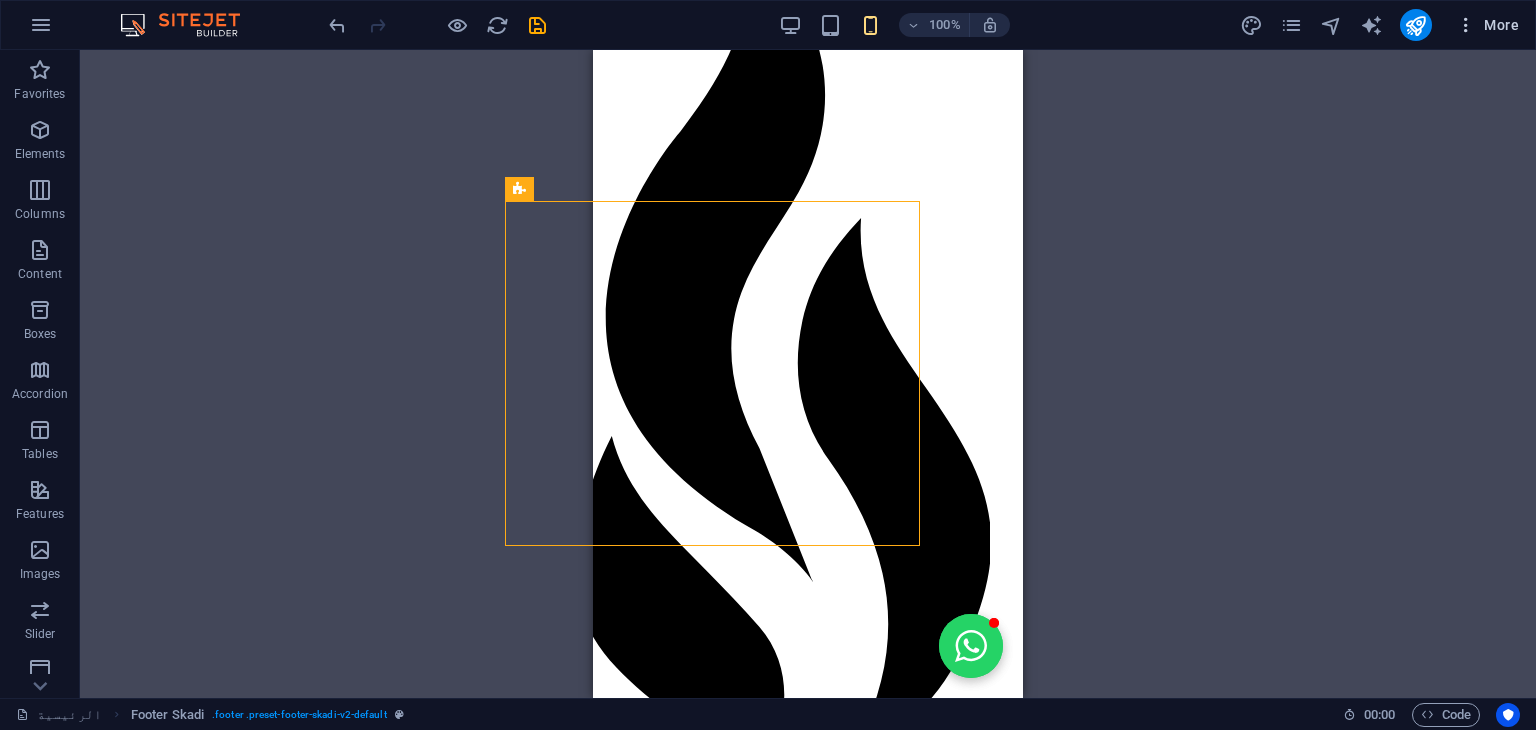 click at bounding box center (1466, 25) 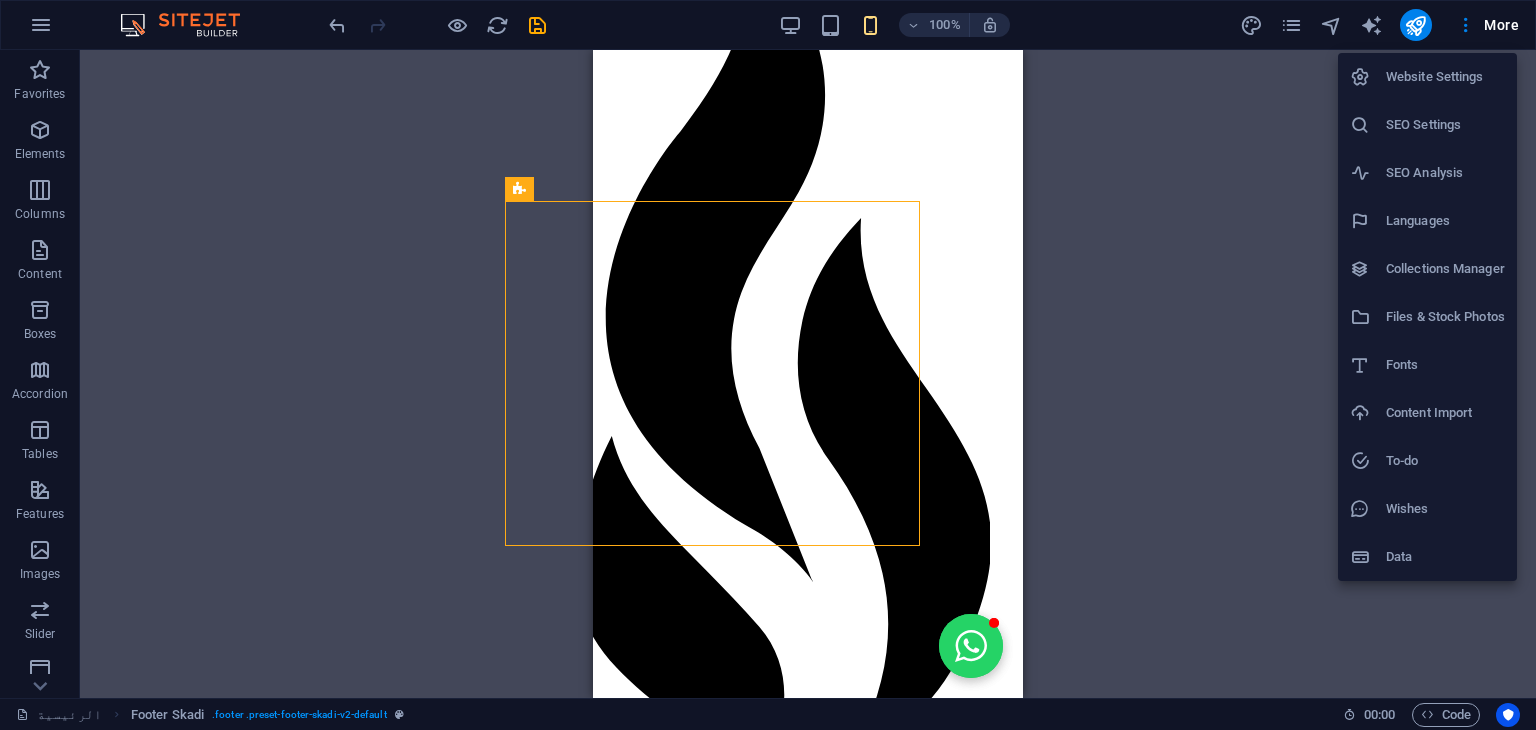 click on "Website Settings" at bounding box center [1445, 77] 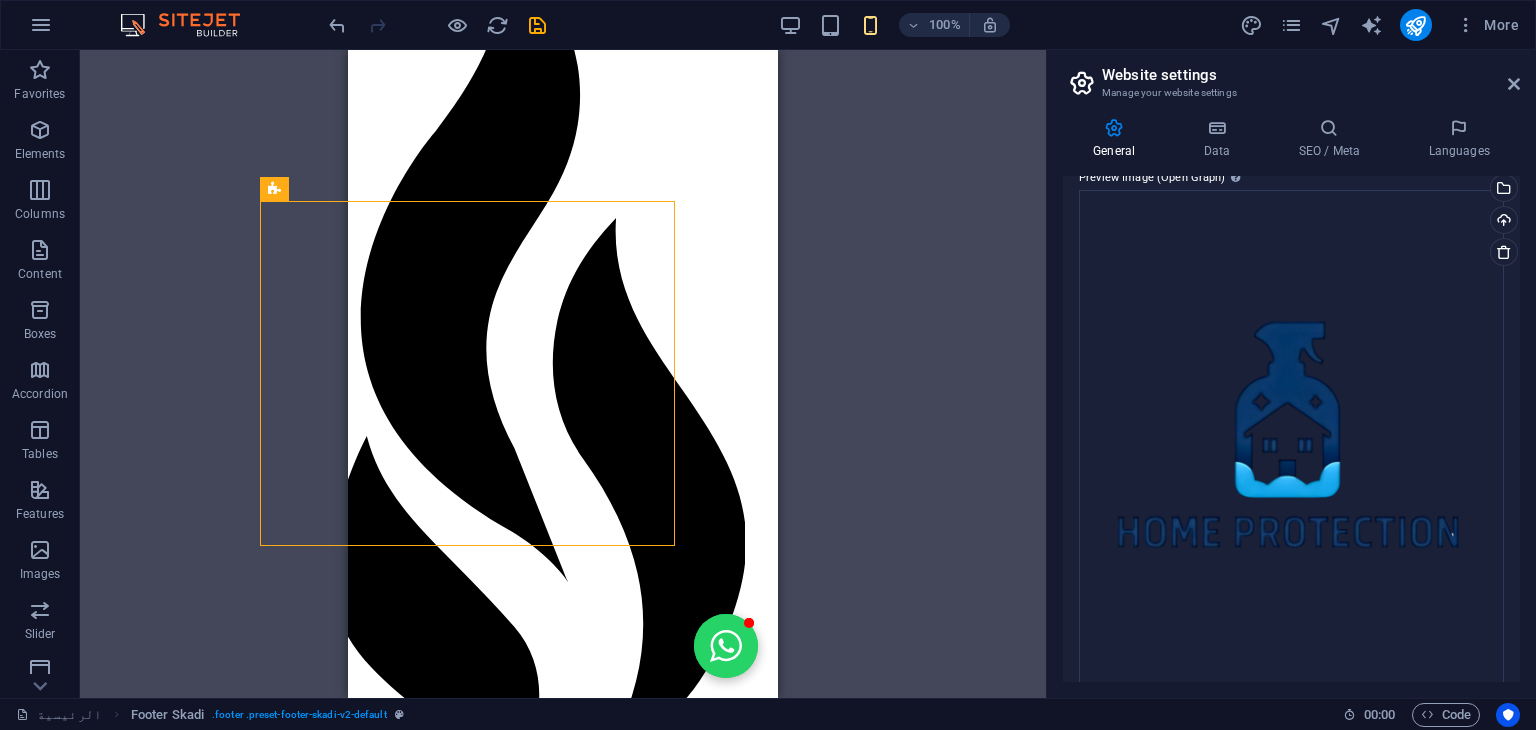 scroll, scrollTop: 575, scrollLeft: 0, axis: vertical 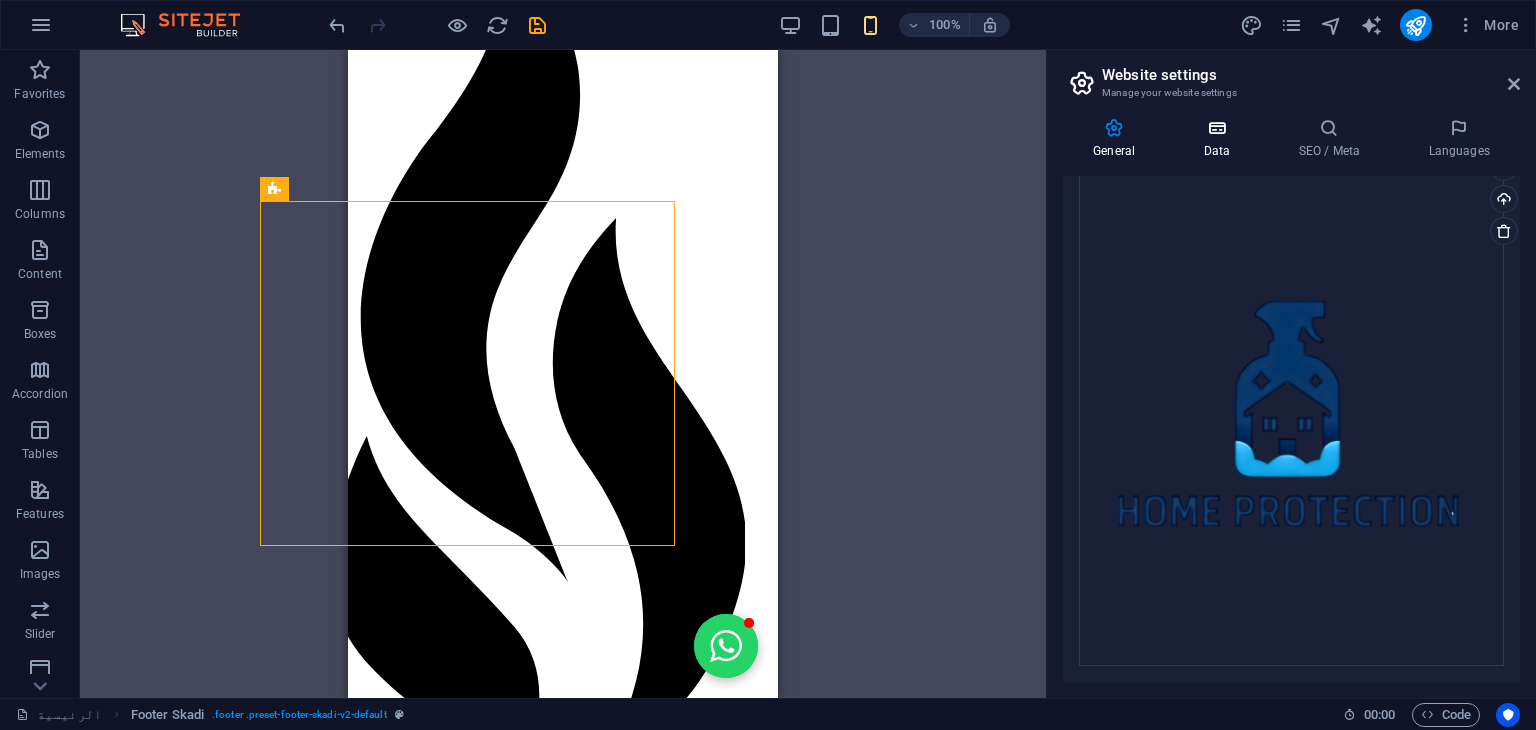 click on "Data" at bounding box center (1220, 139) 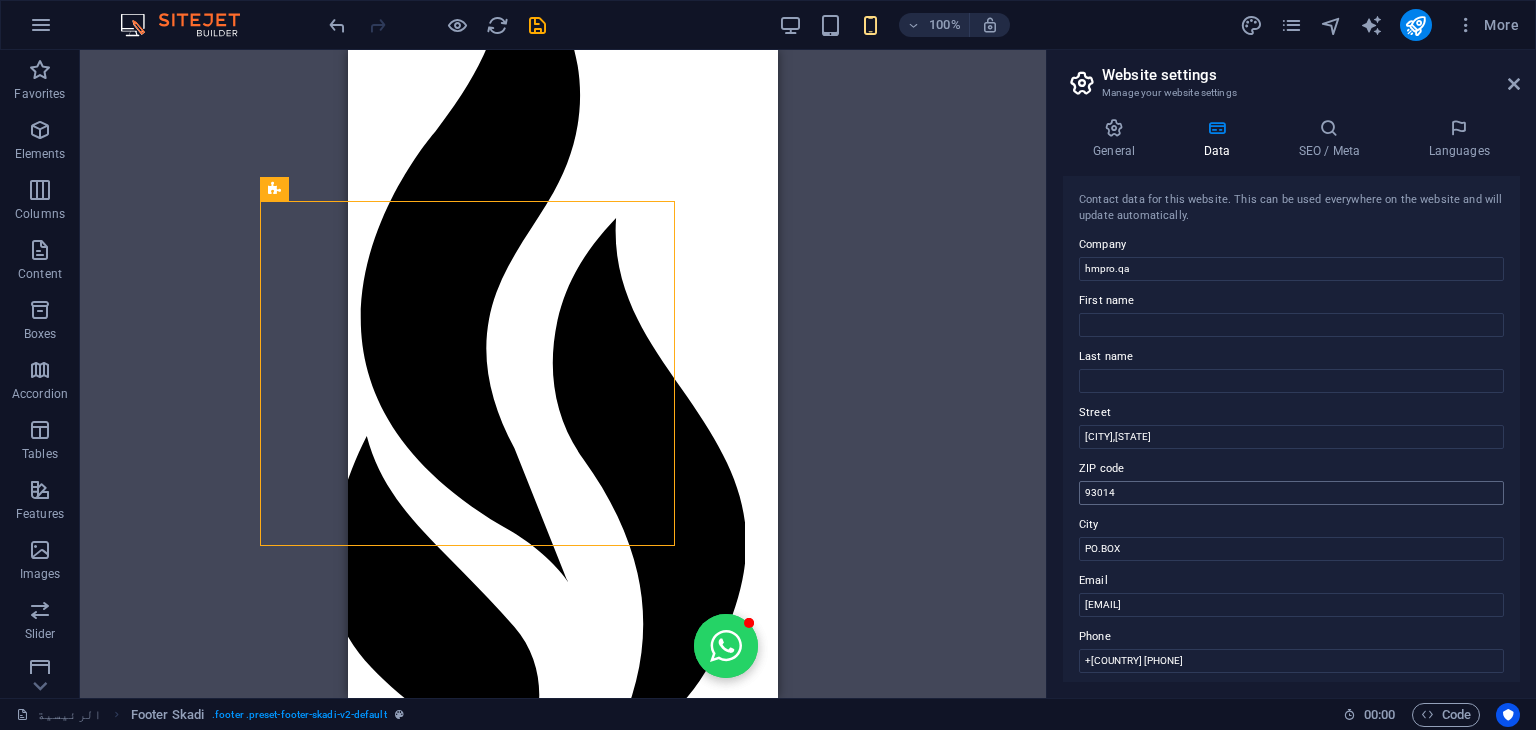 scroll, scrollTop: 454, scrollLeft: 0, axis: vertical 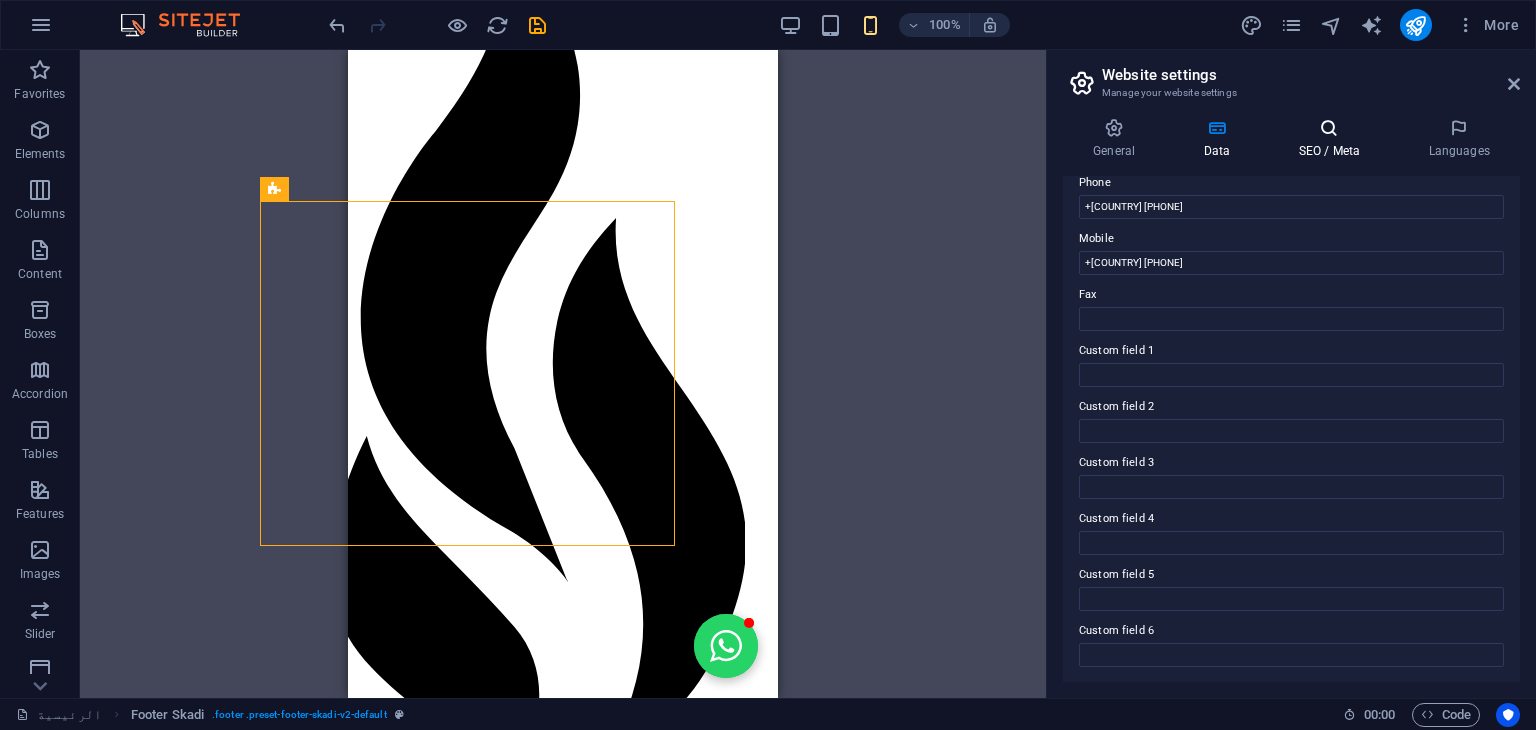 click at bounding box center [1329, 128] 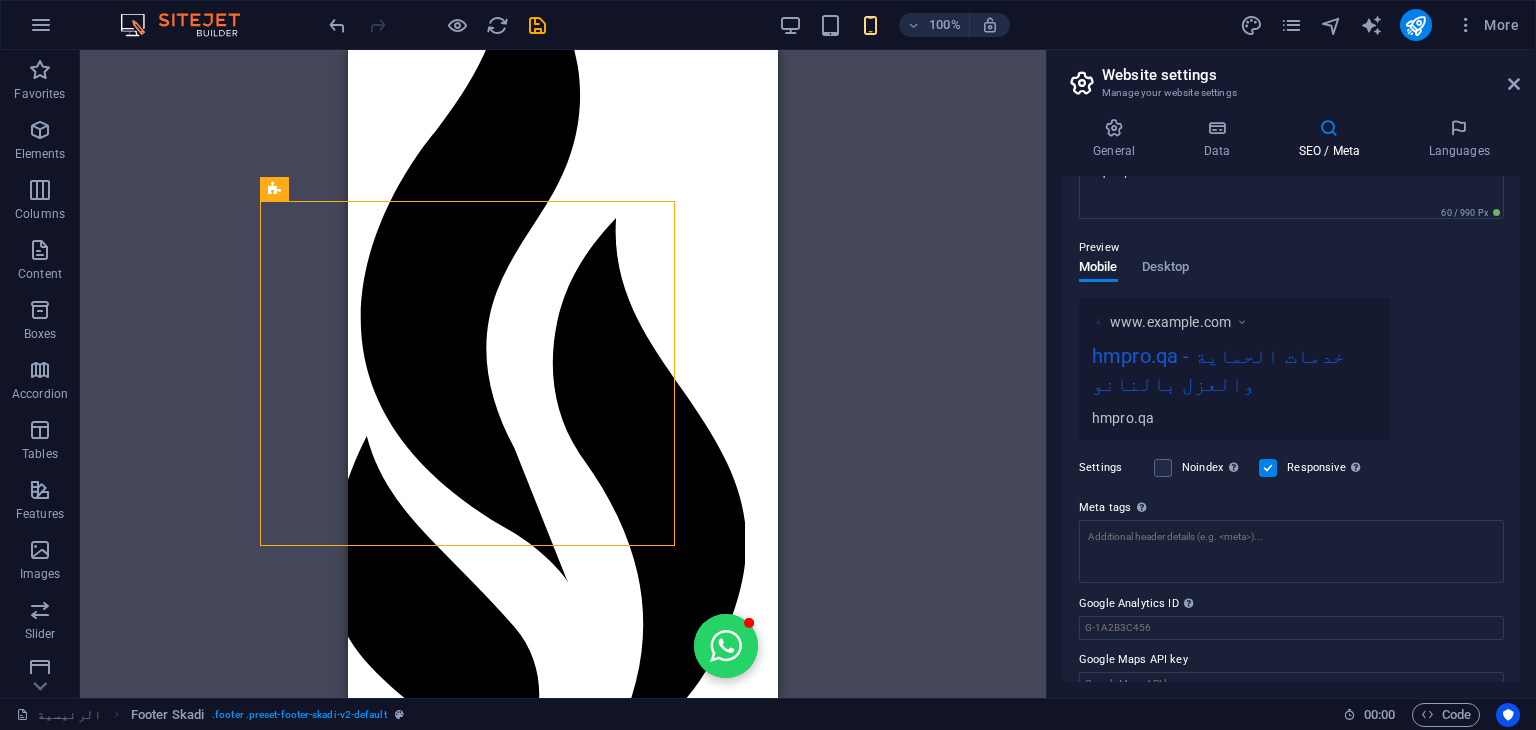 scroll, scrollTop: 0, scrollLeft: 0, axis: both 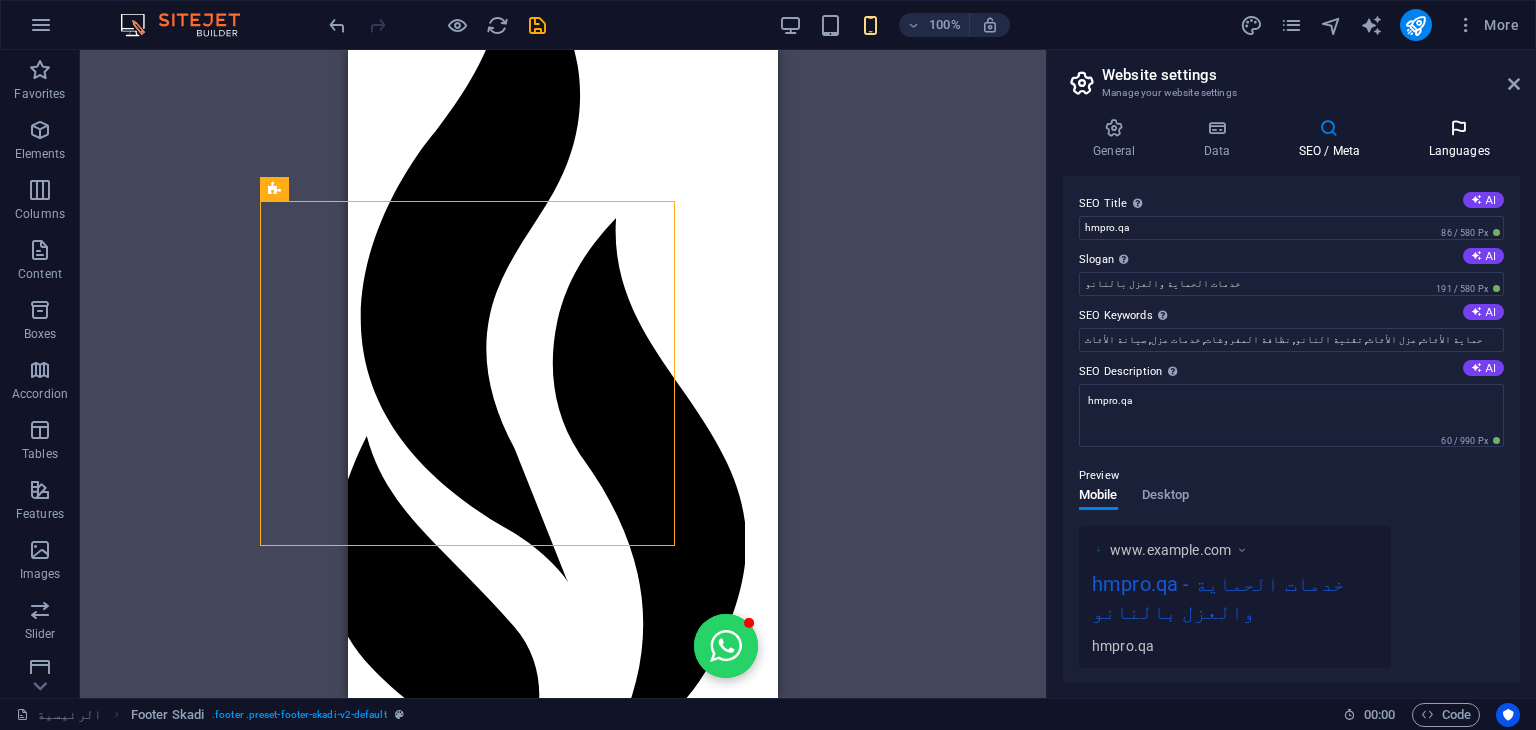 click on "Company hmpro.qa First name Last name Street [CITY],[STATE] ZIP code" at bounding box center [1291, 400] 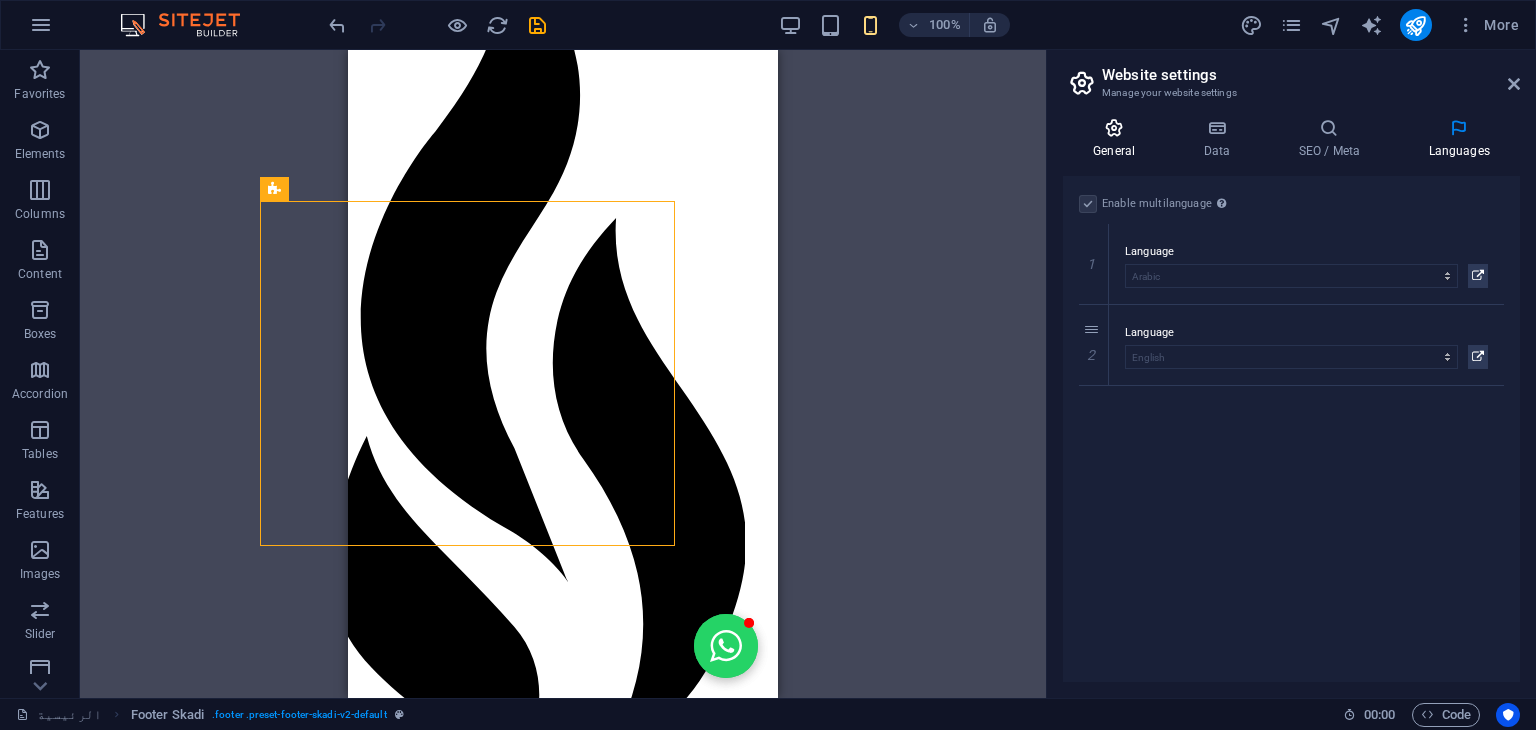 click at bounding box center [1114, 128] 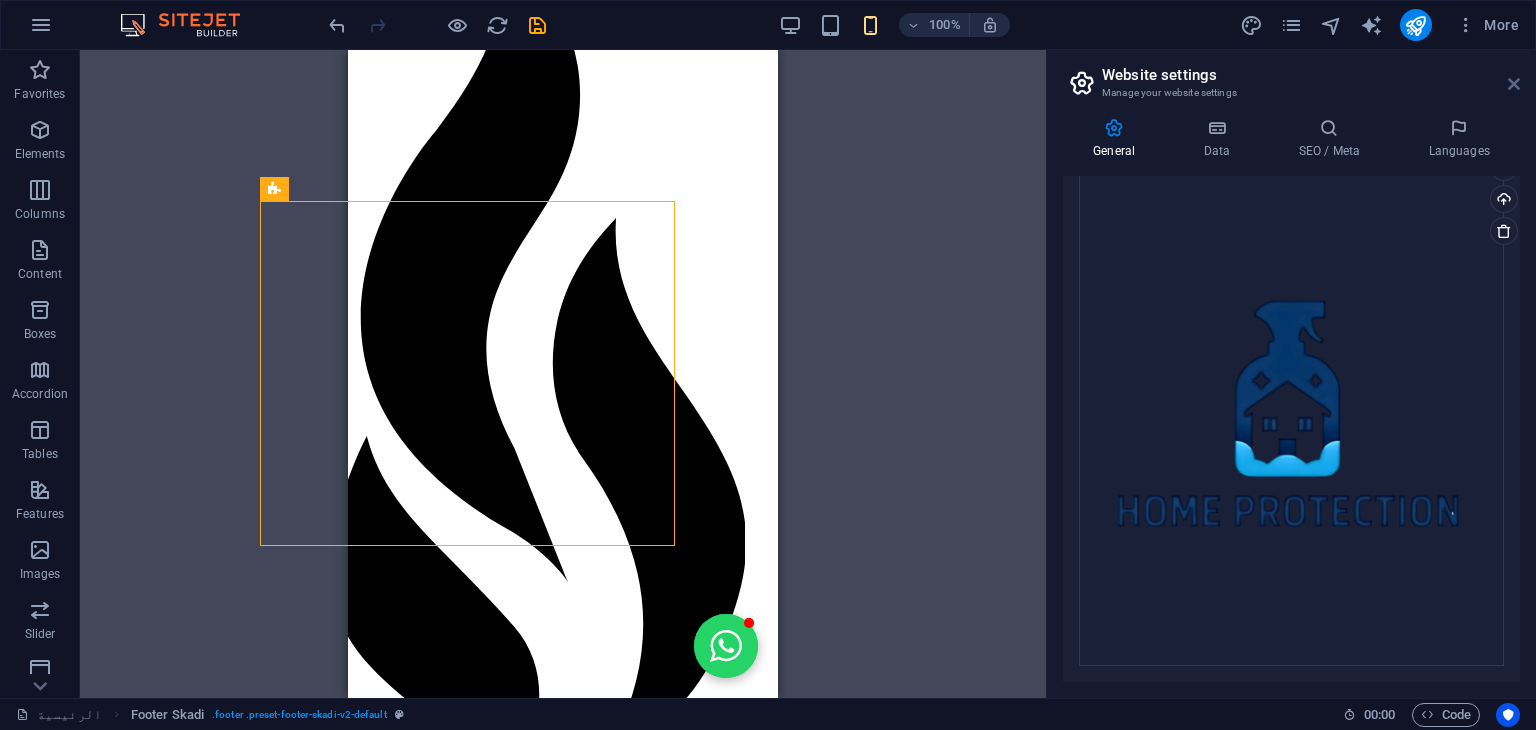 click at bounding box center [1514, 84] 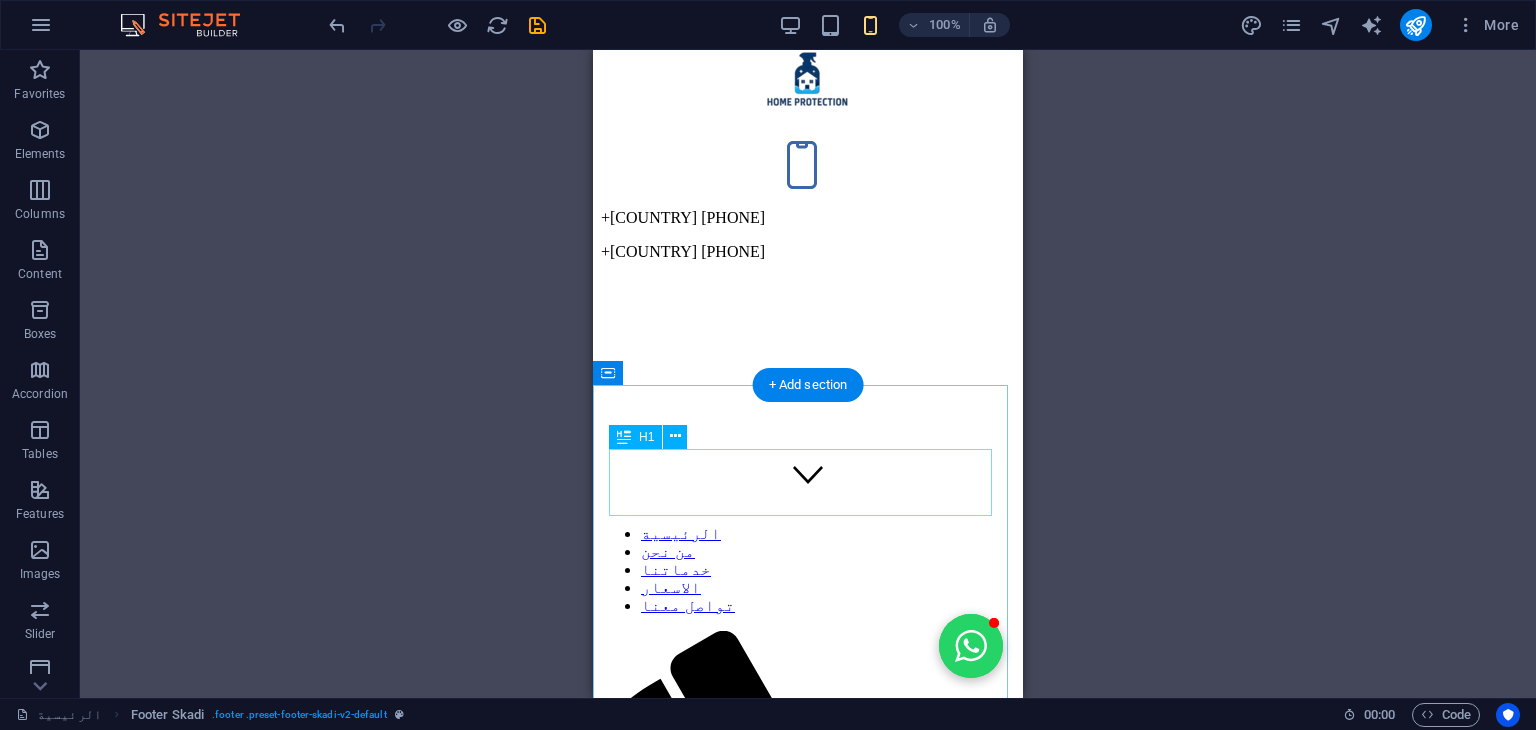 scroll, scrollTop: 0, scrollLeft: 0, axis: both 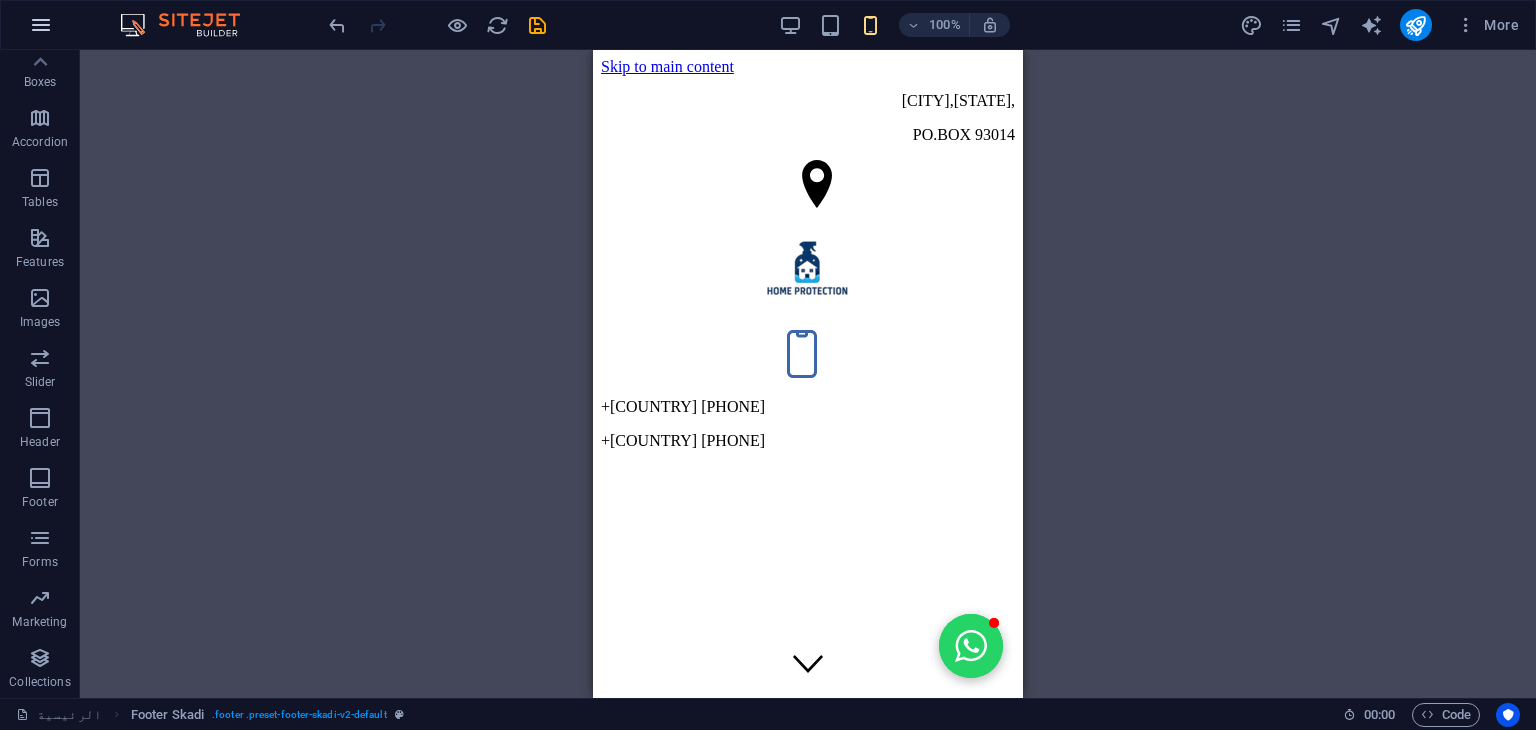 click at bounding box center (41, 25) 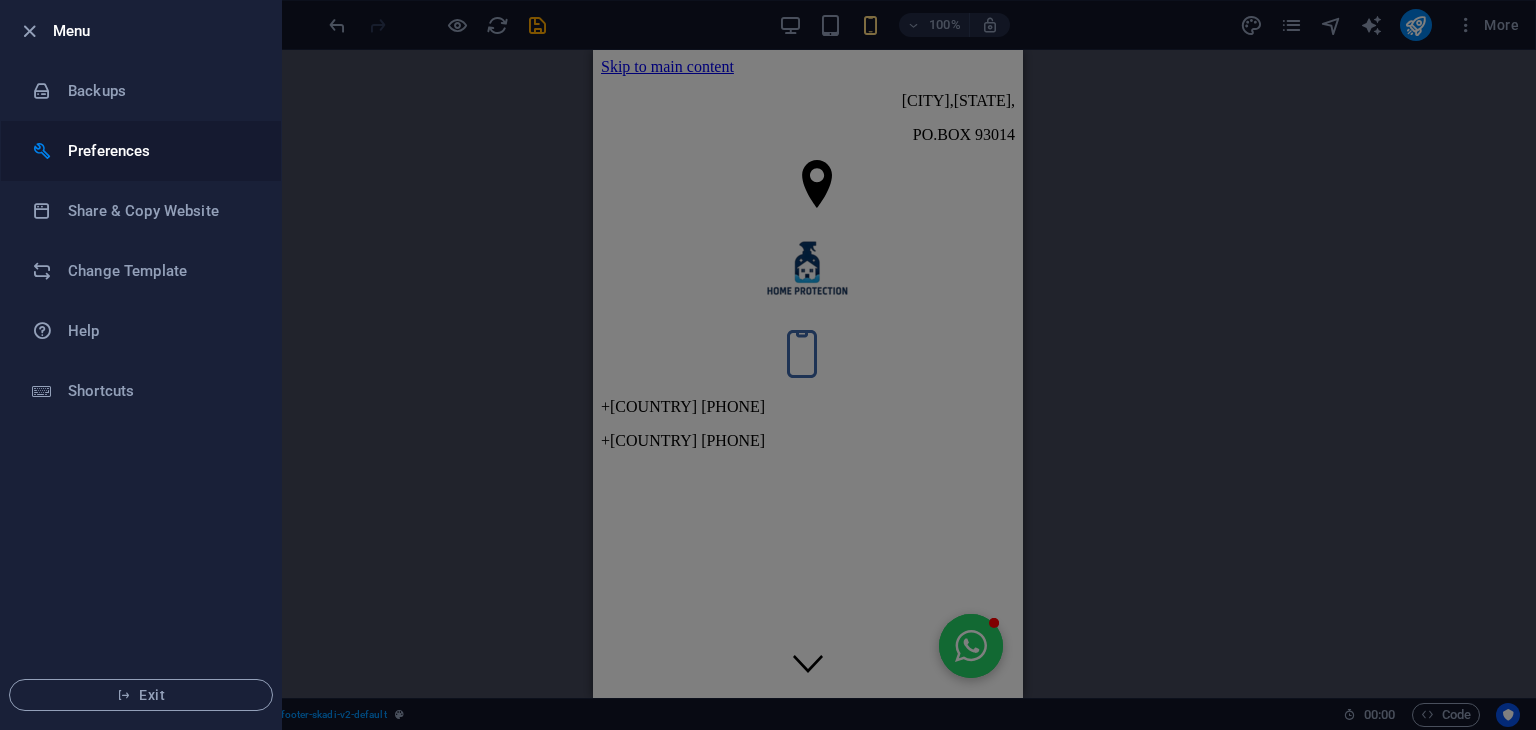 click on "Preferences" at bounding box center (141, 151) 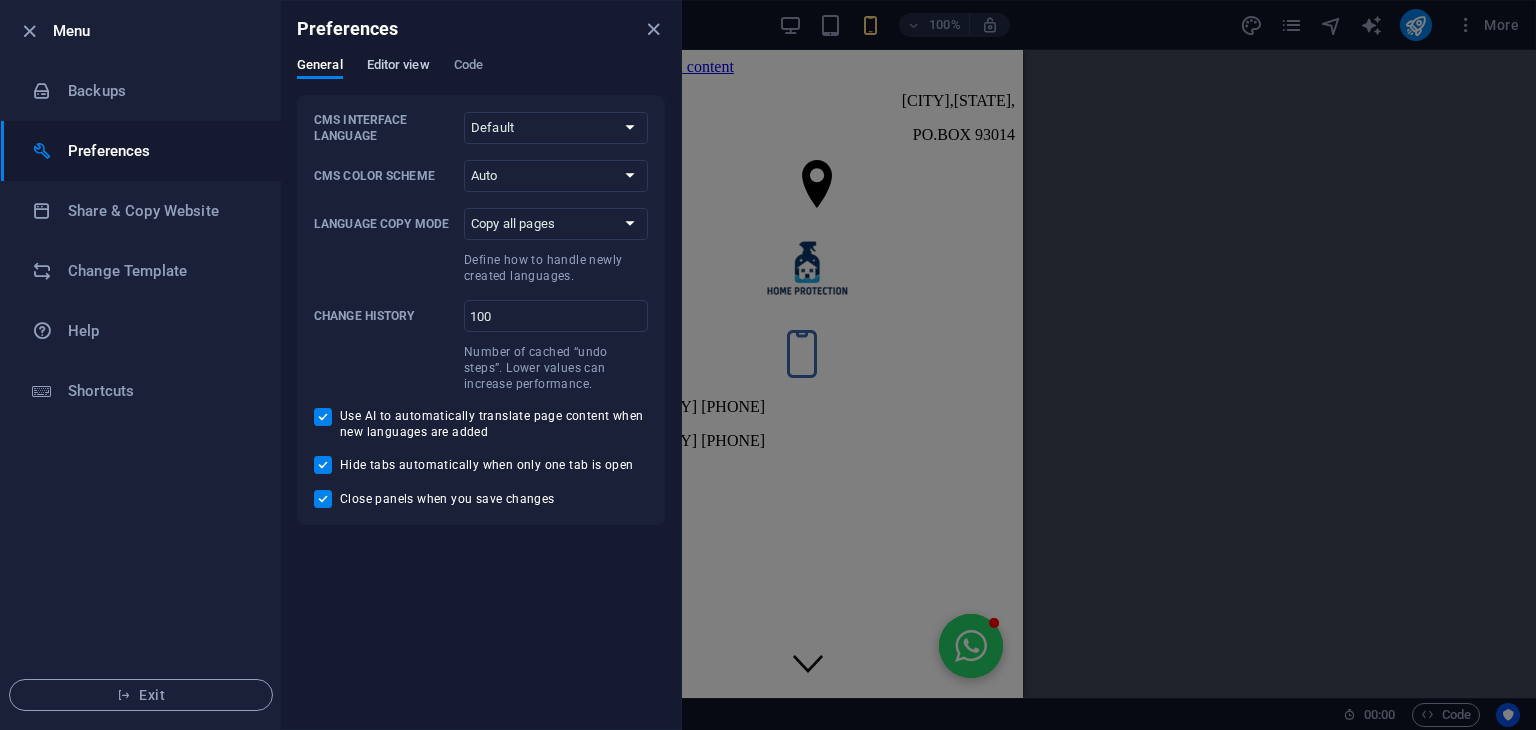click on "Editor view" at bounding box center (398, 67) 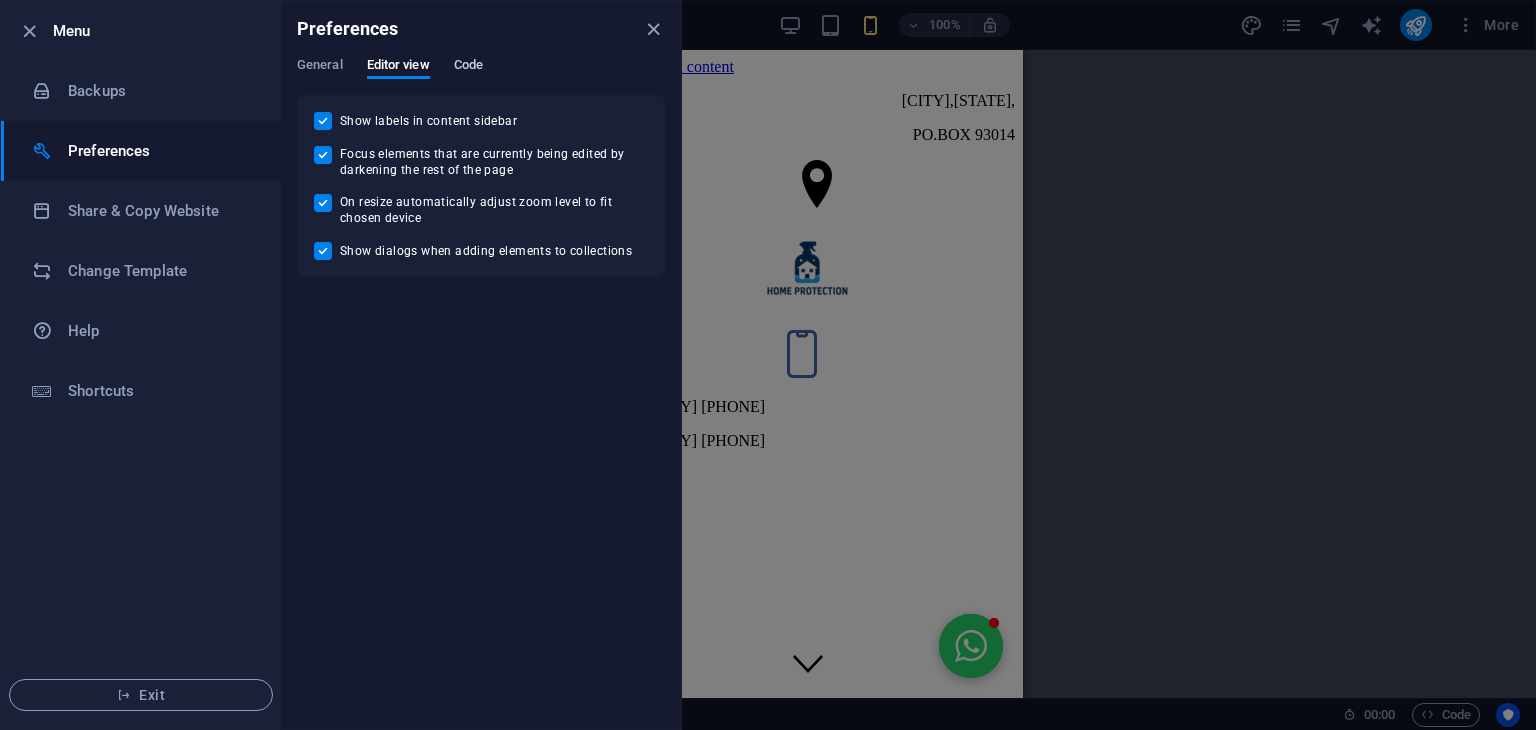 click on "Code" at bounding box center (468, 67) 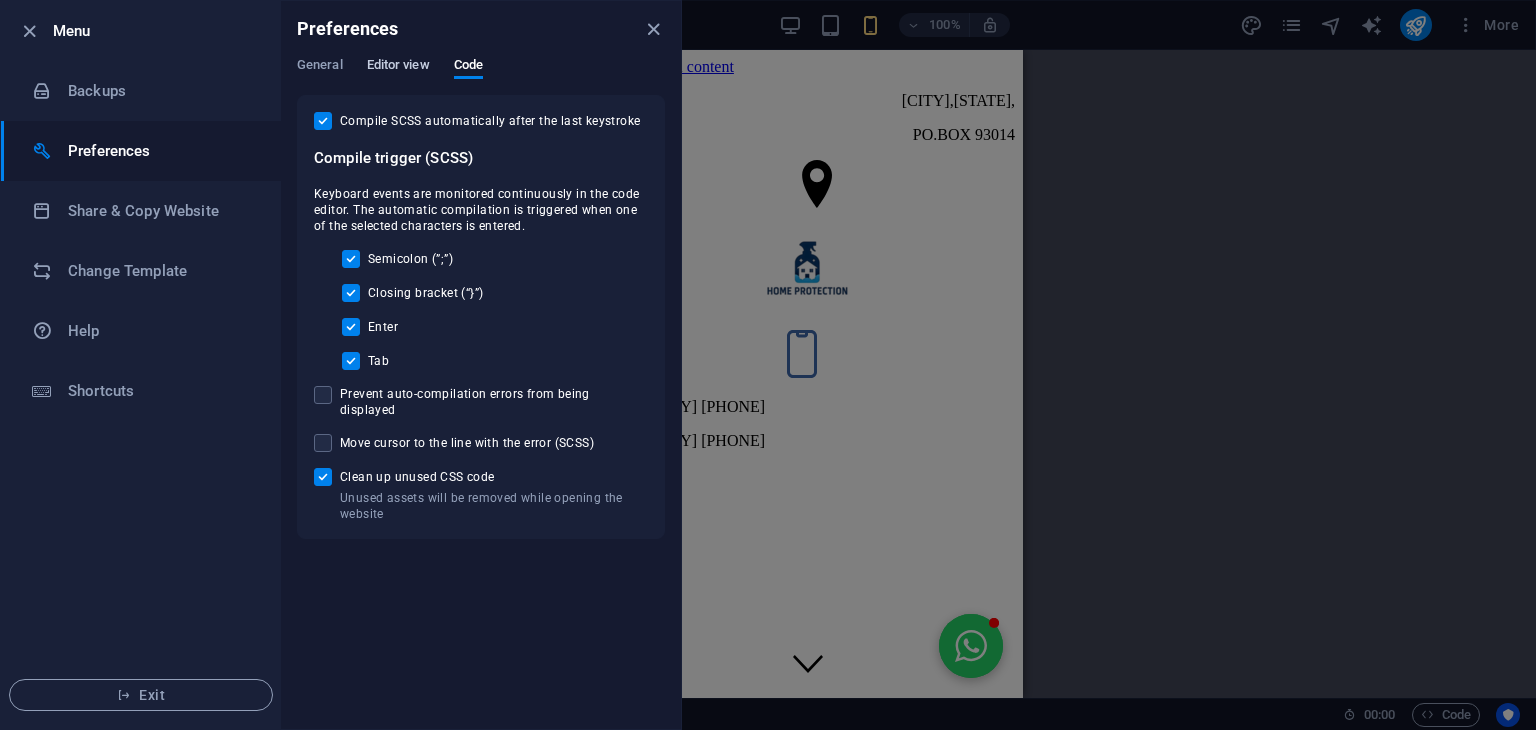 click on "Editor view" at bounding box center (398, 67) 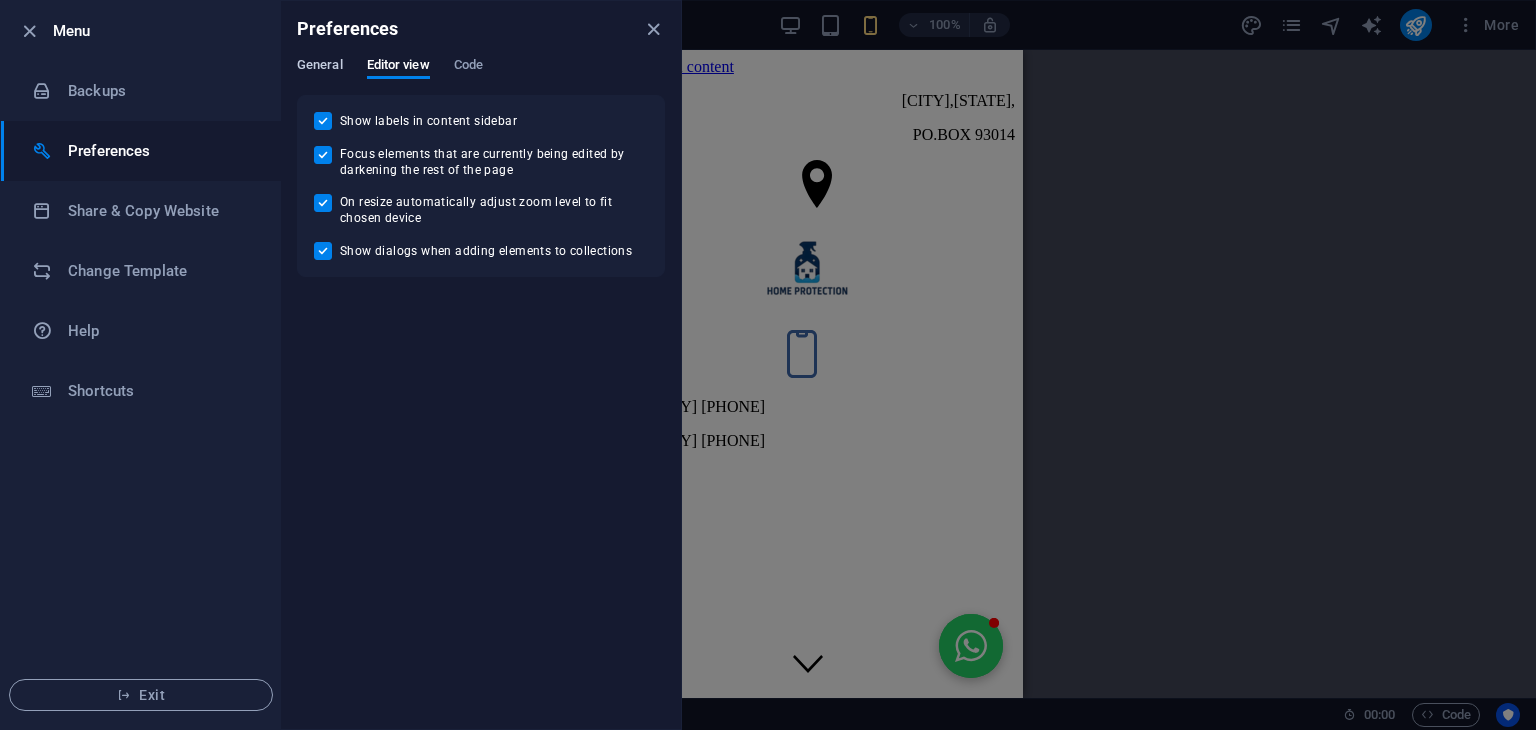 click on "General" at bounding box center (320, 67) 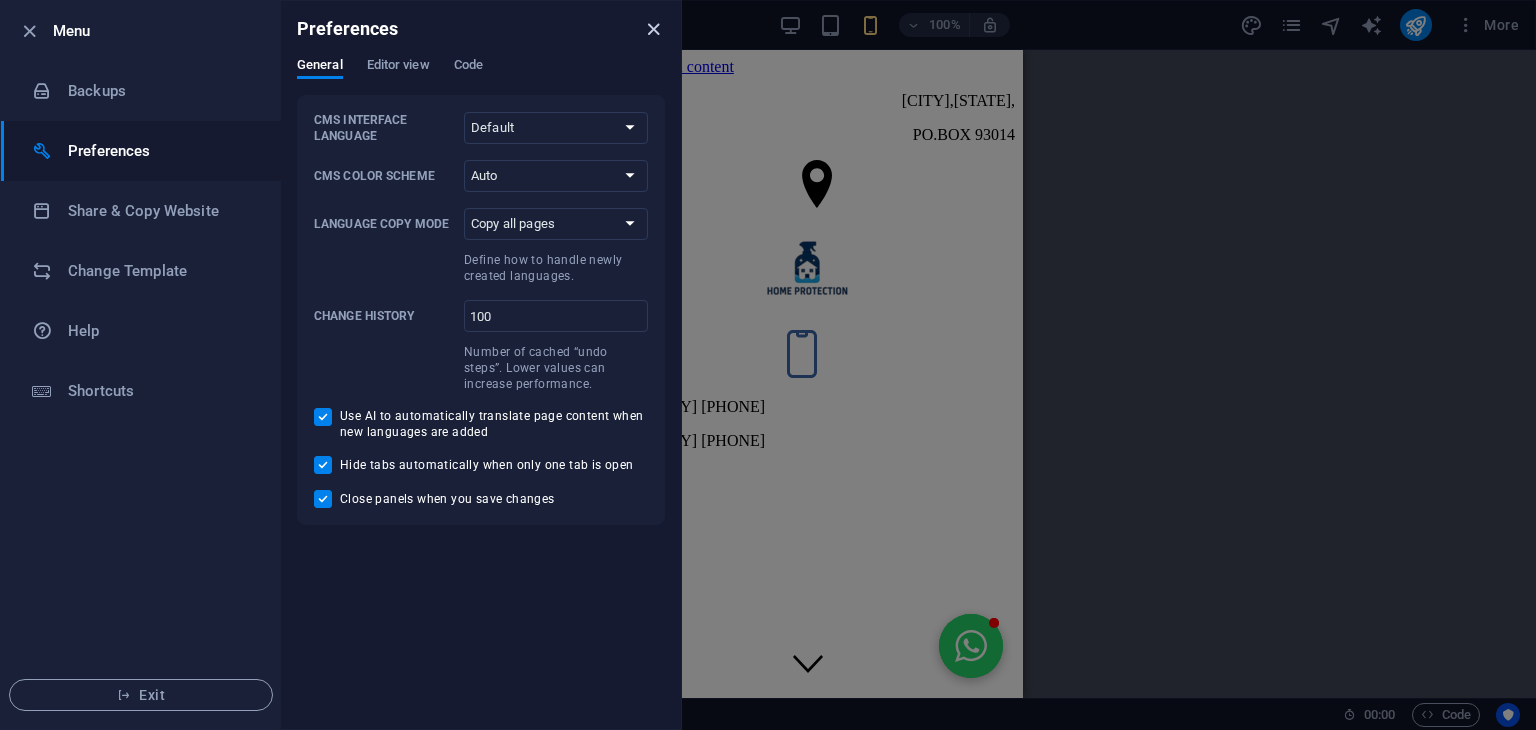 click at bounding box center (653, 29) 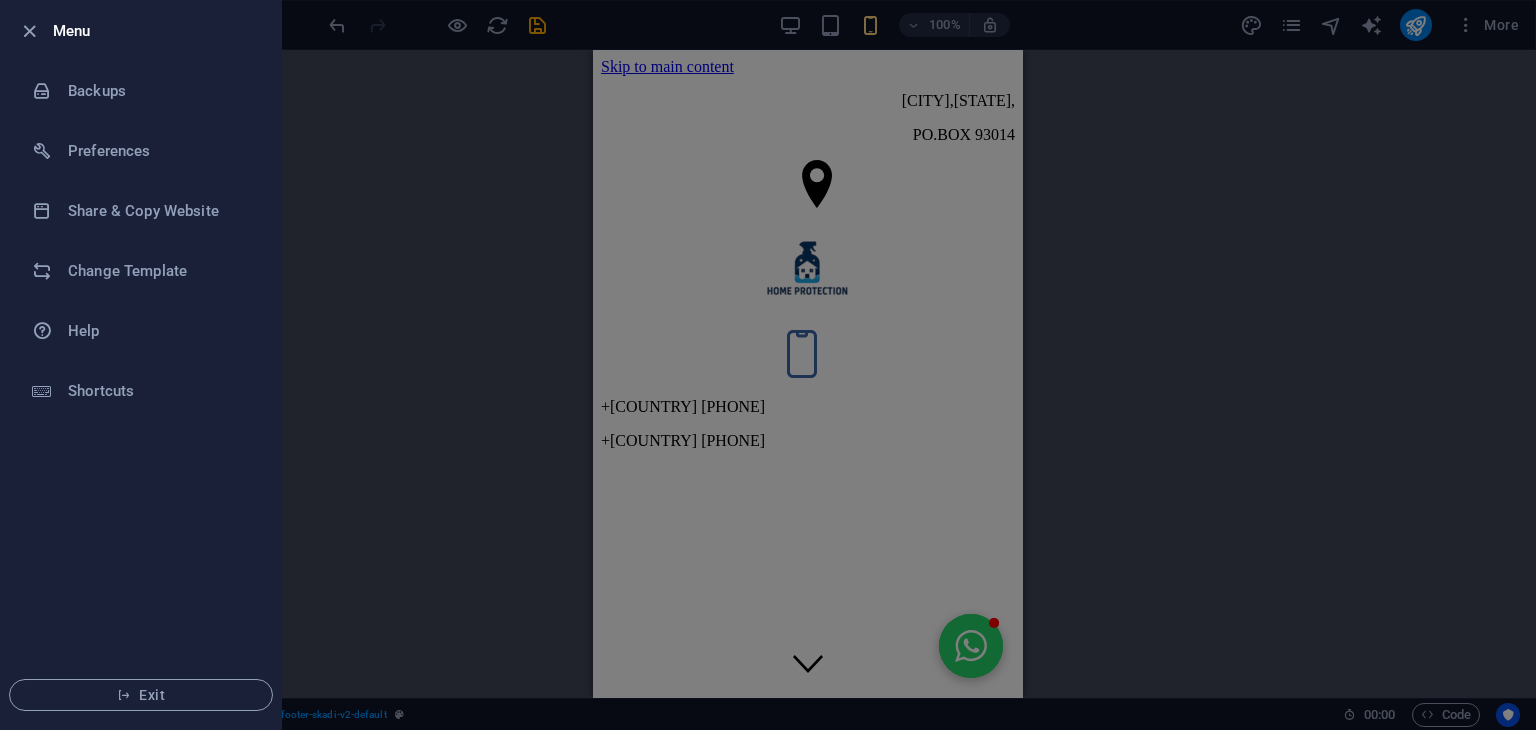 click at bounding box center (768, 365) 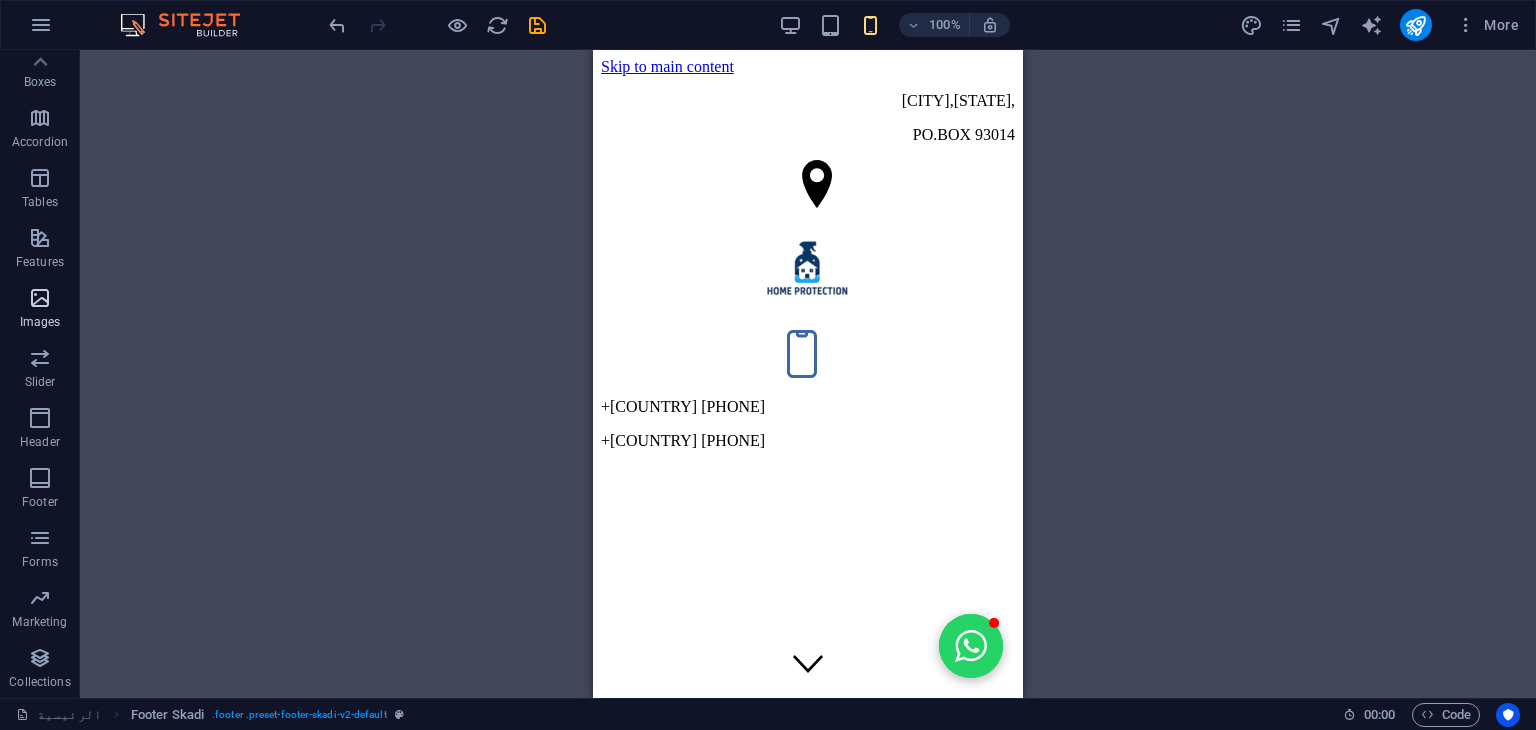 scroll, scrollTop: 0, scrollLeft: 0, axis: both 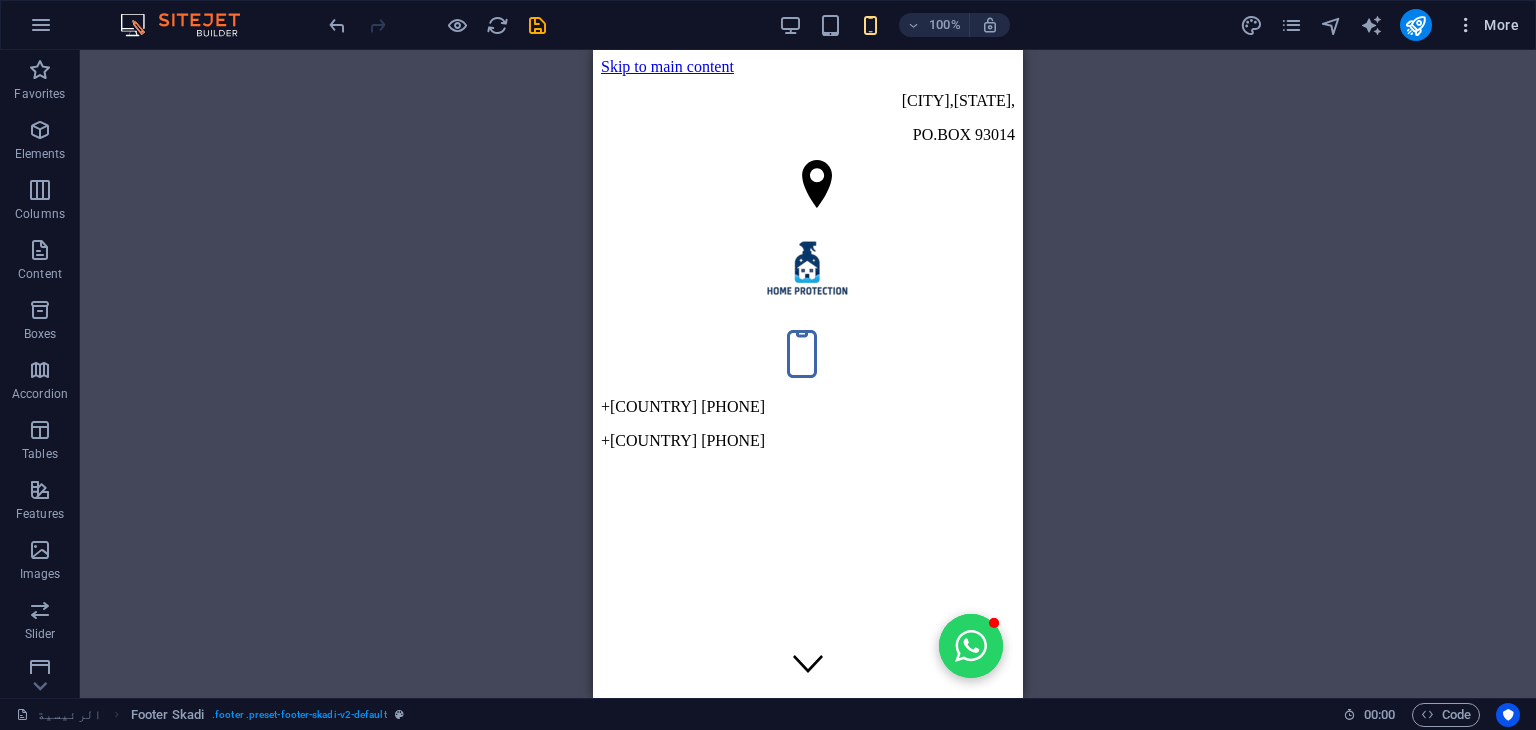 click at bounding box center (1466, 25) 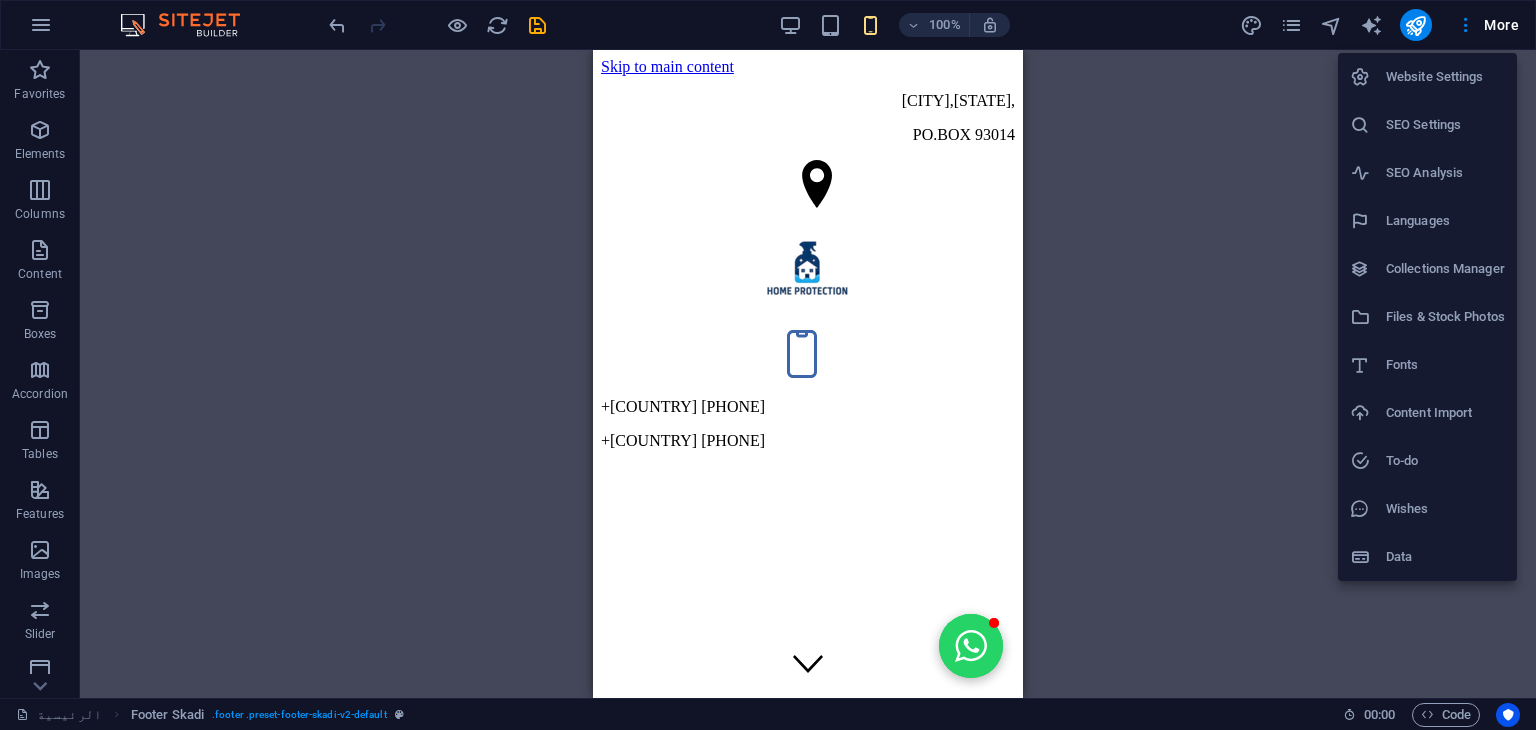 click at bounding box center [768, 365] 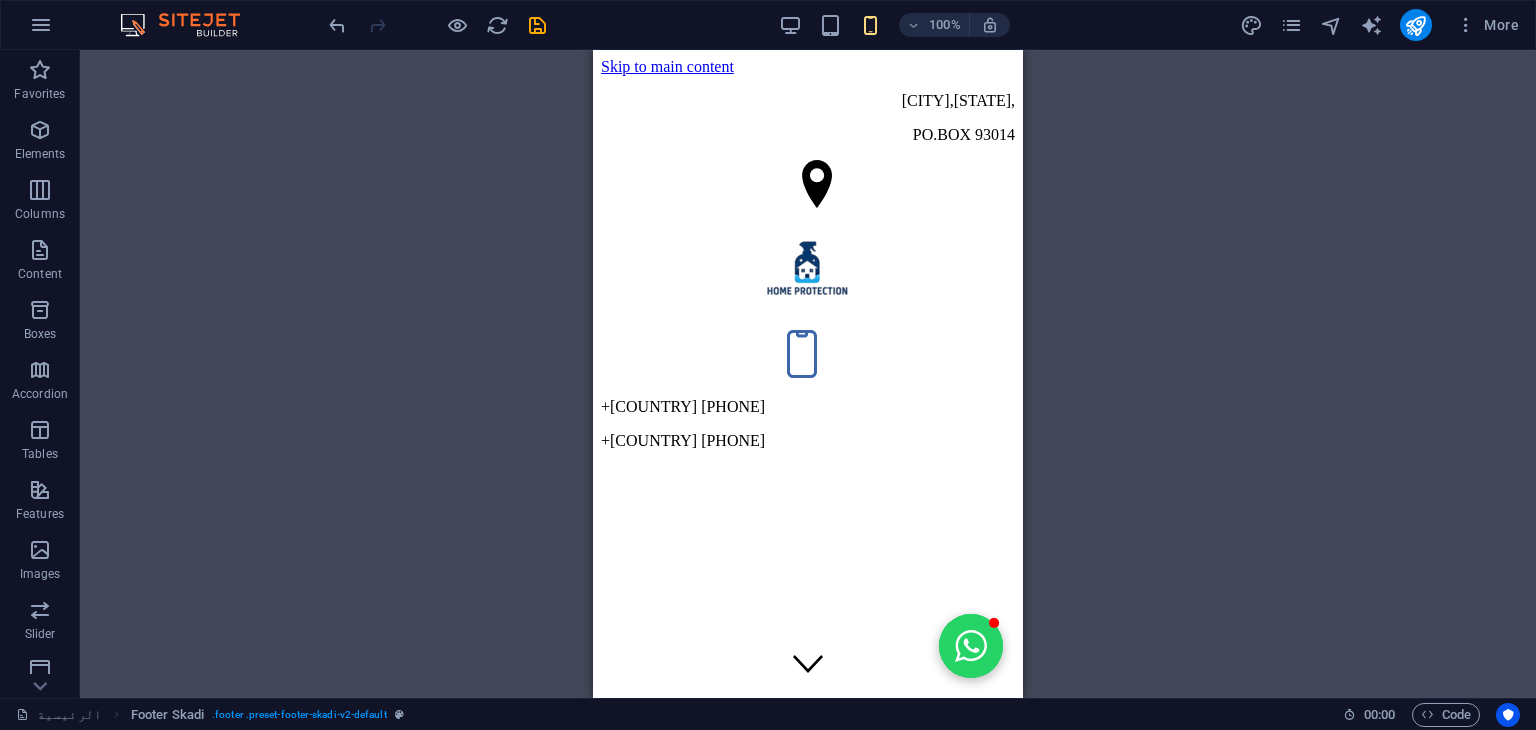 click at bounding box center [1291, 25] 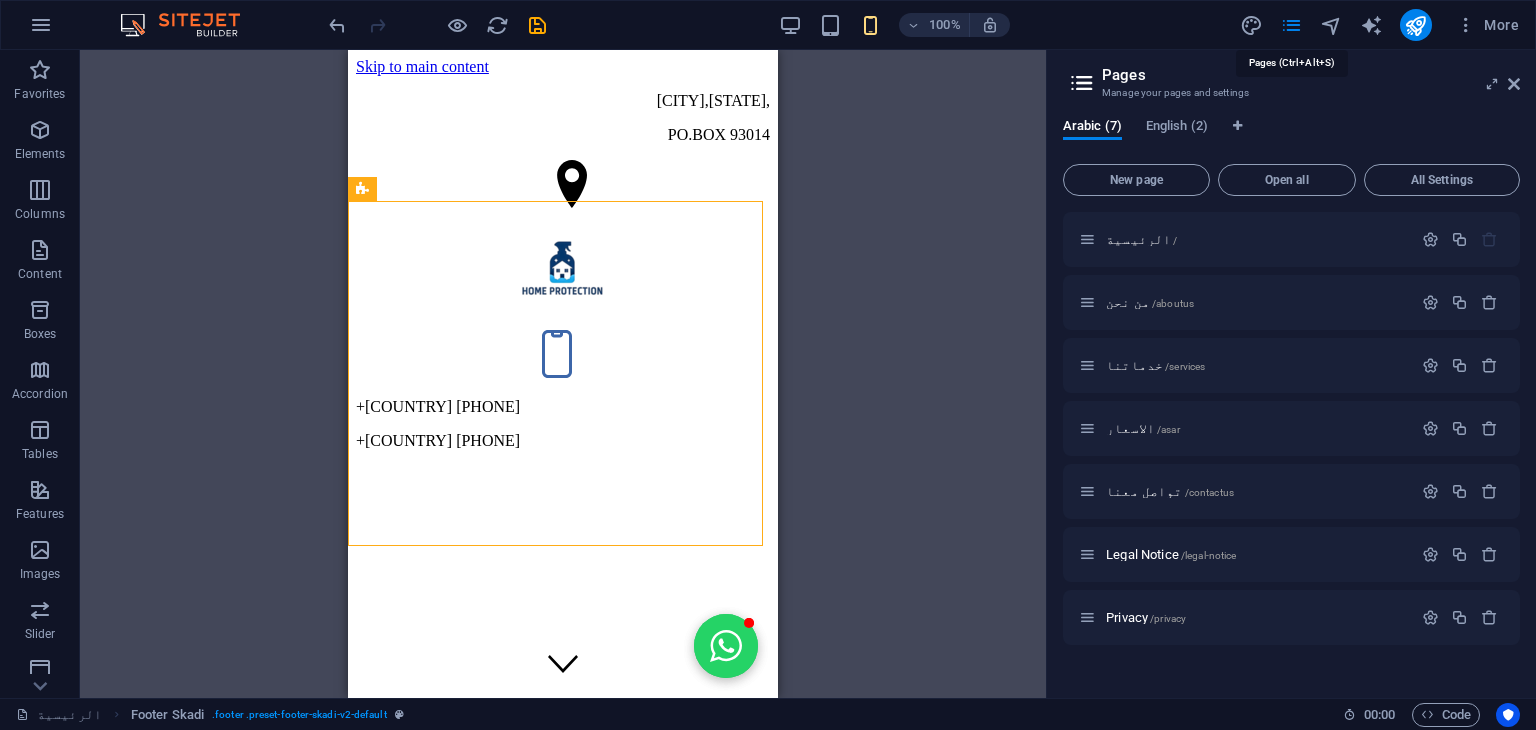 scroll, scrollTop: 5574, scrollLeft: 0, axis: vertical 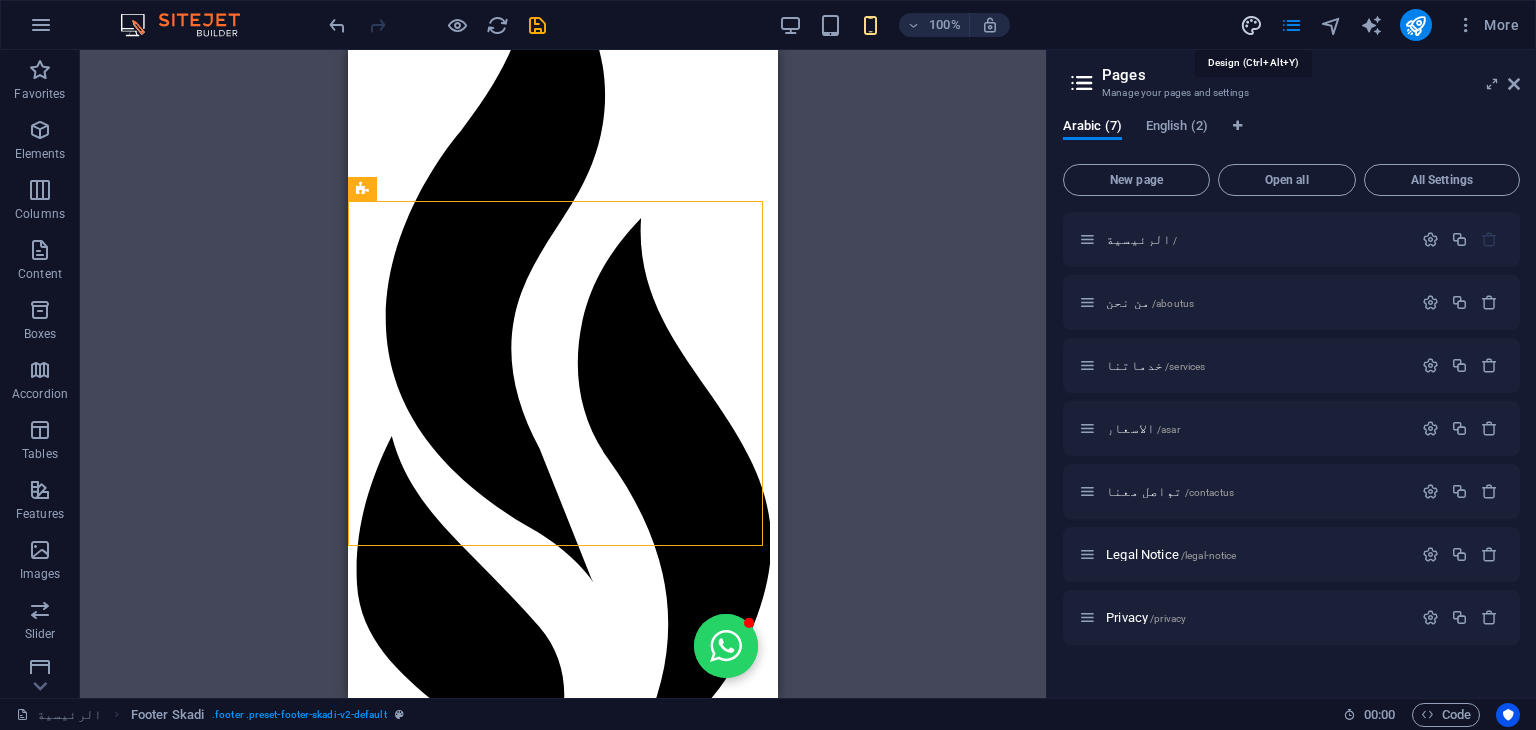click at bounding box center (1251, 25) 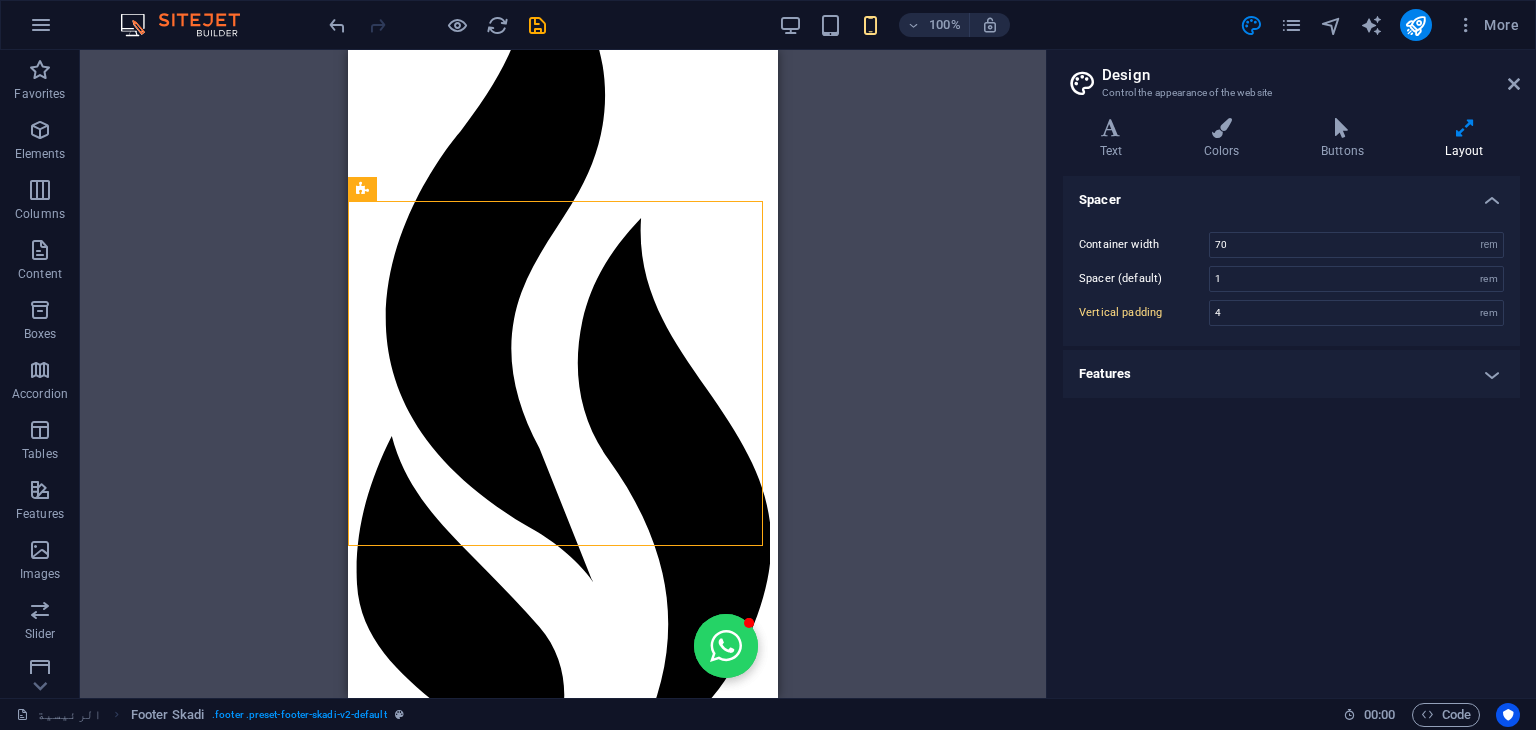click on "Features" at bounding box center [1291, 374] 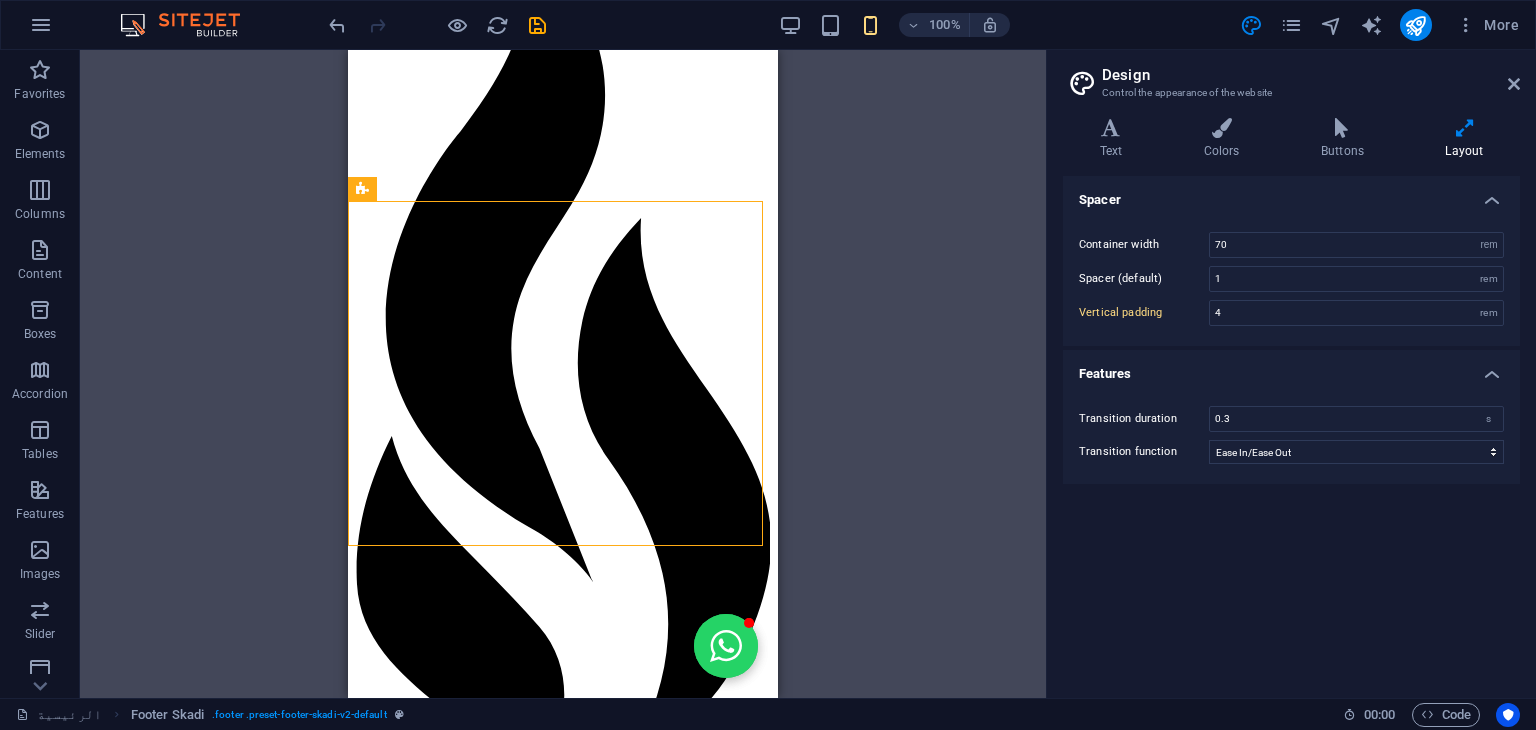 click on "Features" at bounding box center (1291, 368) 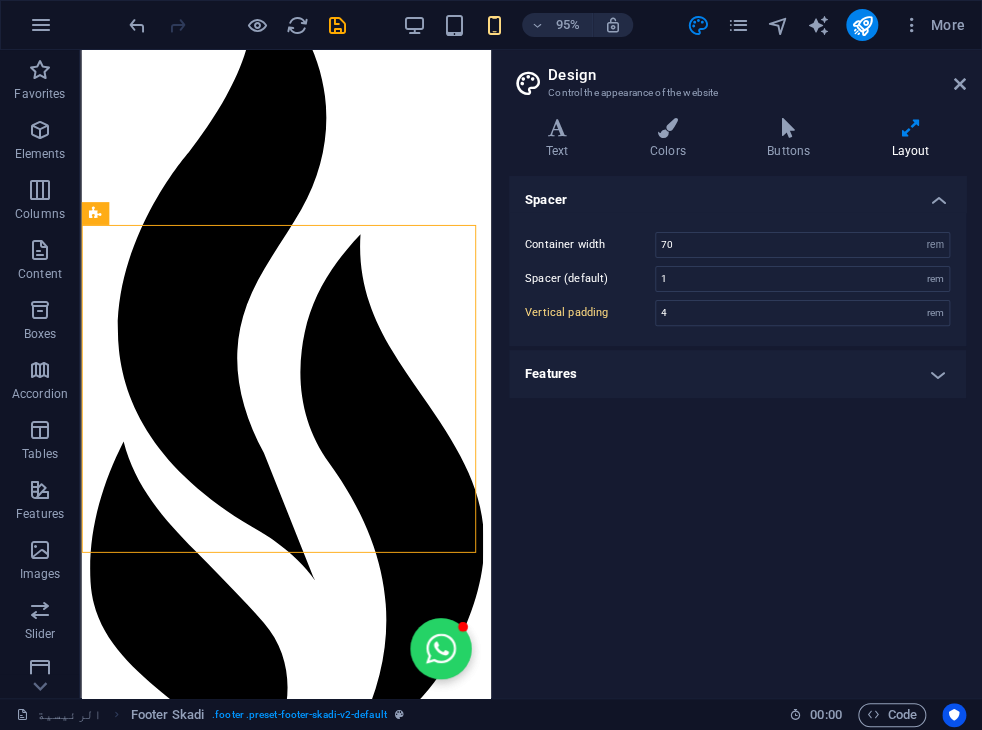 scroll, scrollTop: 5540, scrollLeft: 0, axis: vertical 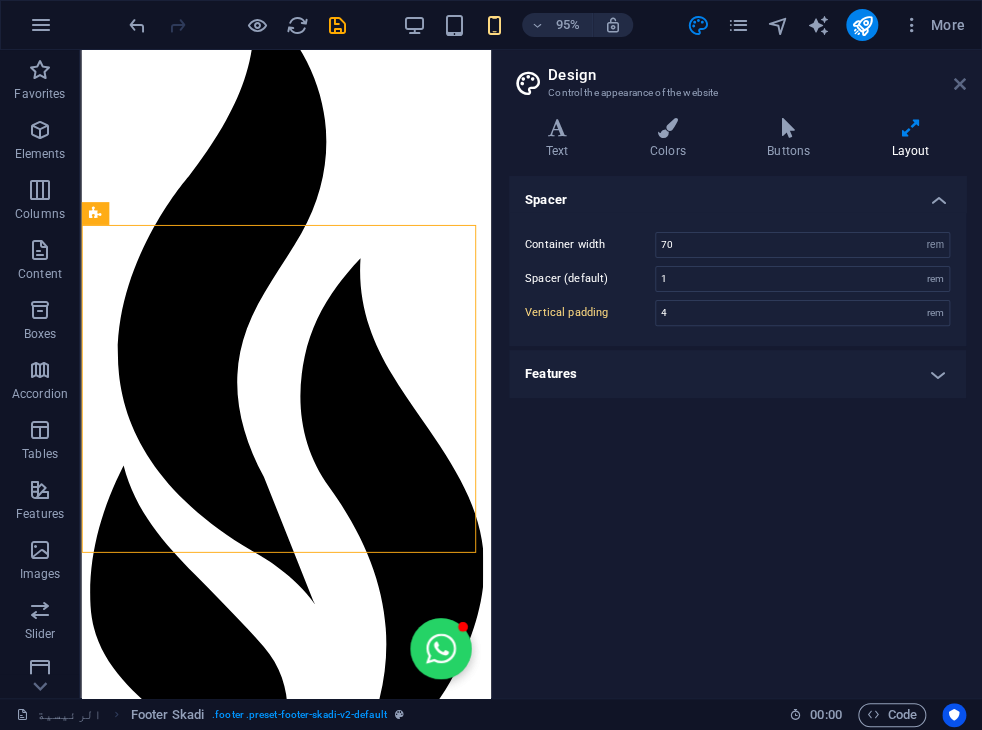 click at bounding box center [960, 84] 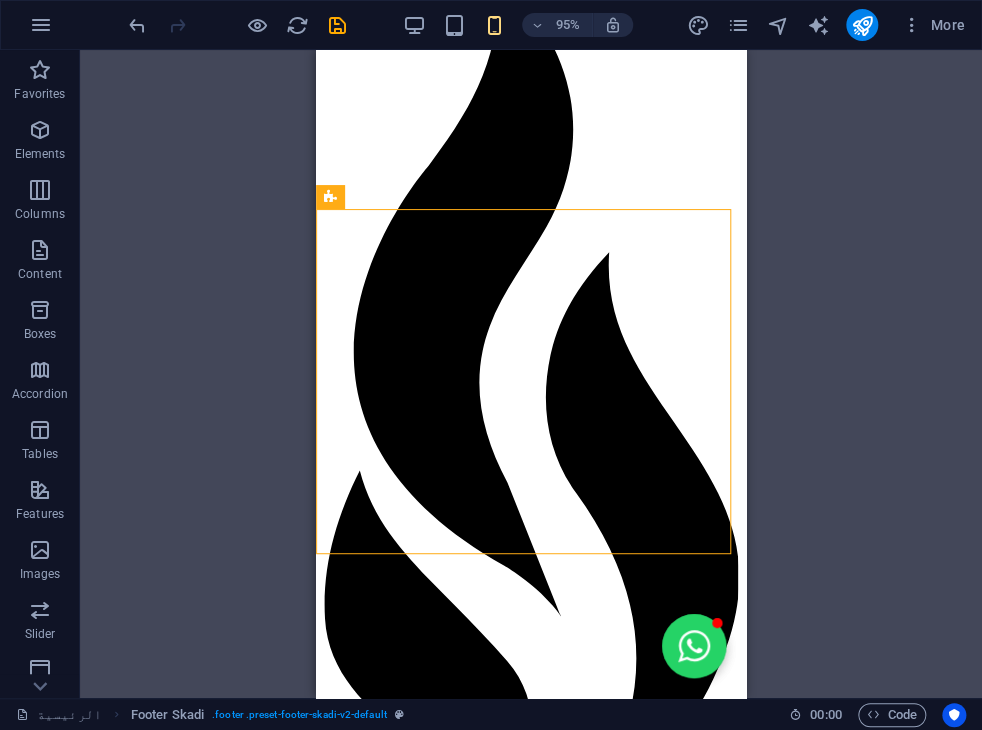 scroll, scrollTop: 5565, scrollLeft: 0, axis: vertical 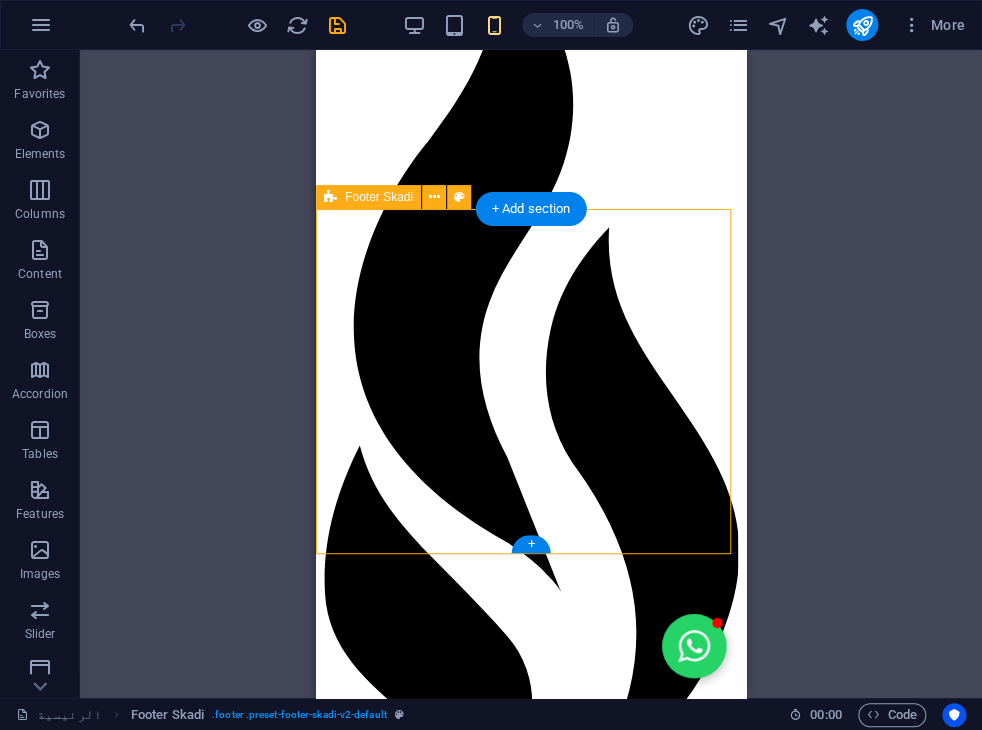 click on "[EMAIL]  |  Legal Notice  |  Privacy Policy جميع الحقوق محفوظة شركة هوم بروتيكشن 2025" at bounding box center [531, 8047] 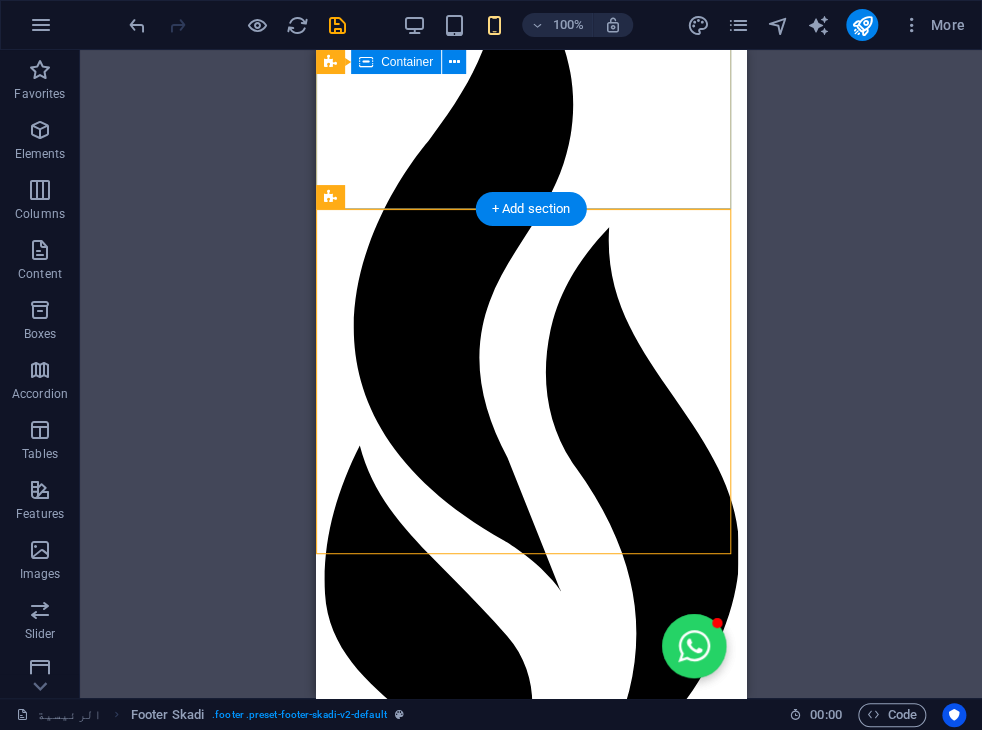 click on "من نحن شركة قطرية رائدة في مجال حماية وعزل الأثاث باستخدام تقنيات النانو المتطورة. نقدم حلولًا ذكية وعالية الجودة للحفاظ على نظافة وجمال الأرائك والمفروشات، مع التركيز على تقنيات صديقة للبيئة وآمنة للاستخدام في المنازل والمكاتب. تواصل معنا [CITY],[STATE] PO.BOX   [POSTAL_CODE] [EMAIL]   +[COUNTRY] [PHONE]" at bounding box center (531, 7065) 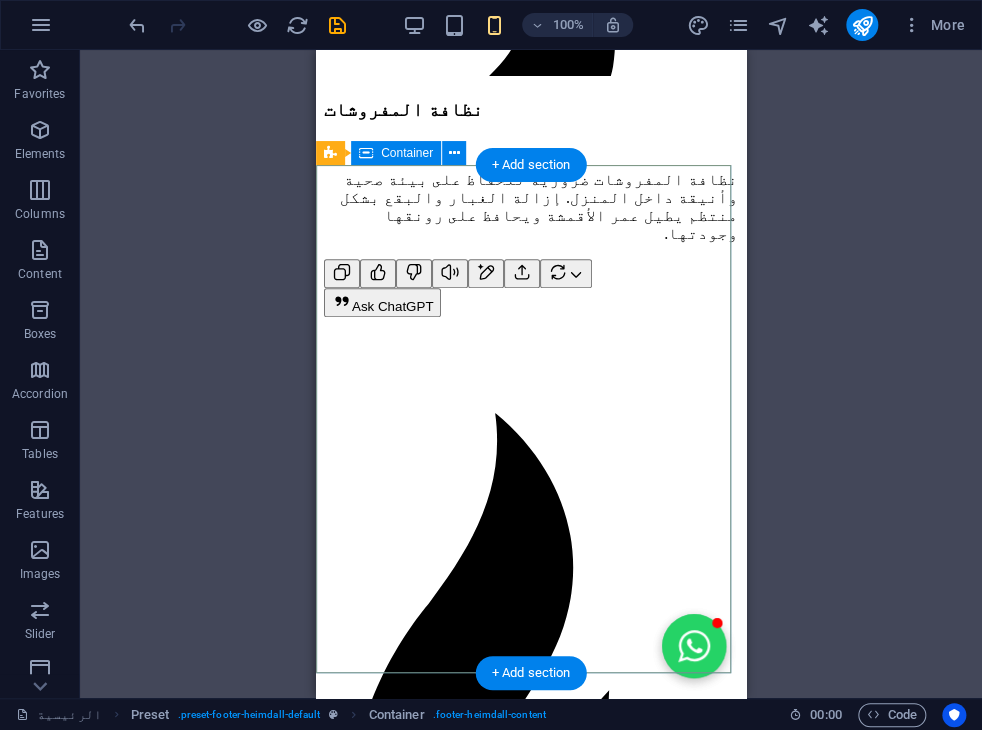 scroll, scrollTop: 4822, scrollLeft: 0, axis: vertical 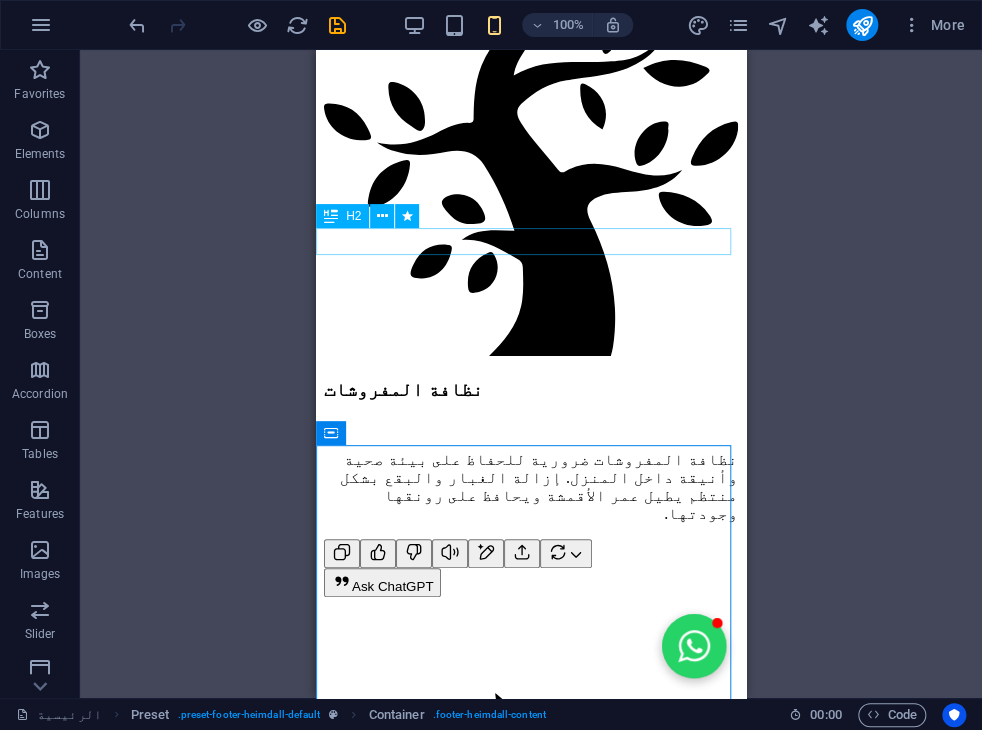click on "شركاؤنا" at bounding box center [531, 6751] 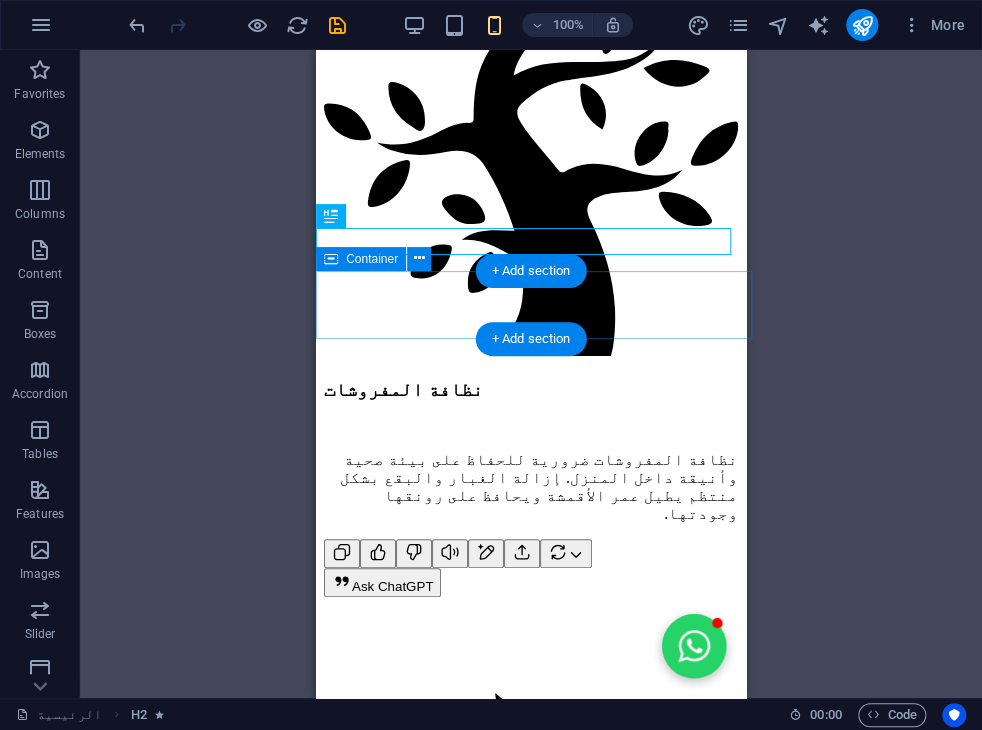 click at bounding box center [541, 6835] 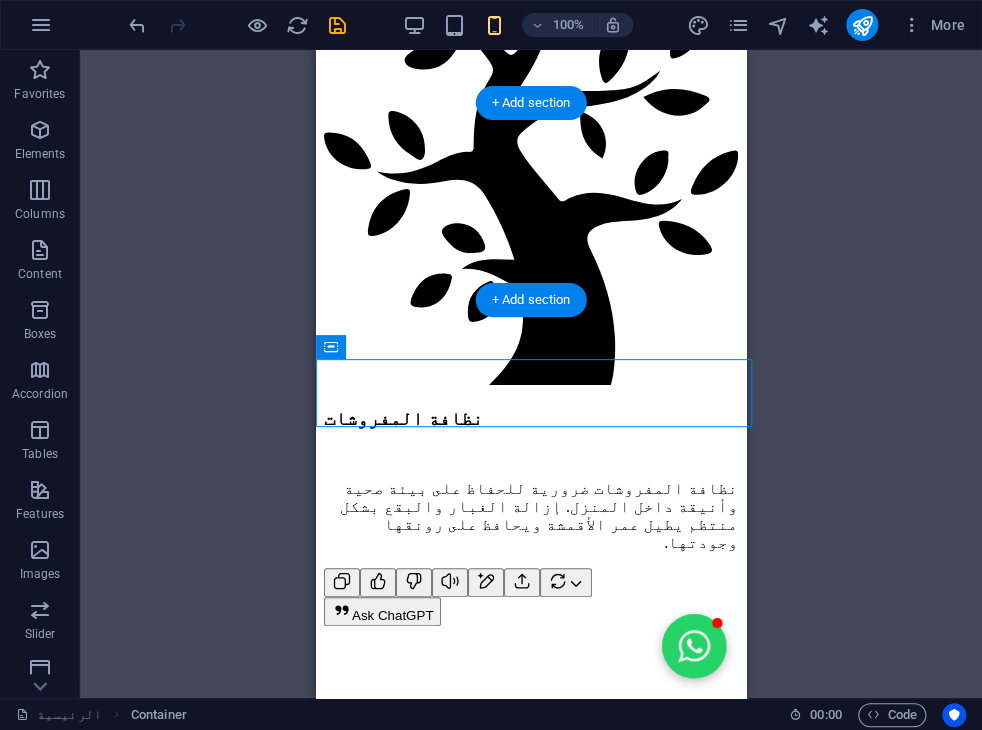scroll, scrollTop: 4734, scrollLeft: 0, axis: vertical 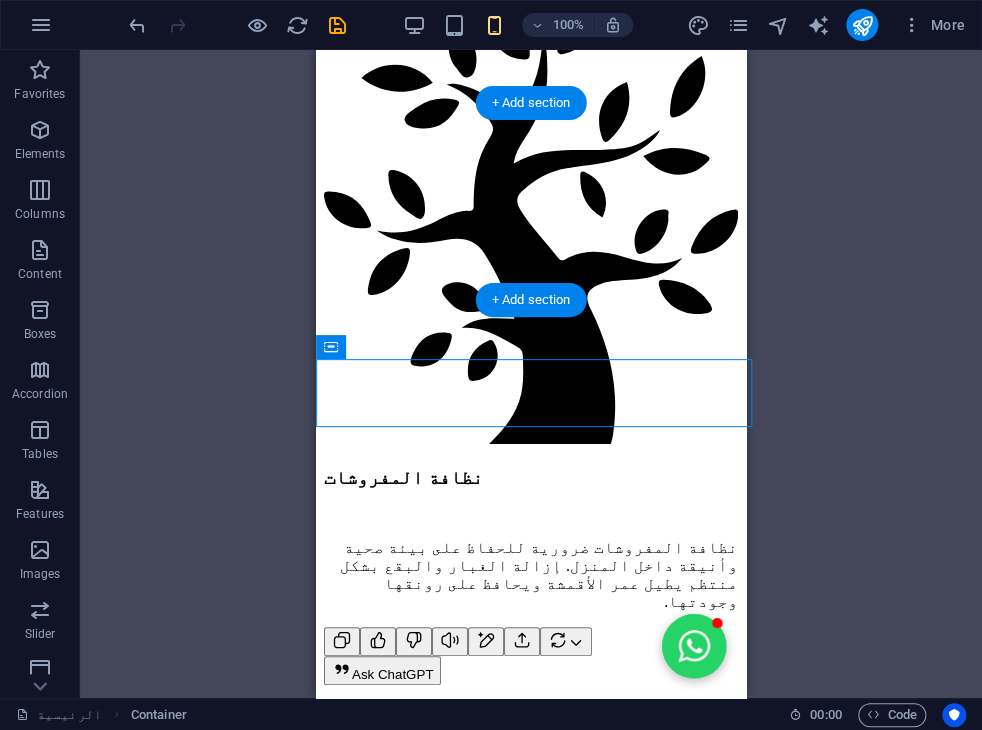 click at bounding box center [531, 6249] 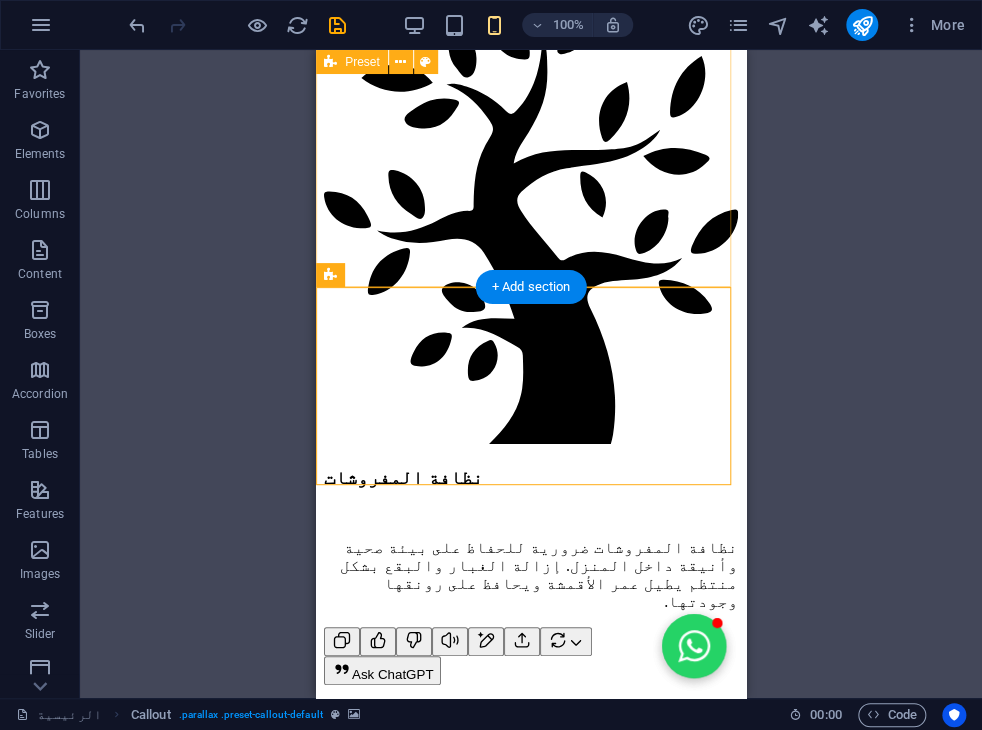 scroll, scrollTop: 4547, scrollLeft: 0, axis: vertical 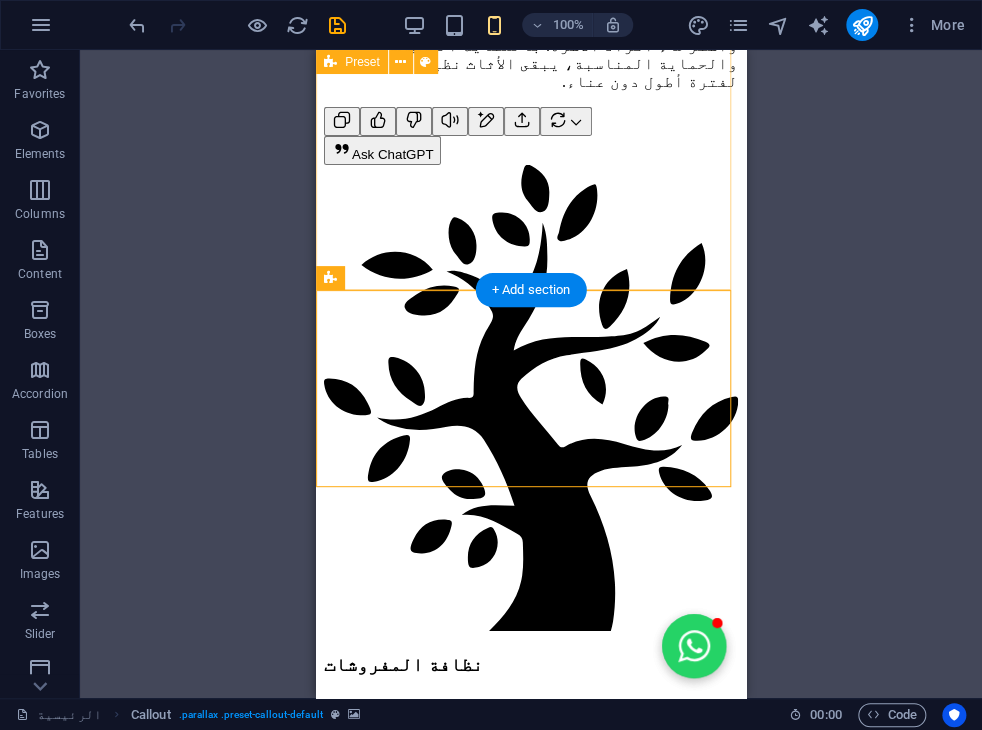 click on "The staff was friendly, understanding and helpful during a difficult time. Thank you. [FIRST] [LAST]  We were truly impressed. The process was easy and stress free. Thank you!  [FIRST] [LAST] hmpro.qa  funeral service is a very great place to deal with! Thank you for your help. [FIRST] [LAST]" at bounding box center [531, 5636] 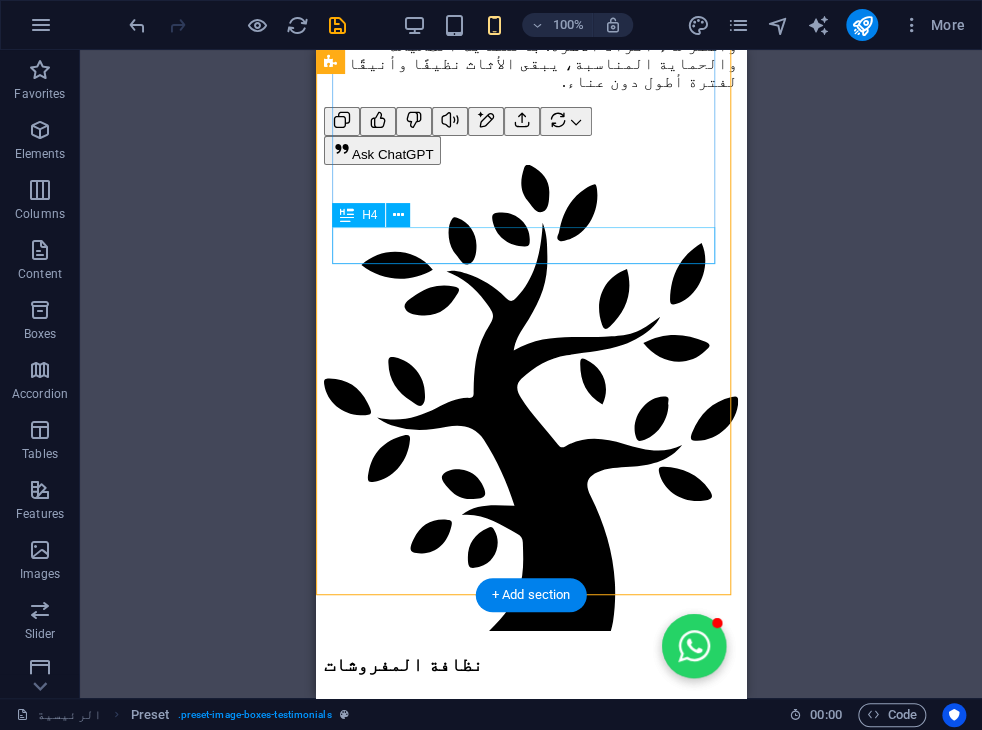 scroll, scrollTop: 4242, scrollLeft: 0, axis: vertical 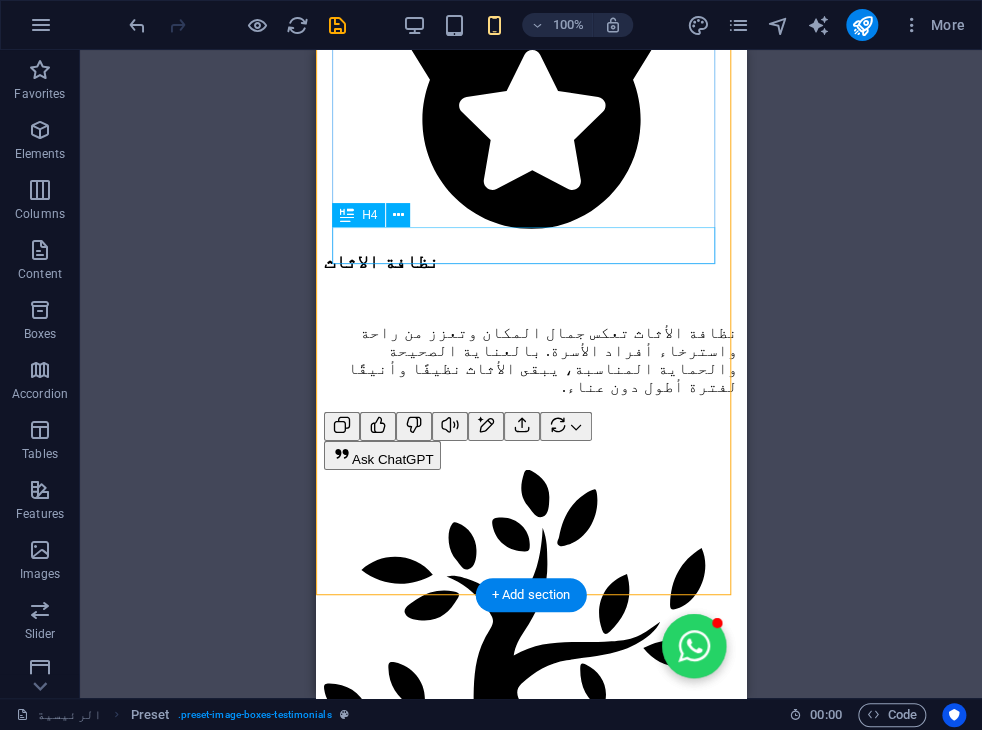 click on "[FIRST] [LAST]" at bounding box center (531, 6131) 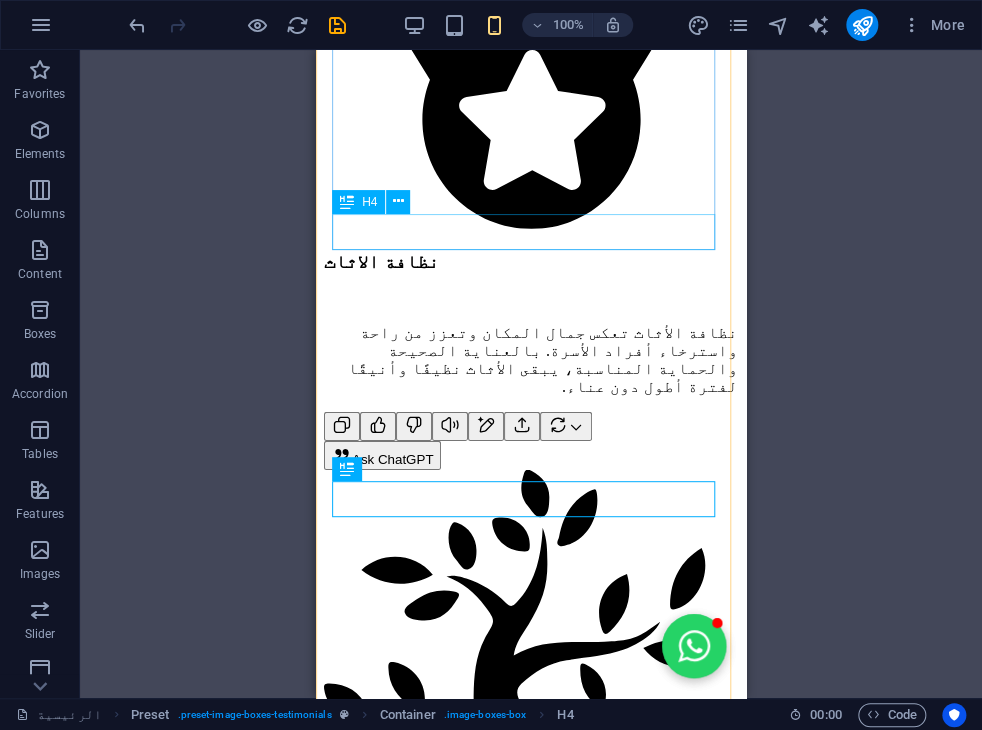 scroll, scrollTop: 3938, scrollLeft: 0, axis: vertical 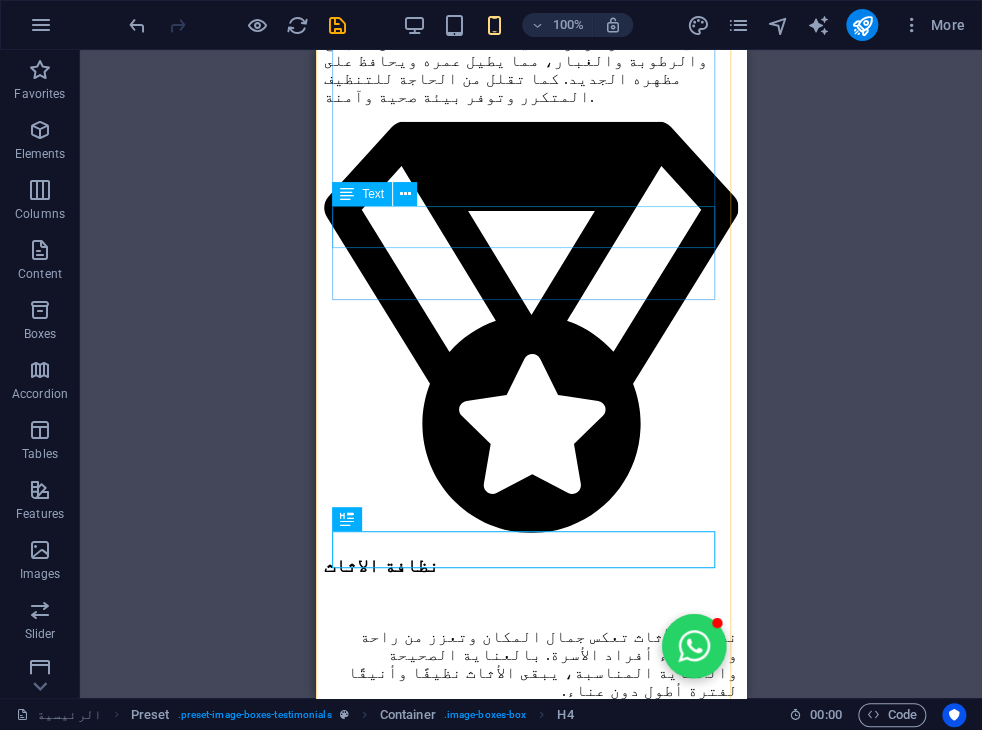 click on "The staff was friendly, understanding and helpful during a difficult time. Thank you." at bounding box center [531, 5754] 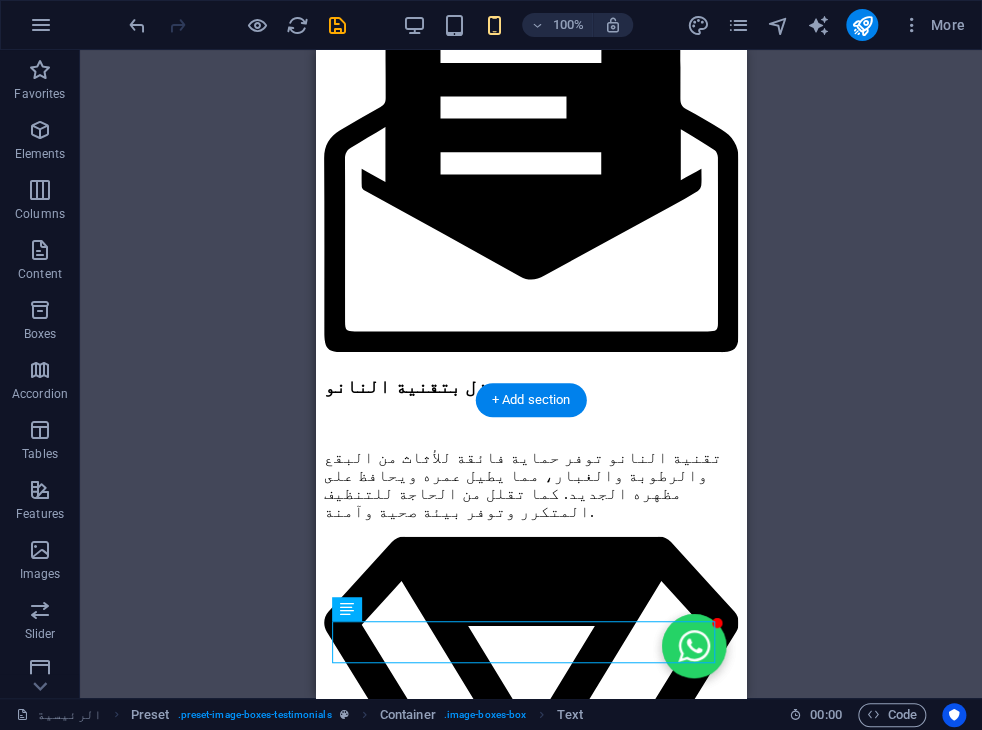 scroll, scrollTop: 3523, scrollLeft: 0, axis: vertical 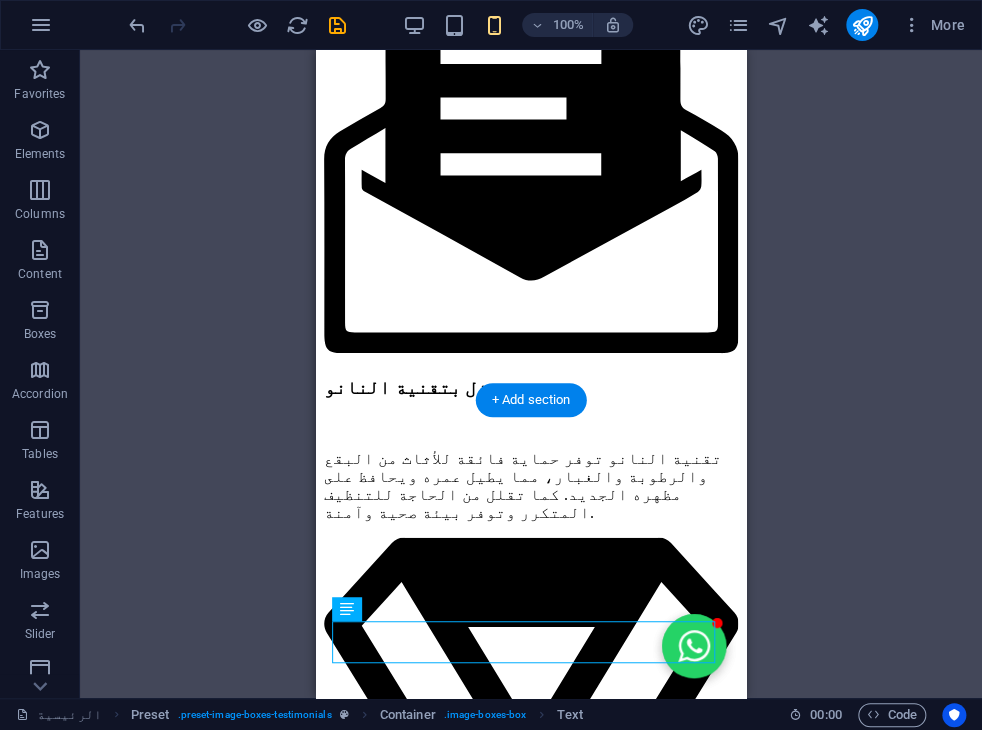 click at bounding box center (531, 4866) 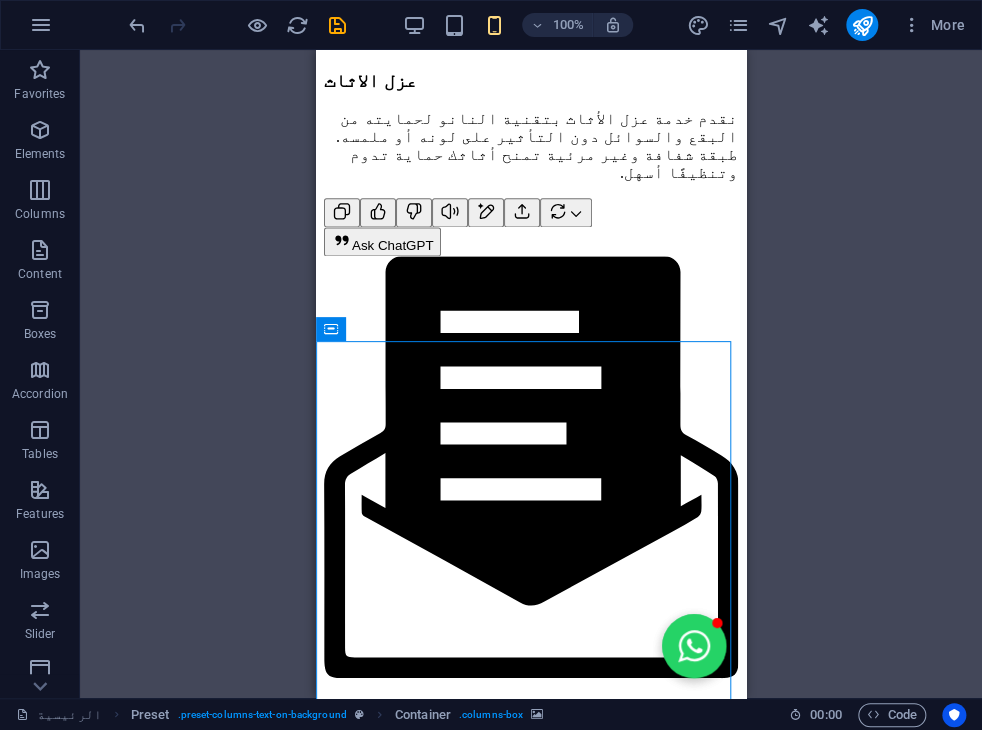 scroll, scrollTop: 2953, scrollLeft: 0, axis: vertical 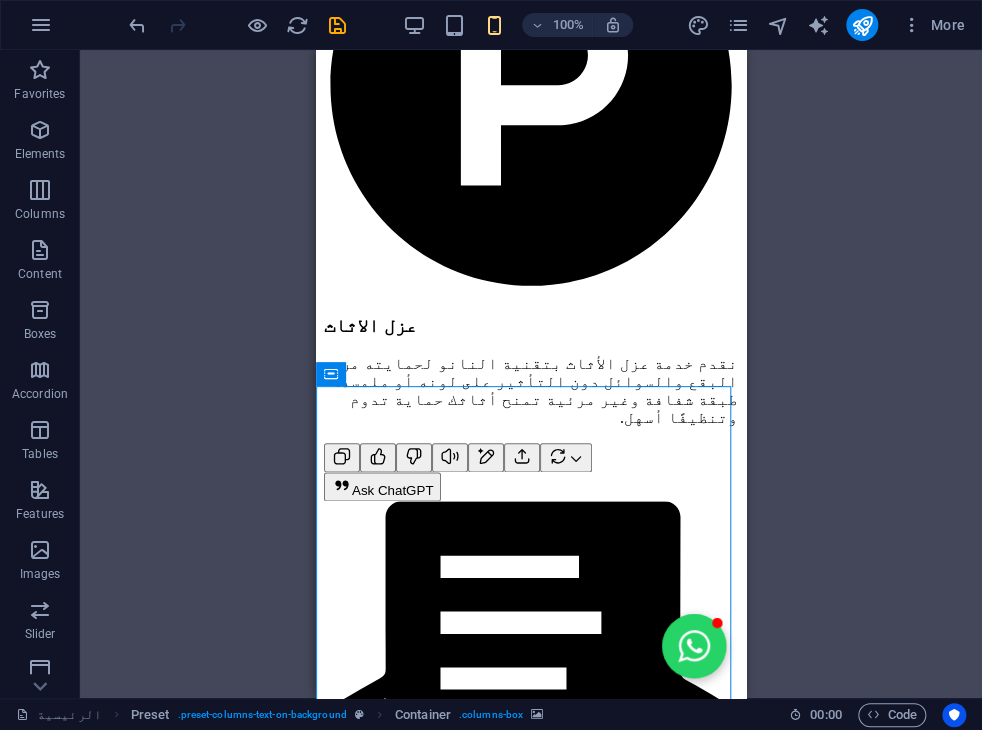 click at bounding box center (531, 4509) 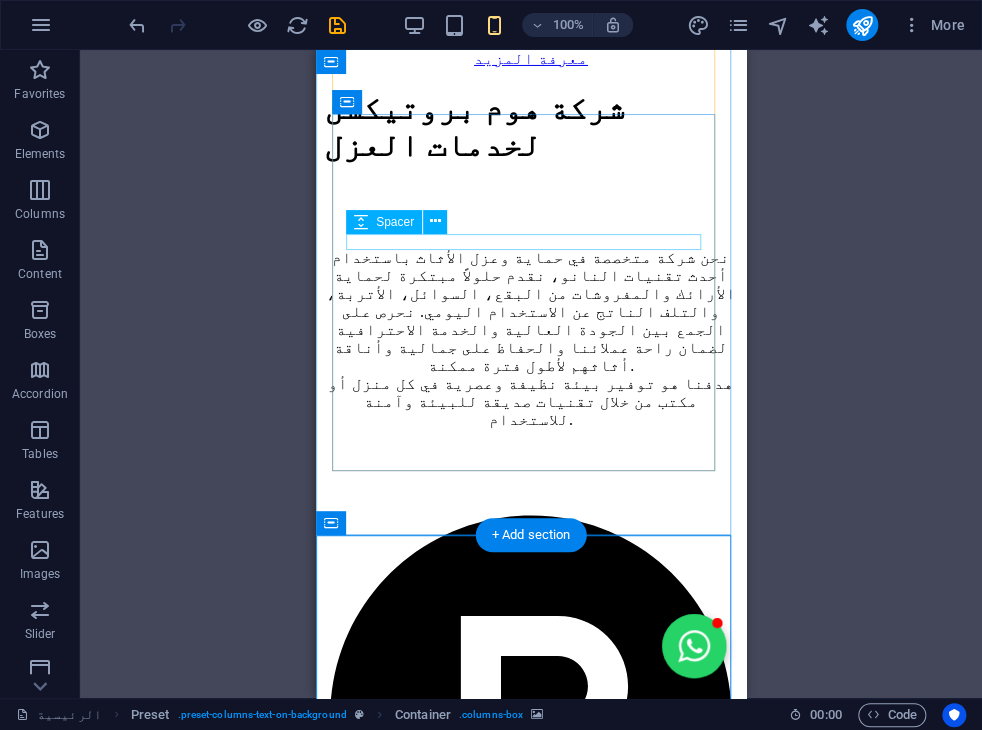 scroll, scrollTop: 2252, scrollLeft: 0, axis: vertical 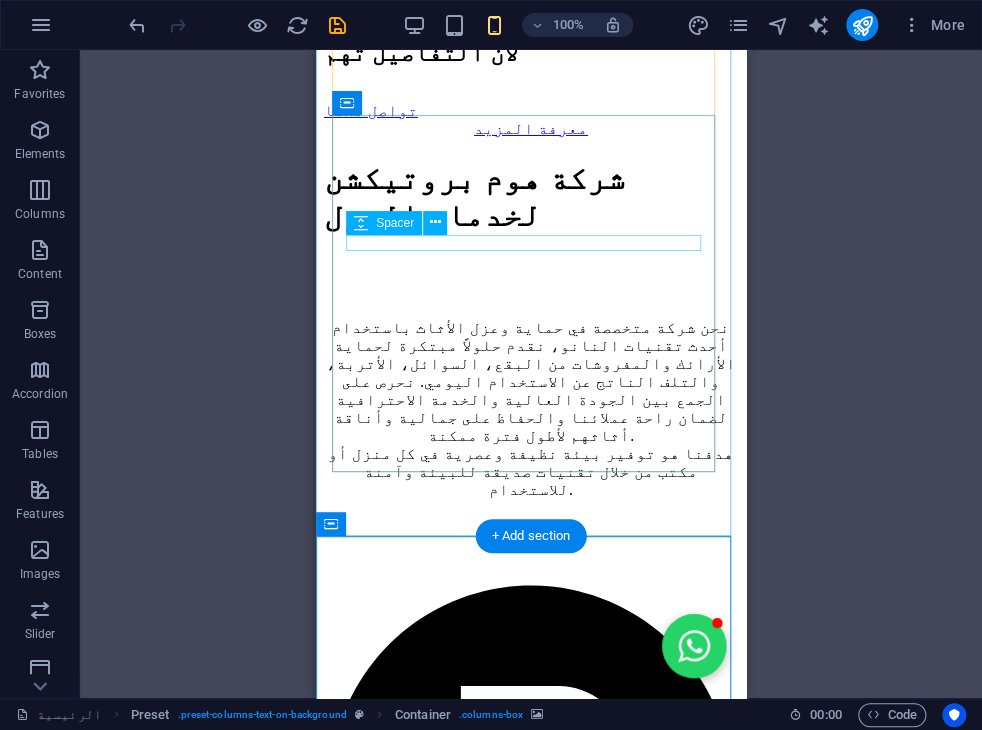 click at bounding box center (531, 4954) 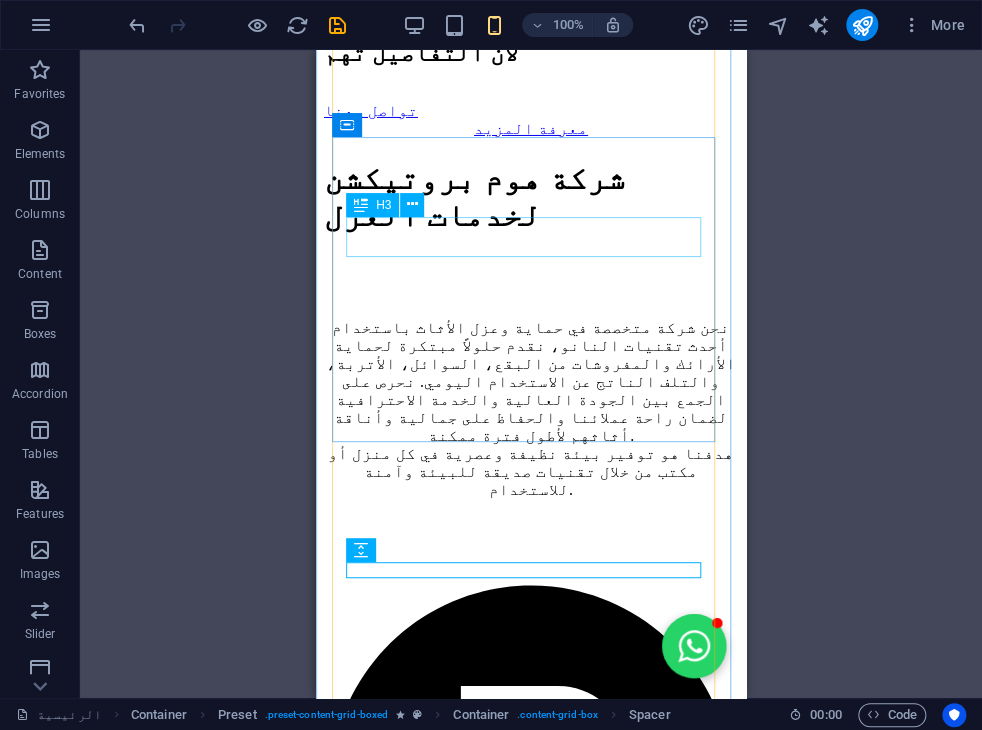 scroll, scrollTop: 1877, scrollLeft: 0, axis: vertical 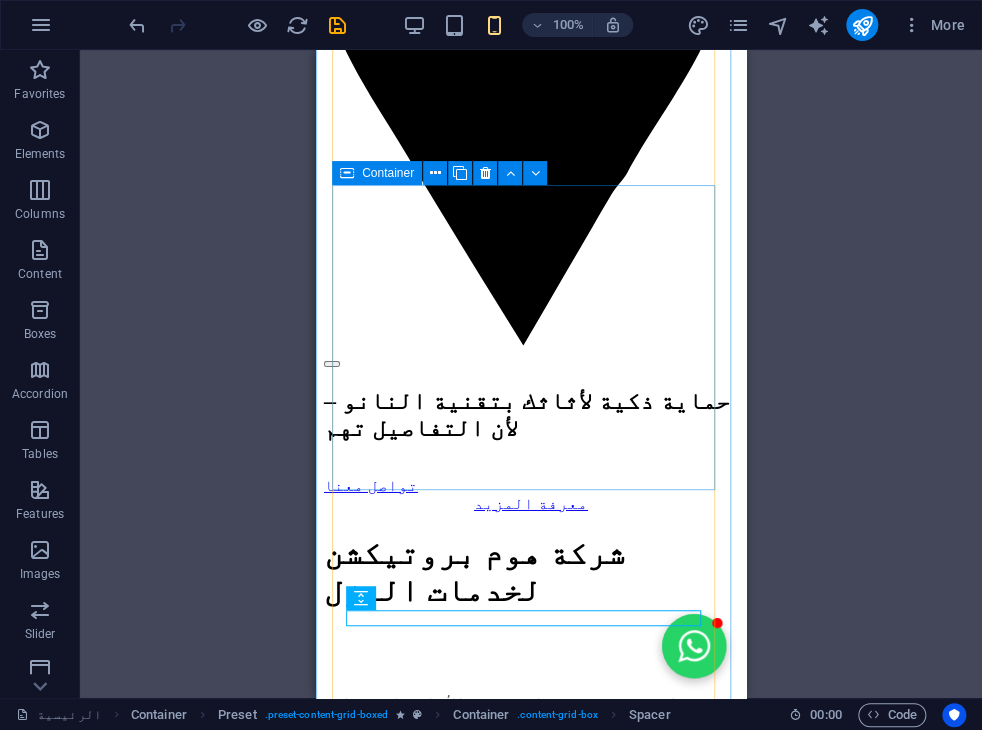 click on "عقود سنوية نوفر عقود صيانة سنوية مصممة لتلبية احتياجات عملائنا في الحفاظ على نظافة وحماية الأثاث والمفروشات طوال العام. تشمل العقود زيارات دورية وخدمات مخصصة تضمن بقاء أثاثك في أفضل حال وبأعلى مستوى من العناية والاهتمام. Ask ChatGPT" at bounding box center [531, 4206] 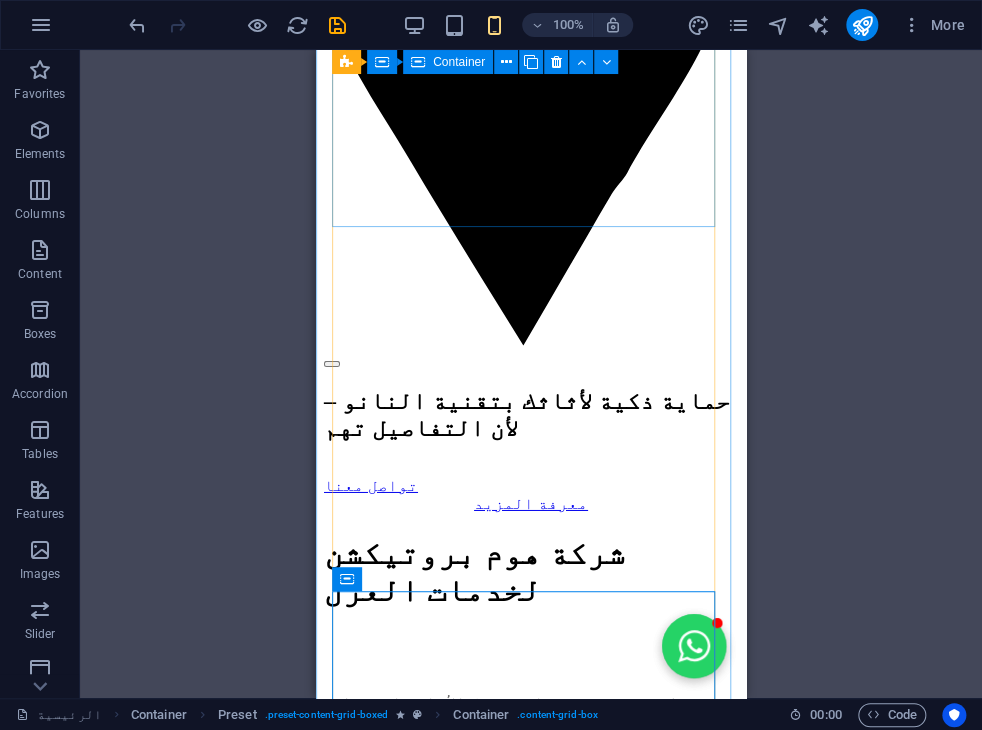scroll, scrollTop: 1470, scrollLeft: 0, axis: vertical 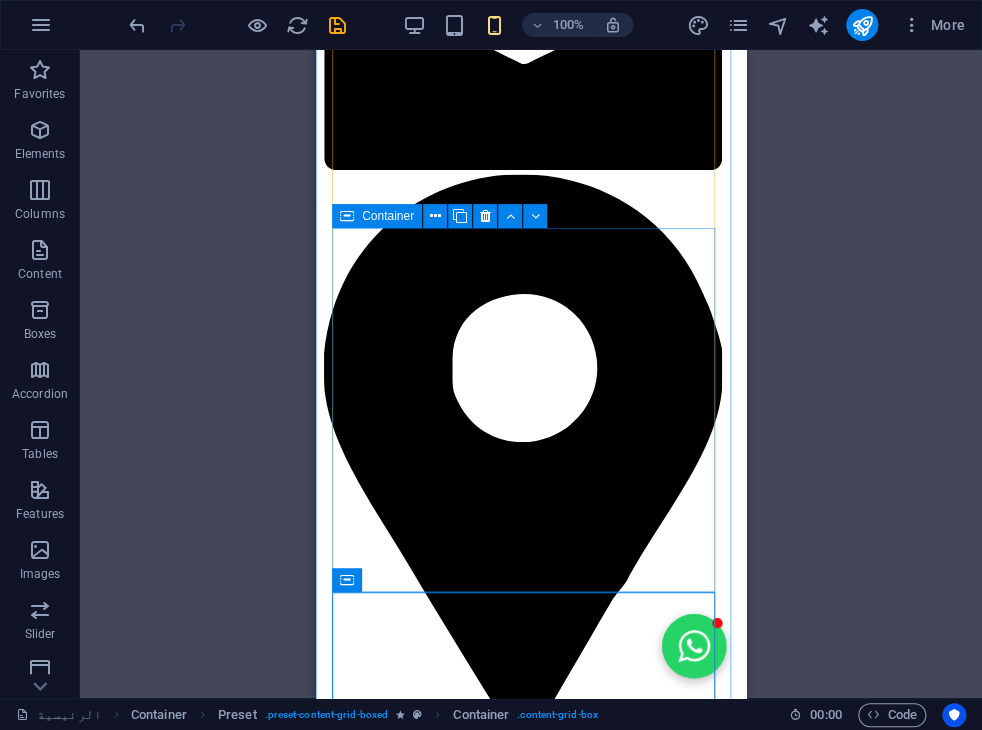 click on "نظافة المفروشات نظافة المفروشات ضرورية للحفاظ على بيئة صحية وأنيقة داخل المنزل. إزالة الغبار والبقع بشكل منتظم يطيل عمر الأقمشة ويحافظ على رونقها وجودتها. Ask ChatGPT" at bounding box center [531, 3643] 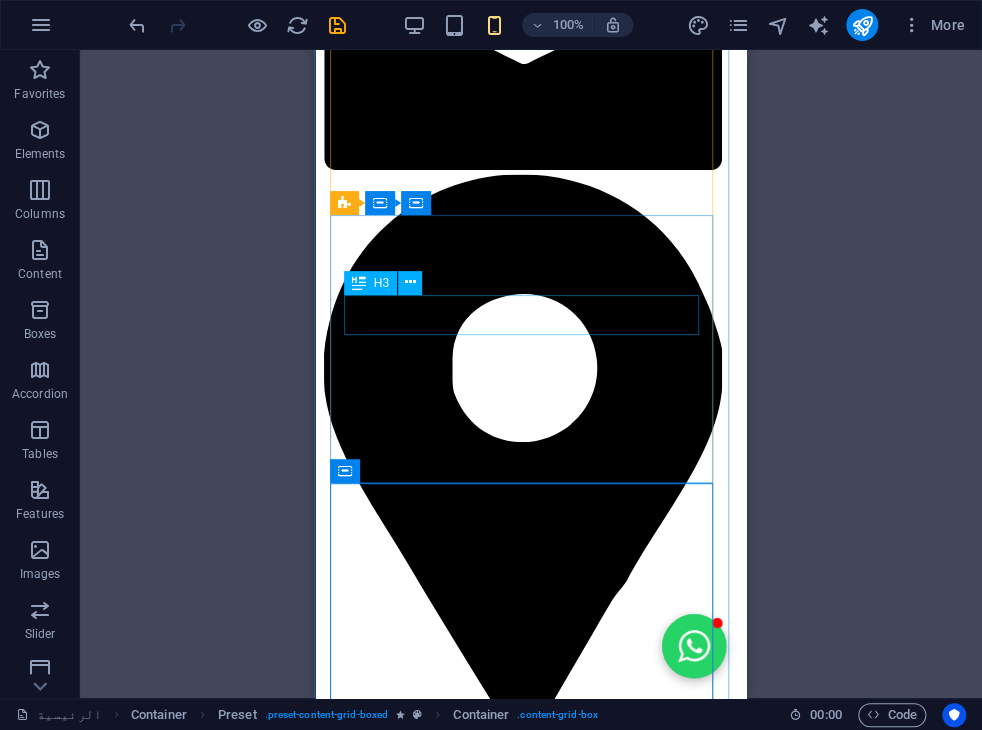 scroll, scrollTop: 1214, scrollLeft: 4, axis: both 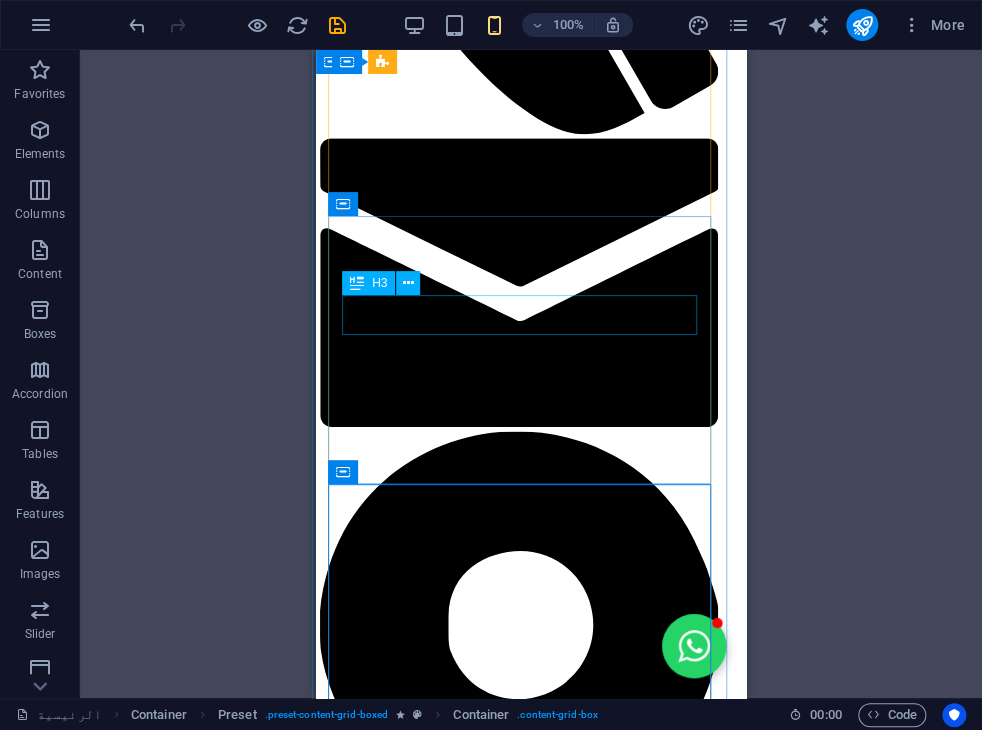 click on "نظافة الاثاث" at bounding box center [527, 3290] 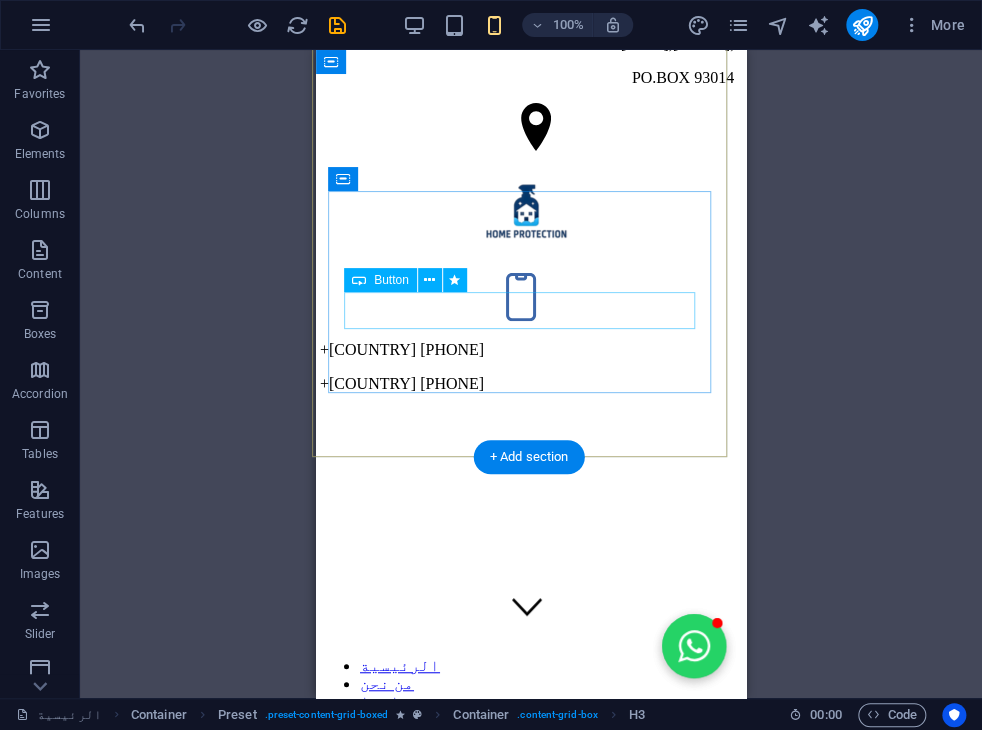 scroll, scrollTop: 0, scrollLeft: 4, axis: horizontal 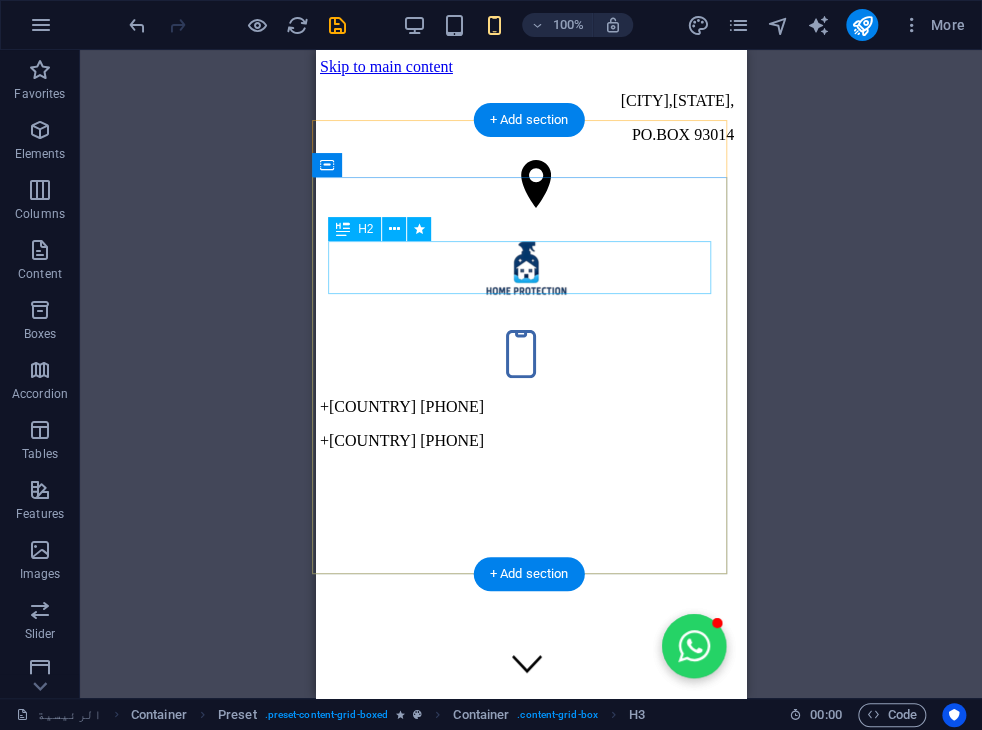 click on "حماية ذكية لأثاثك بتقنية النانو – لأن التفاصيل تهم" at bounding box center (527, 2292) 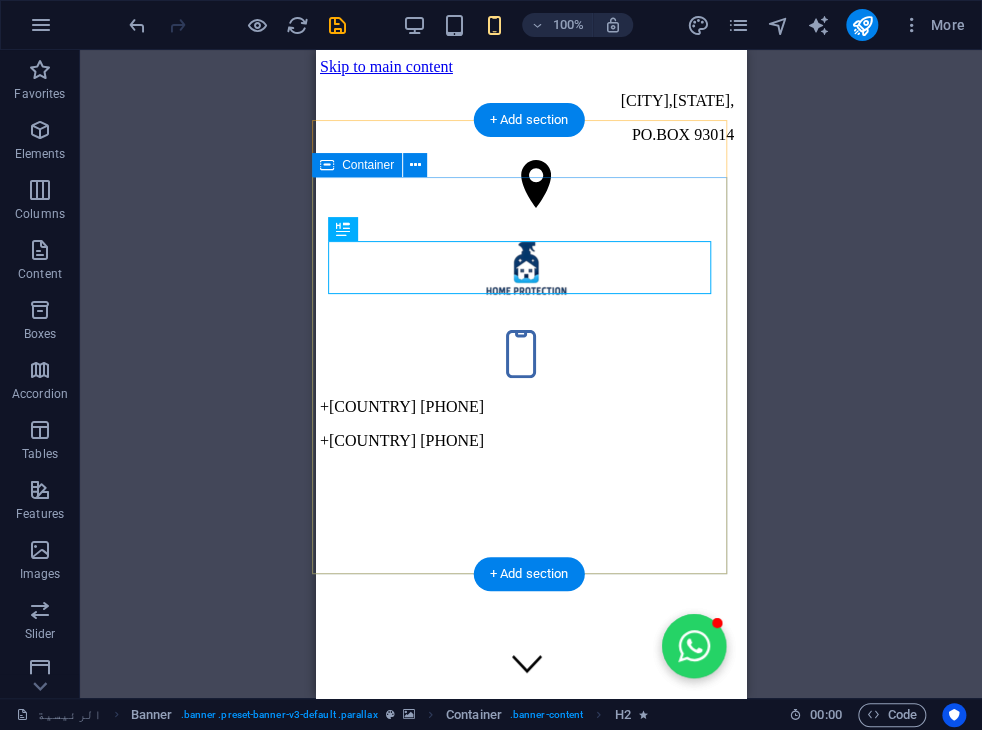 click on "حماية ذكية لأثاثك بتقنية النانو – لأن التفاصيل تهم تواصل معنا معرفة المزيد" at bounding box center (527, 2317) 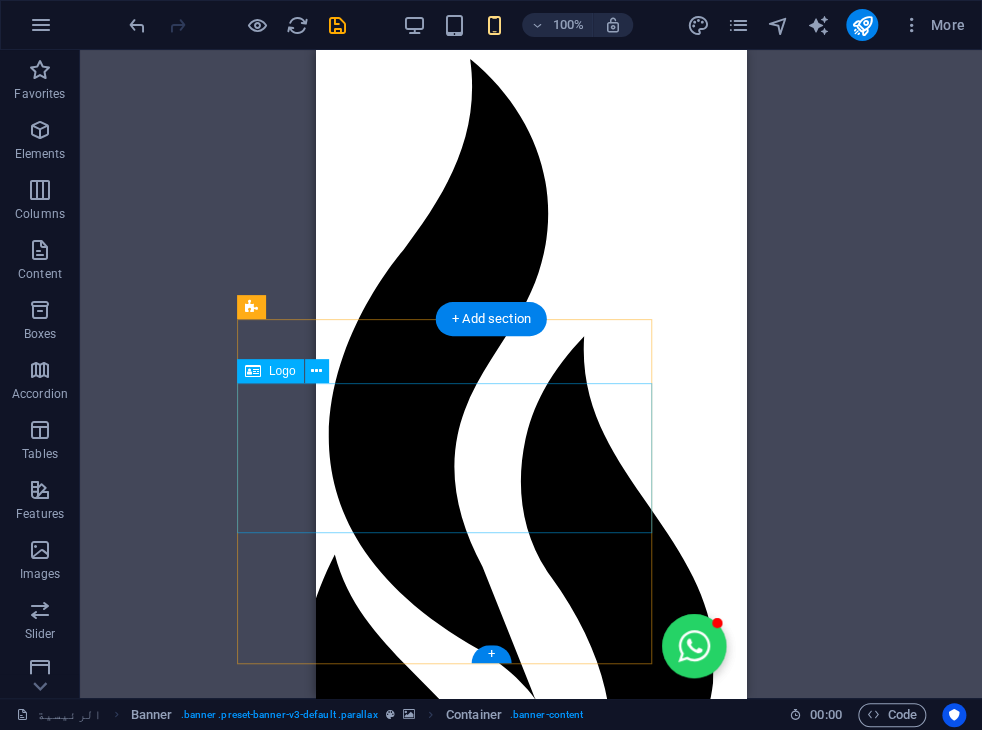 scroll, scrollTop: 5438, scrollLeft: 0, axis: vertical 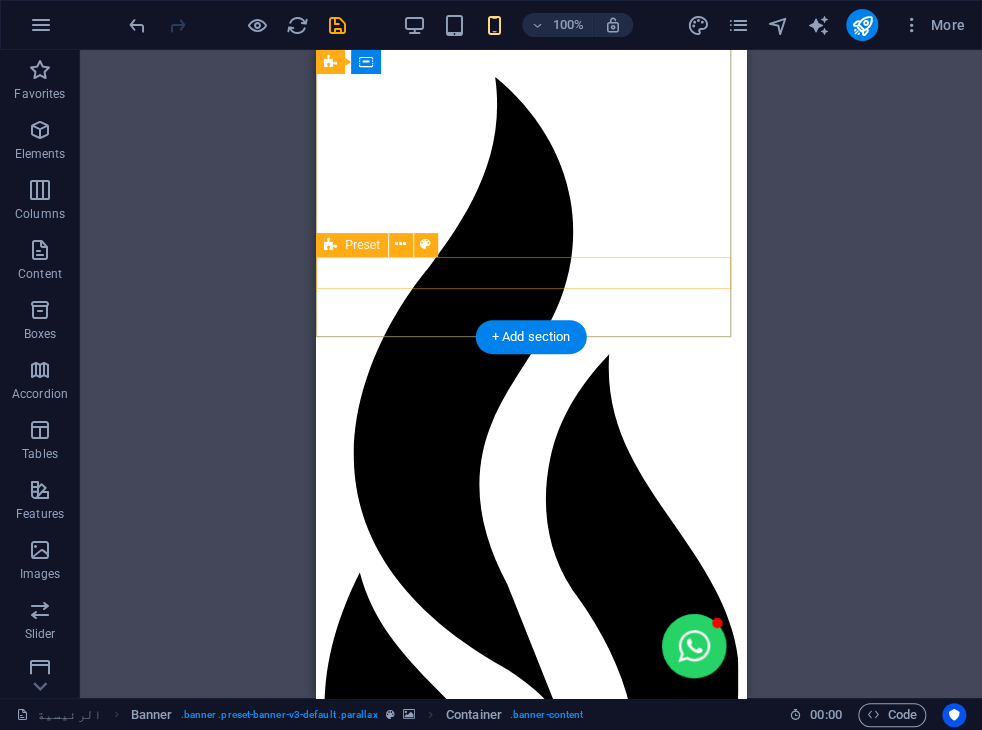 click at bounding box center [531, 7422] 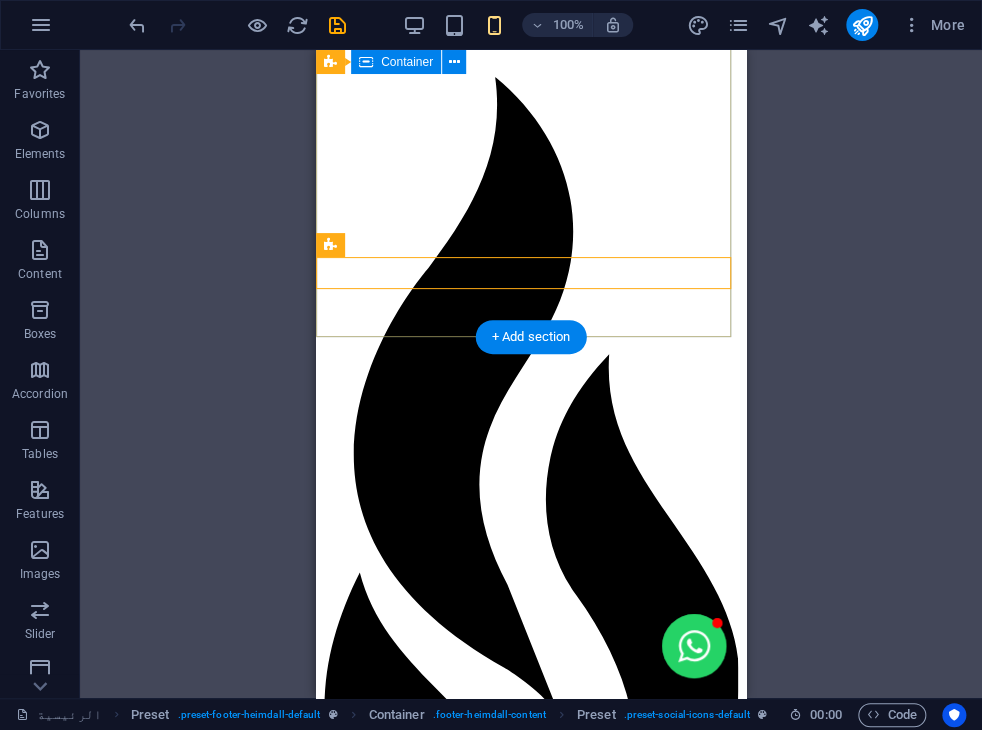 click on "من نحن شركة قطرية رائدة في مجال حماية وعزل الأثاث باستخدام تقنيات النانو المتطورة. نقدم حلولًا ذكية وعالية الجودة للحفاظ على نظافة وجمال الأرائك والمفروشات، مع التركيز على تقنيات صديقة للبيئة وآمنة للاستخدام في المنازل والمكاتب. تواصل معنا [CITY],[STATE] PO.BOX   [POSTAL_CODE] [EMAIL]   +[COUNTRY] [PHONE]" at bounding box center [531, 7192] 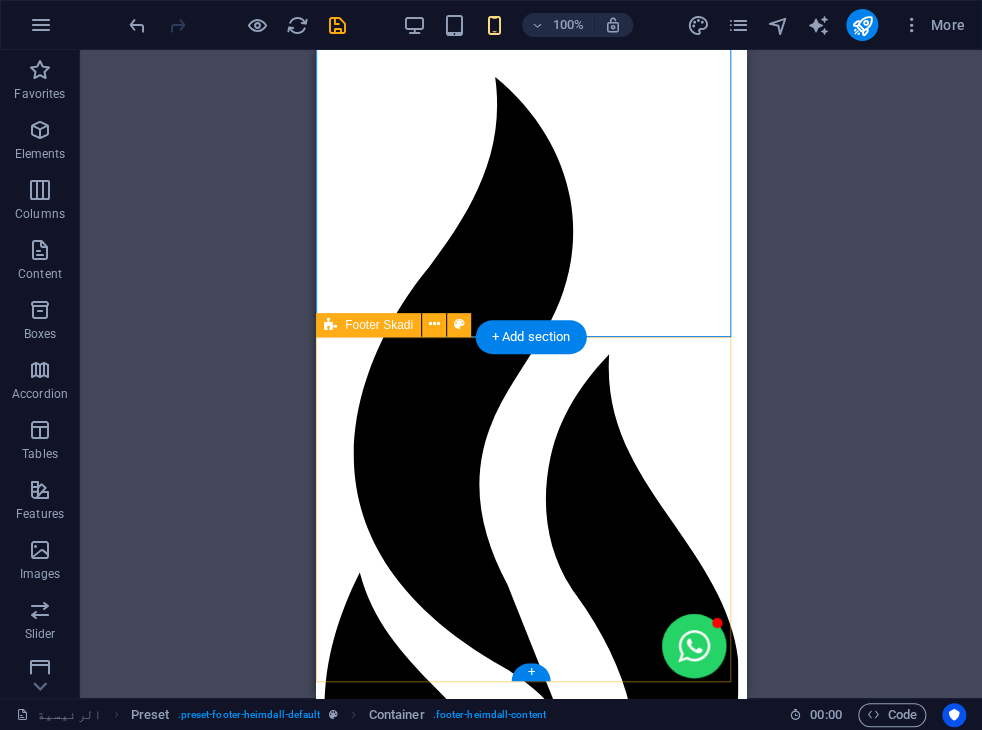 click on "[EMAIL]  |  Legal Notice  |  Privacy Policy جميع الحقوق محفوظة شركة هوم بروتيكشن 2025" at bounding box center [531, 8174] 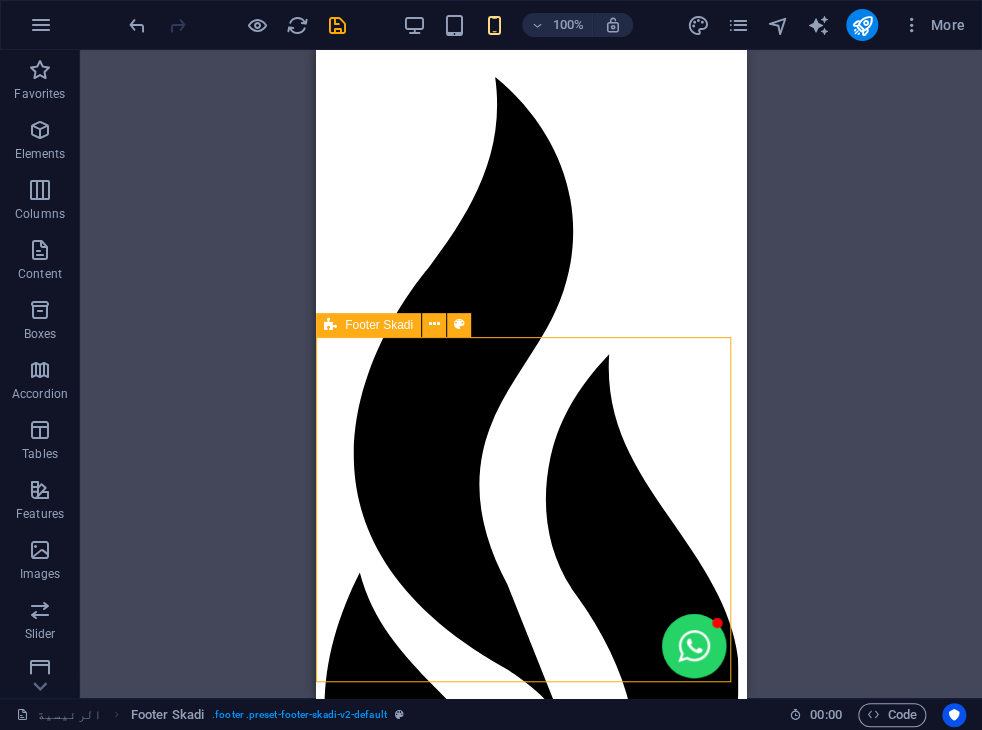 click on "Footer Skadi" at bounding box center [379, 325] 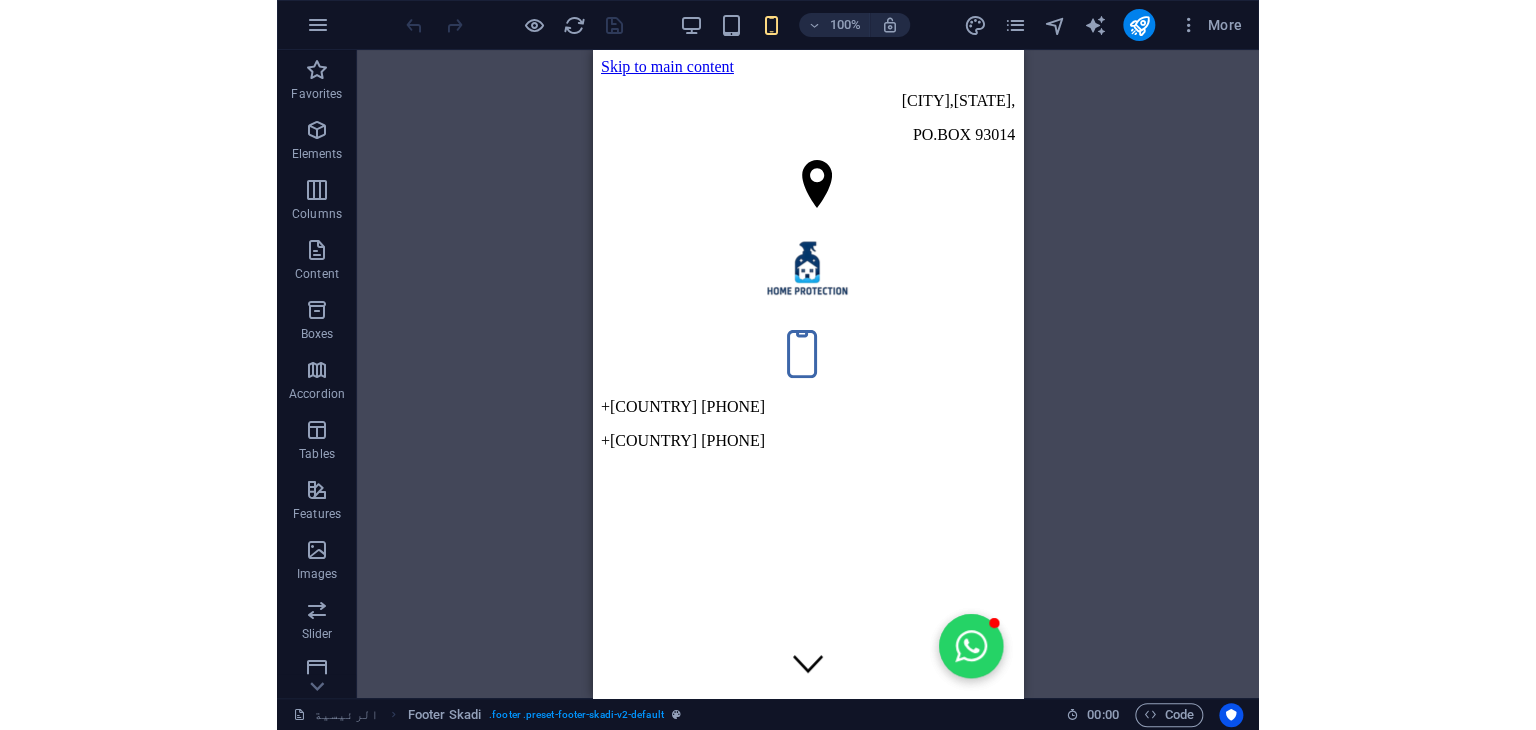 scroll, scrollTop: 0, scrollLeft: 0, axis: both 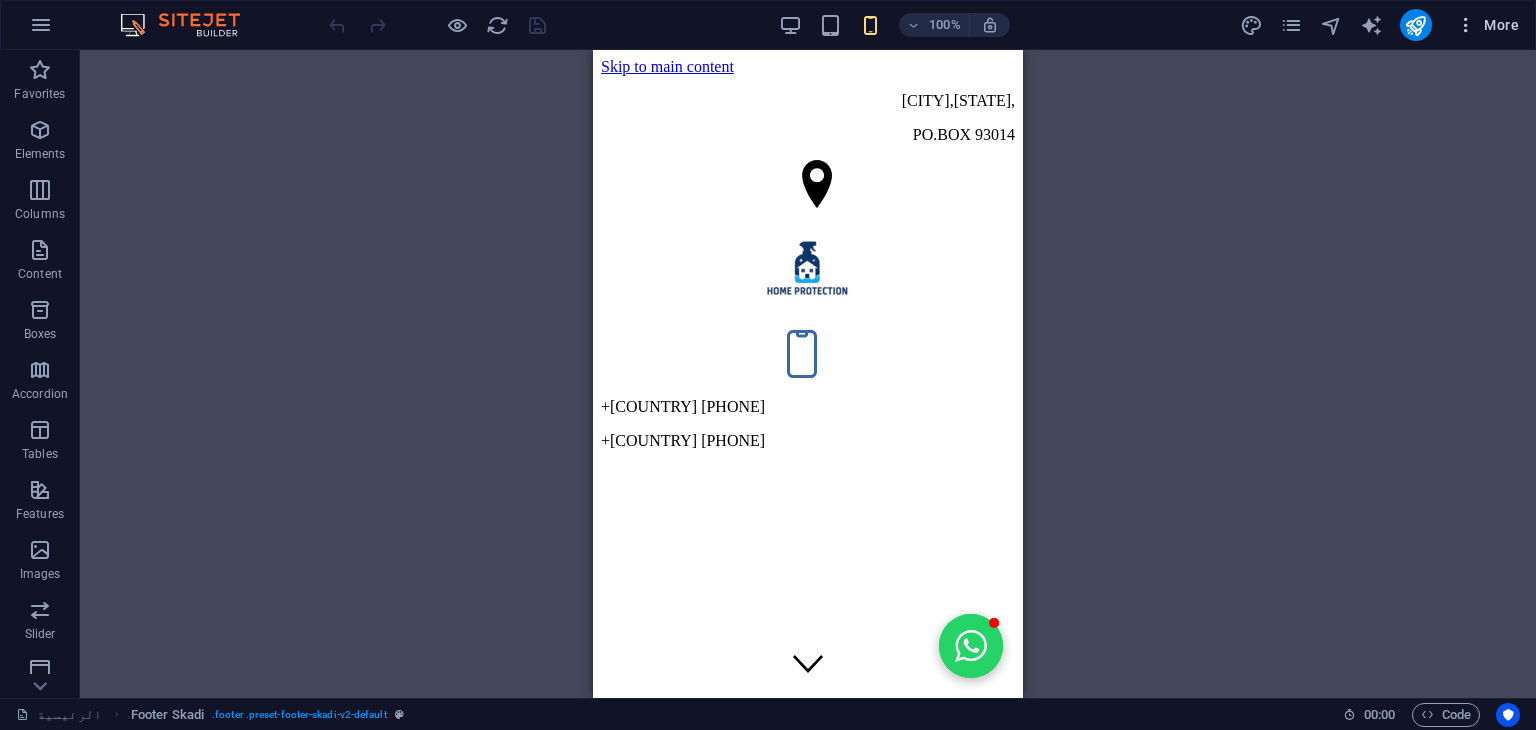 click at bounding box center (1466, 25) 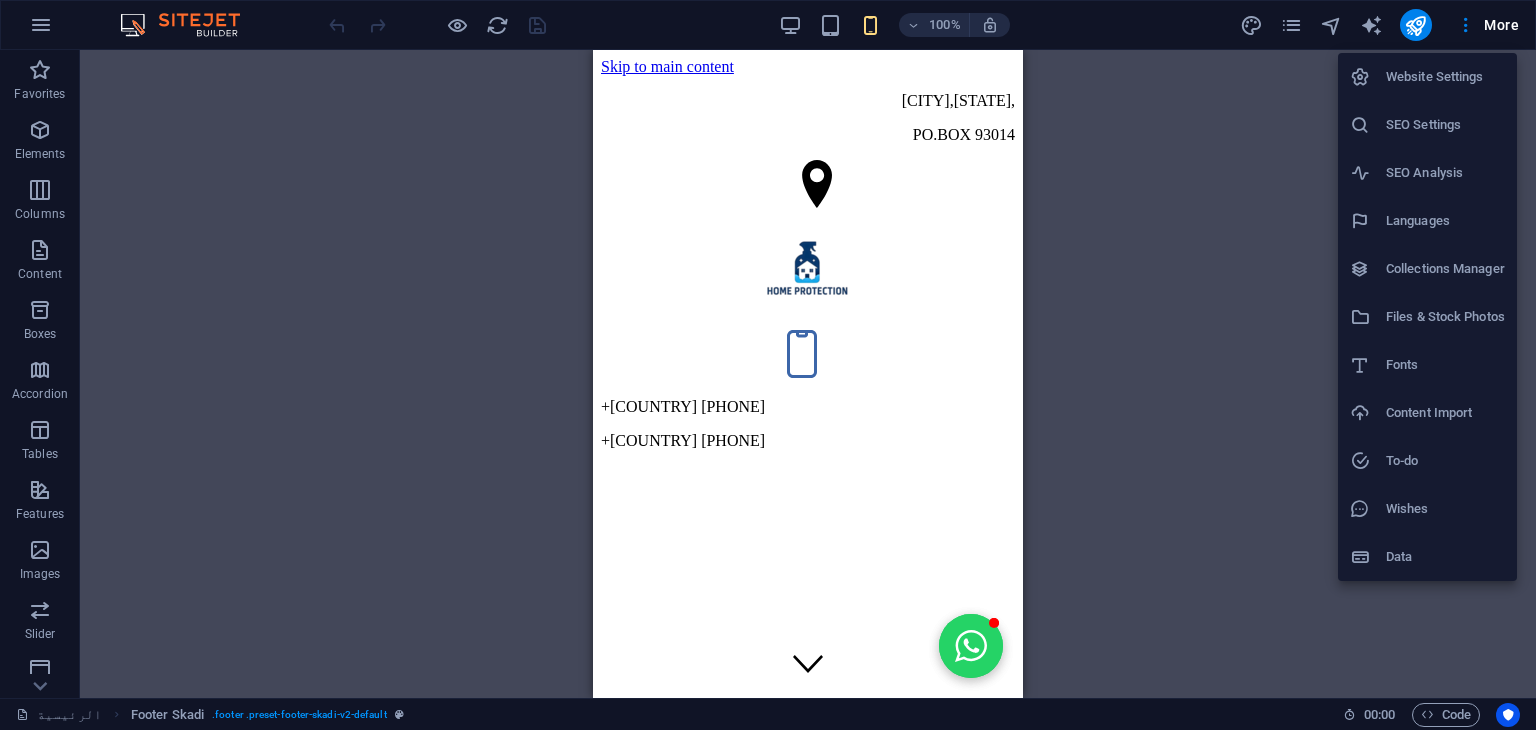 click on "Website Settings" at bounding box center (1445, 77) 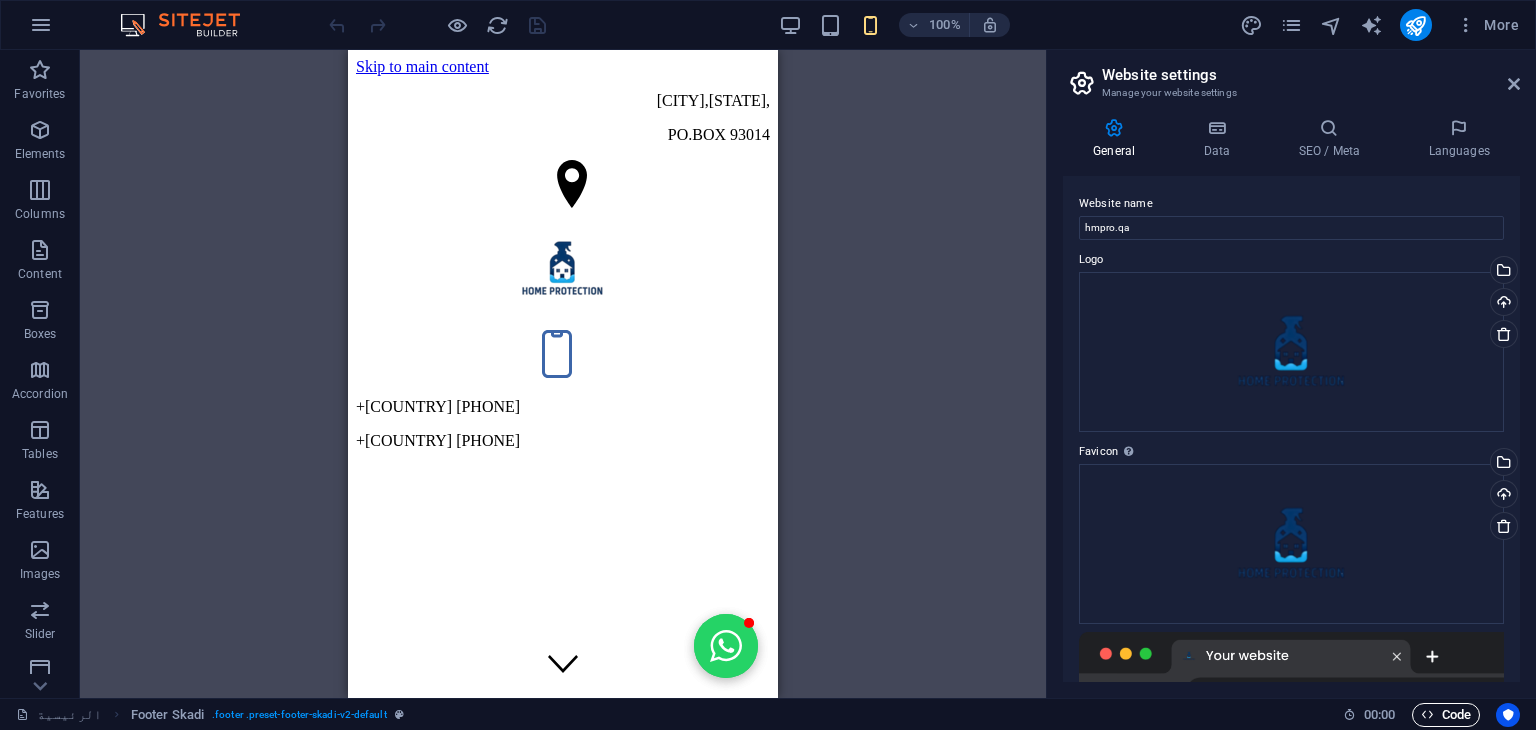 click at bounding box center [1427, 714] 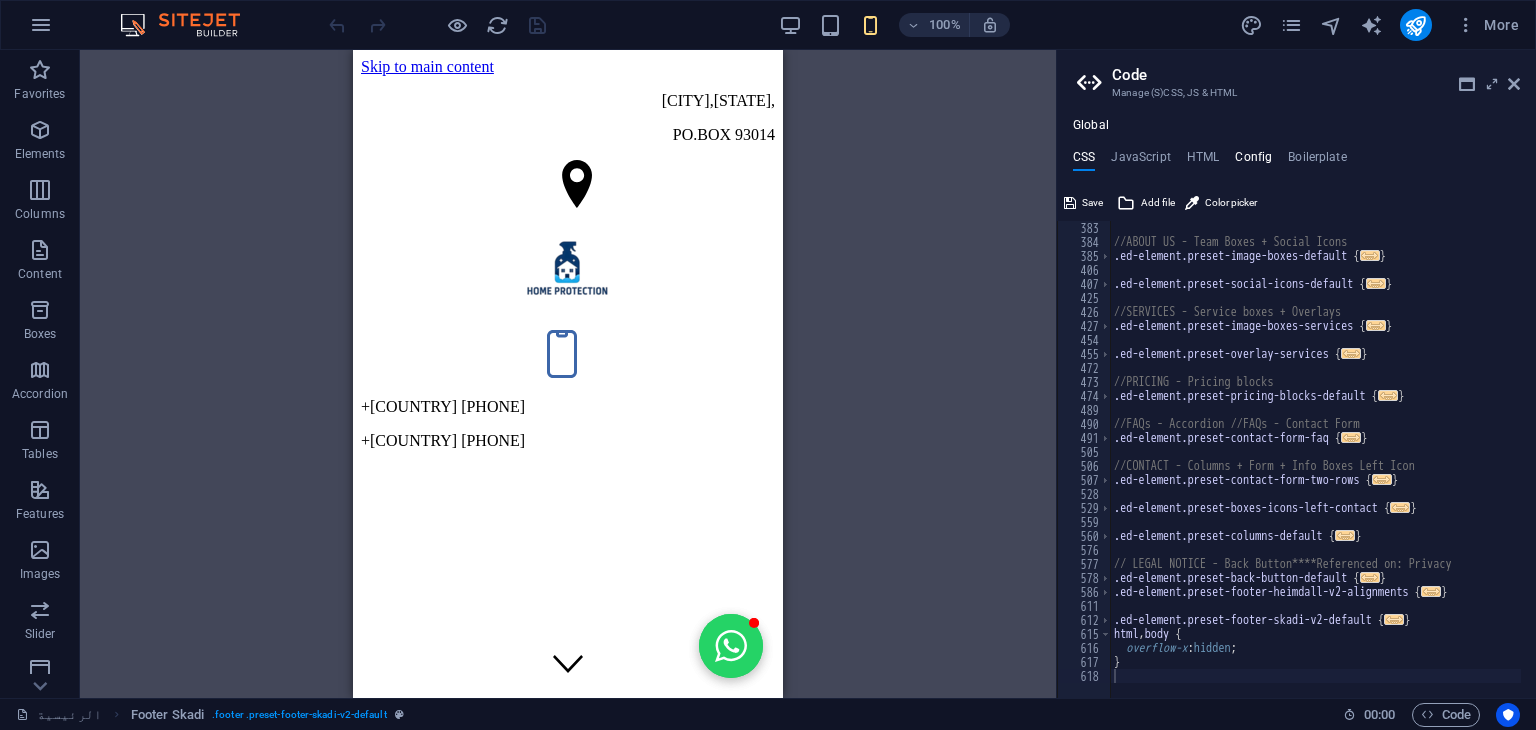 click on "Config" at bounding box center [1253, 161] 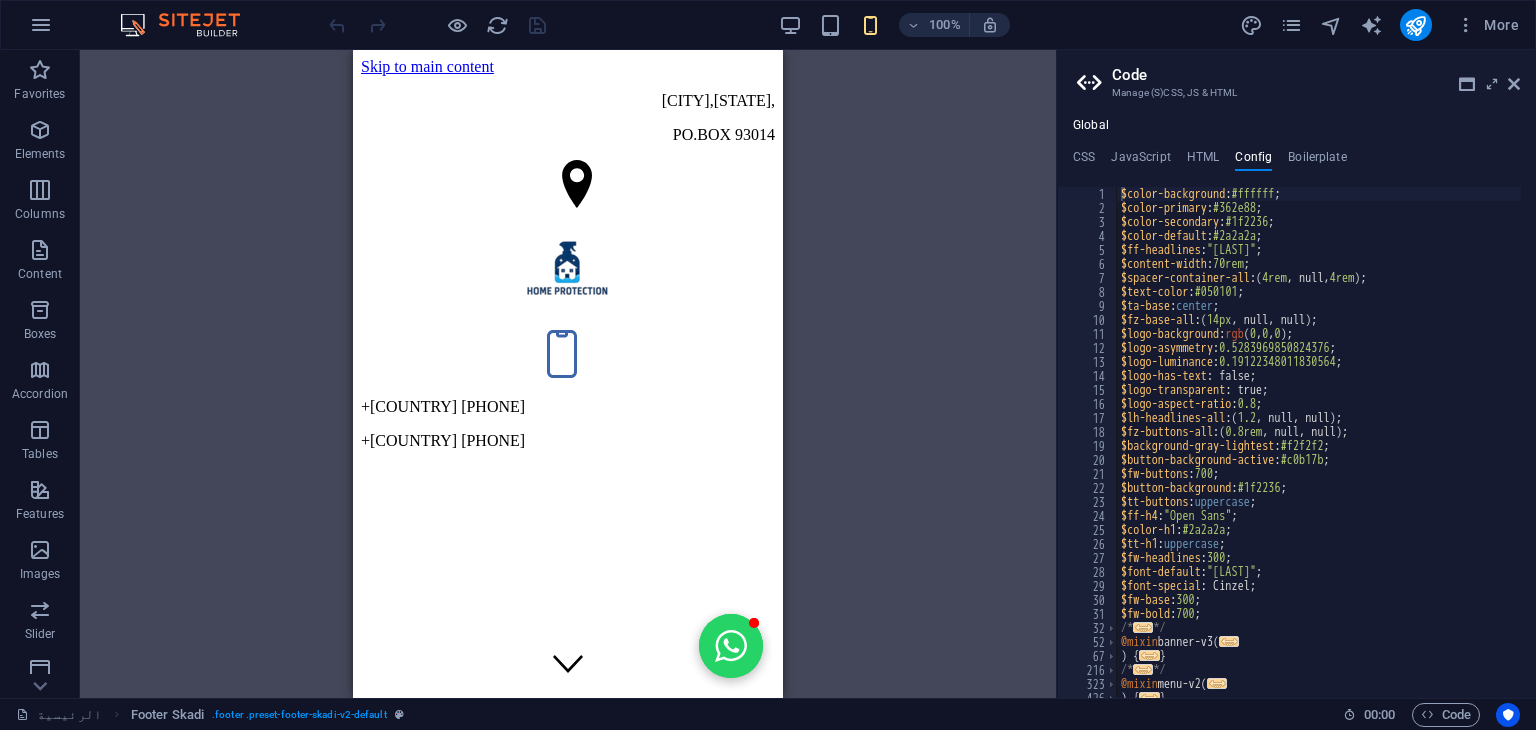 click on "CSS JavaScript HTML Config Boilerplate" at bounding box center (1296, 161) 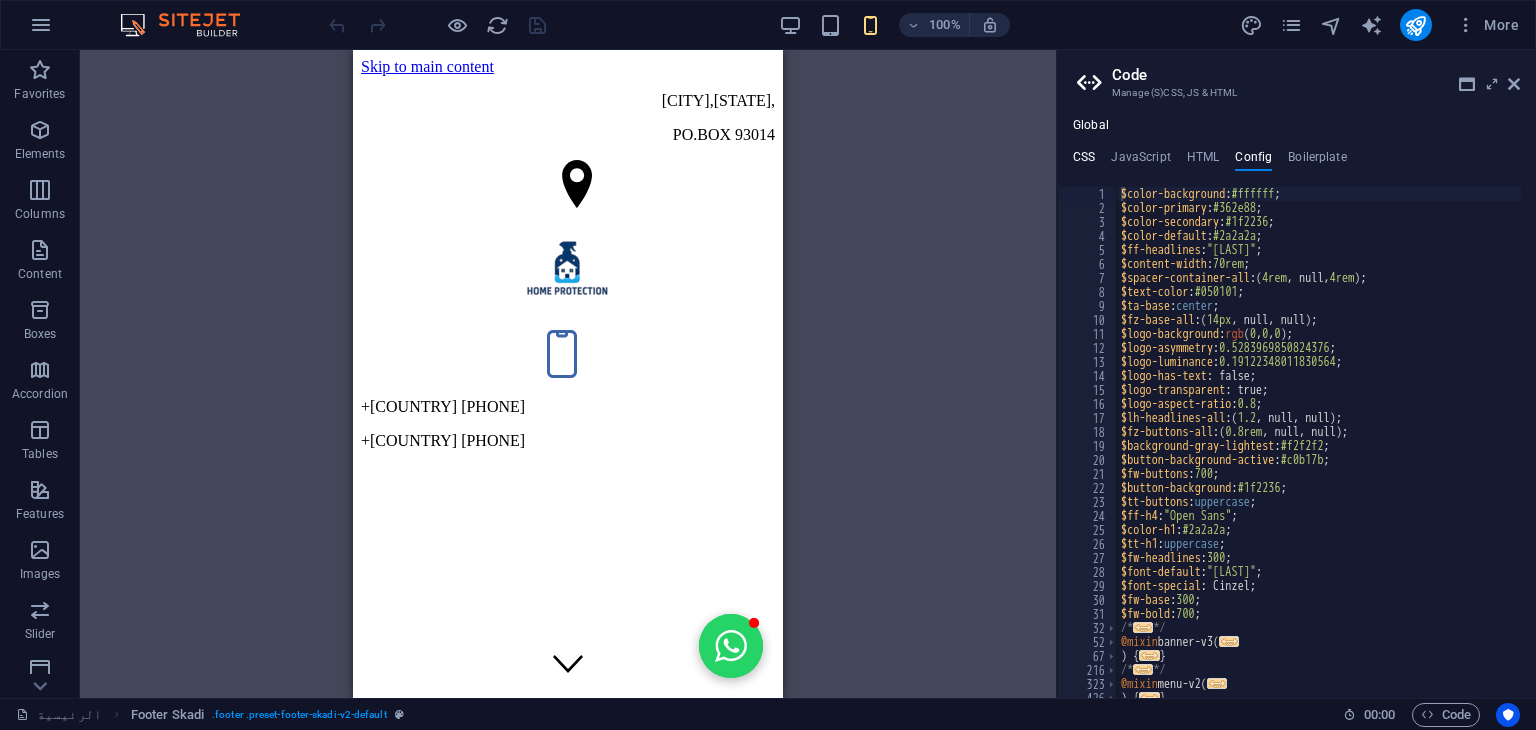 click on "CSS" at bounding box center [1084, 161] 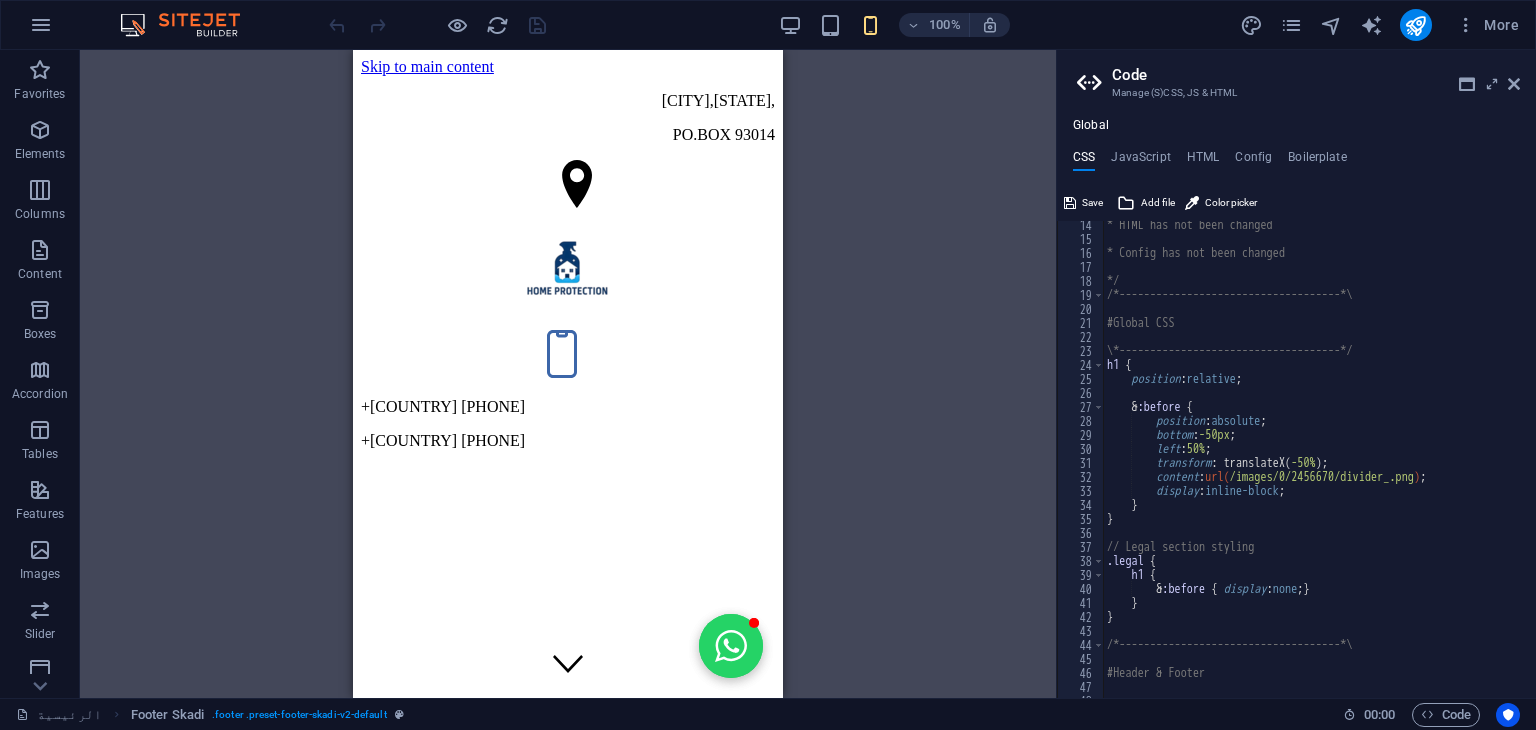 scroll, scrollTop: 0, scrollLeft: 0, axis: both 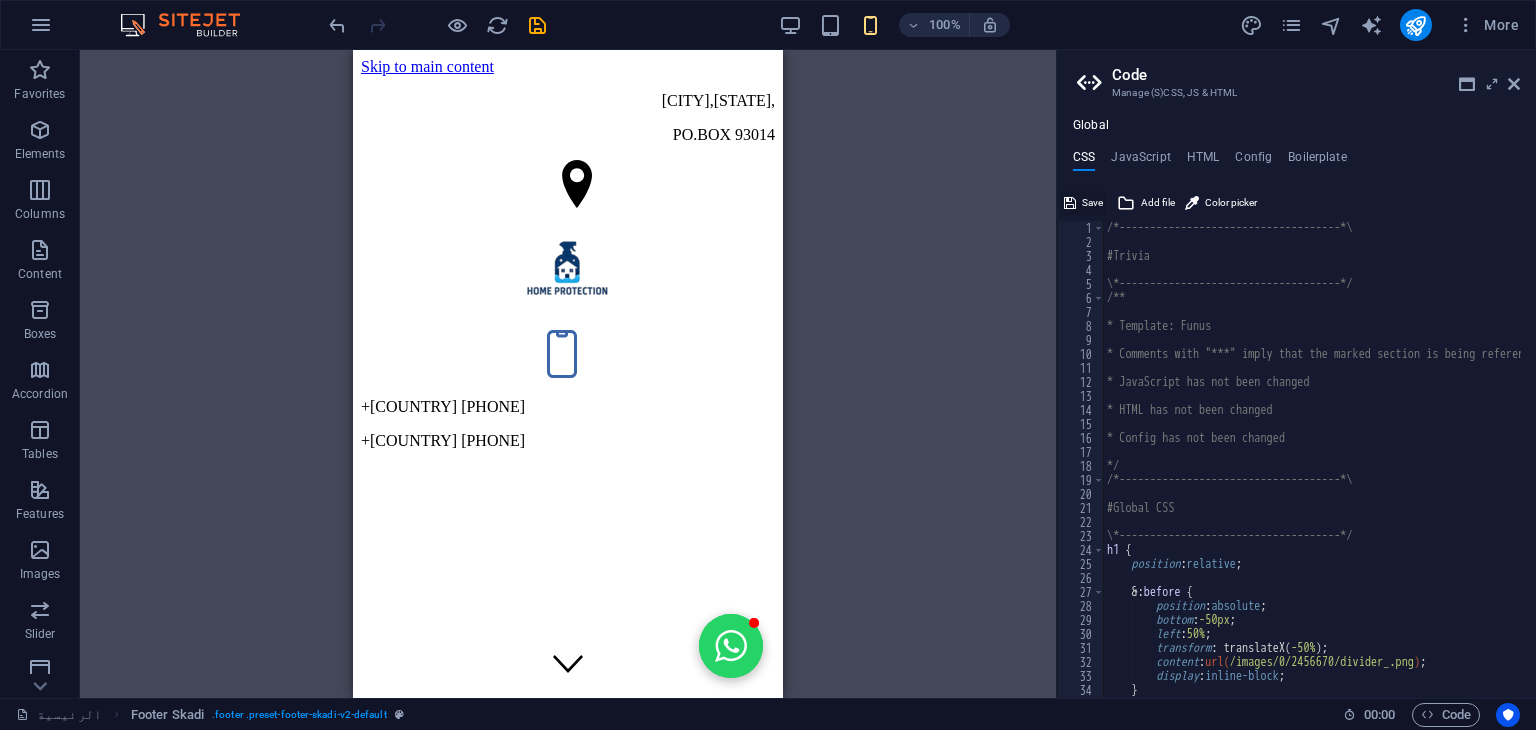 click on "Save" at bounding box center [1092, 203] 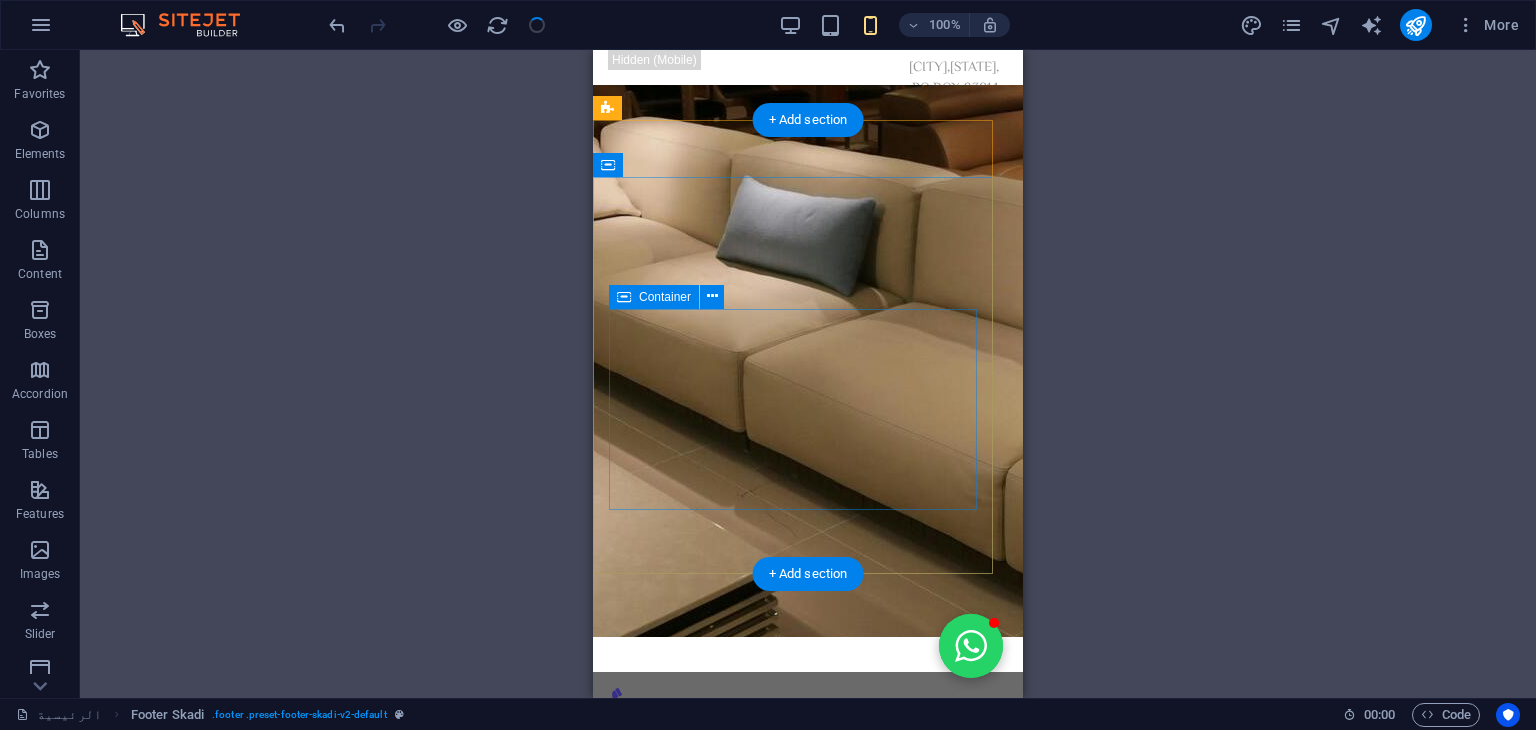 scroll, scrollTop: 0, scrollLeft: 0, axis: both 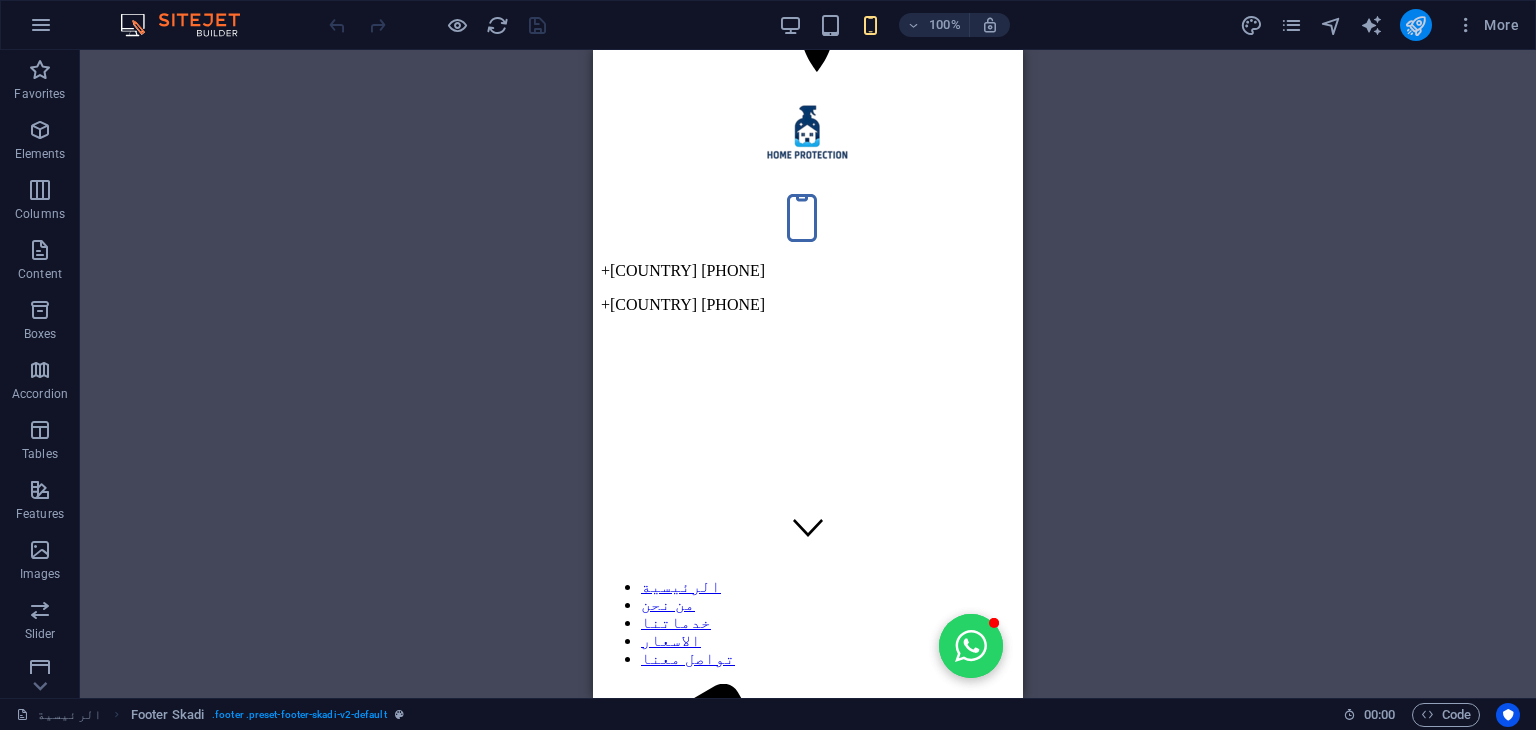 click at bounding box center (1415, 25) 